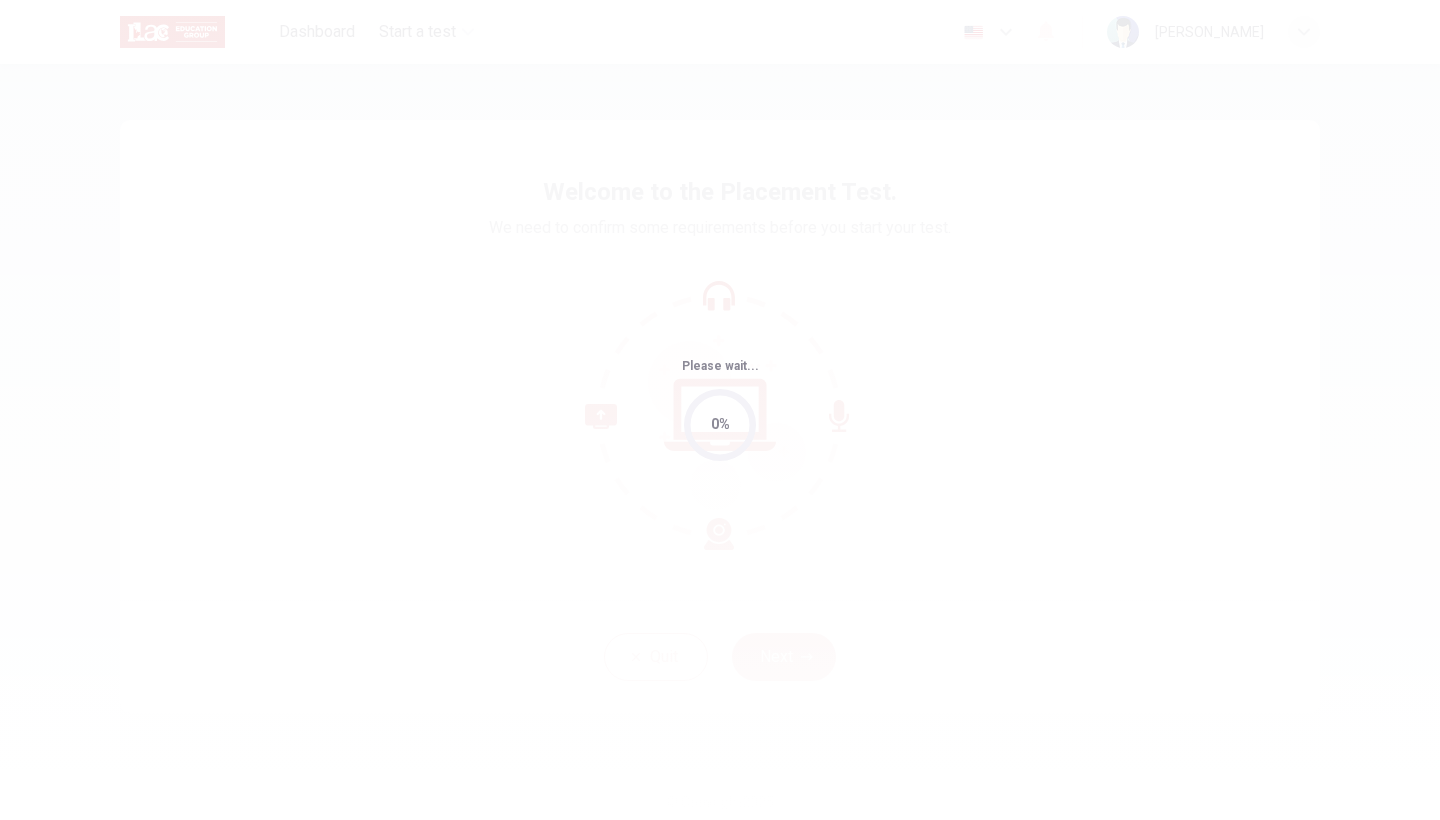 scroll, scrollTop: 0, scrollLeft: 0, axis: both 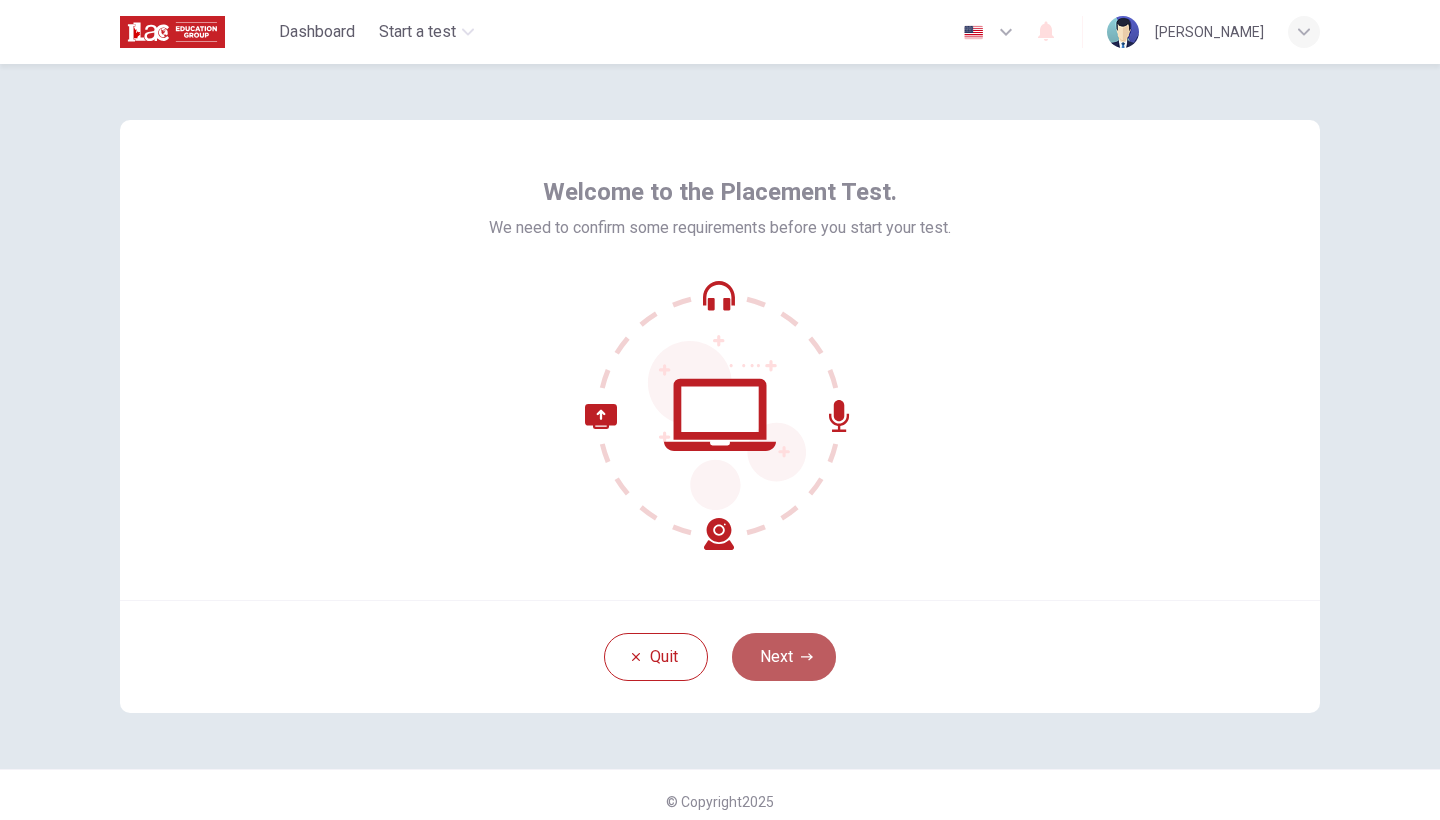 click on "Next" at bounding box center [784, 657] 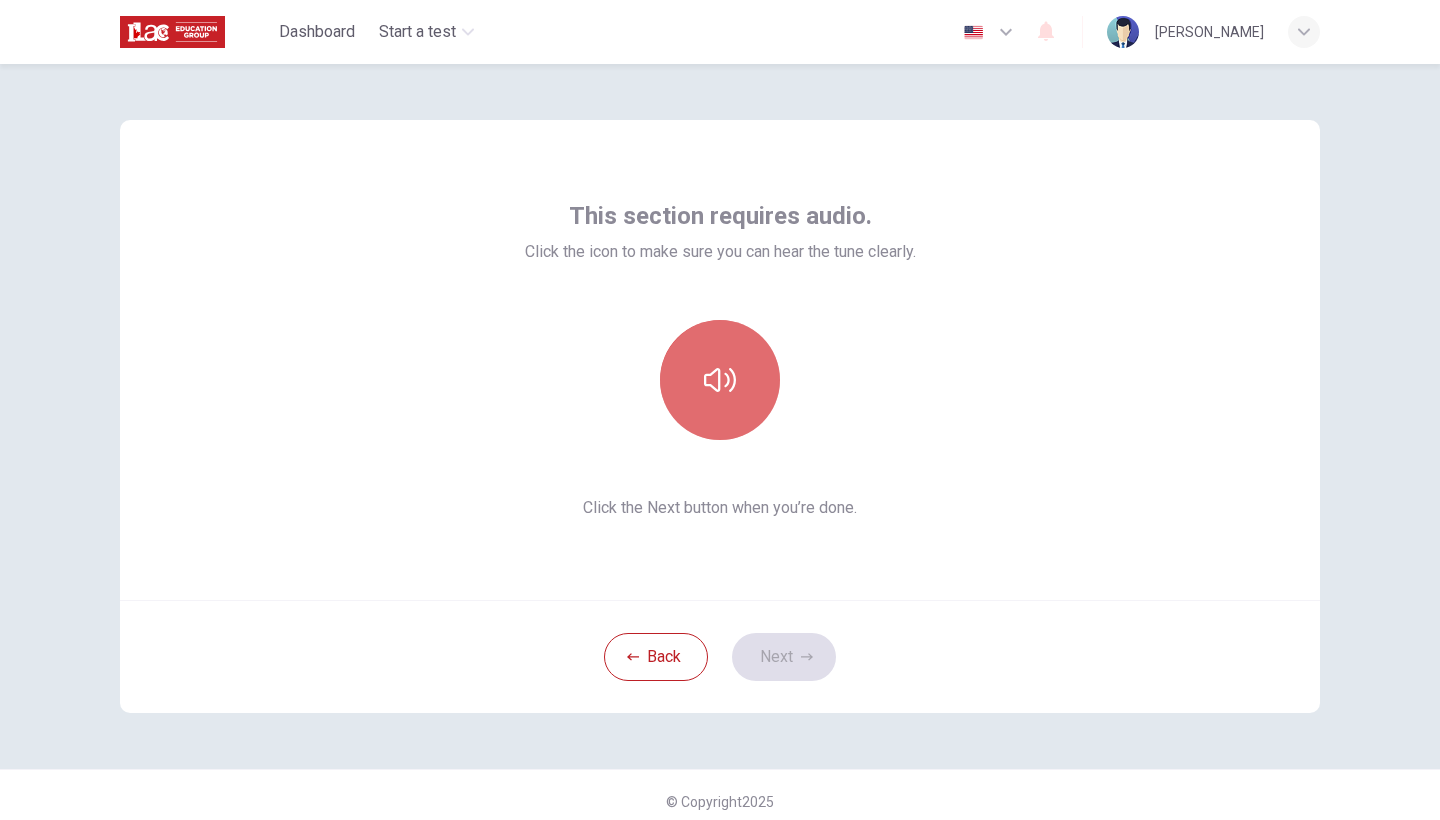 click at bounding box center [720, 380] 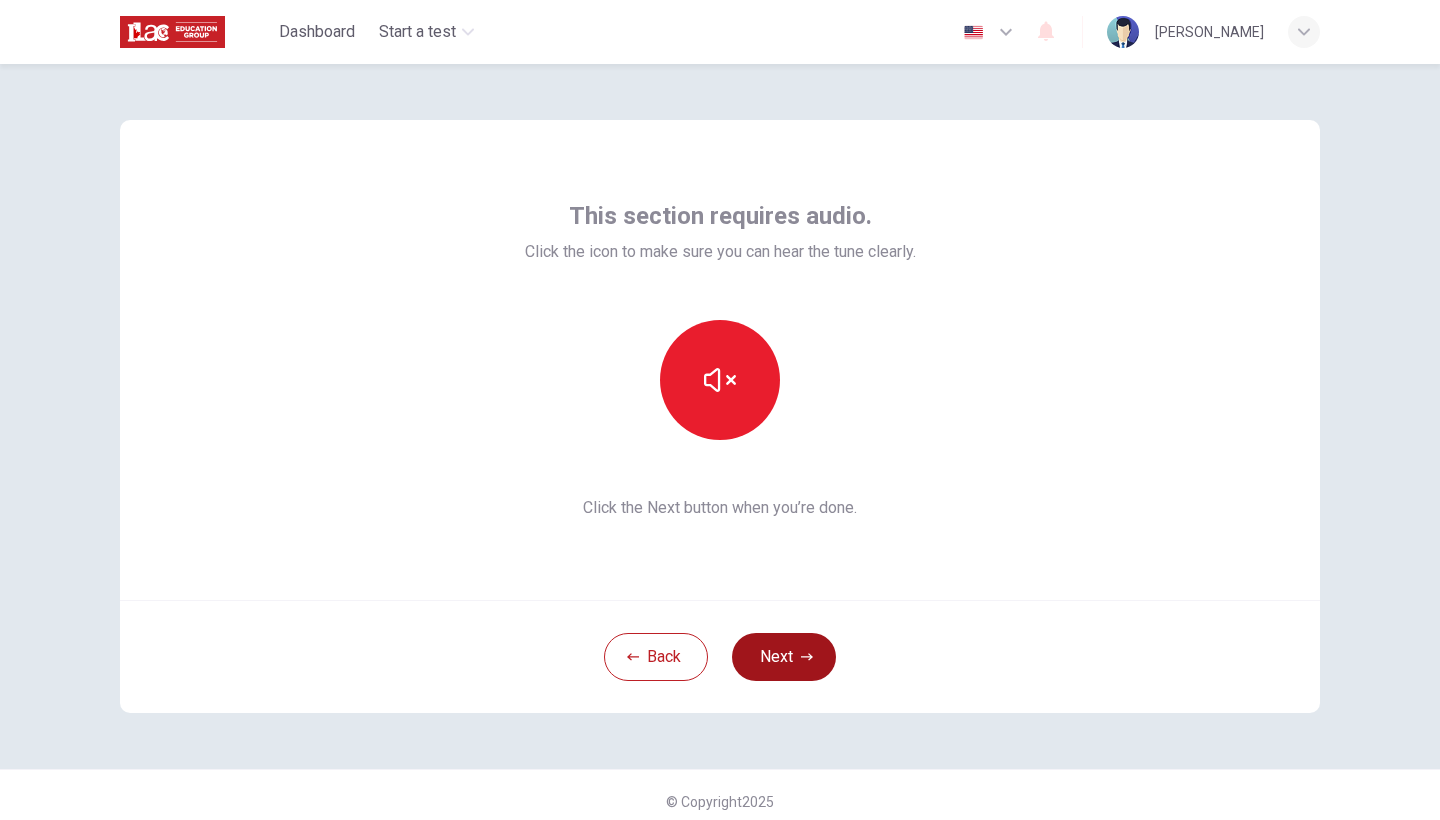 click on "Next" at bounding box center (784, 657) 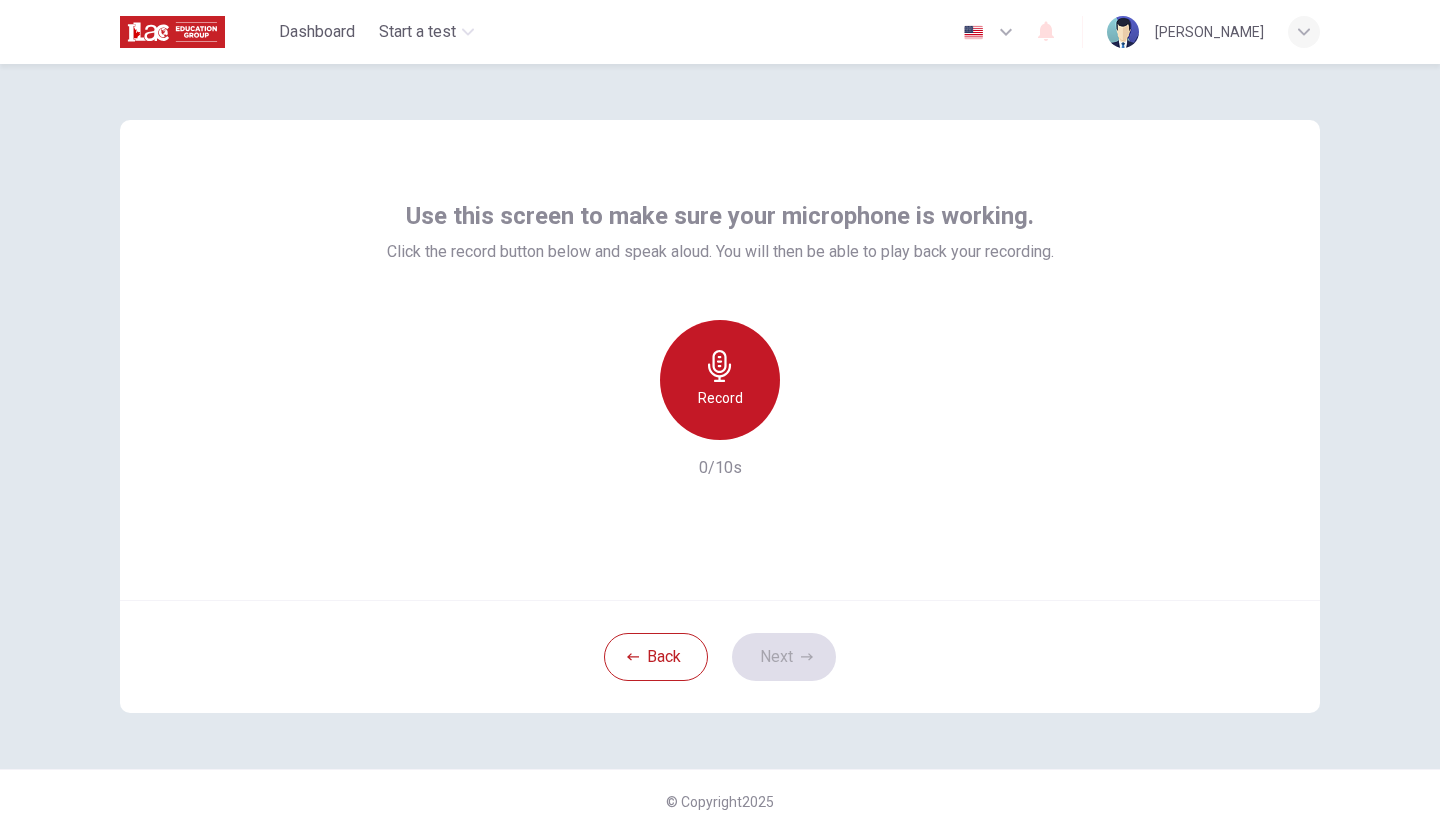 click on "Record" at bounding box center (720, 398) 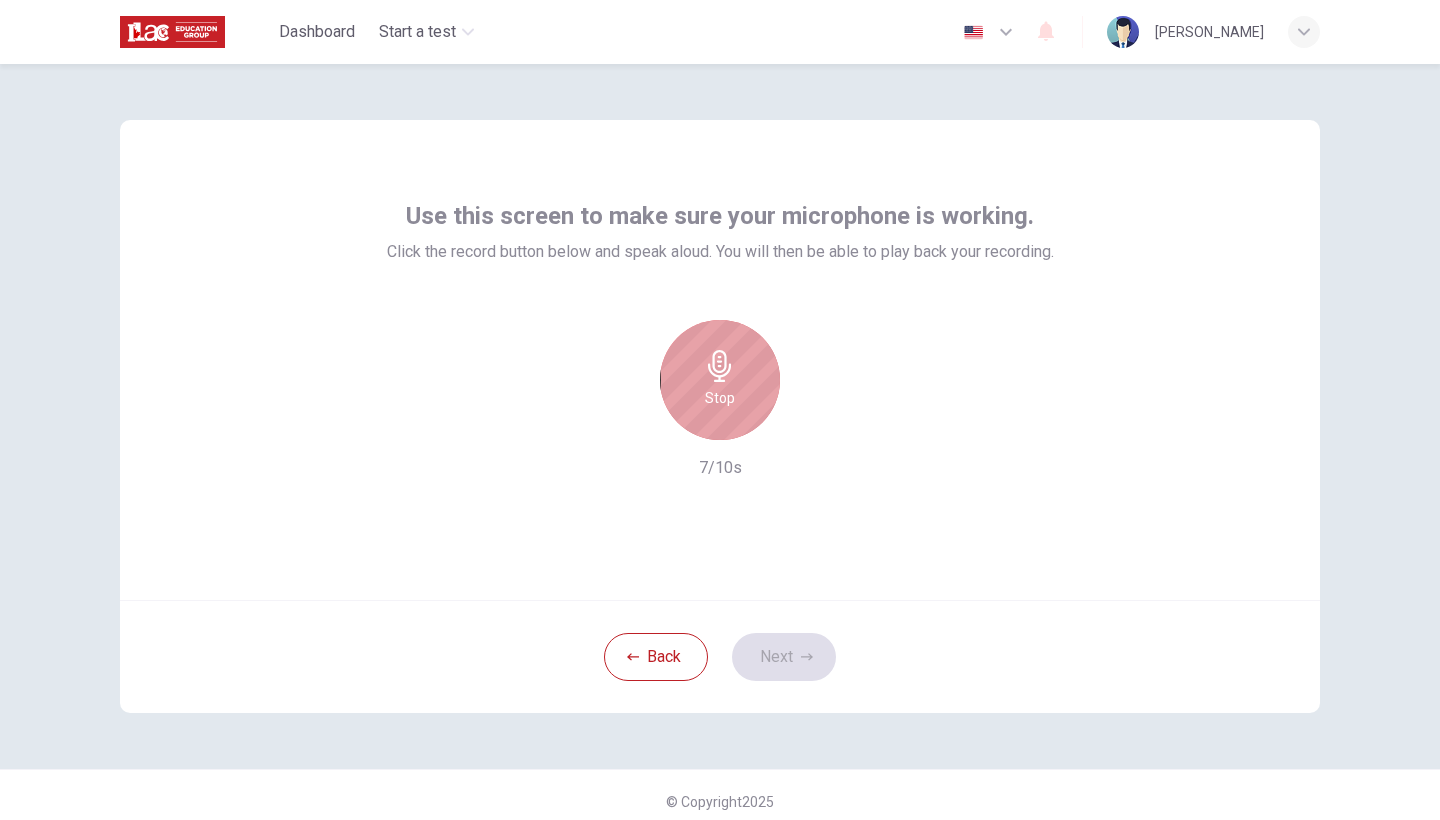 click on "Stop" at bounding box center [720, 398] 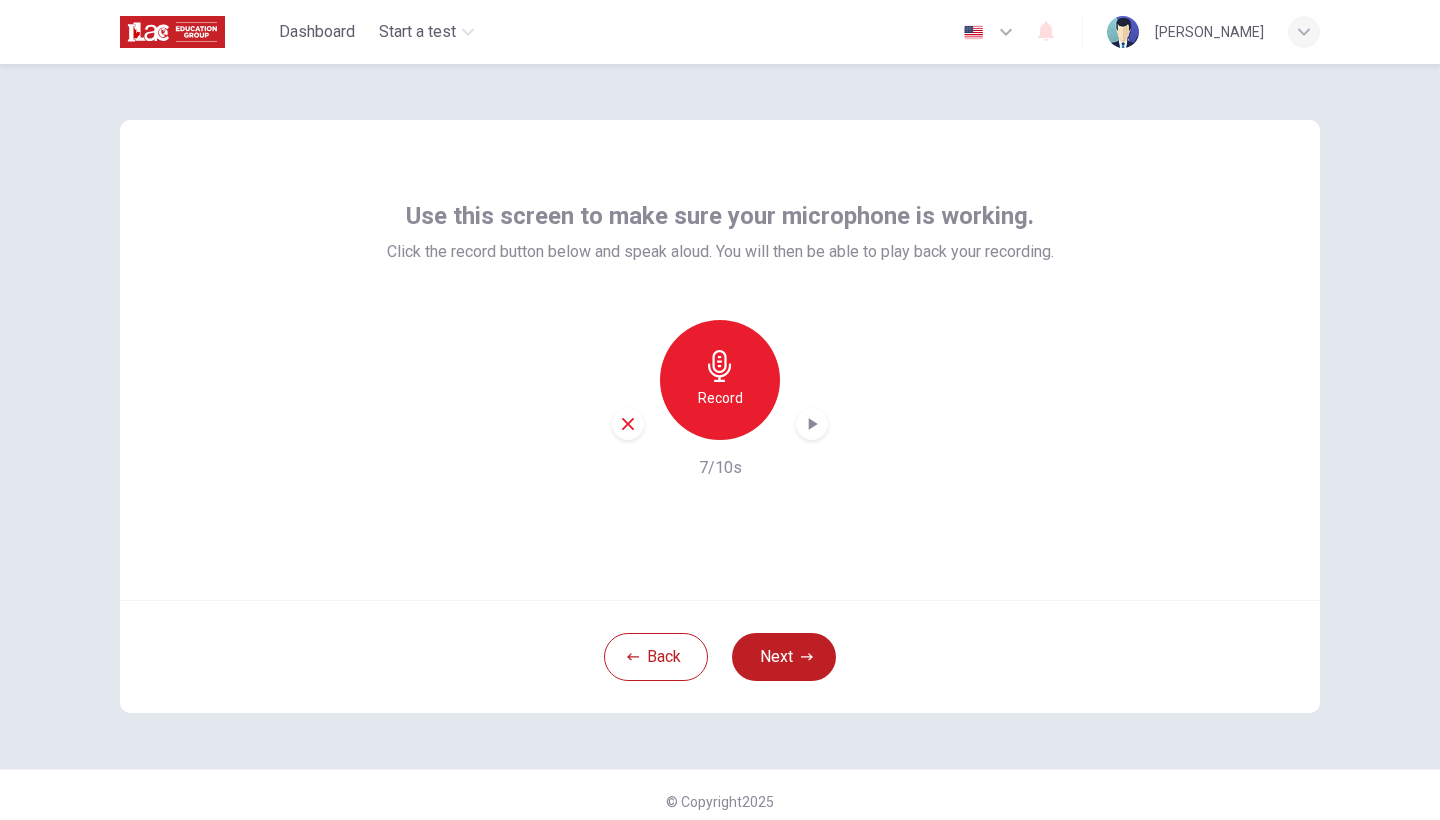 click 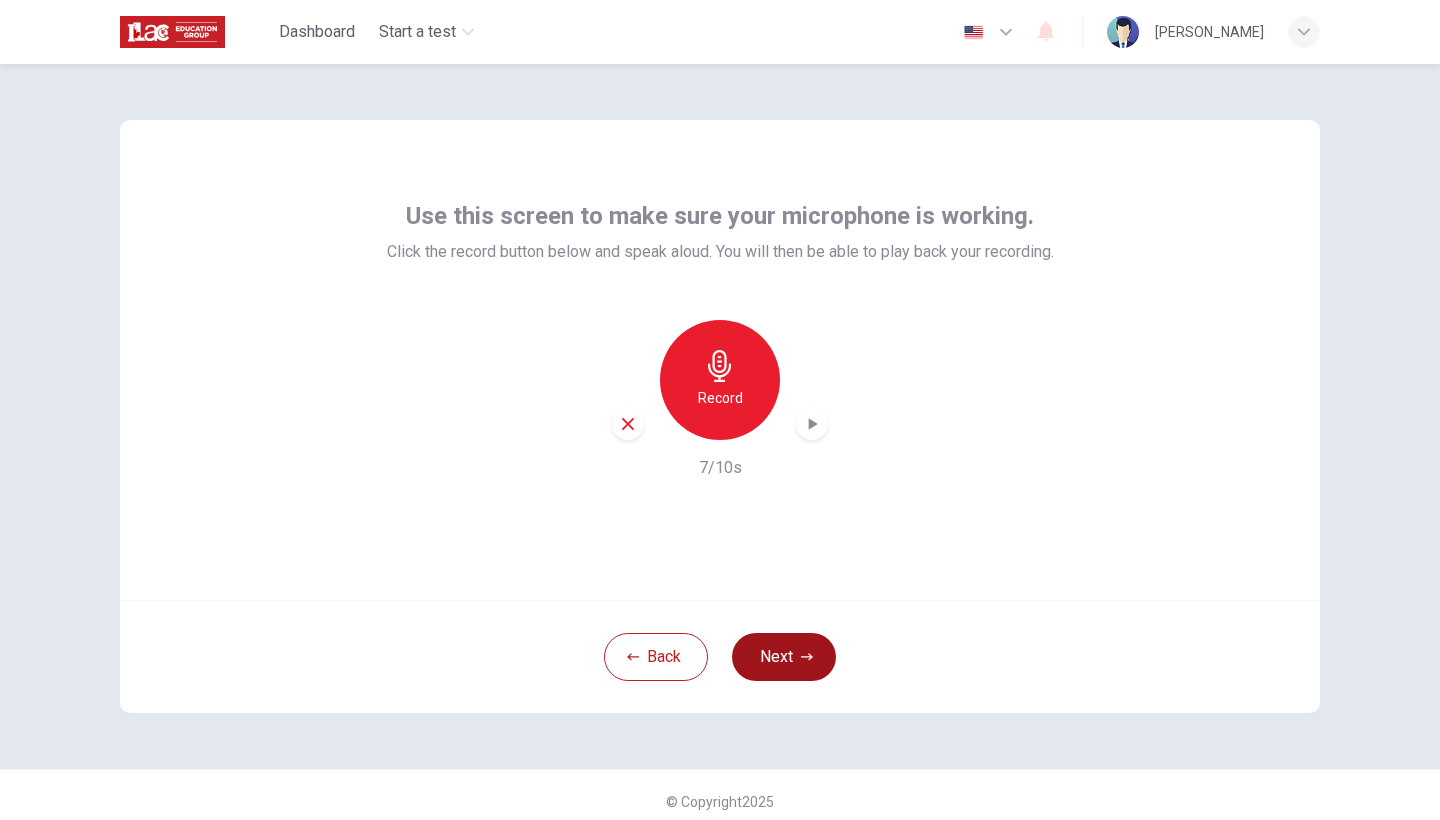 click on "Next" at bounding box center [784, 657] 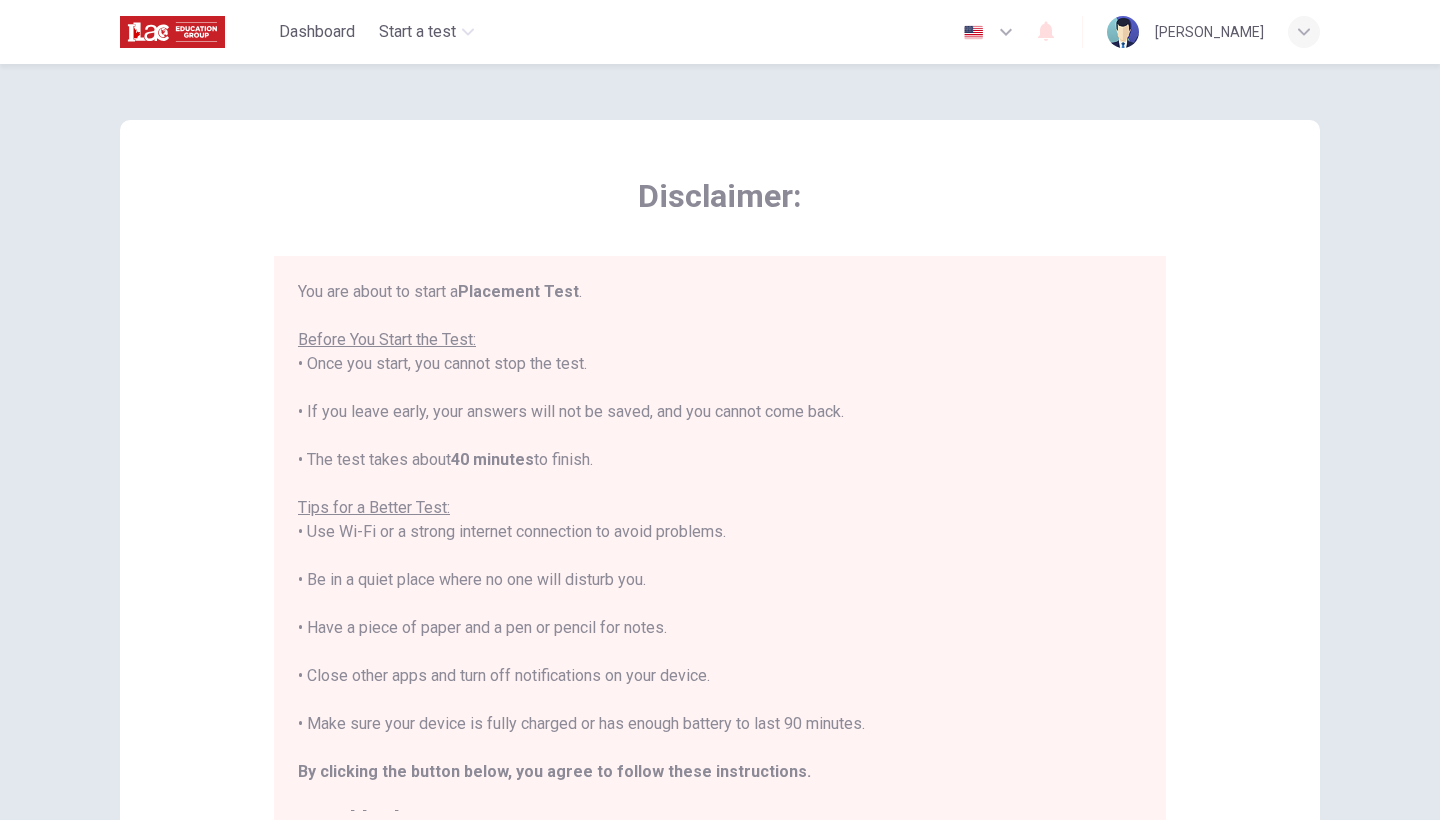 type 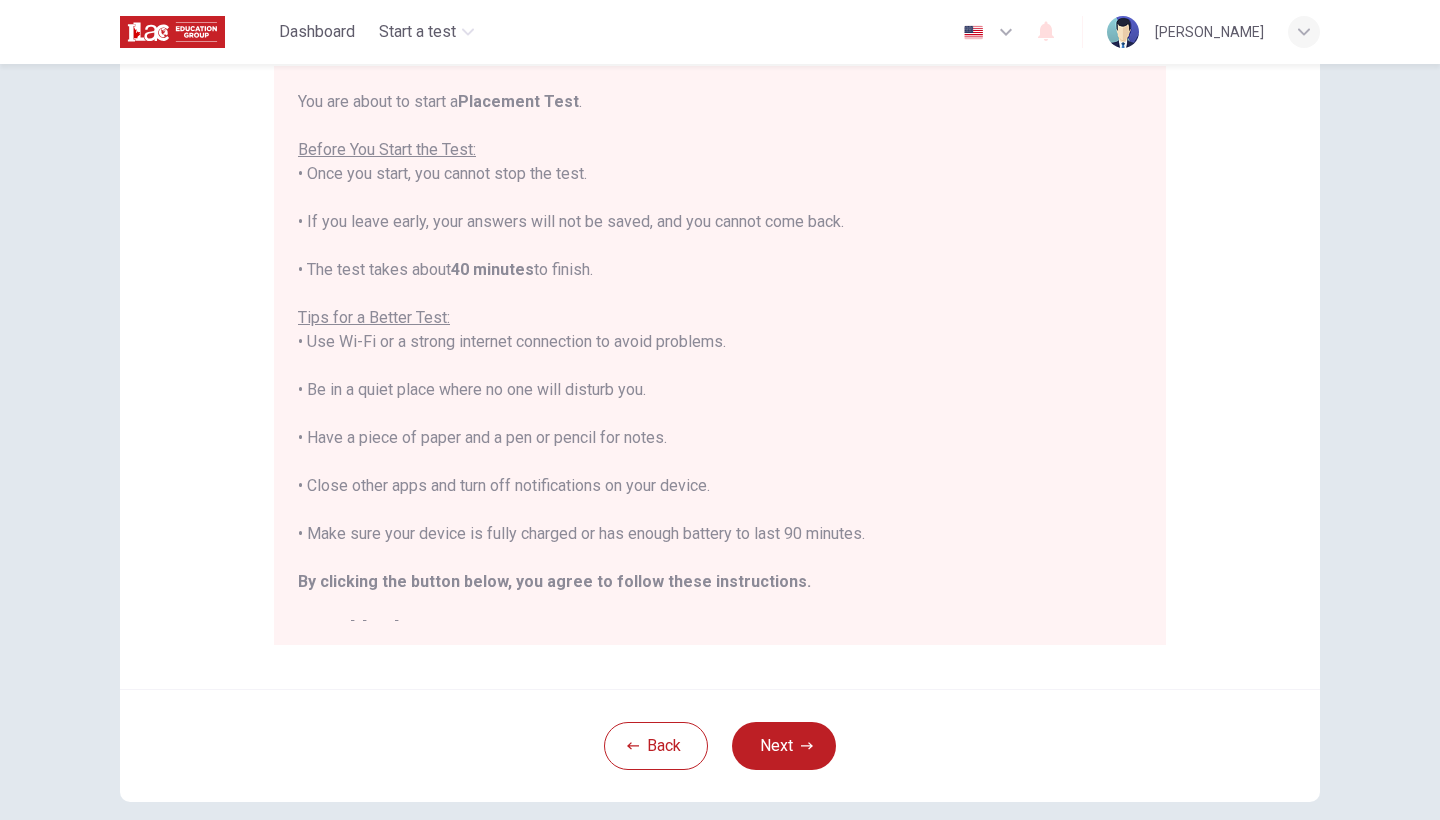 scroll, scrollTop: 189, scrollLeft: 0, axis: vertical 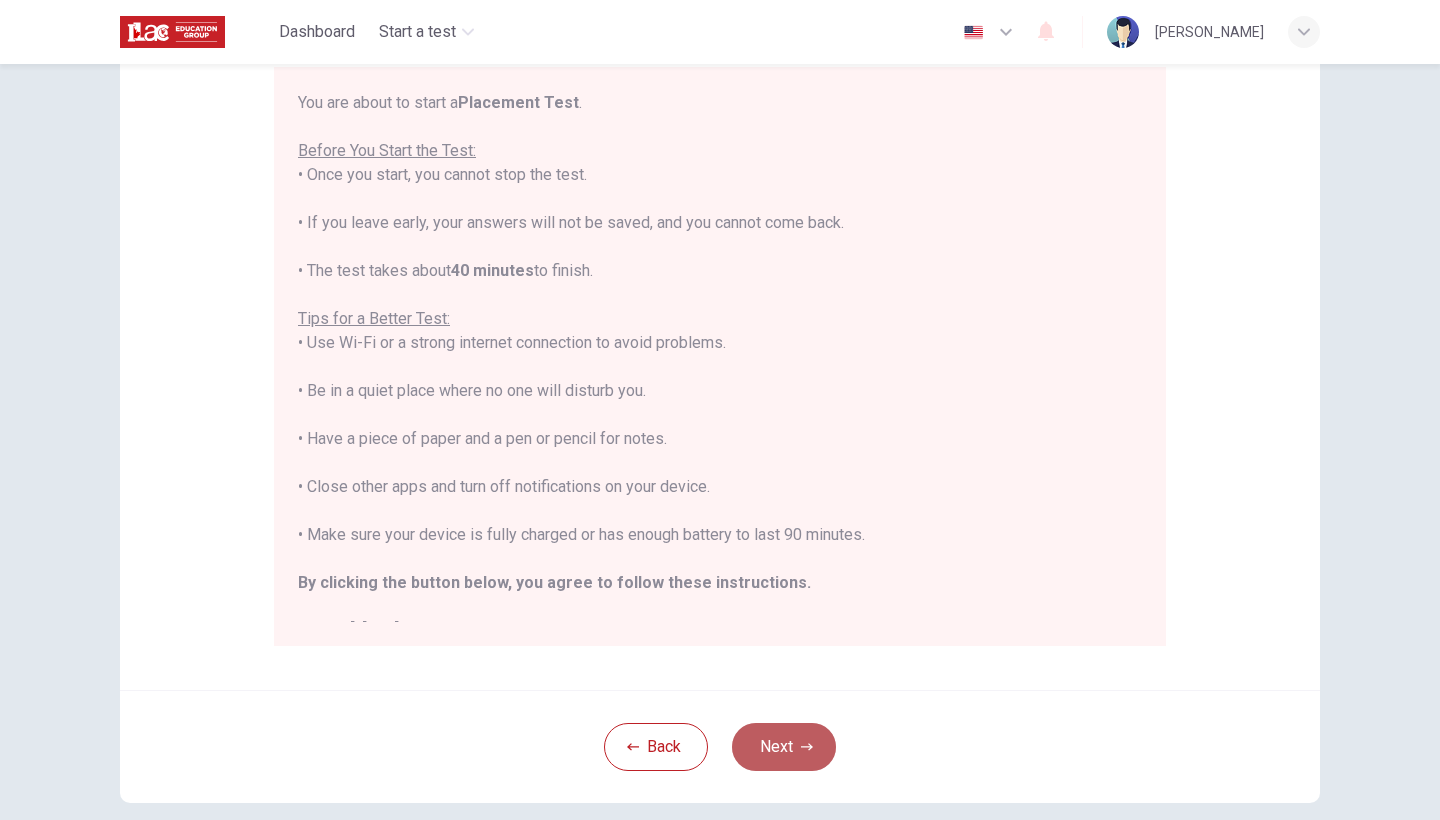 click on "Next" at bounding box center [784, 747] 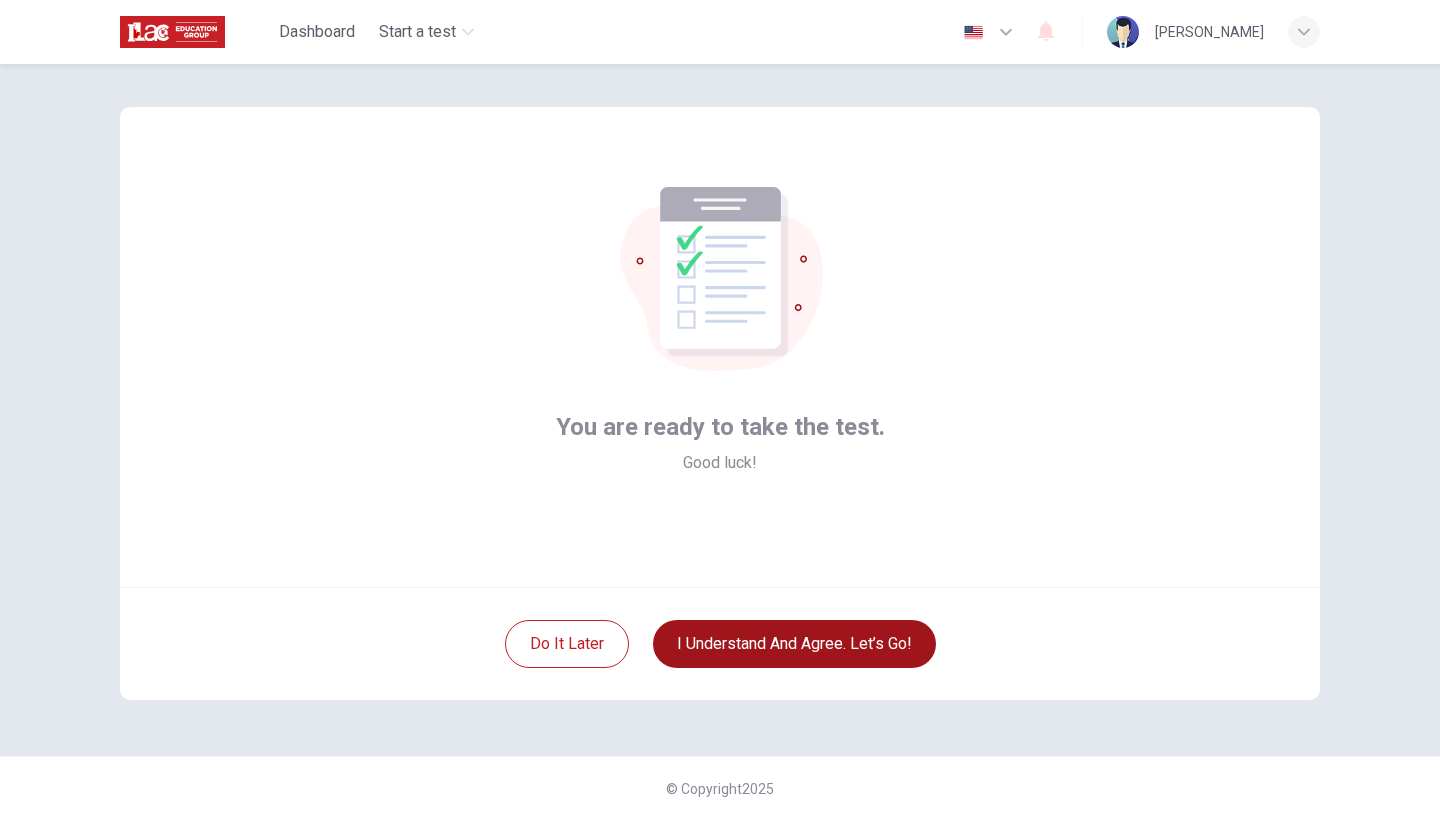 click on "I understand and agree. Let’s go!" at bounding box center (794, 644) 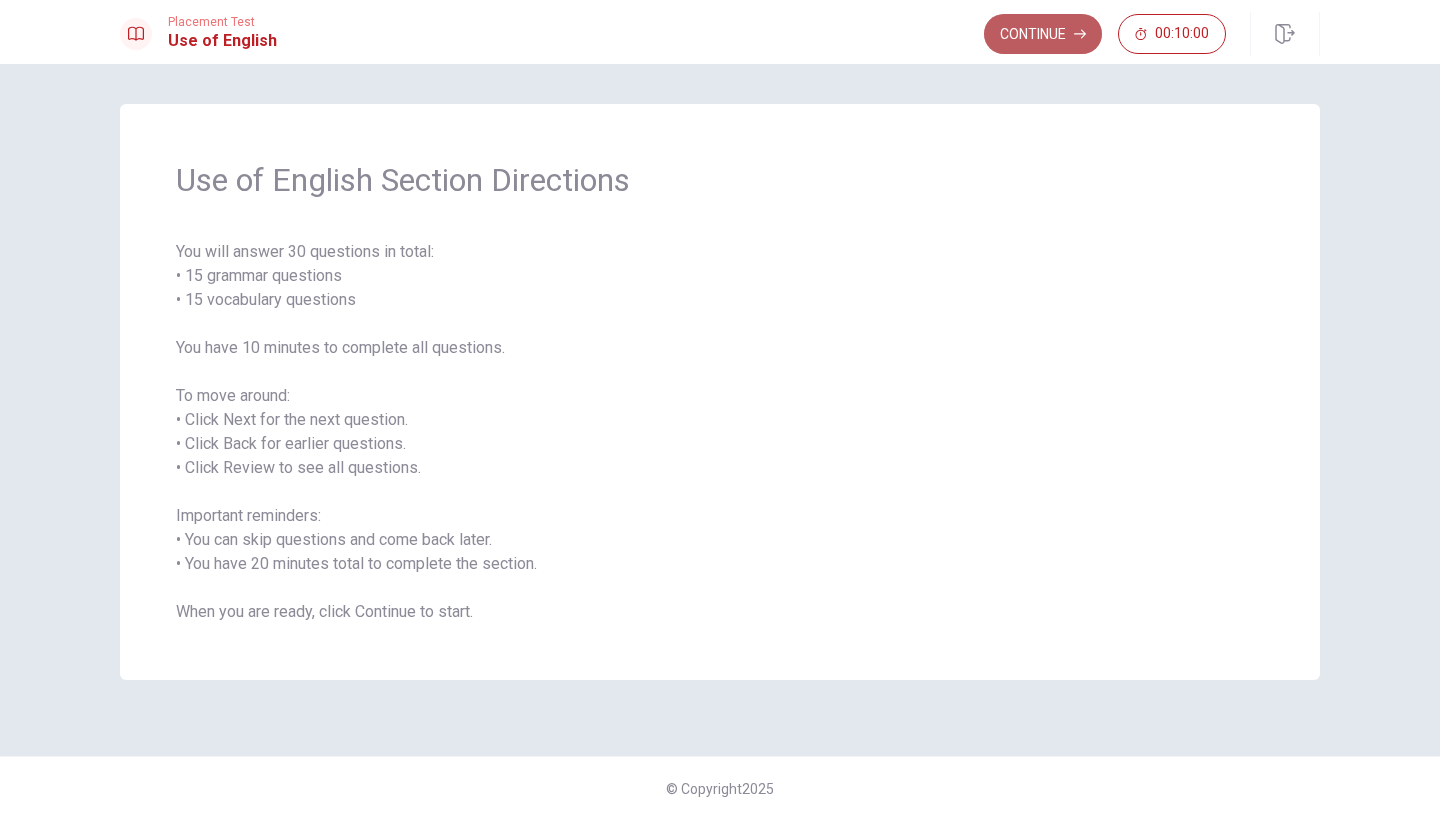 click on "Continue" at bounding box center (1043, 34) 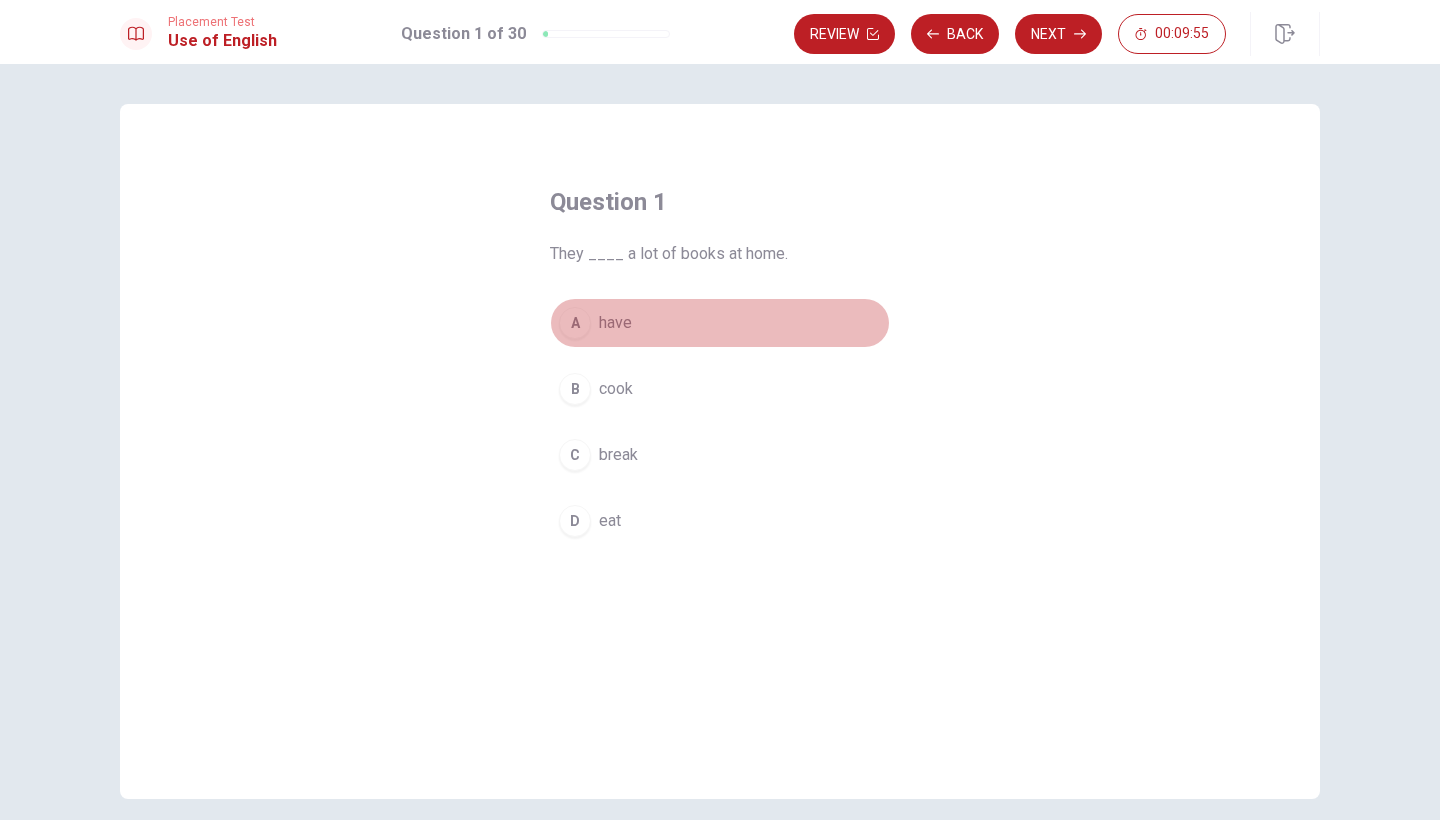 click on "have" at bounding box center [615, 323] 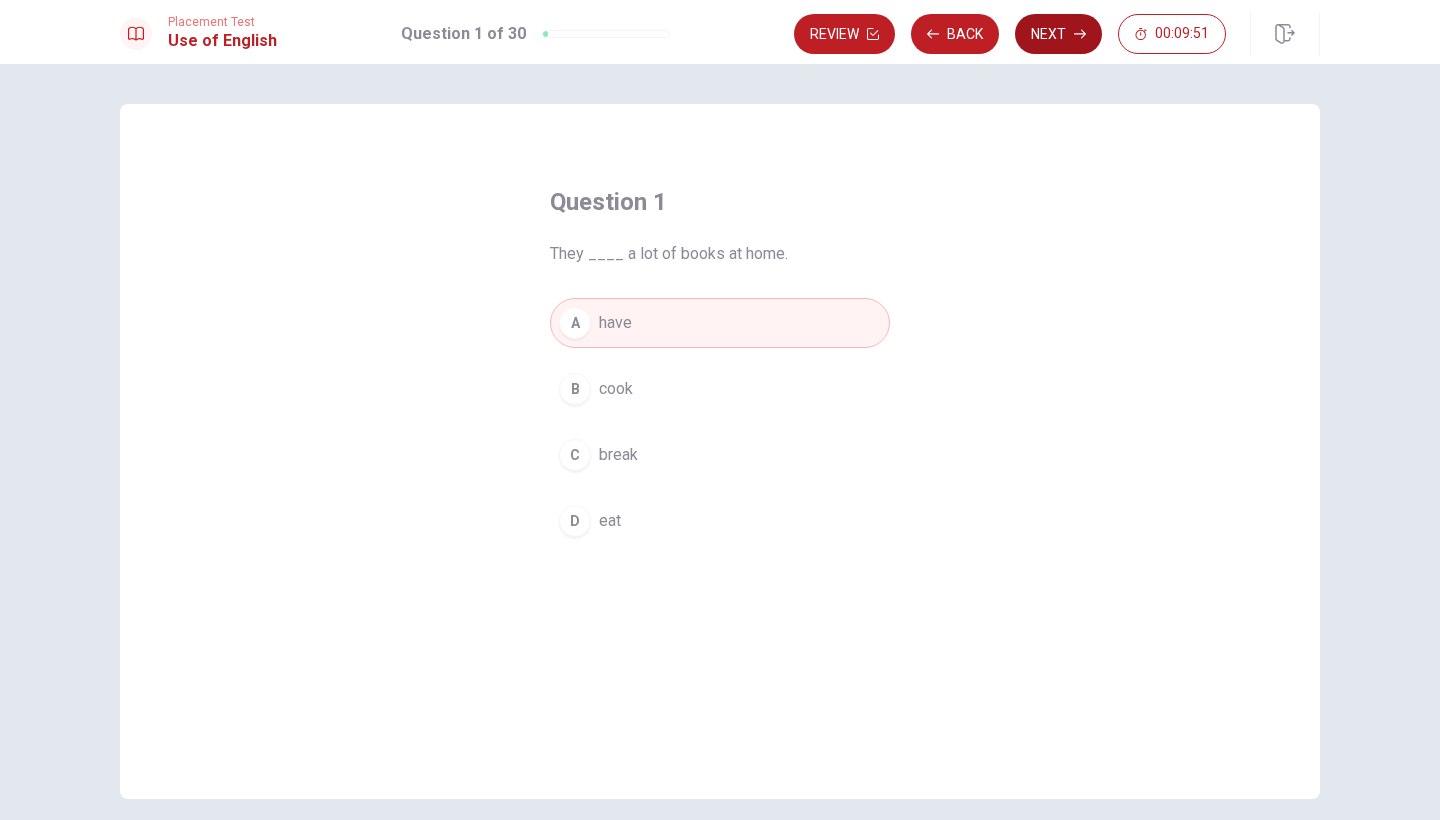 click on "Next" at bounding box center (1058, 34) 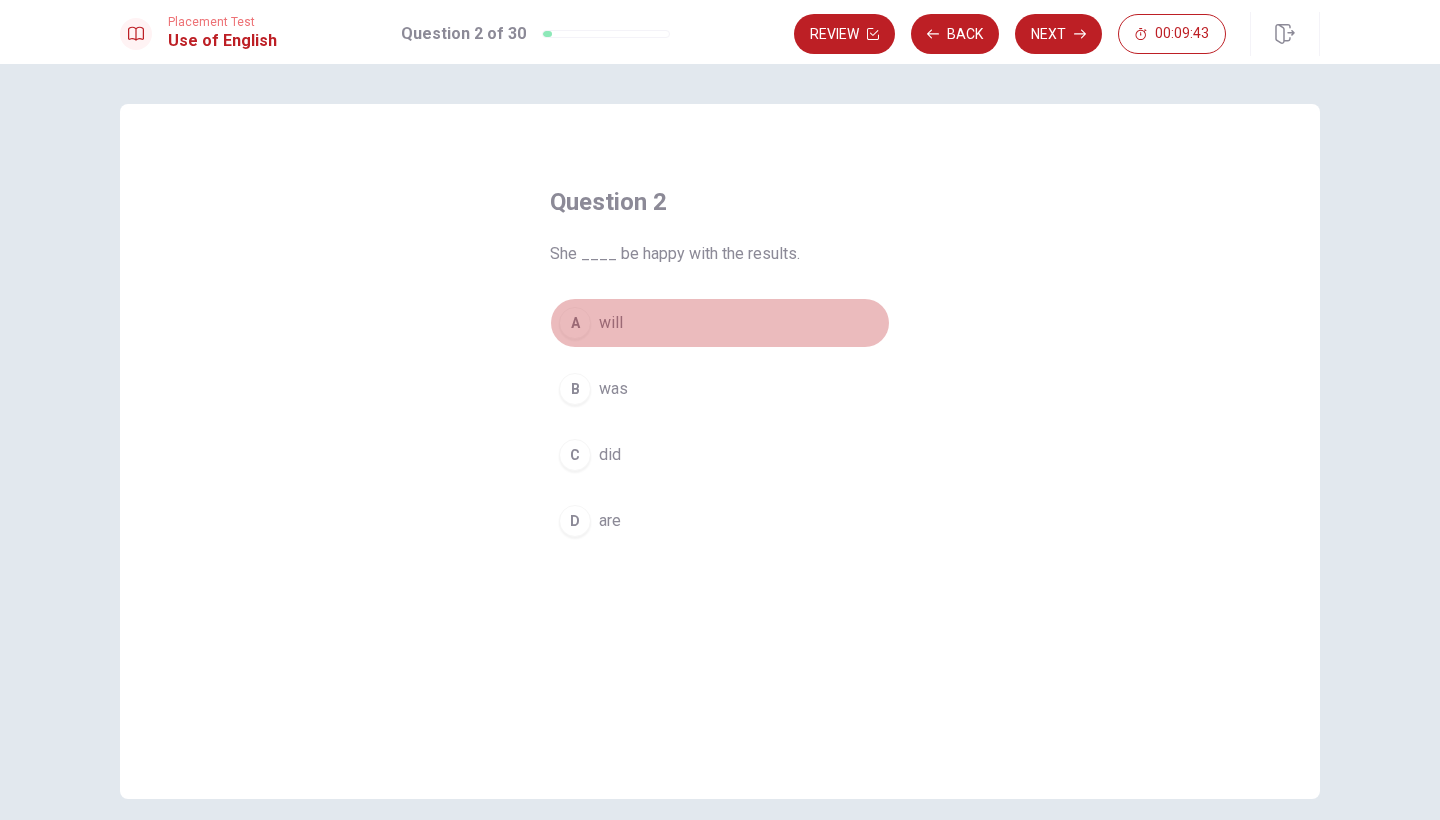 click on "will" at bounding box center (611, 323) 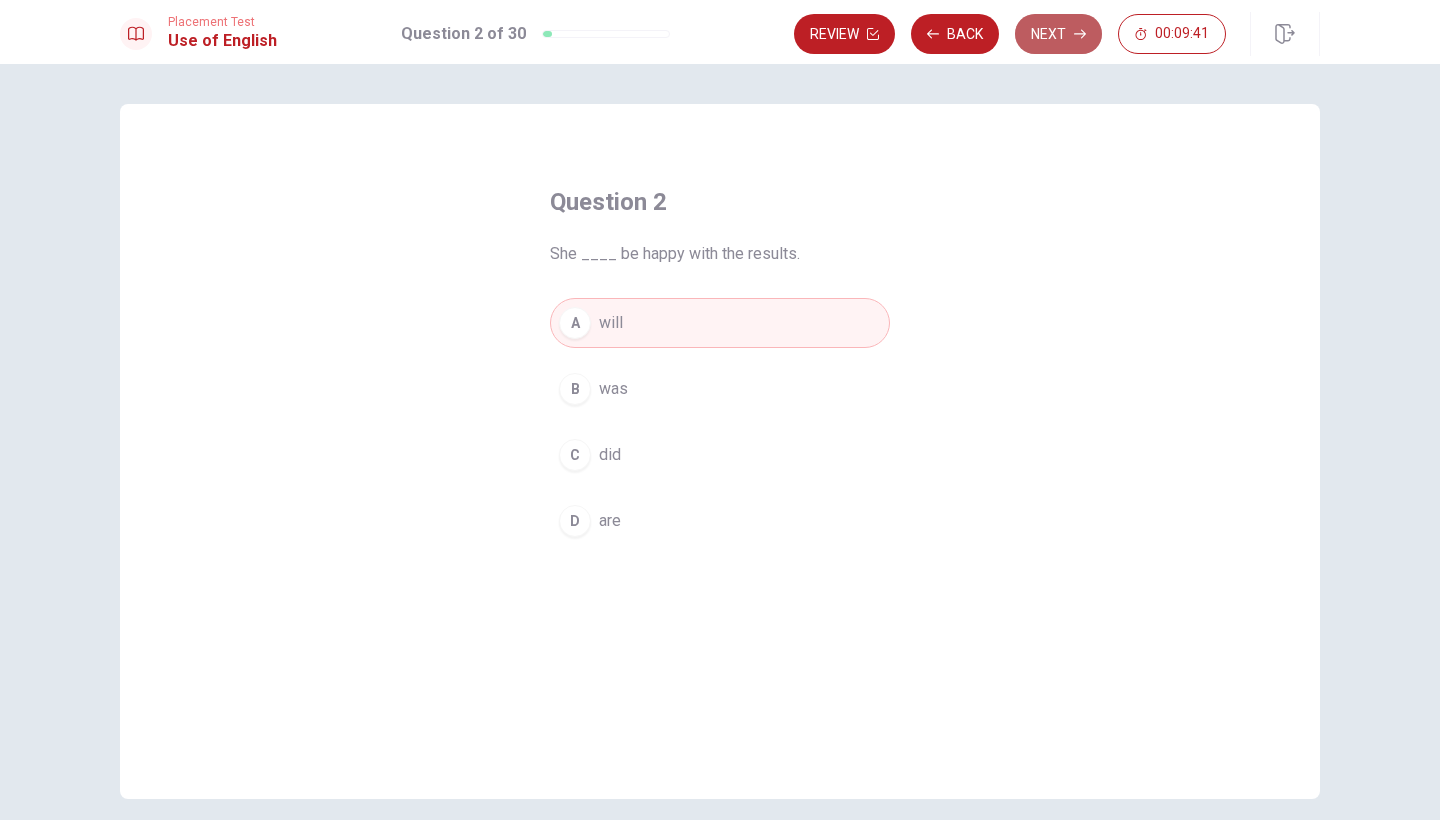 click on "Next" at bounding box center (1058, 34) 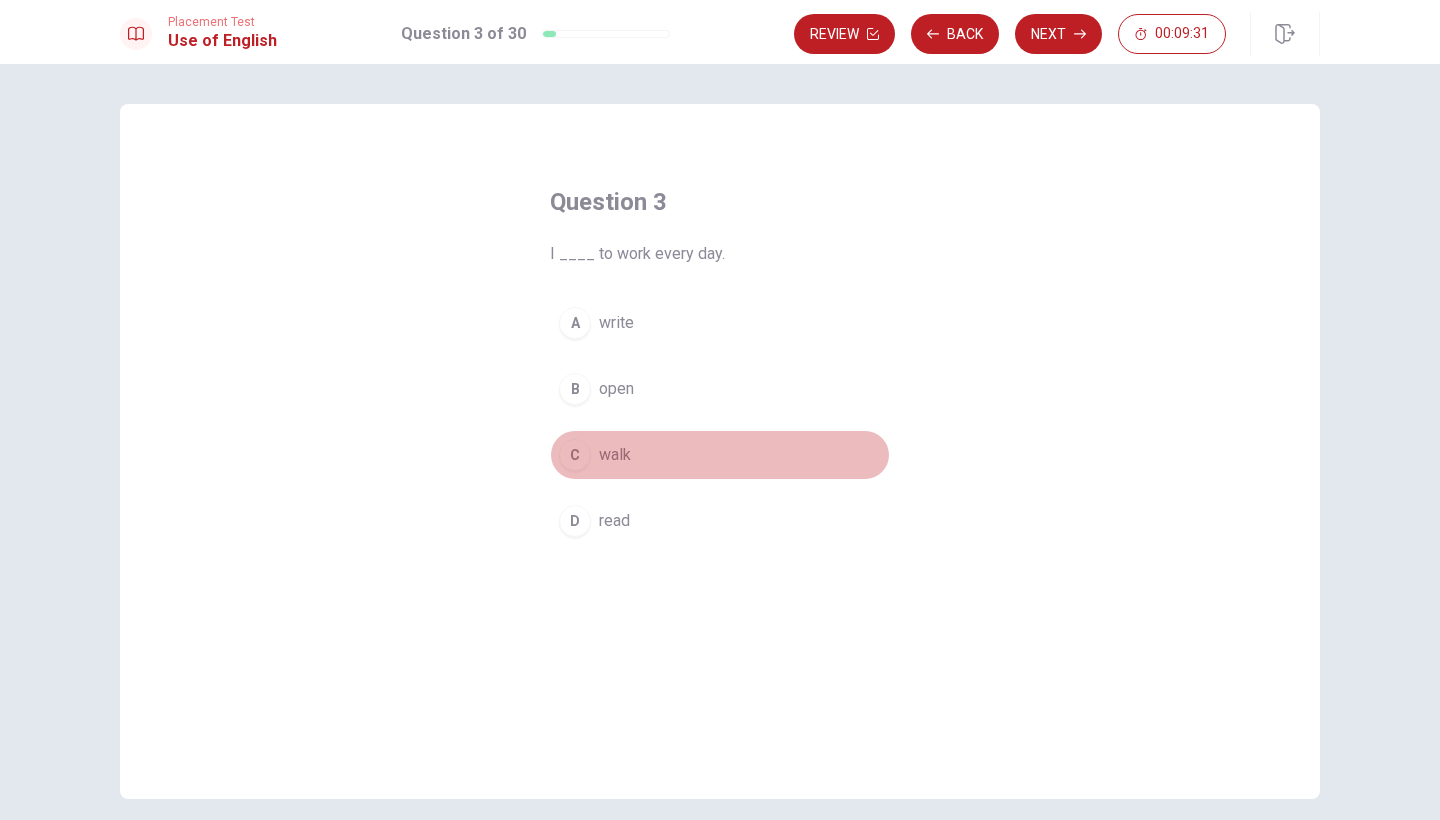 click on "walk" at bounding box center (615, 455) 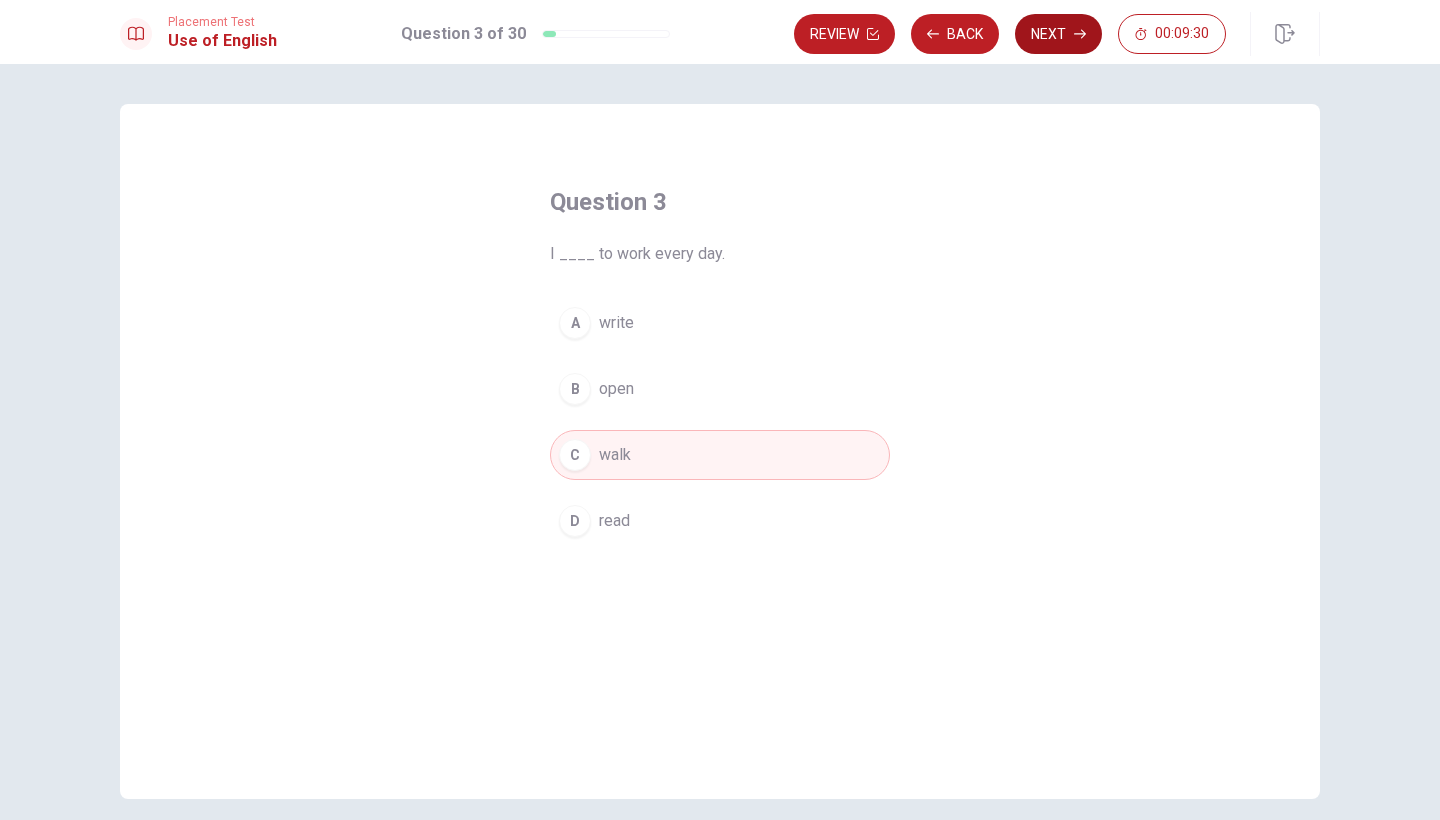 click on "Next" at bounding box center (1058, 34) 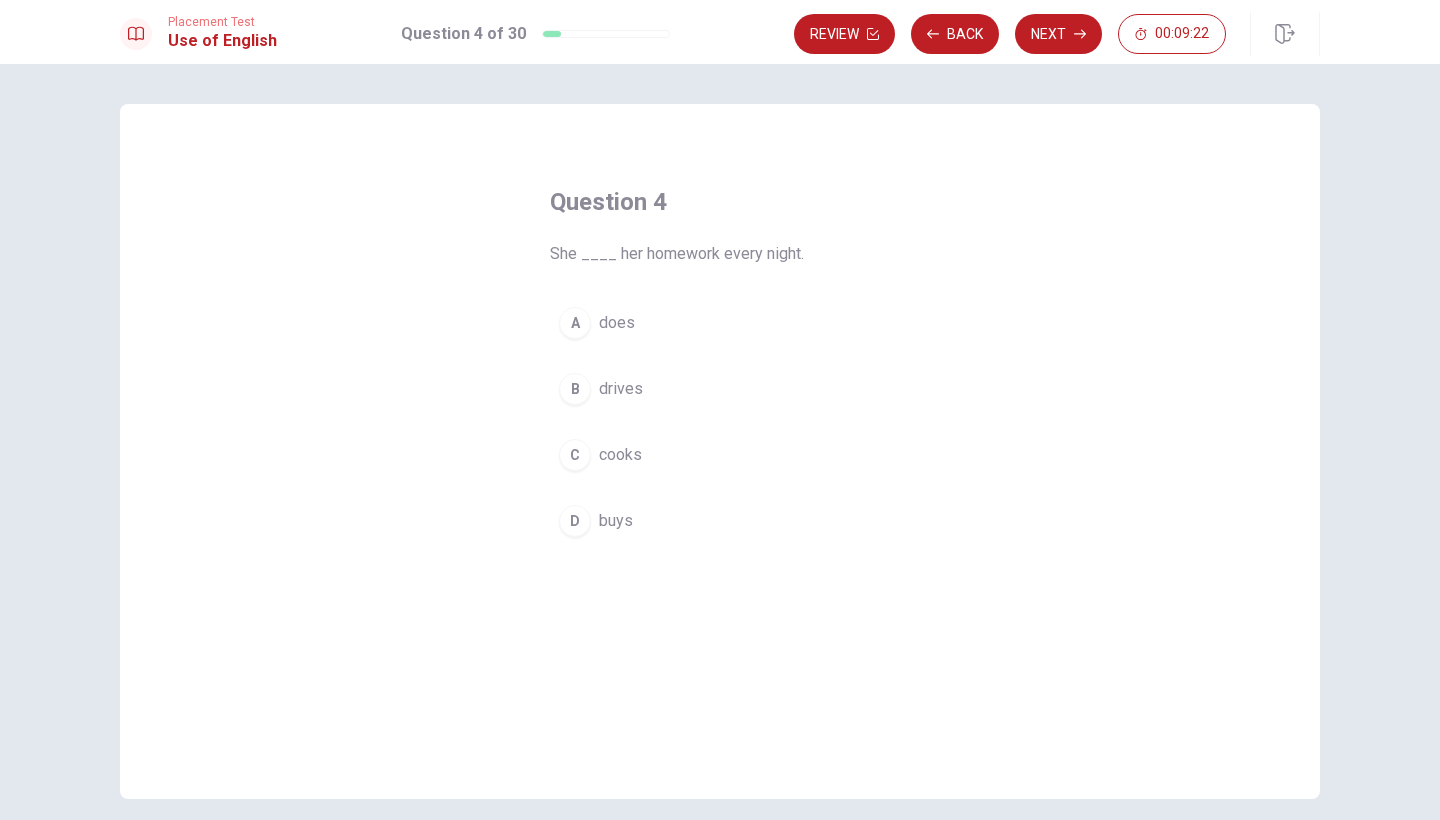 click on "does" at bounding box center [617, 323] 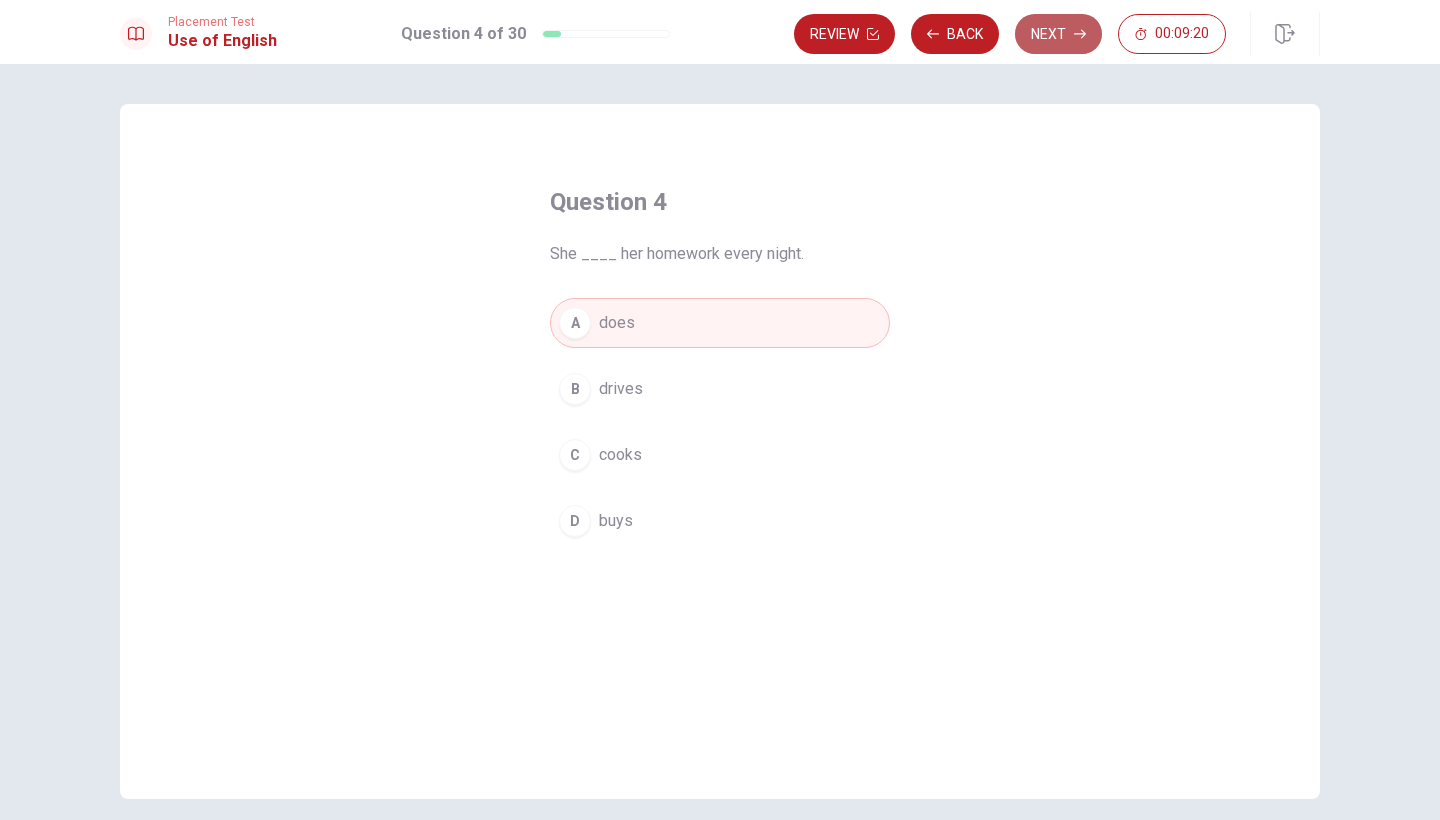 click on "Next" at bounding box center (1058, 34) 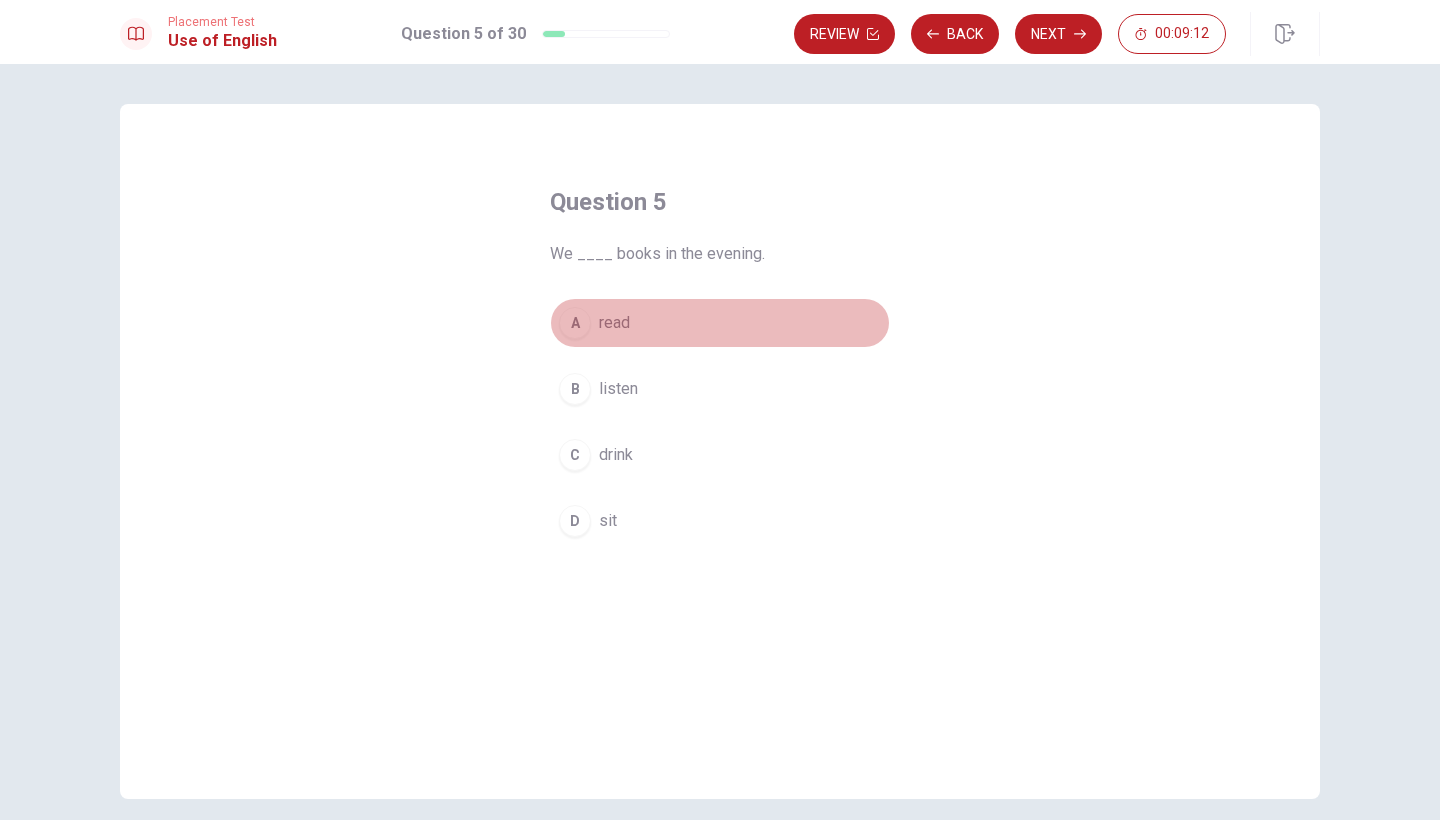 click on "read" at bounding box center (614, 323) 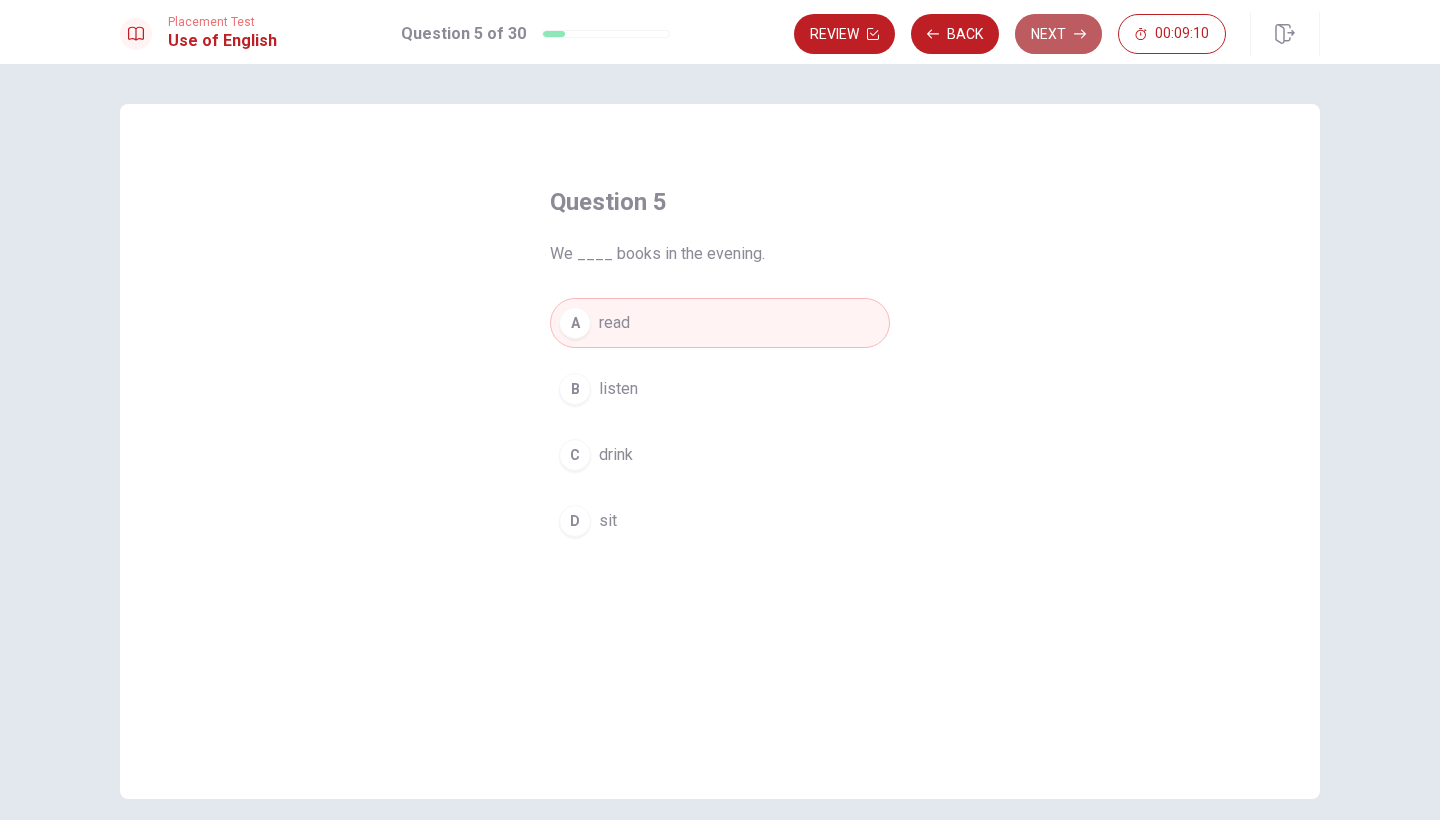 click on "Next" at bounding box center (1058, 34) 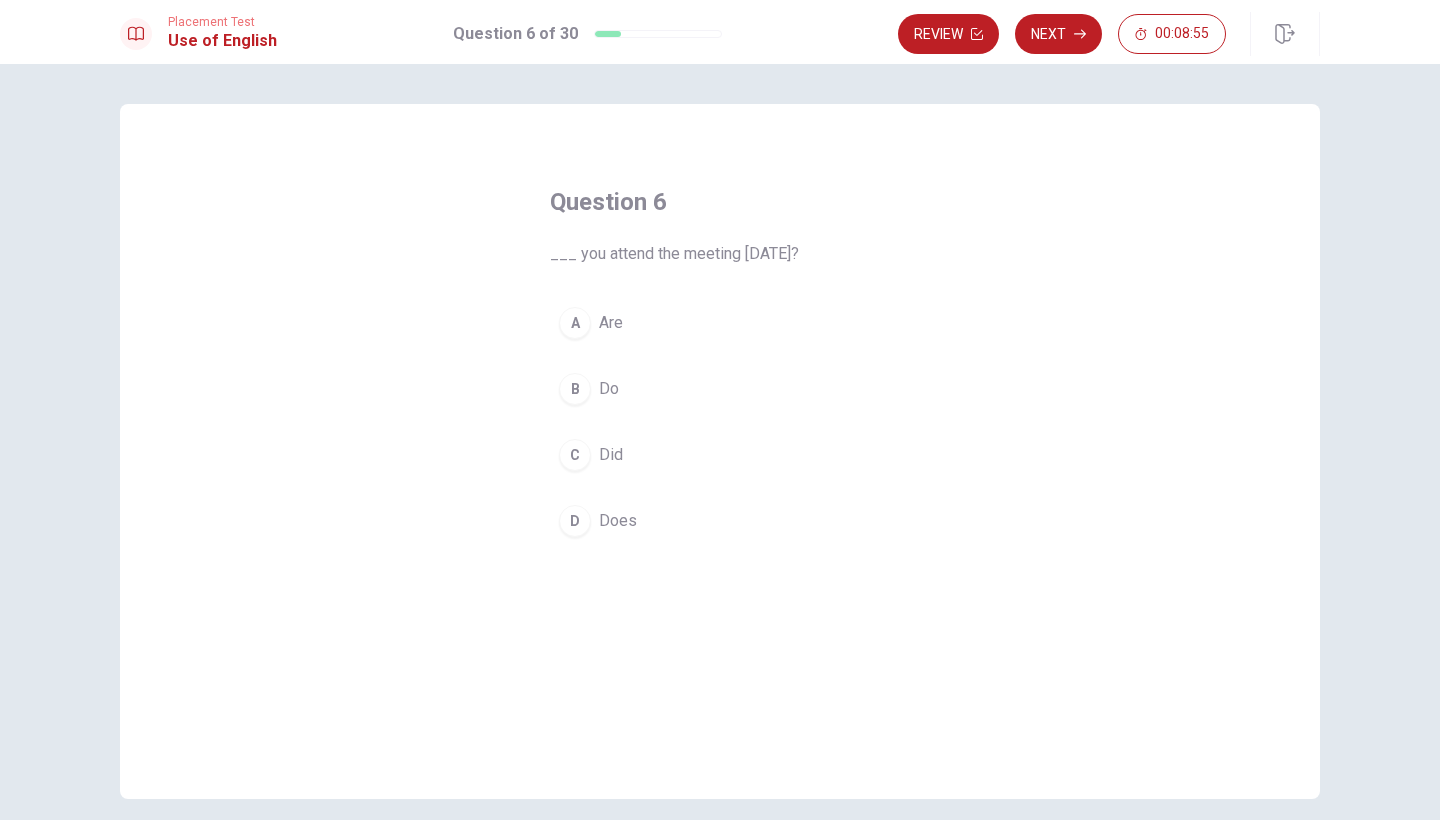 click on "Did" at bounding box center [611, 455] 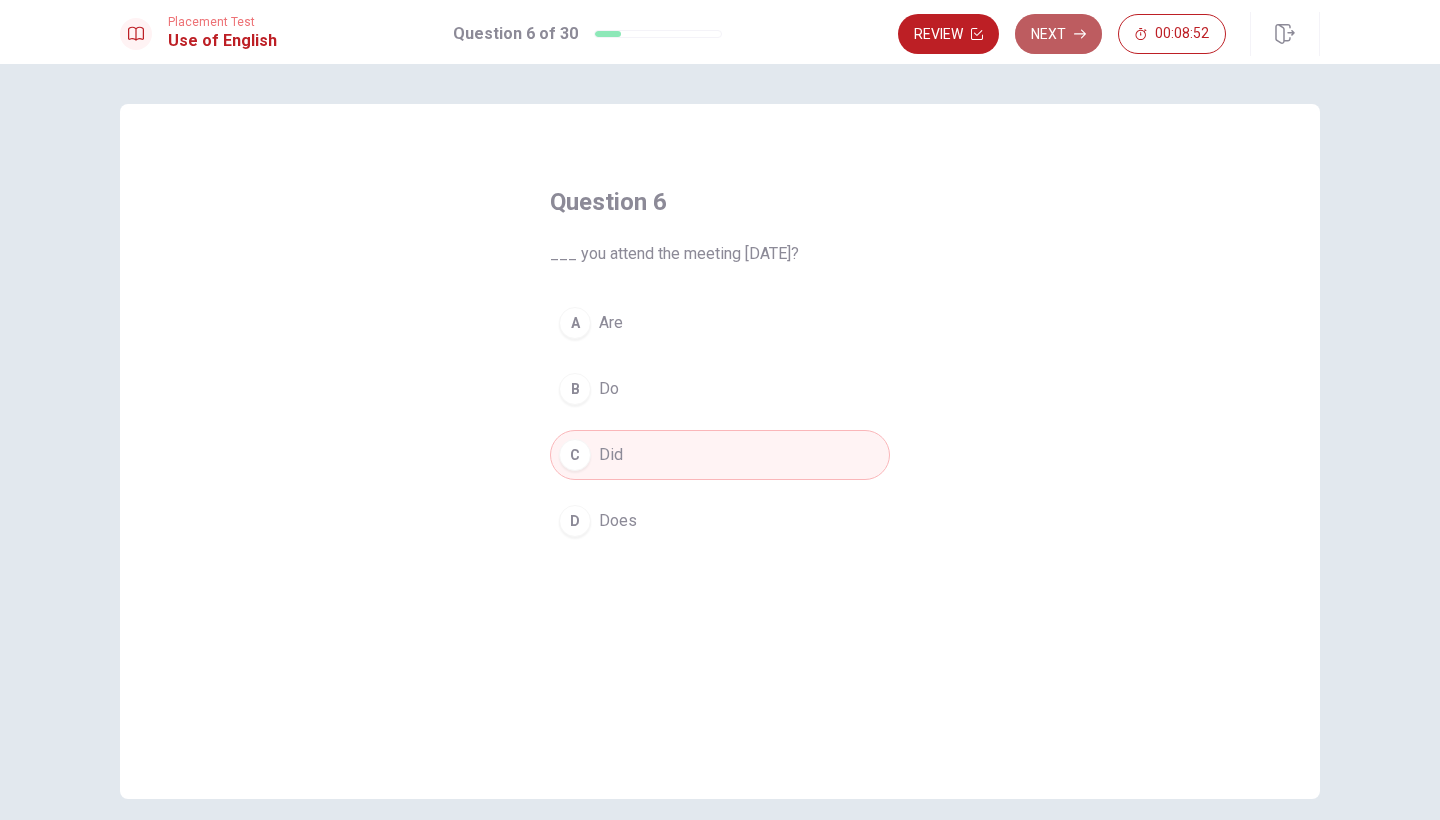 click on "Next" at bounding box center (1058, 34) 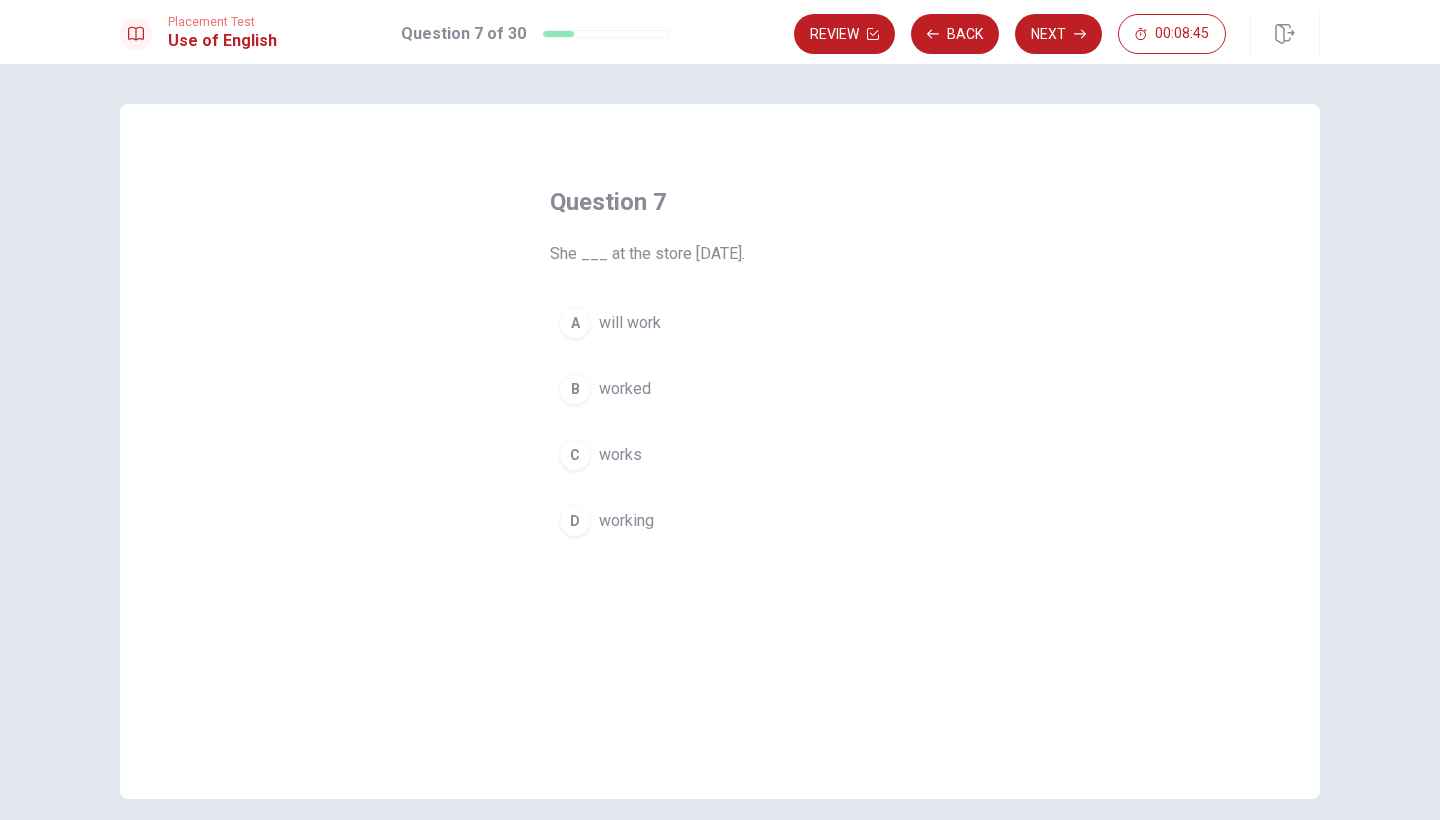 click on "worked" at bounding box center [625, 389] 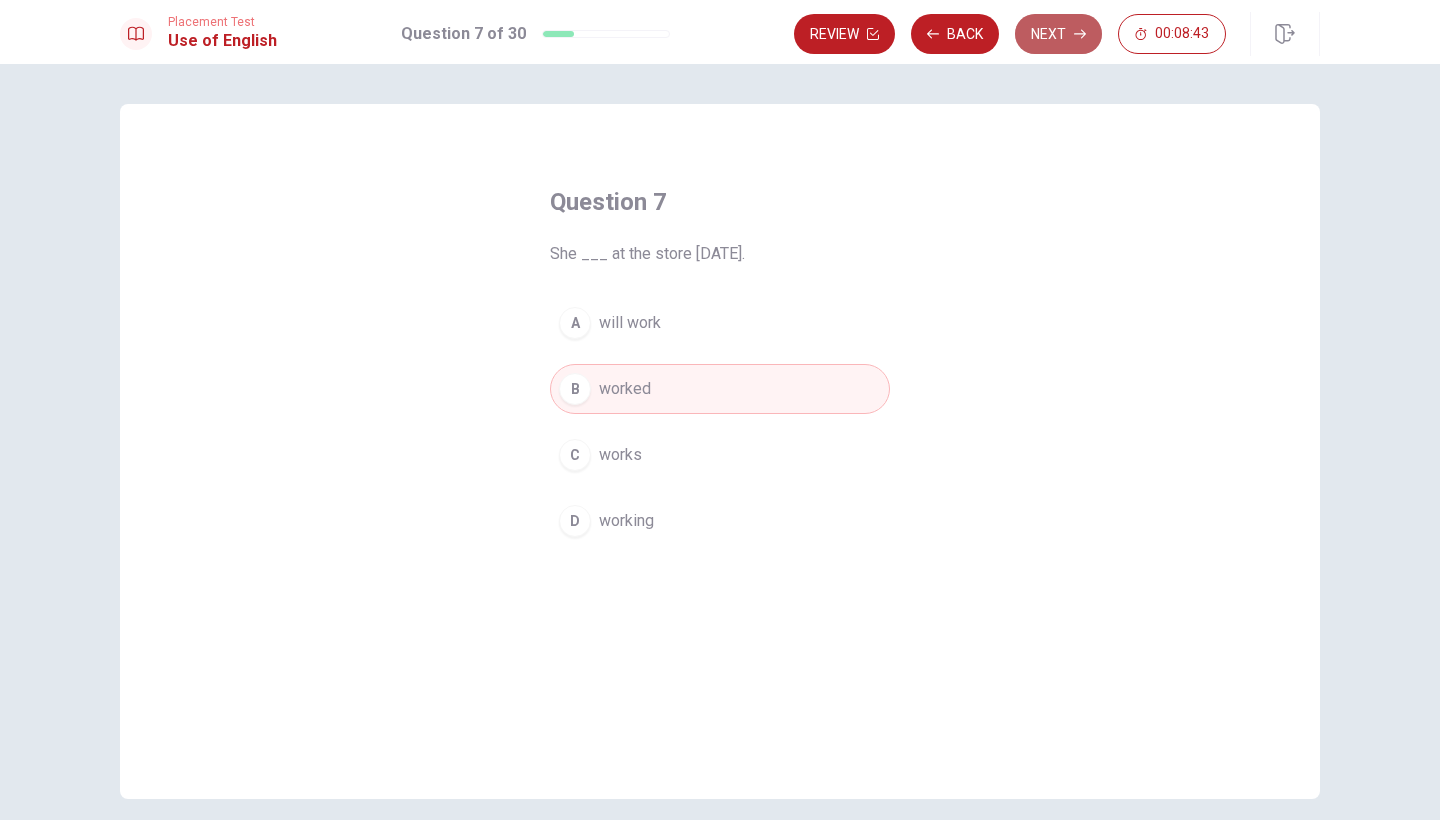click on "Next" at bounding box center (1058, 34) 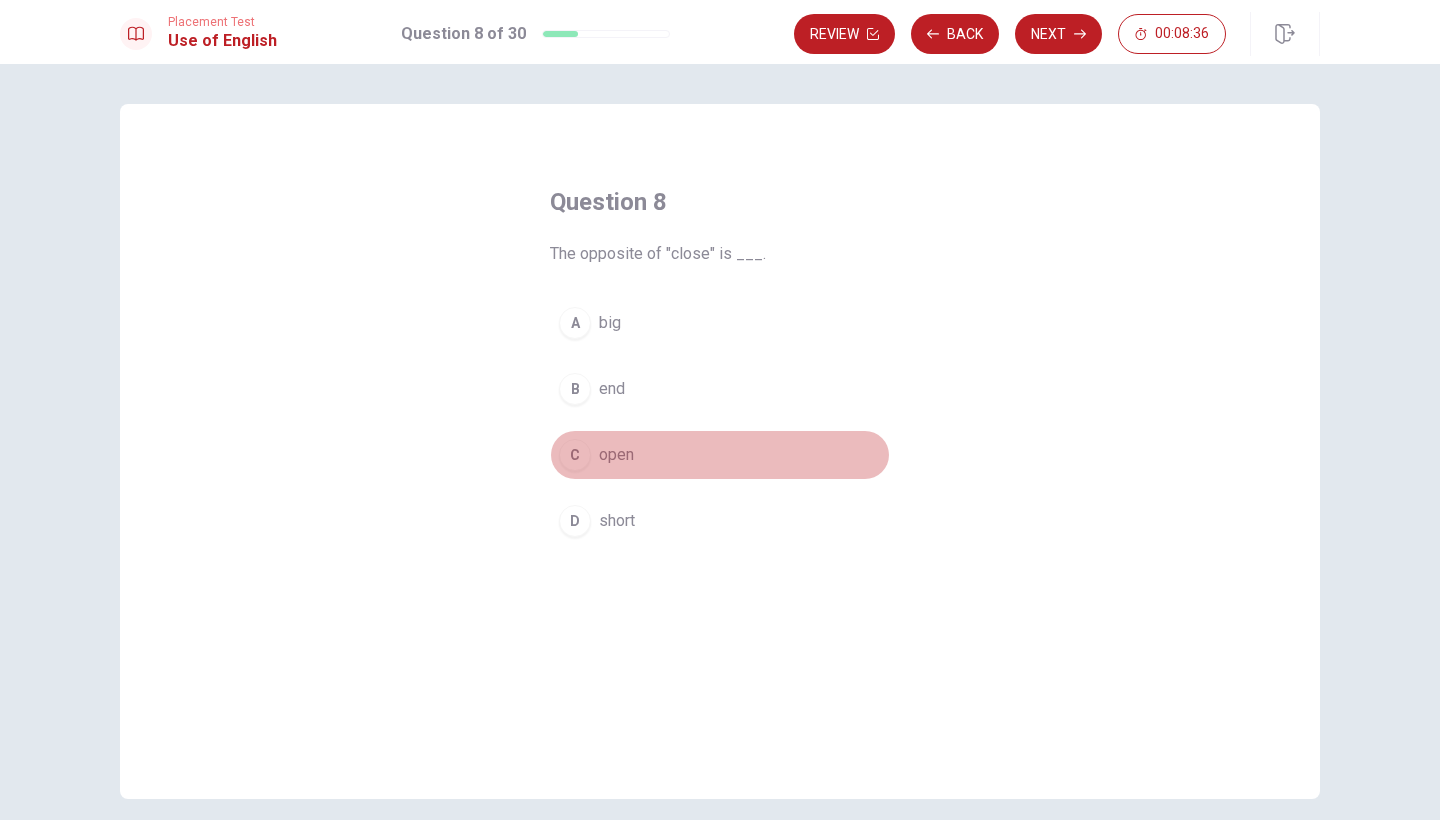 click on "open" at bounding box center [616, 455] 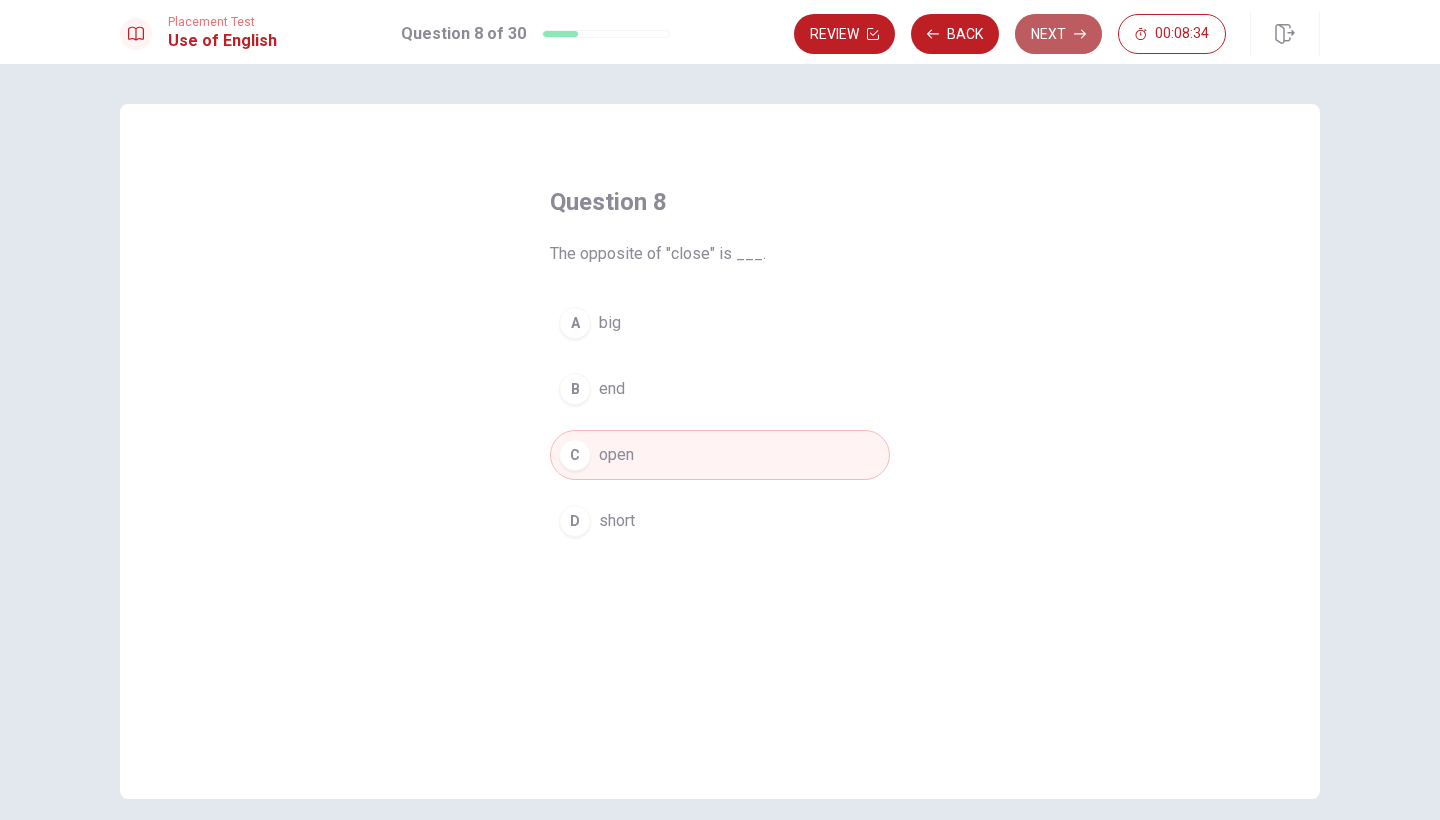 click on "Next" at bounding box center (1058, 34) 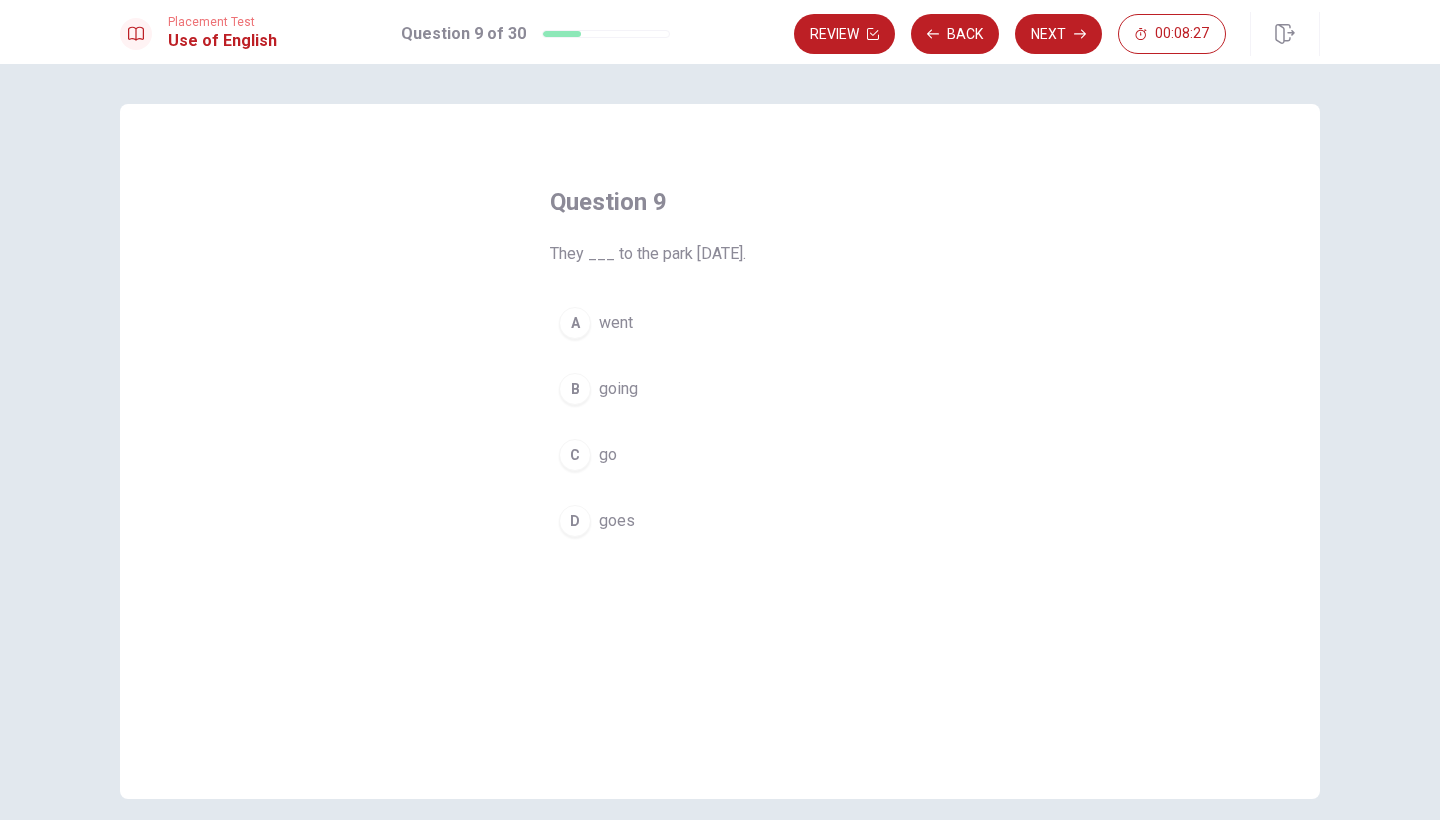 click on "went" at bounding box center [616, 323] 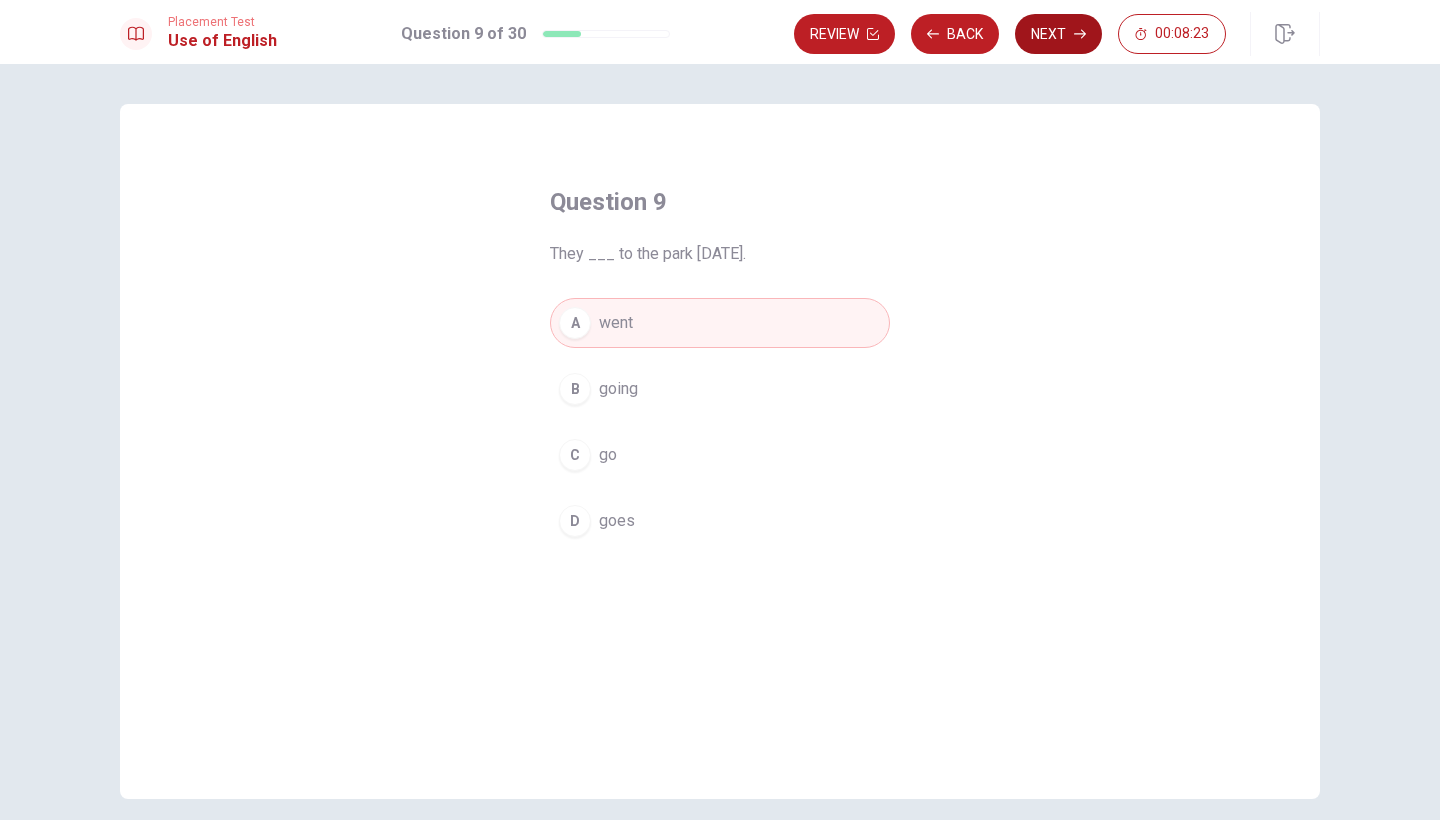click on "Next" at bounding box center [1058, 34] 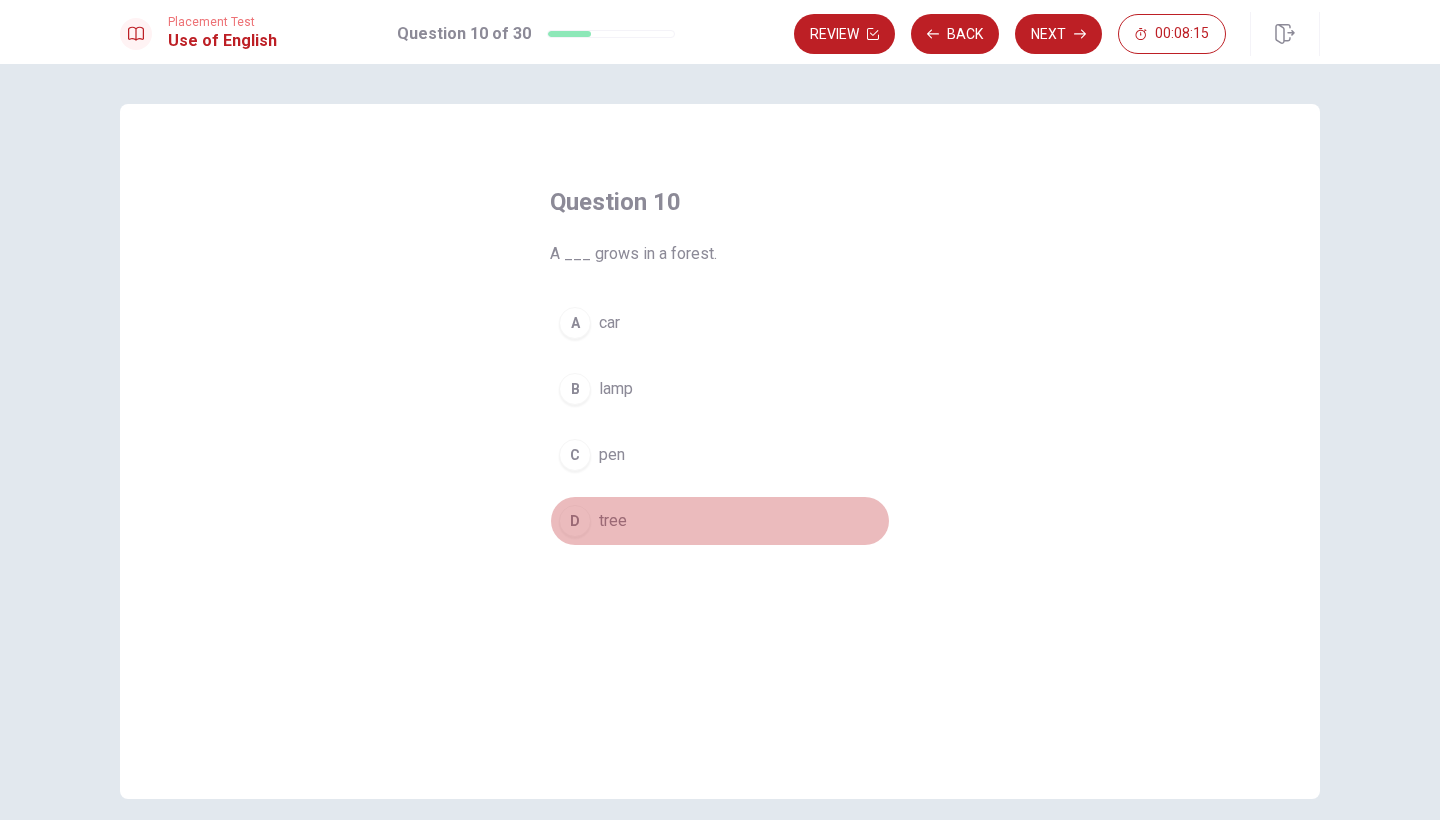 click on "tree" at bounding box center [613, 521] 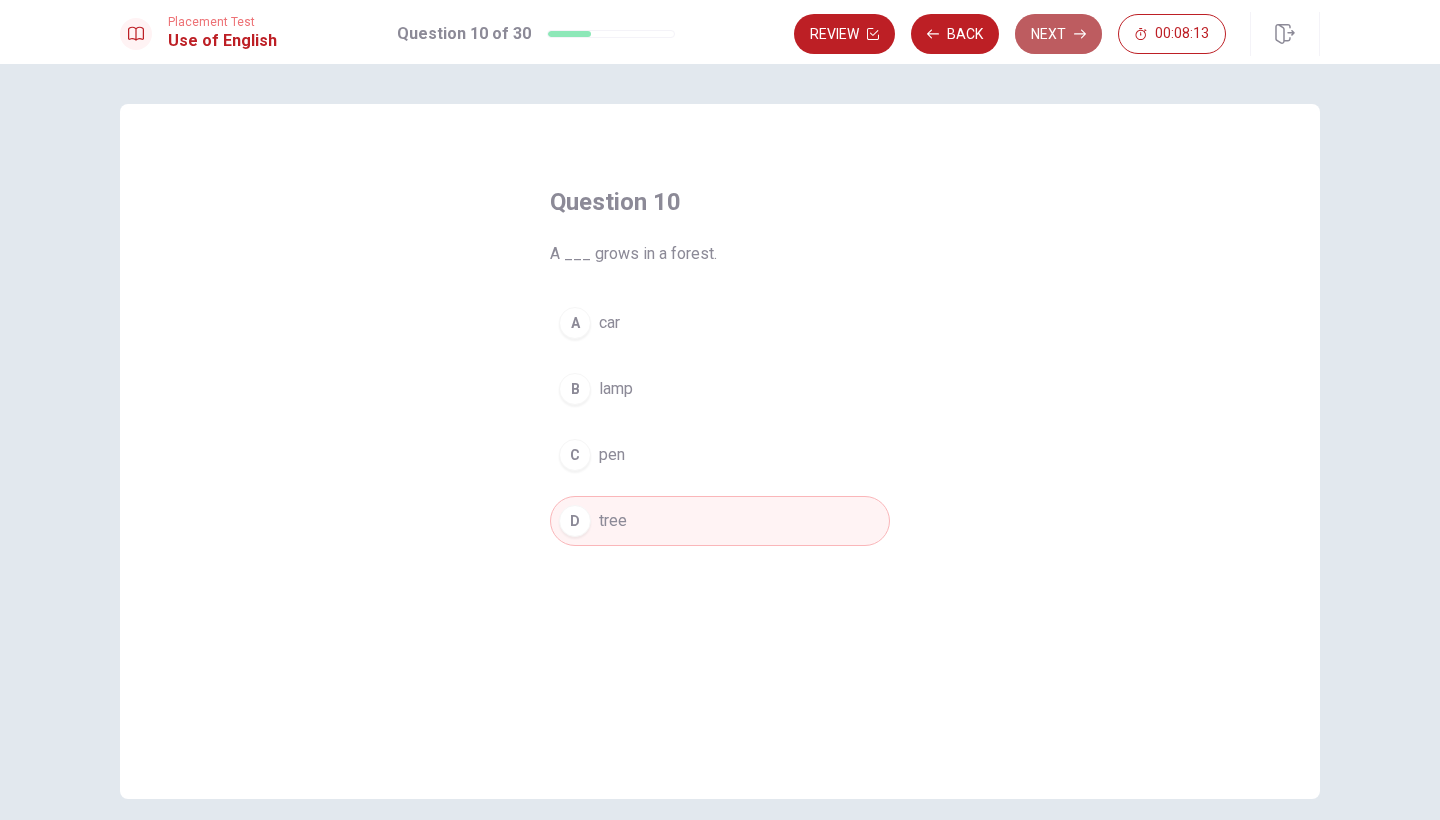 click on "Next" at bounding box center [1058, 34] 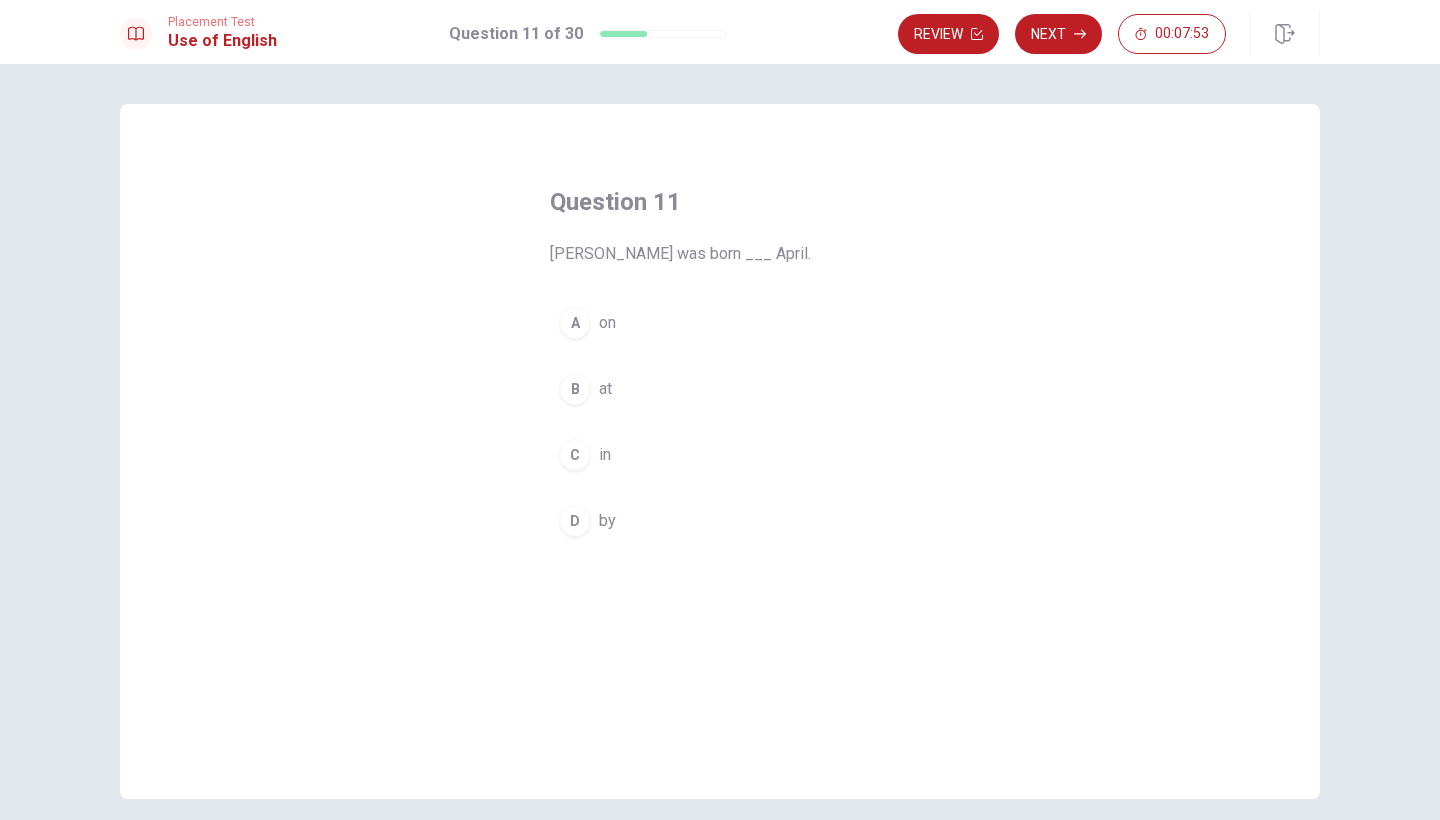 click on "in" at bounding box center (605, 455) 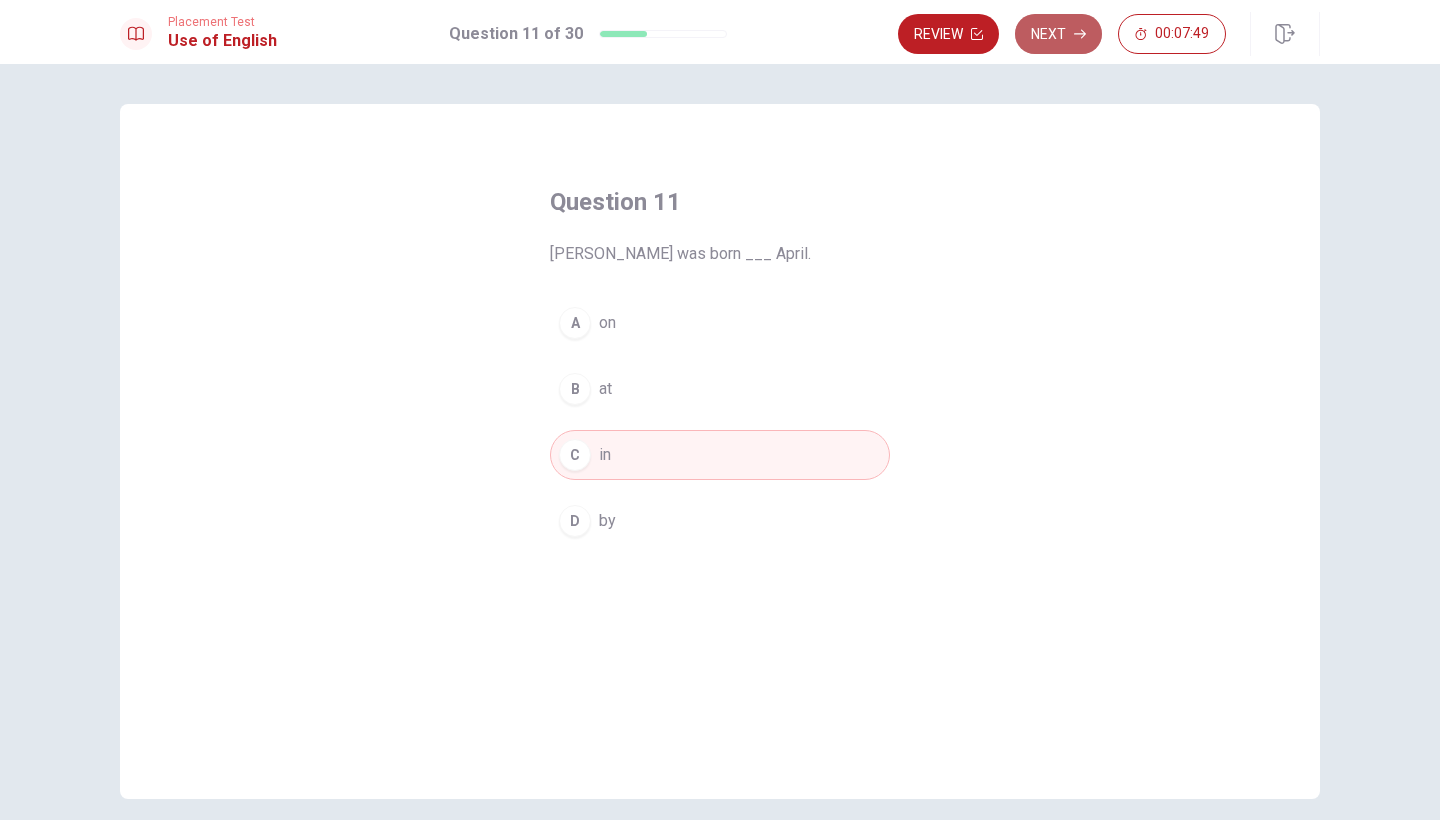 click on "Next" at bounding box center [1058, 34] 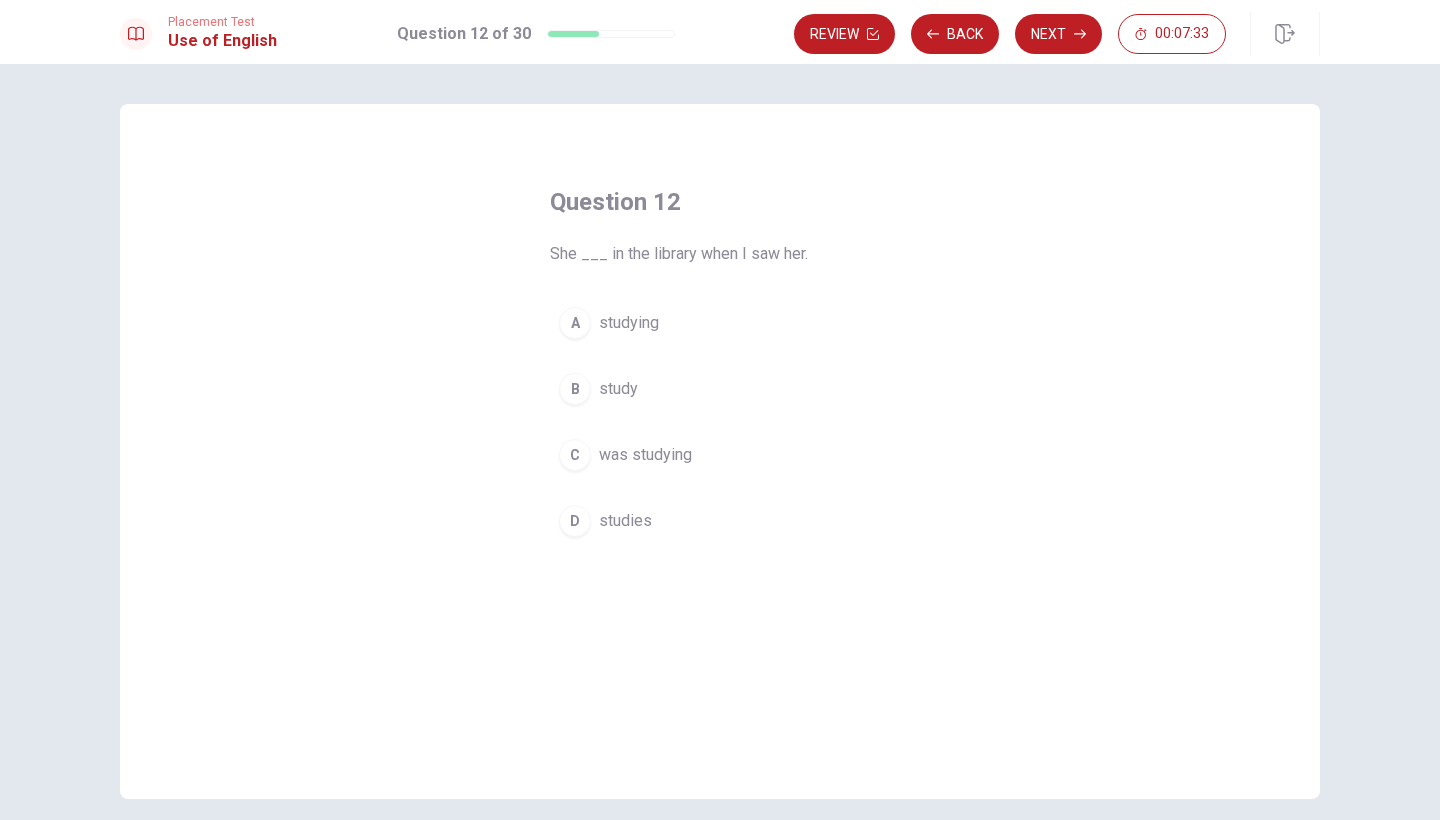 click on "was studying" at bounding box center (645, 455) 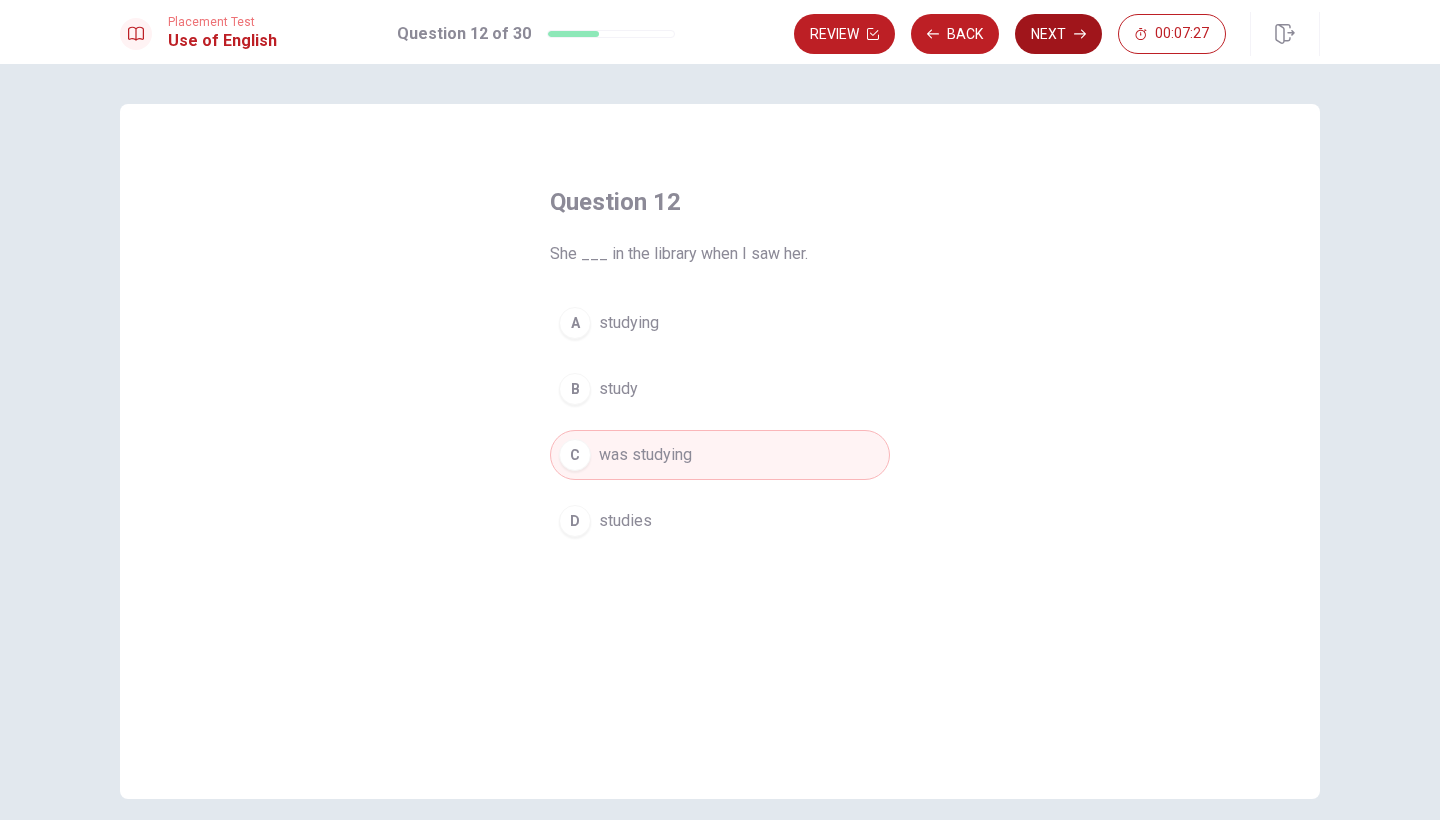 click on "Next" at bounding box center (1058, 34) 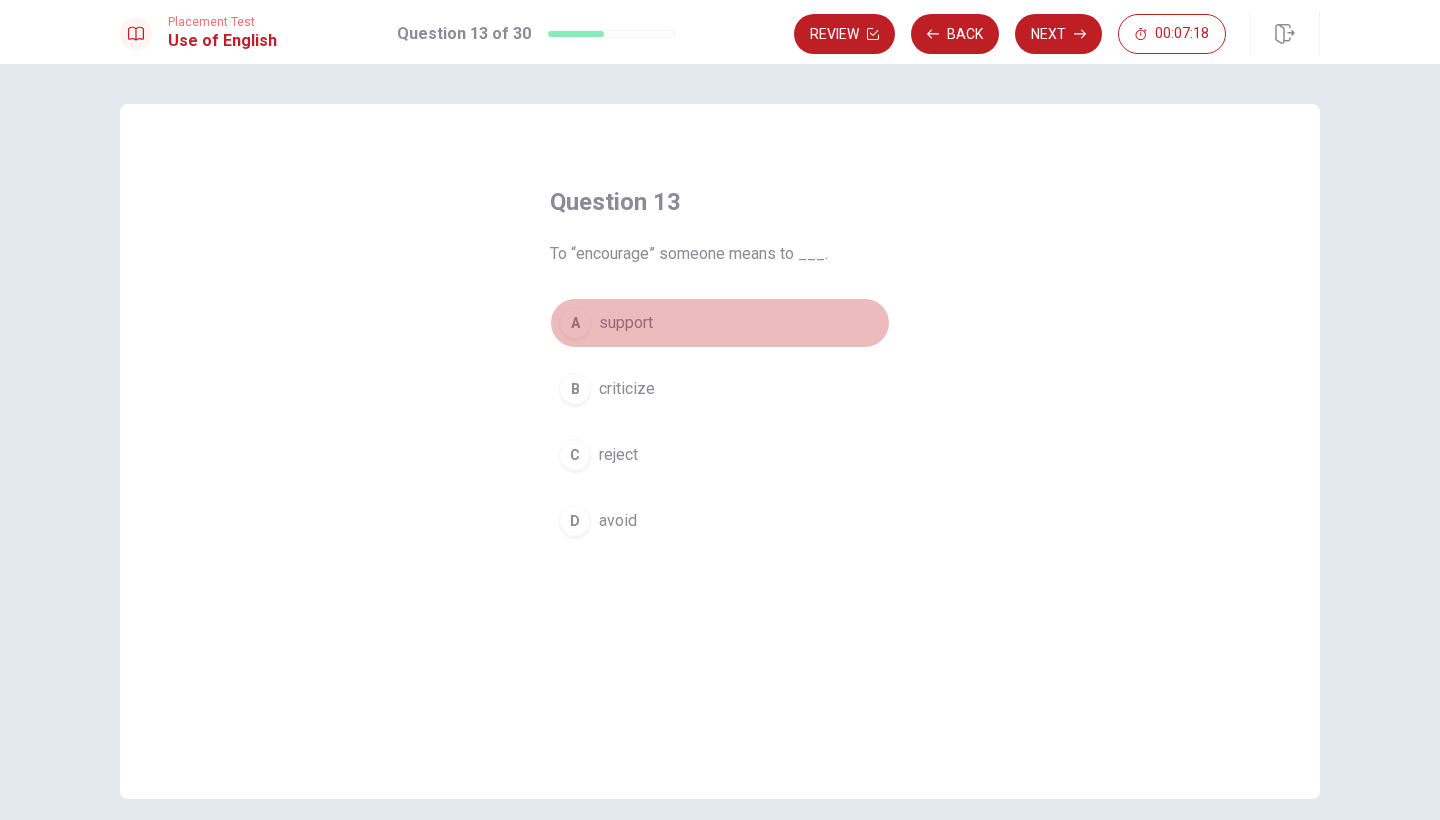 click on "support" at bounding box center [626, 323] 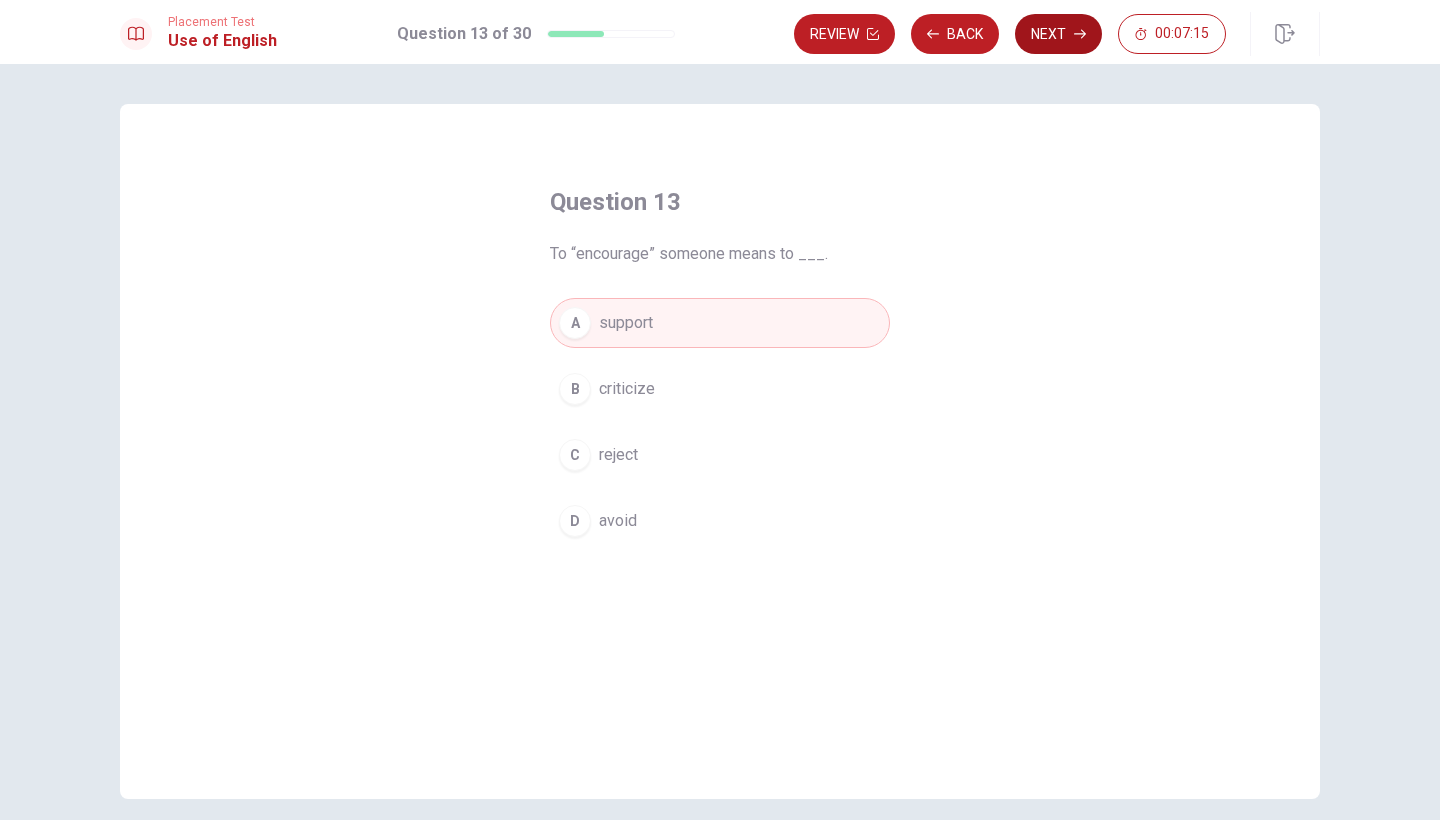 click on "Next" at bounding box center [1058, 34] 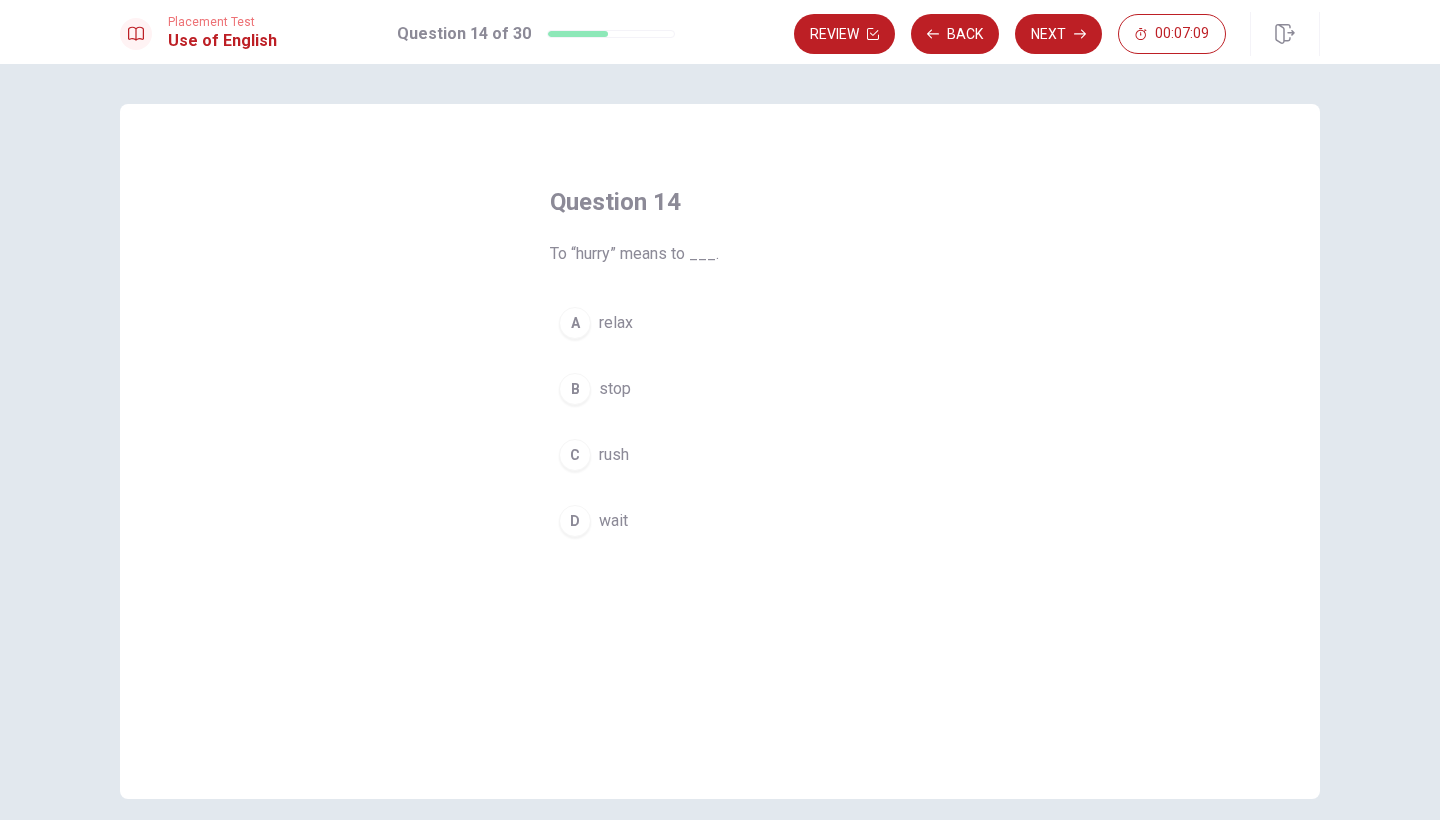 click on "rush" at bounding box center [614, 455] 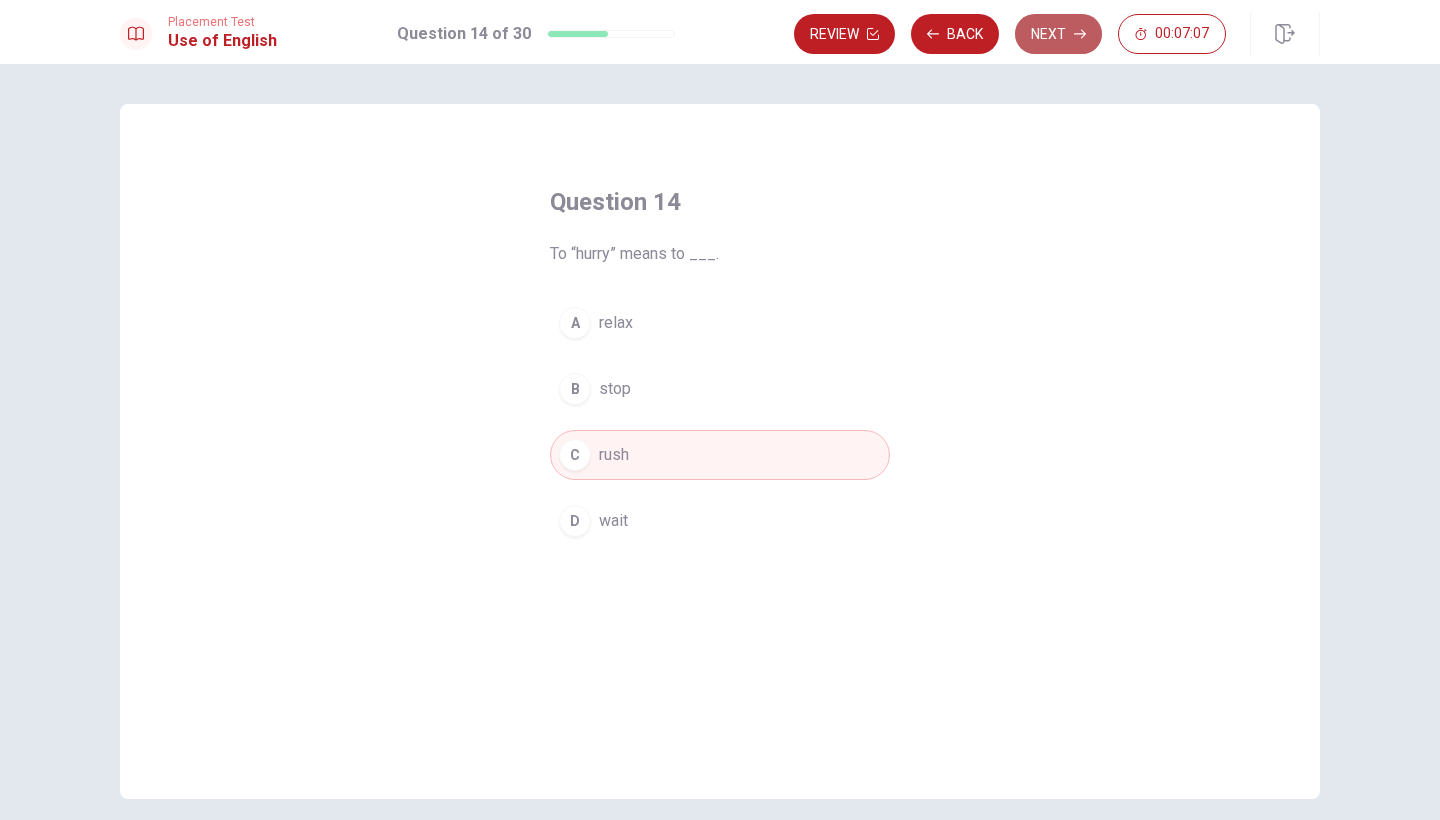 click on "Next" at bounding box center (1058, 34) 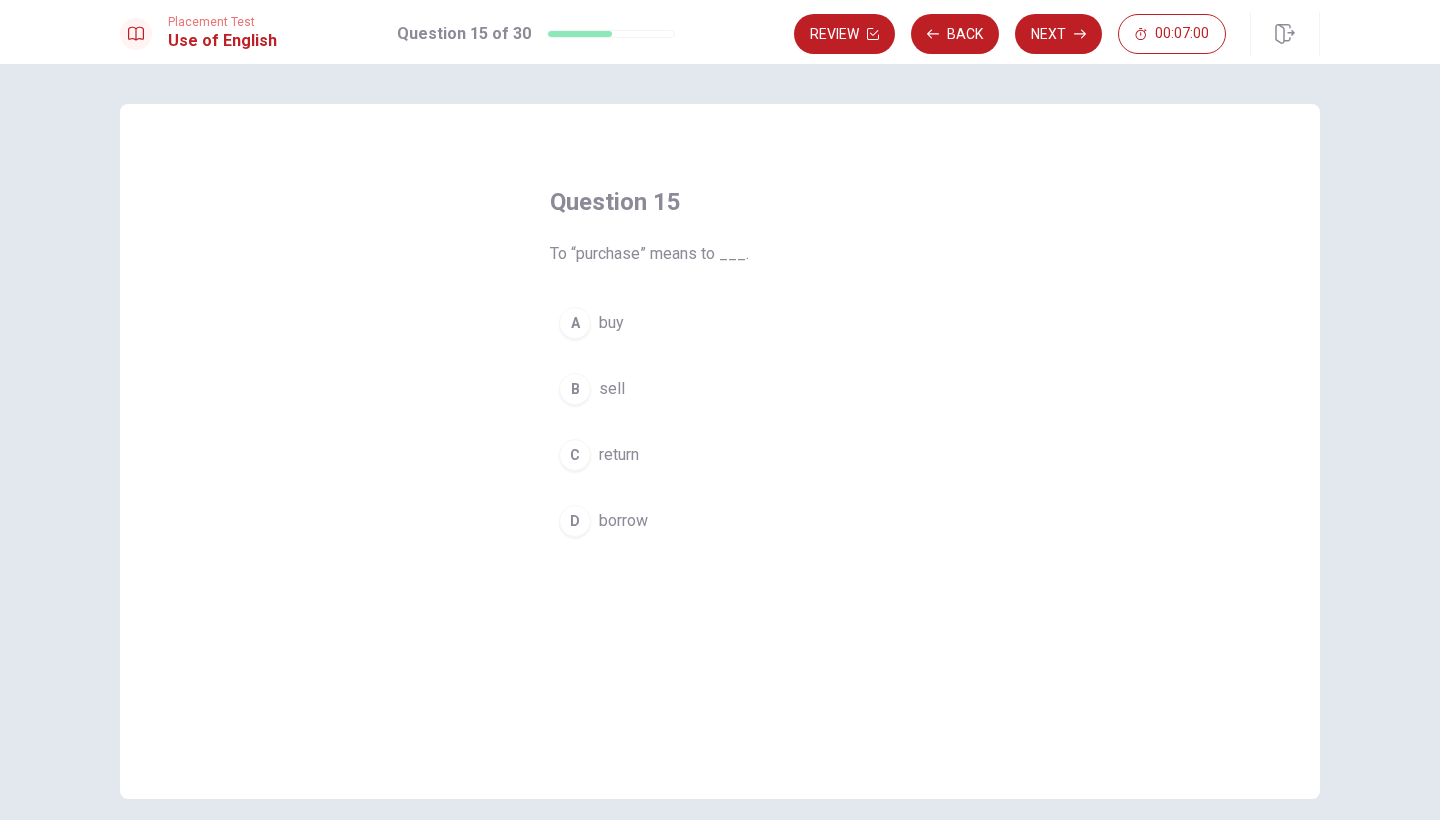 click on "buy" at bounding box center (611, 323) 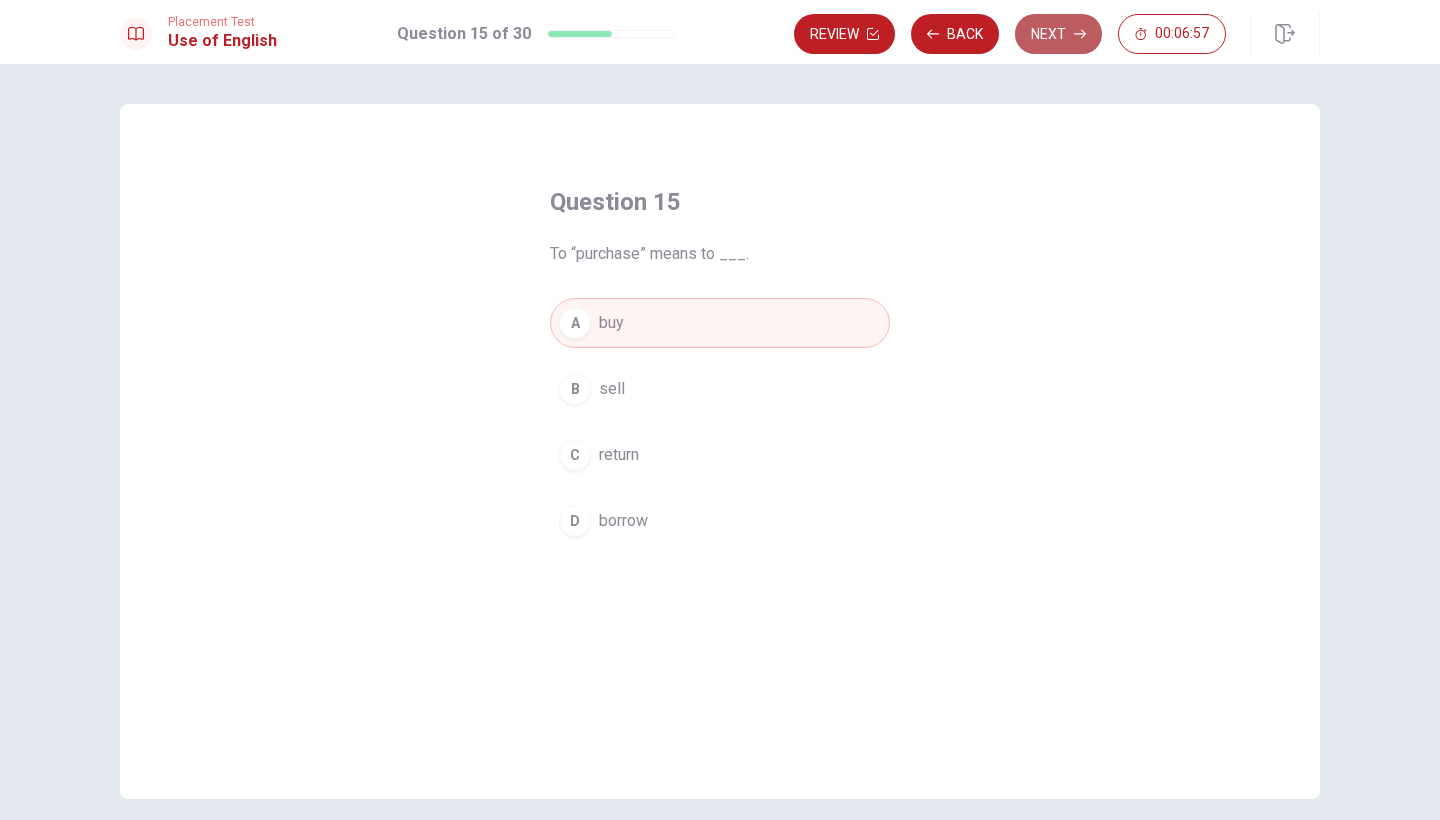 click on "Next" at bounding box center (1058, 34) 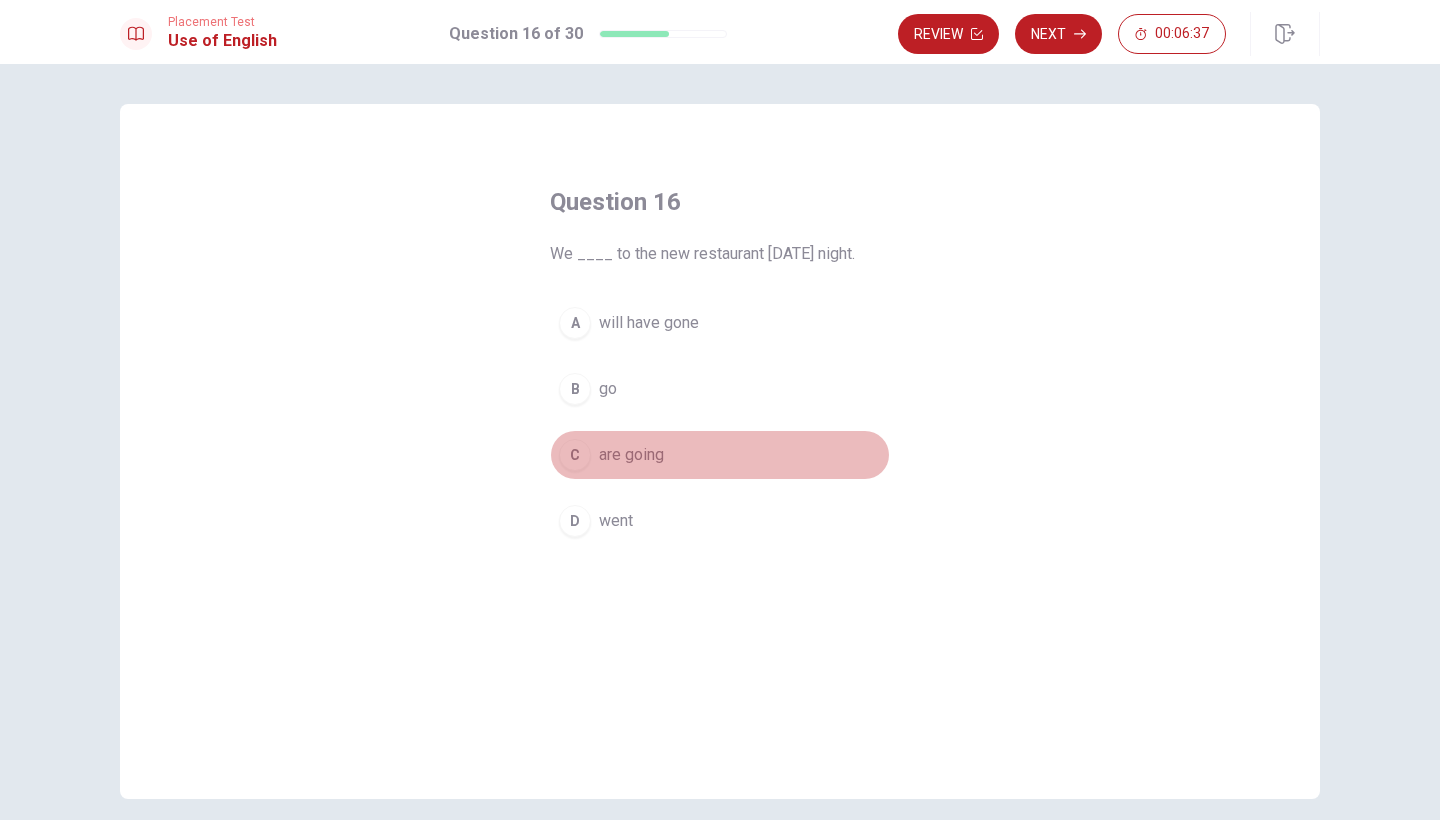 click on "are going" at bounding box center [631, 455] 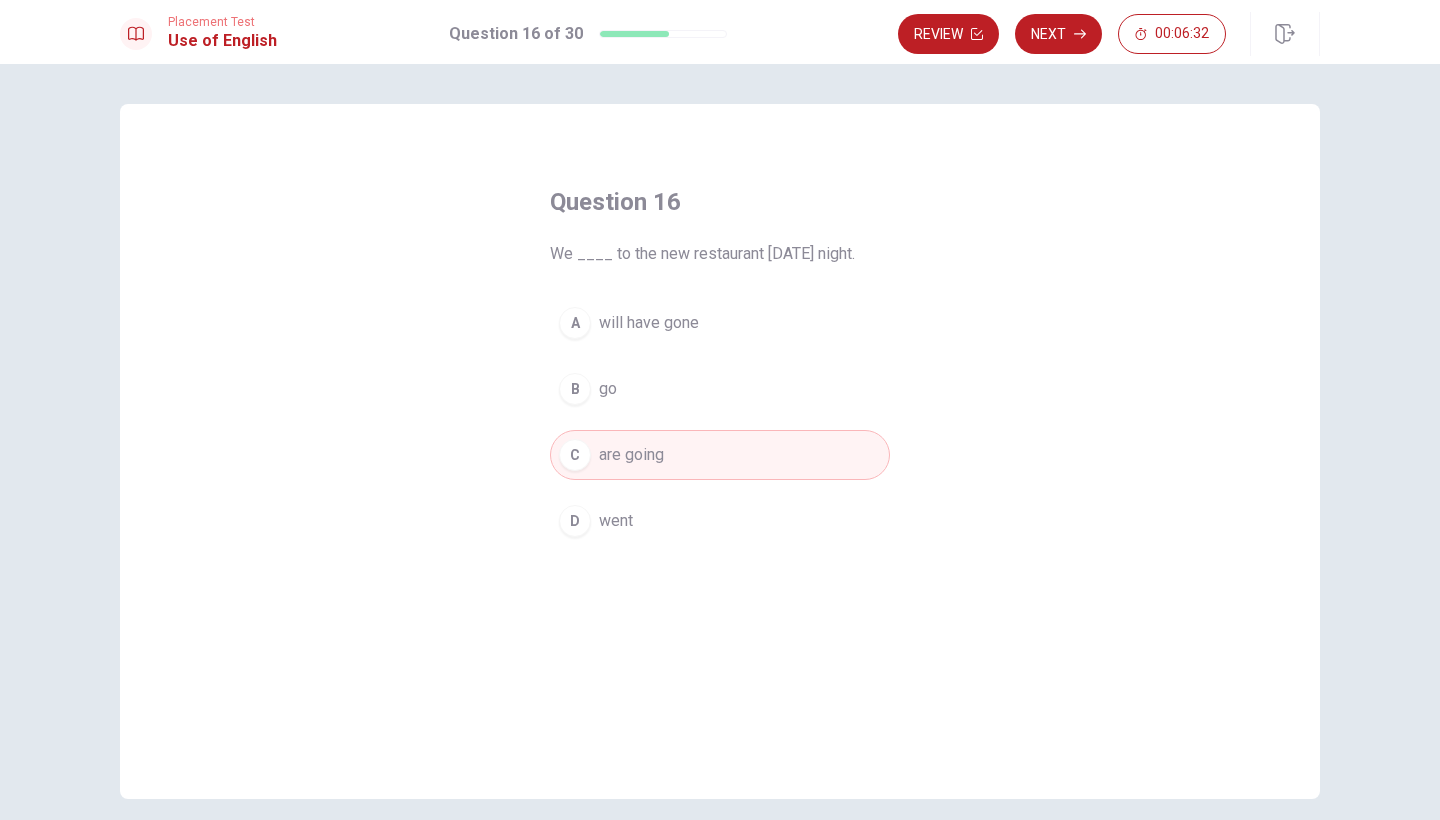 click on "are going" at bounding box center [631, 455] 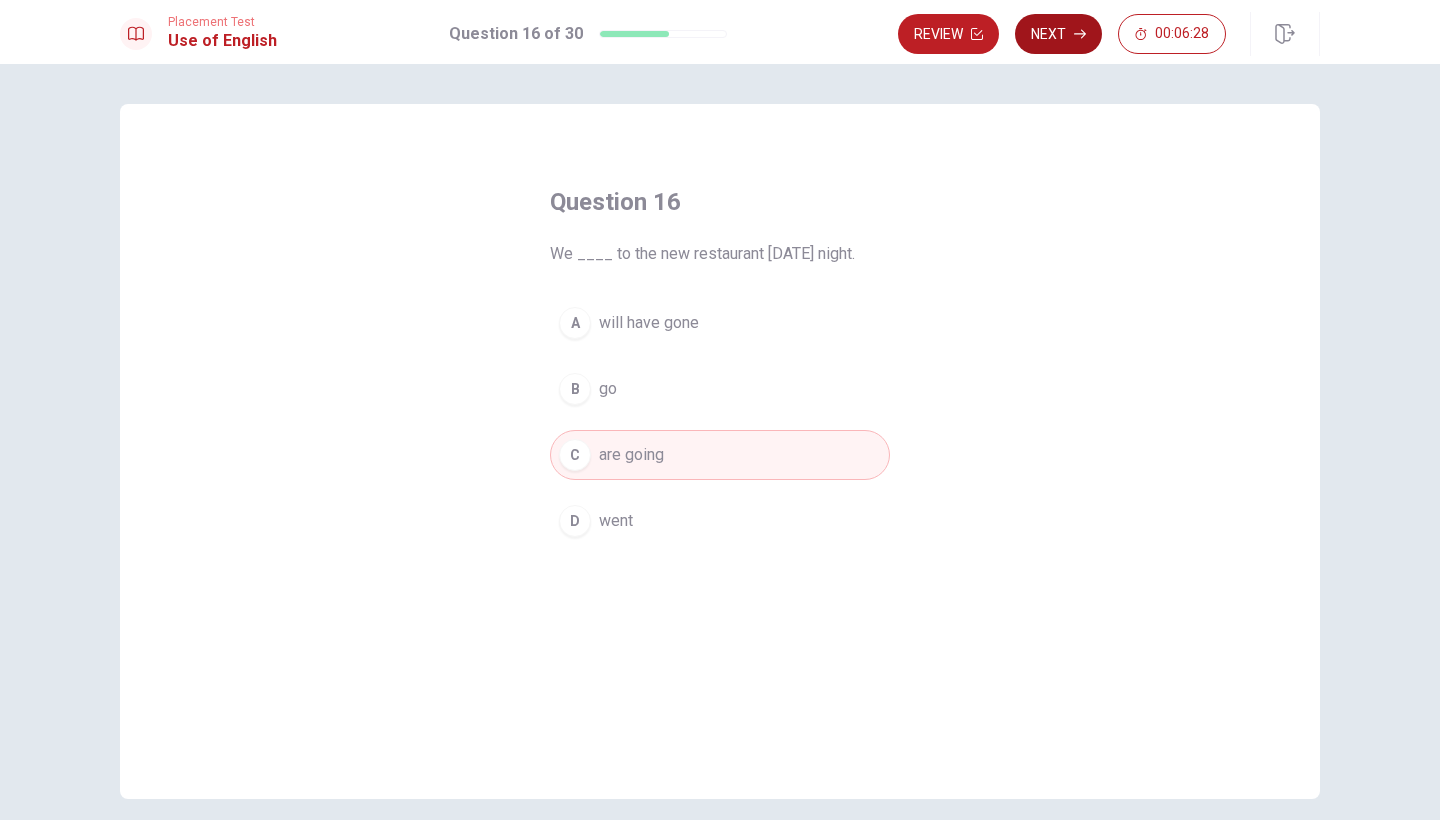 click on "Next" at bounding box center (1058, 34) 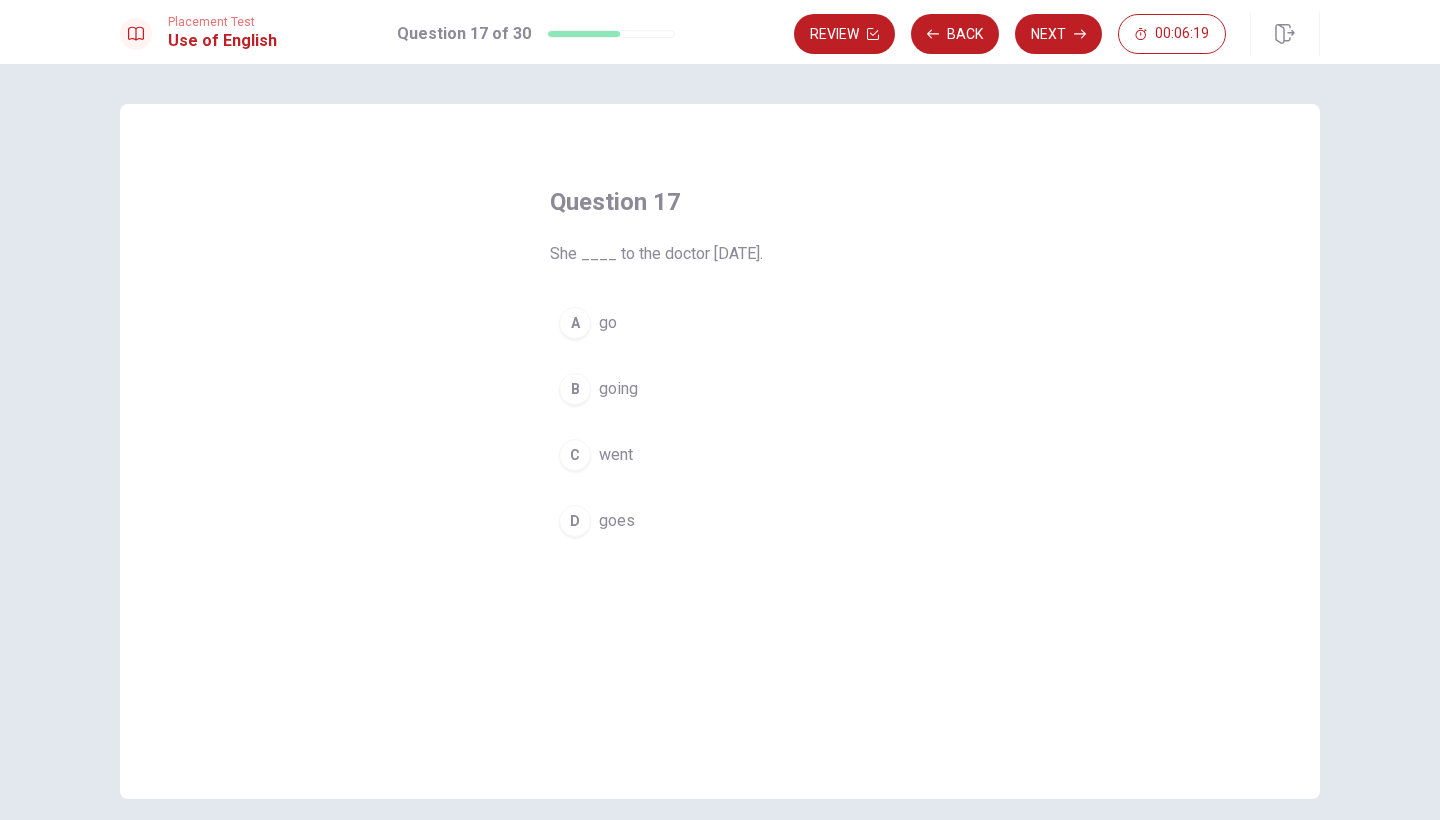 click on "went" at bounding box center [616, 455] 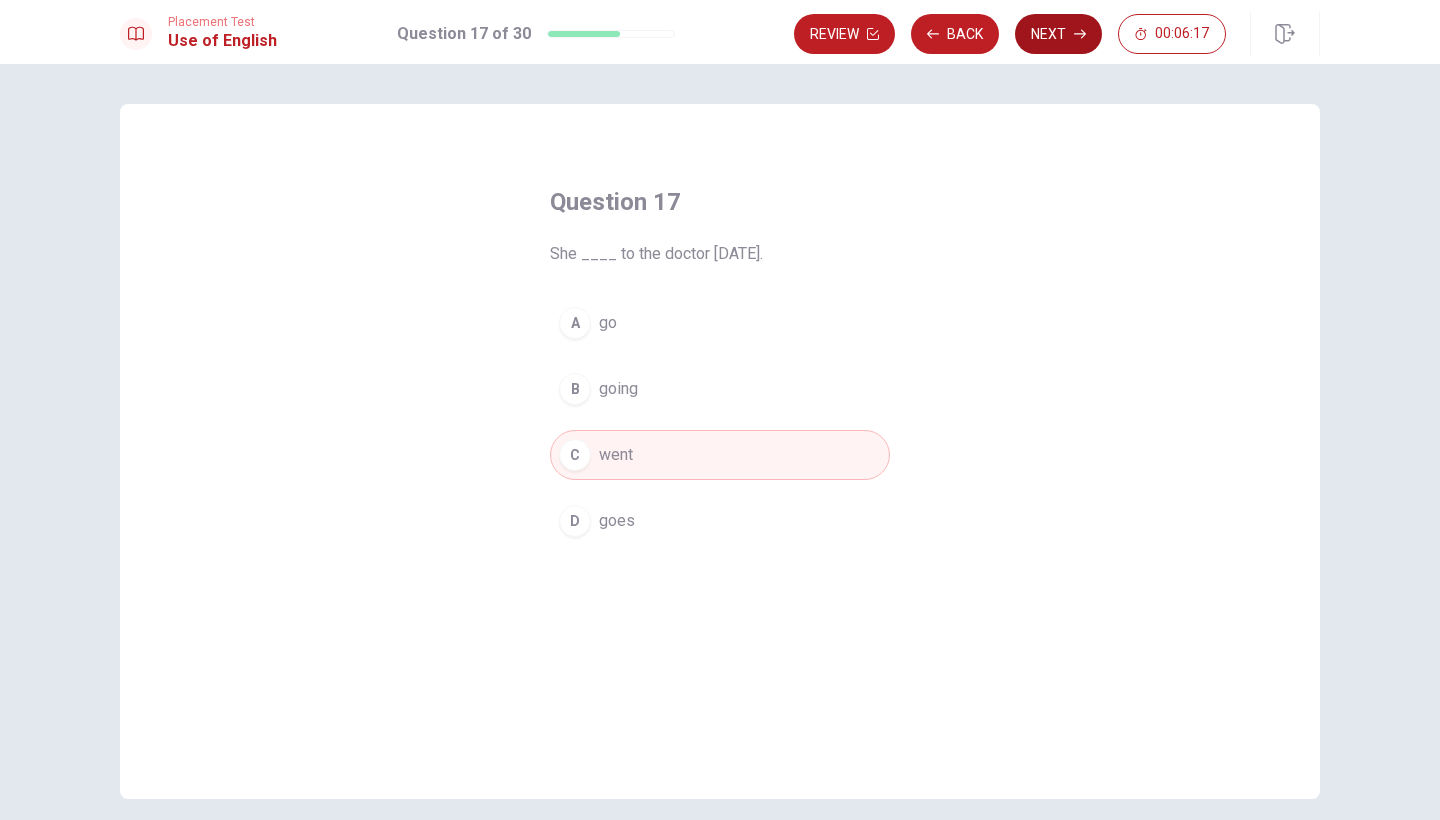 click on "Next" at bounding box center [1058, 34] 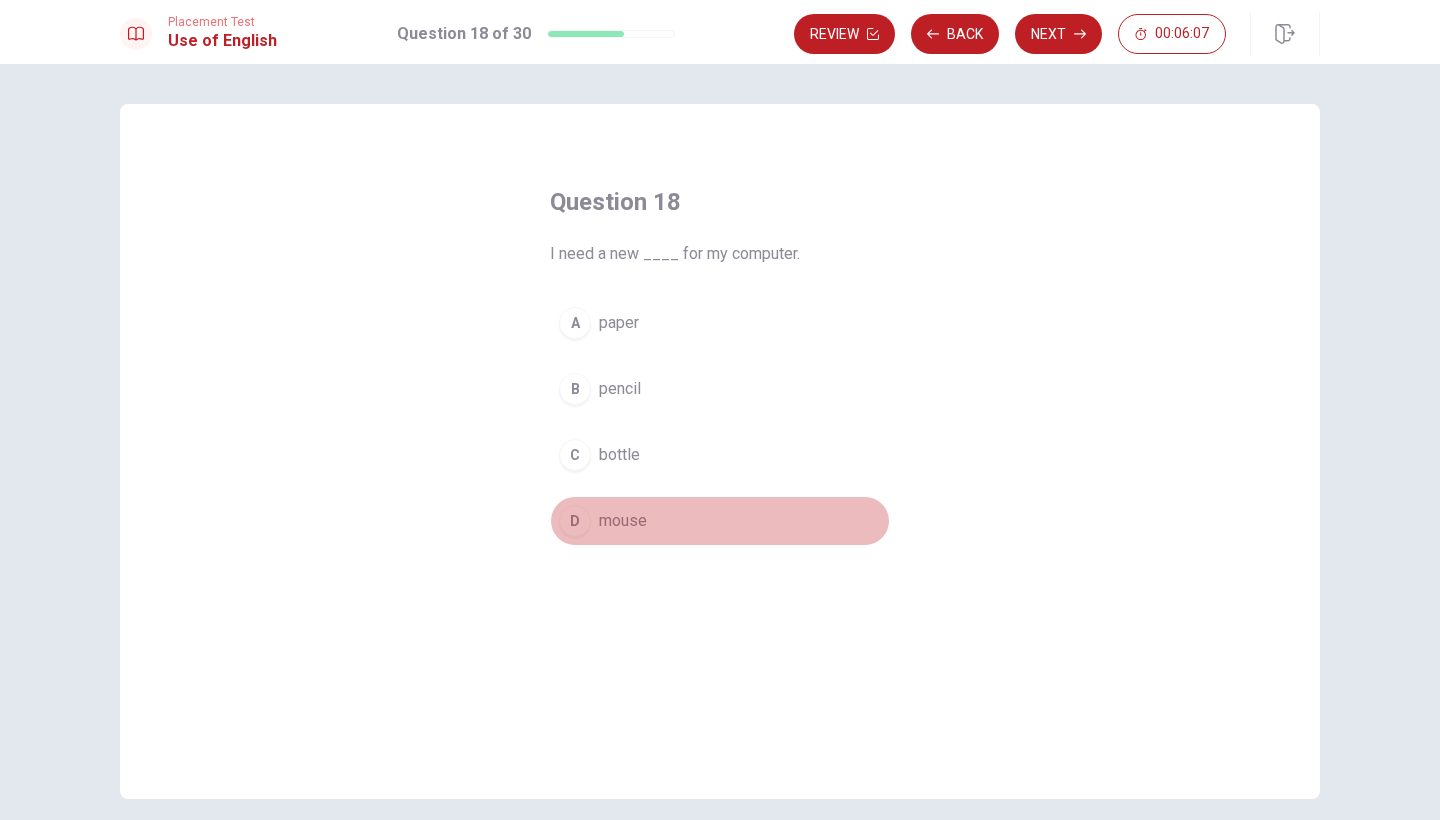 click on "mouse" at bounding box center (623, 521) 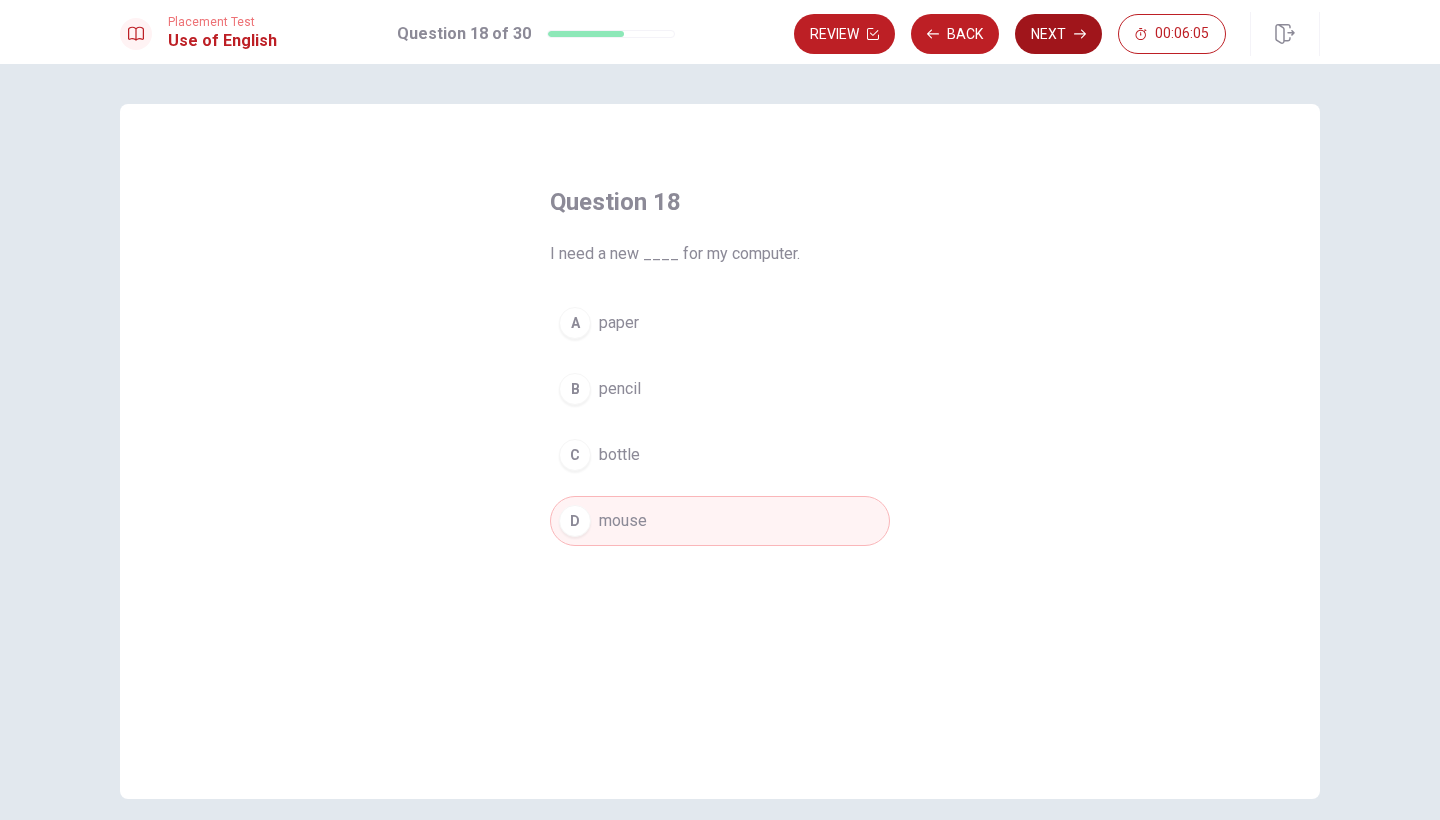 click on "Next" at bounding box center (1058, 34) 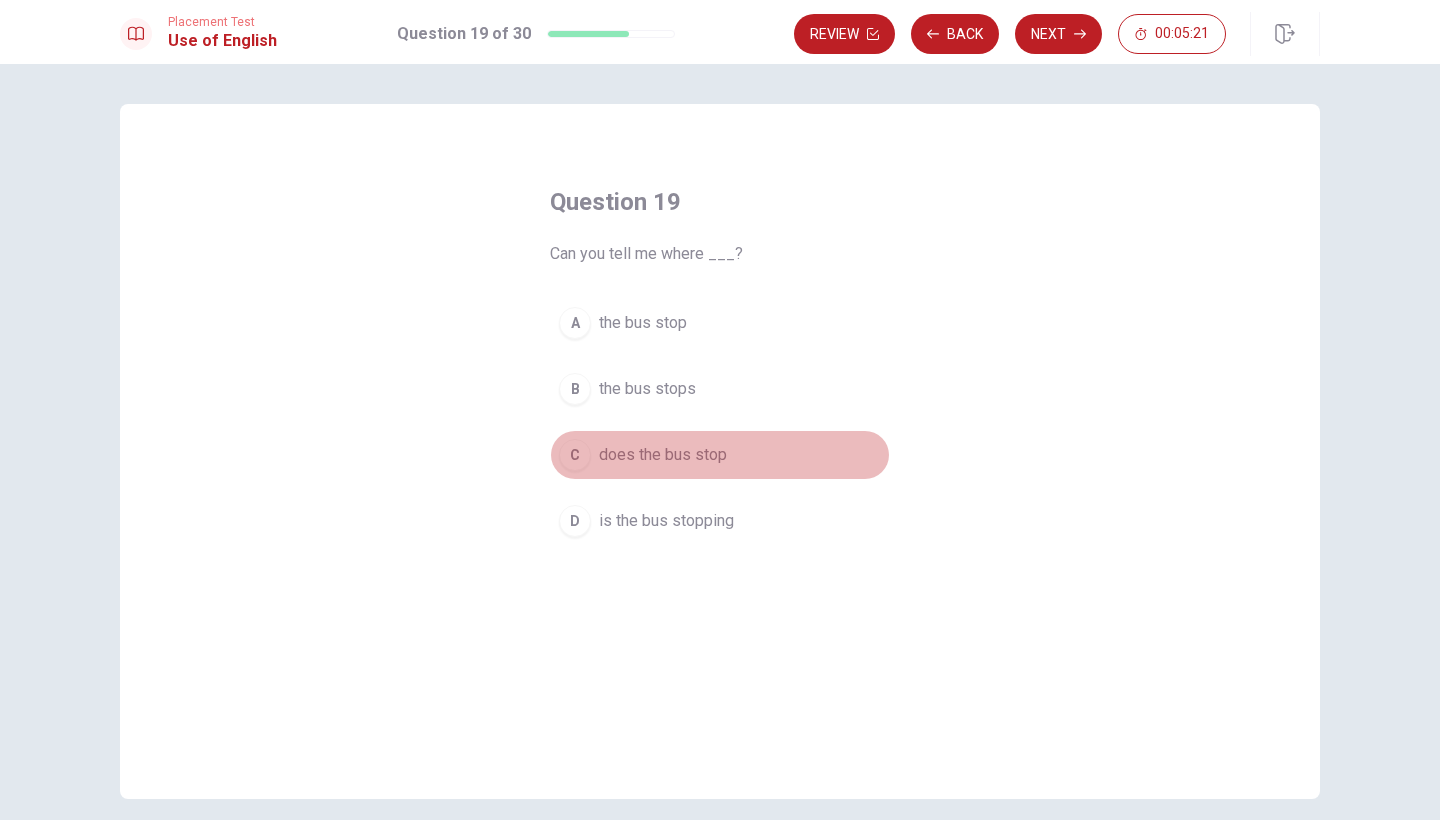 click on "does the bus stop" at bounding box center (663, 455) 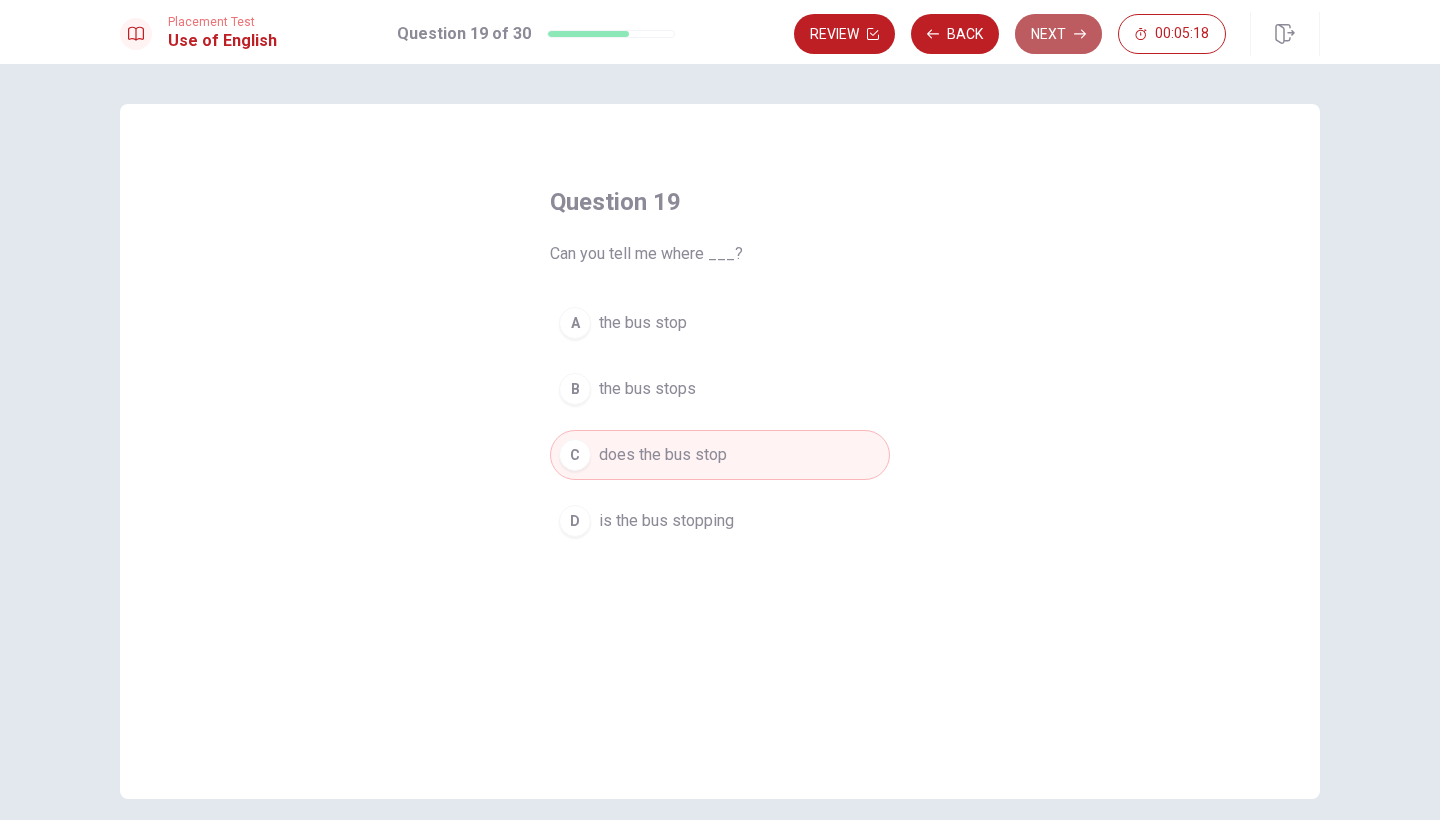 click on "Next" at bounding box center [1058, 34] 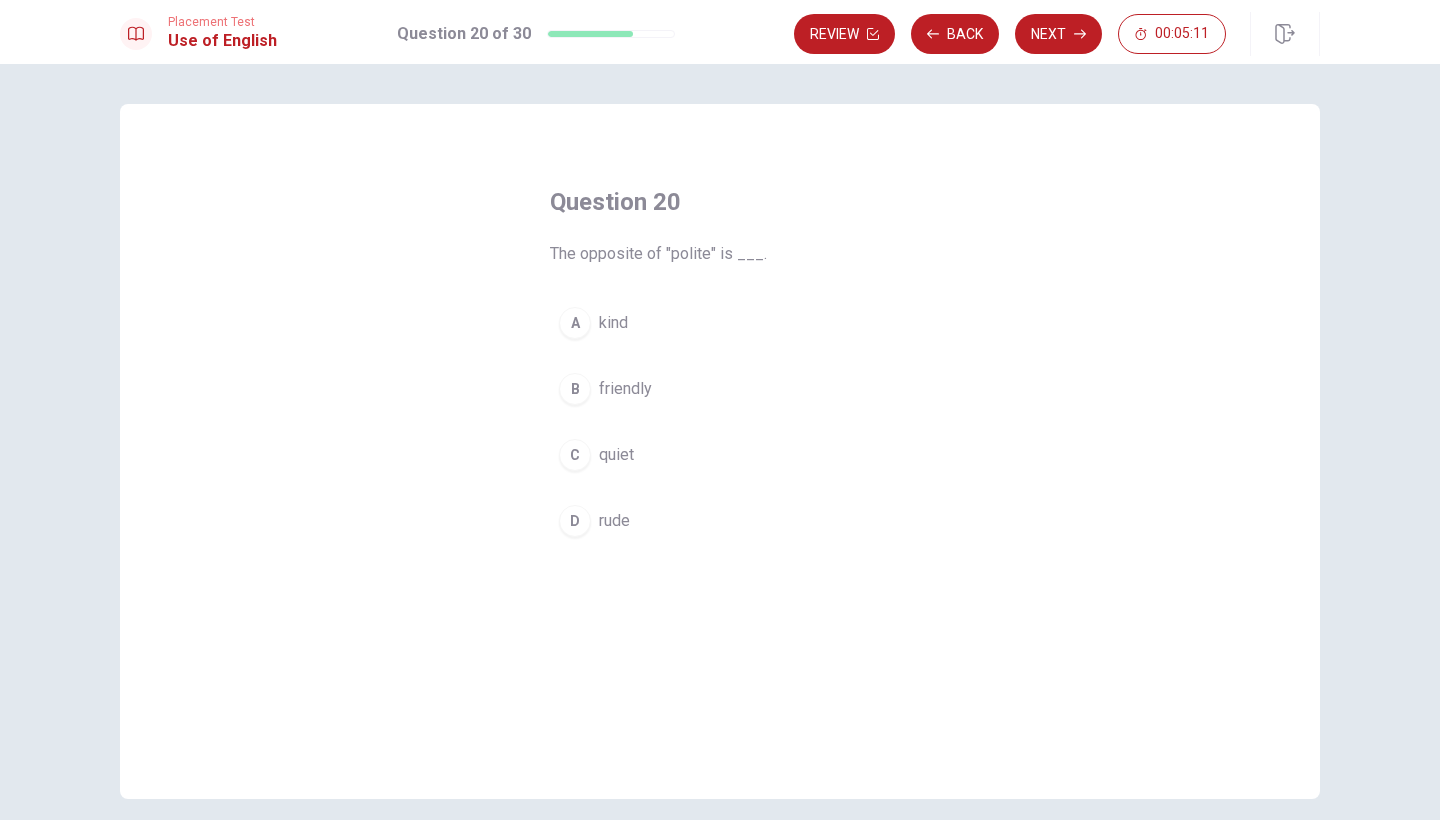 click on "rude" at bounding box center (614, 521) 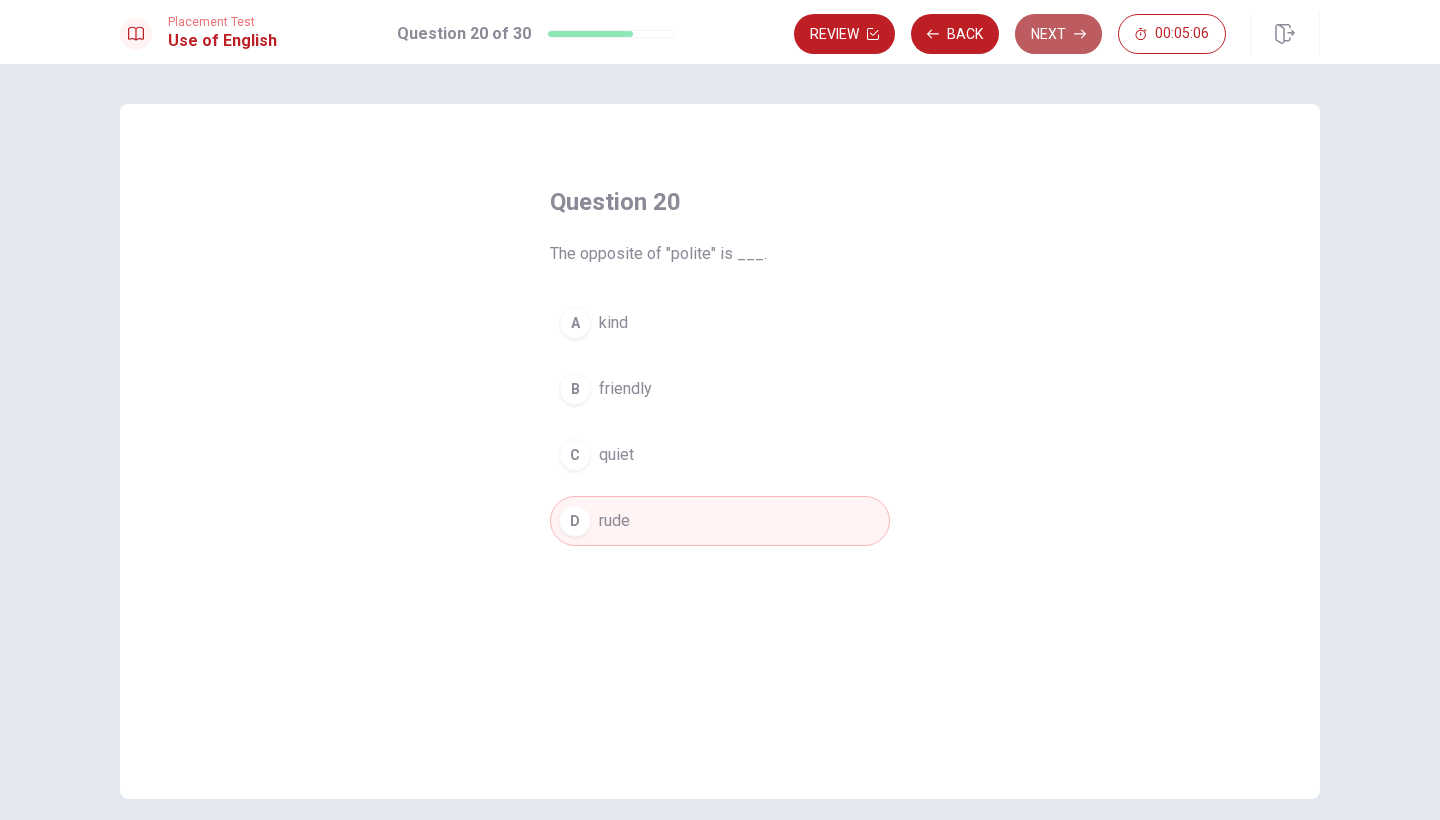 click on "Next" at bounding box center [1058, 34] 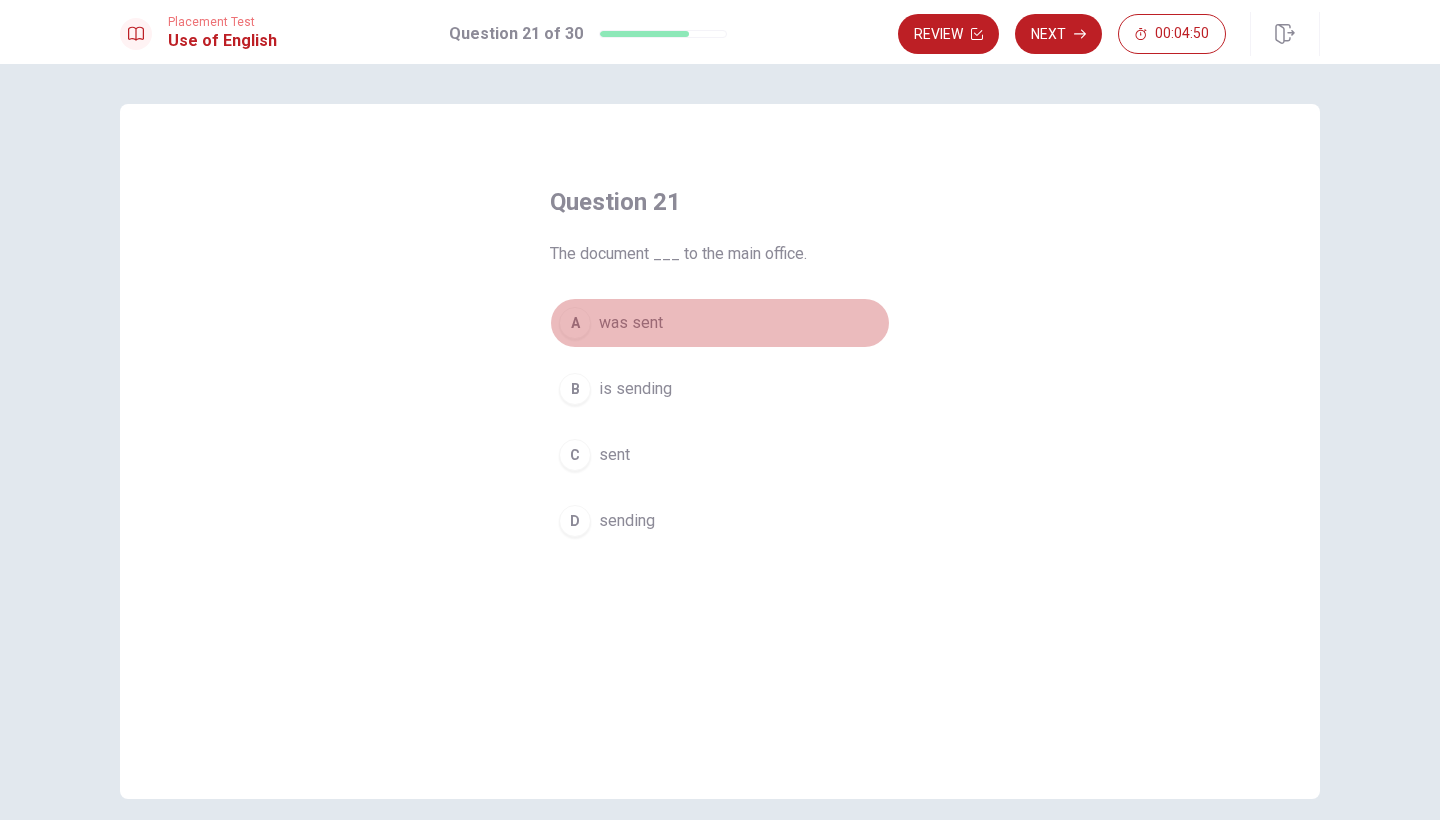 click on "was sent" at bounding box center [631, 323] 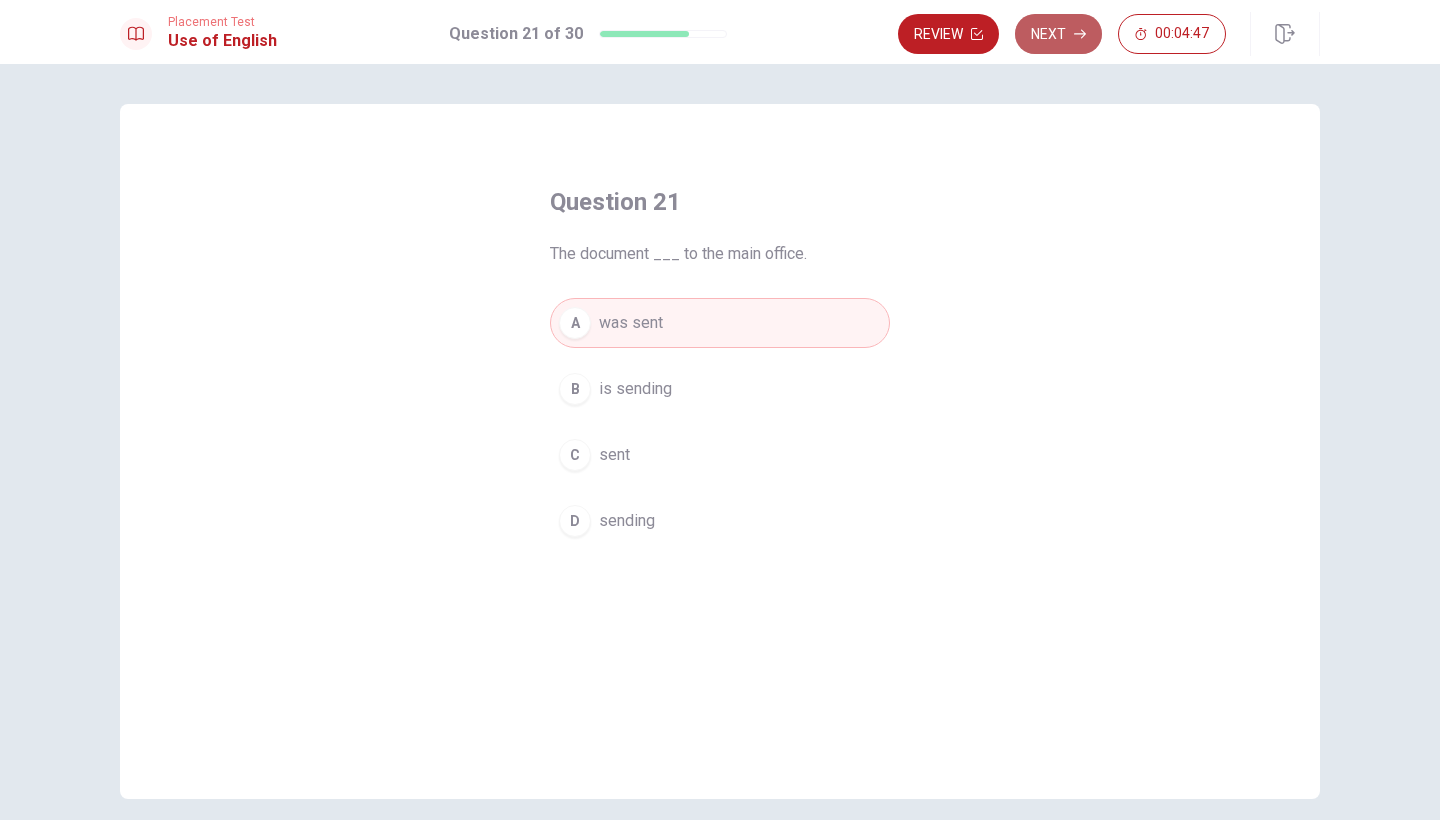 click on "Next" at bounding box center [1058, 34] 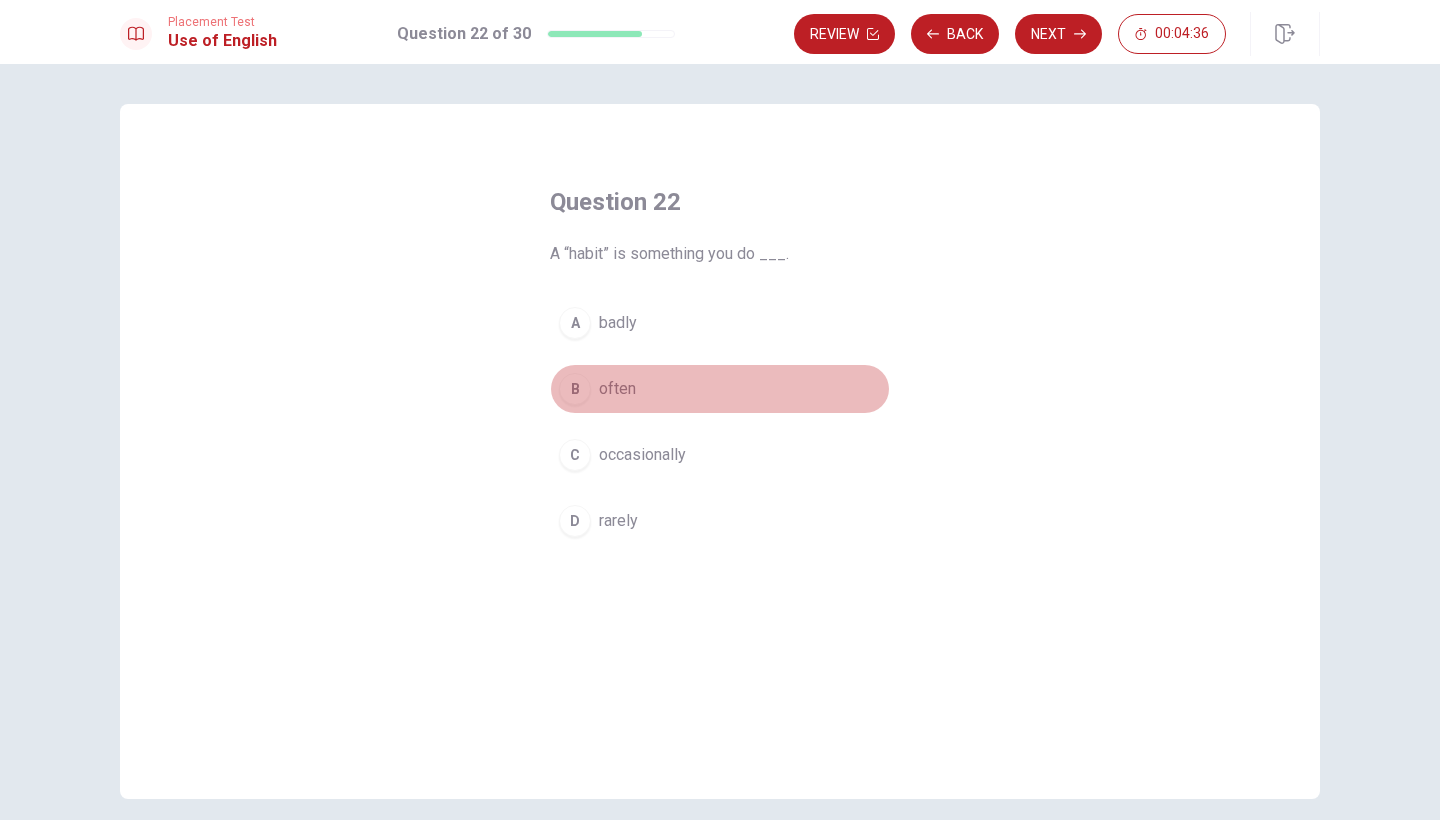 click on "often" at bounding box center [617, 389] 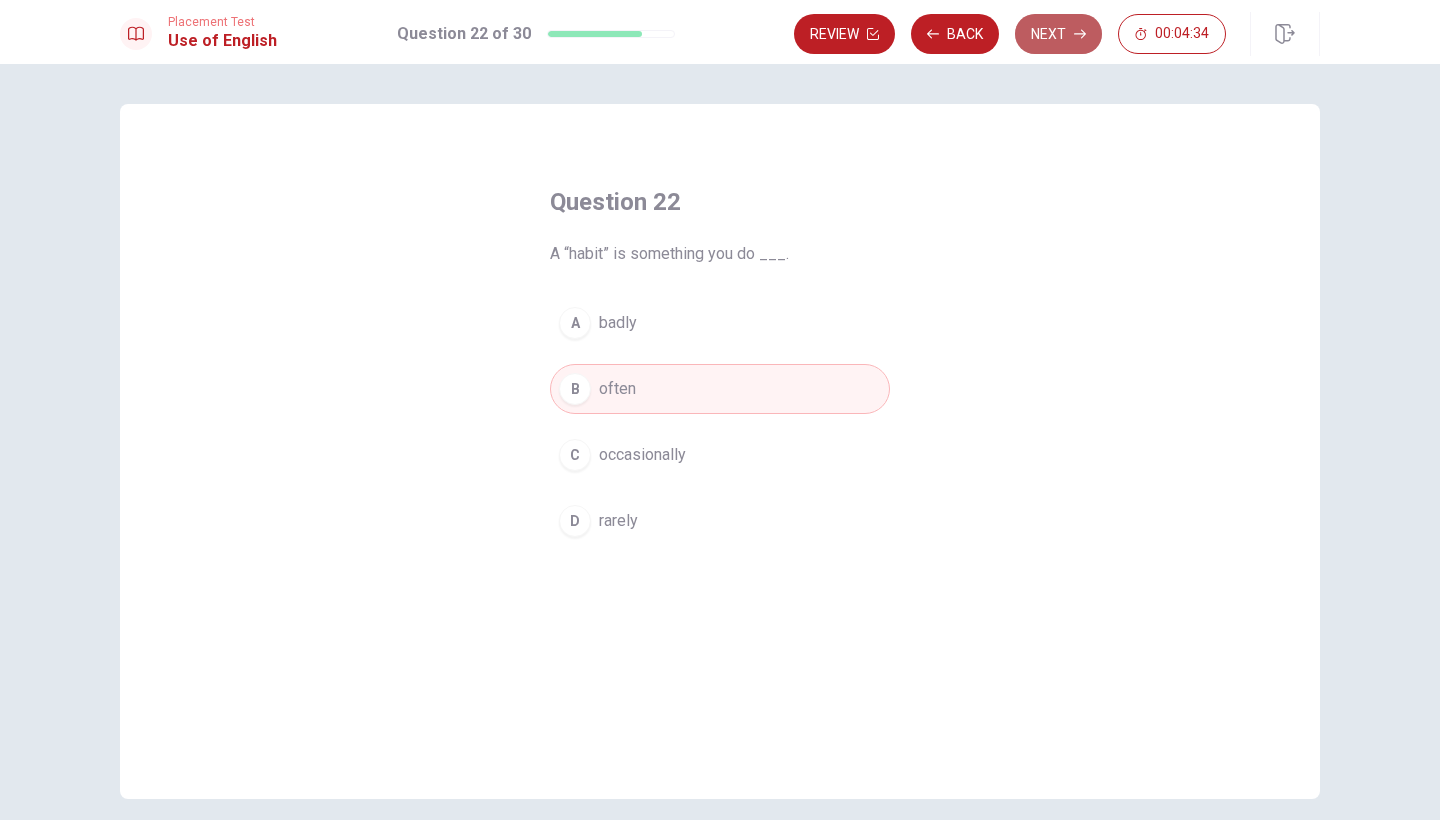 click on "Next" at bounding box center (1058, 34) 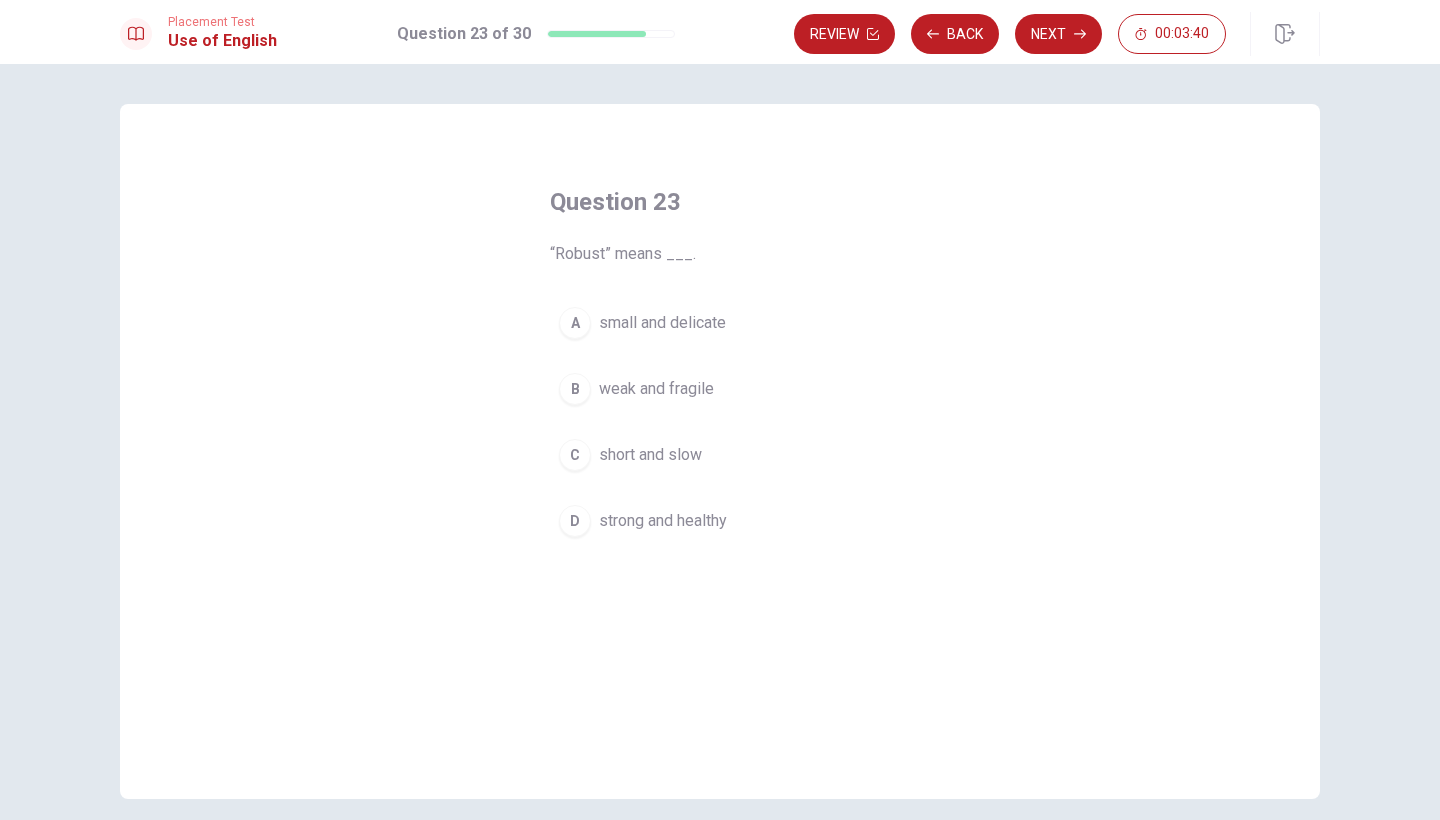 click on "weak and fragile" at bounding box center (656, 389) 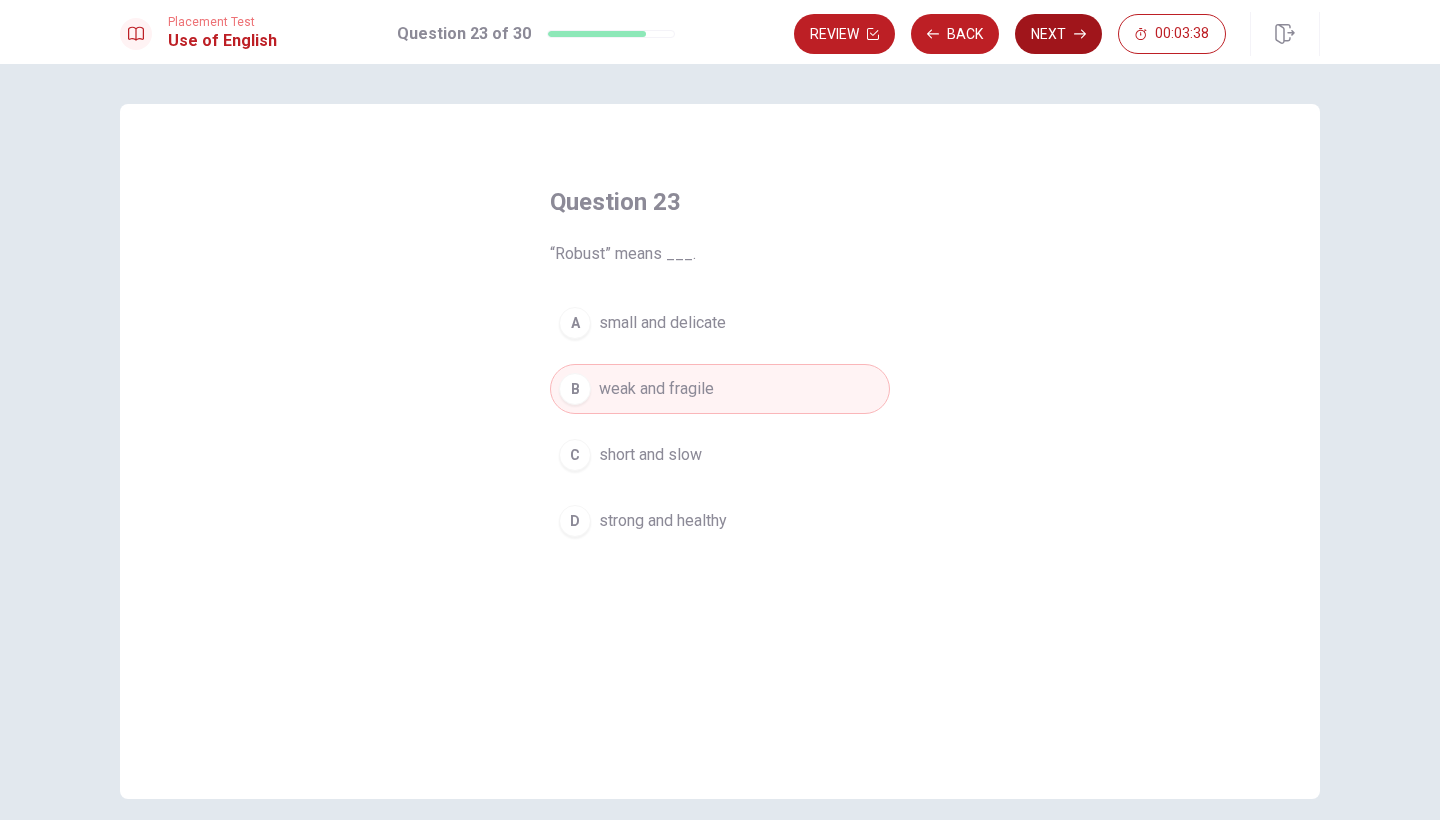 click on "Next" at bounding box center [1058, 34] 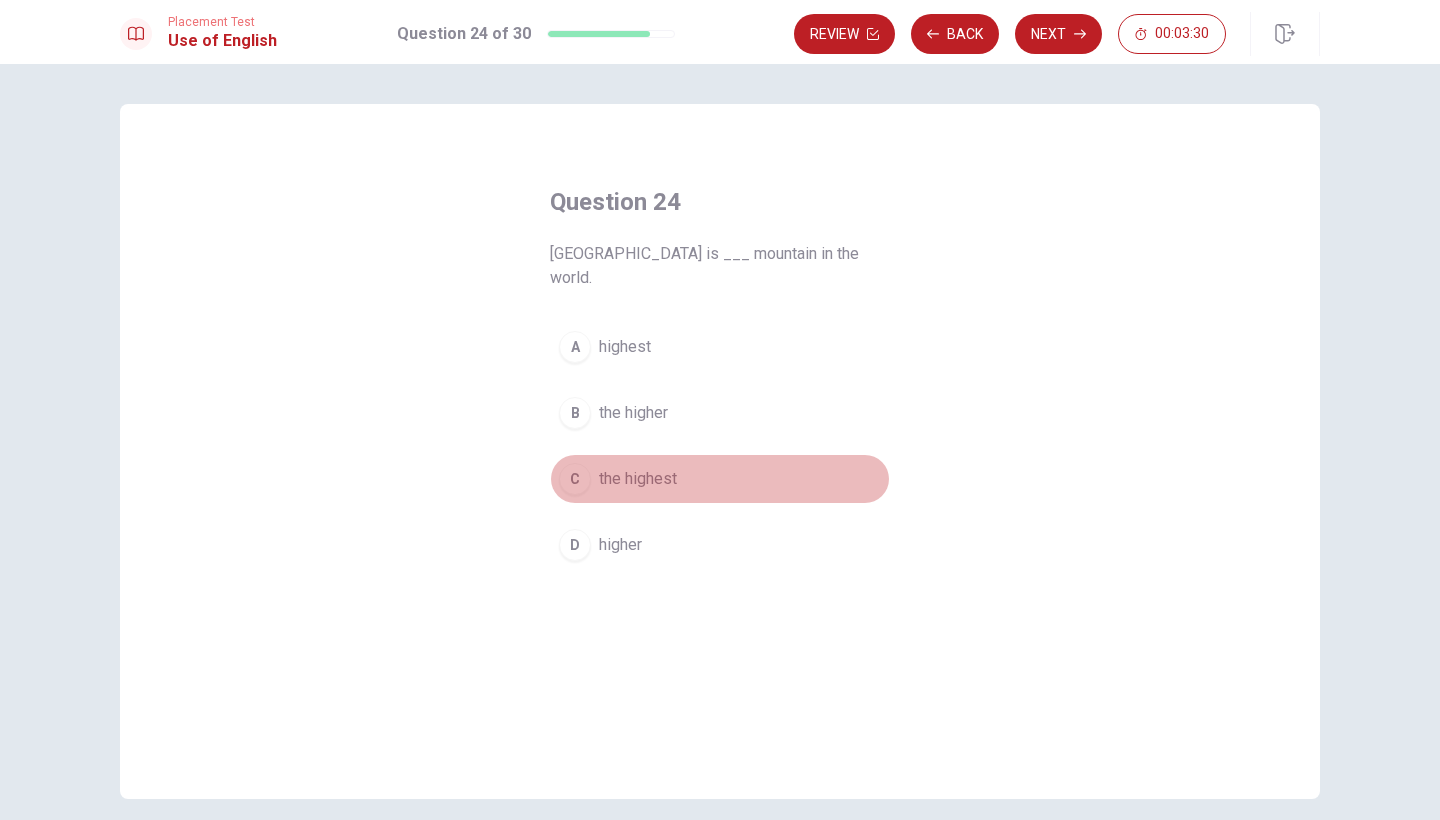 click on "the highest" at bounding box center (638, 479) 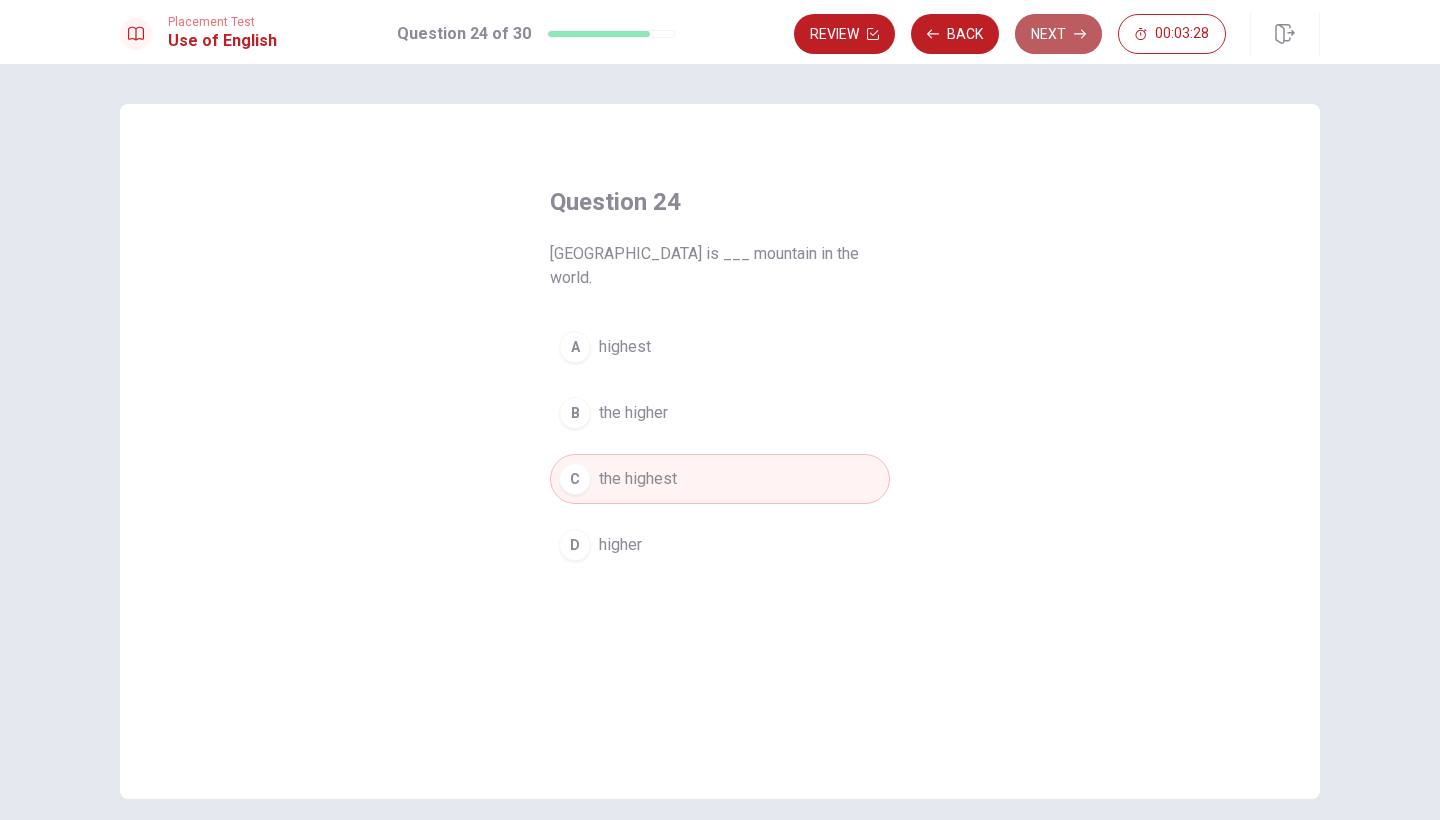 click on "Next" at bounding box center [1058, 34] 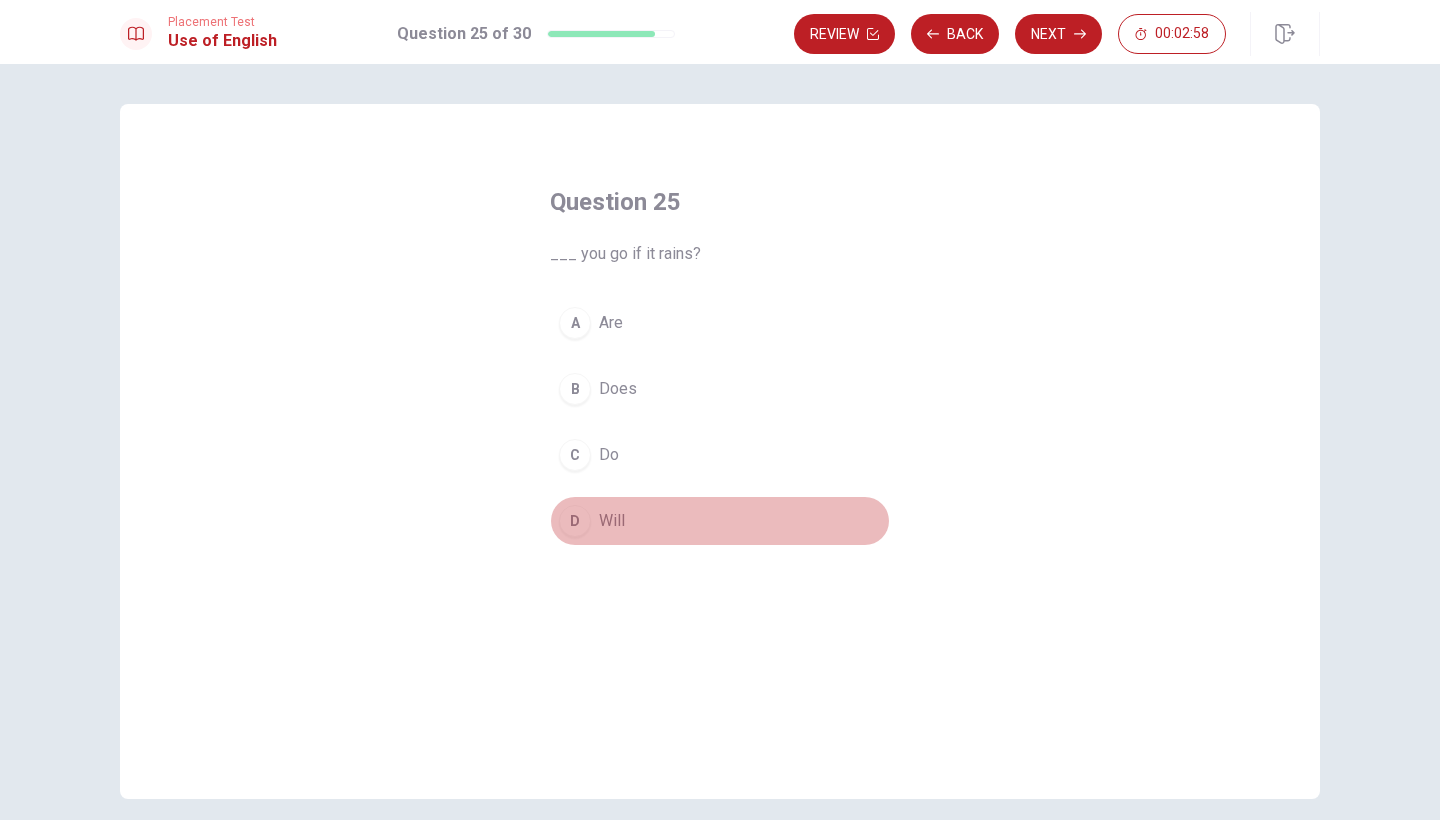 click on "Will" at bounding box center (612, 521) 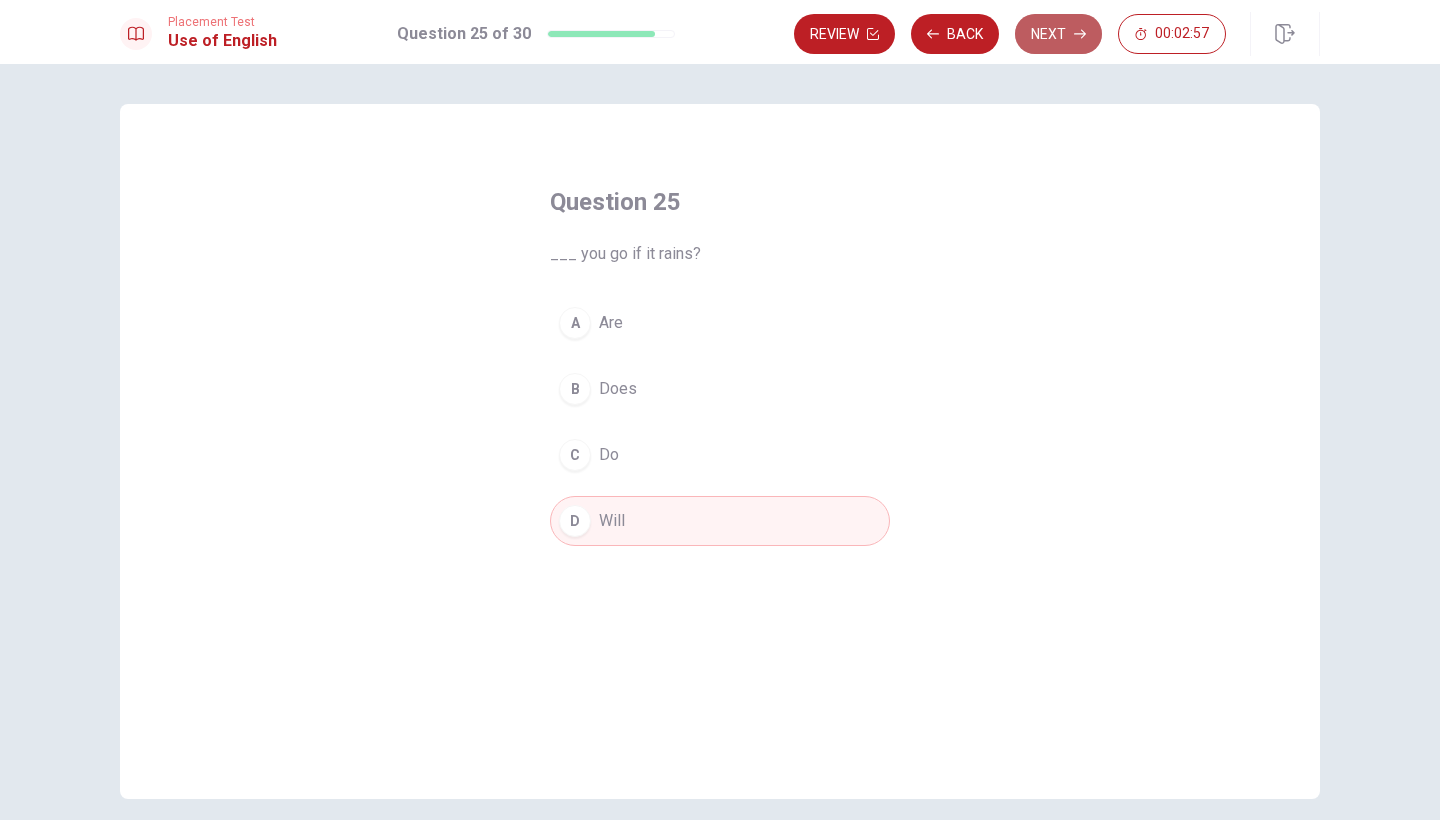 click on "Next" at bounding box center [1058, 34] 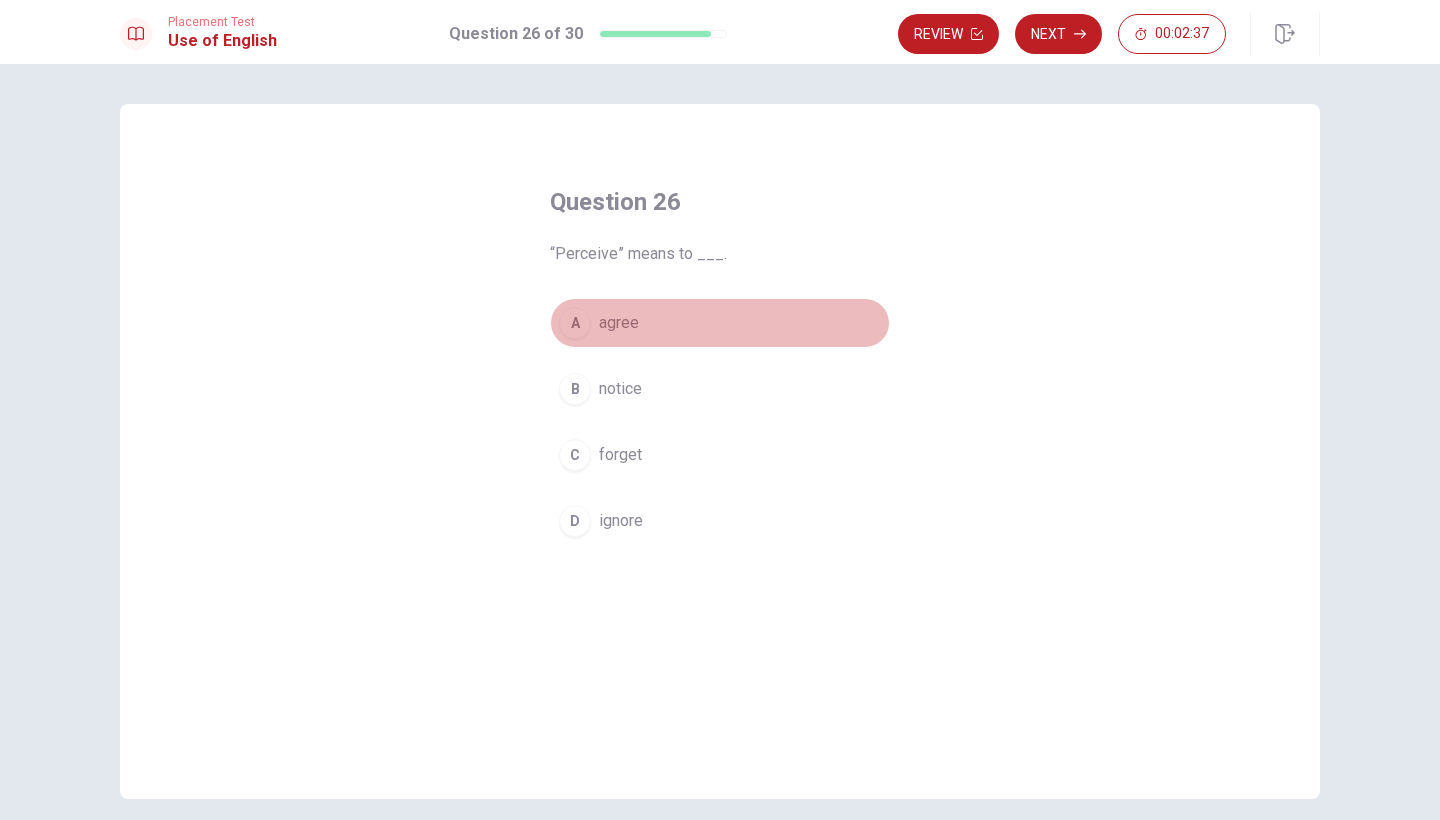 click on "agree" at bounding box center [619, 323] 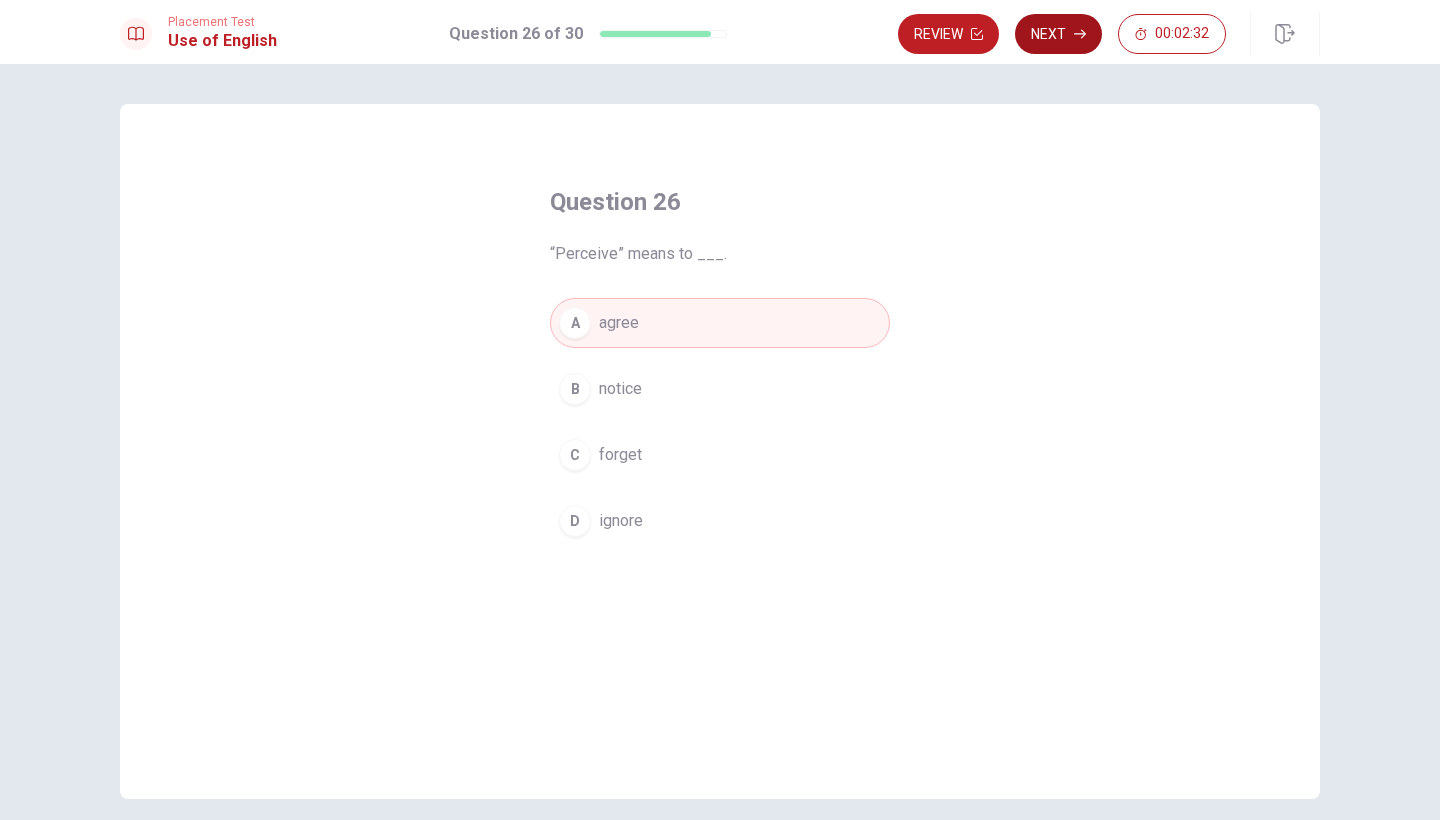 click on "Next" at bounding box center (1058, 34) 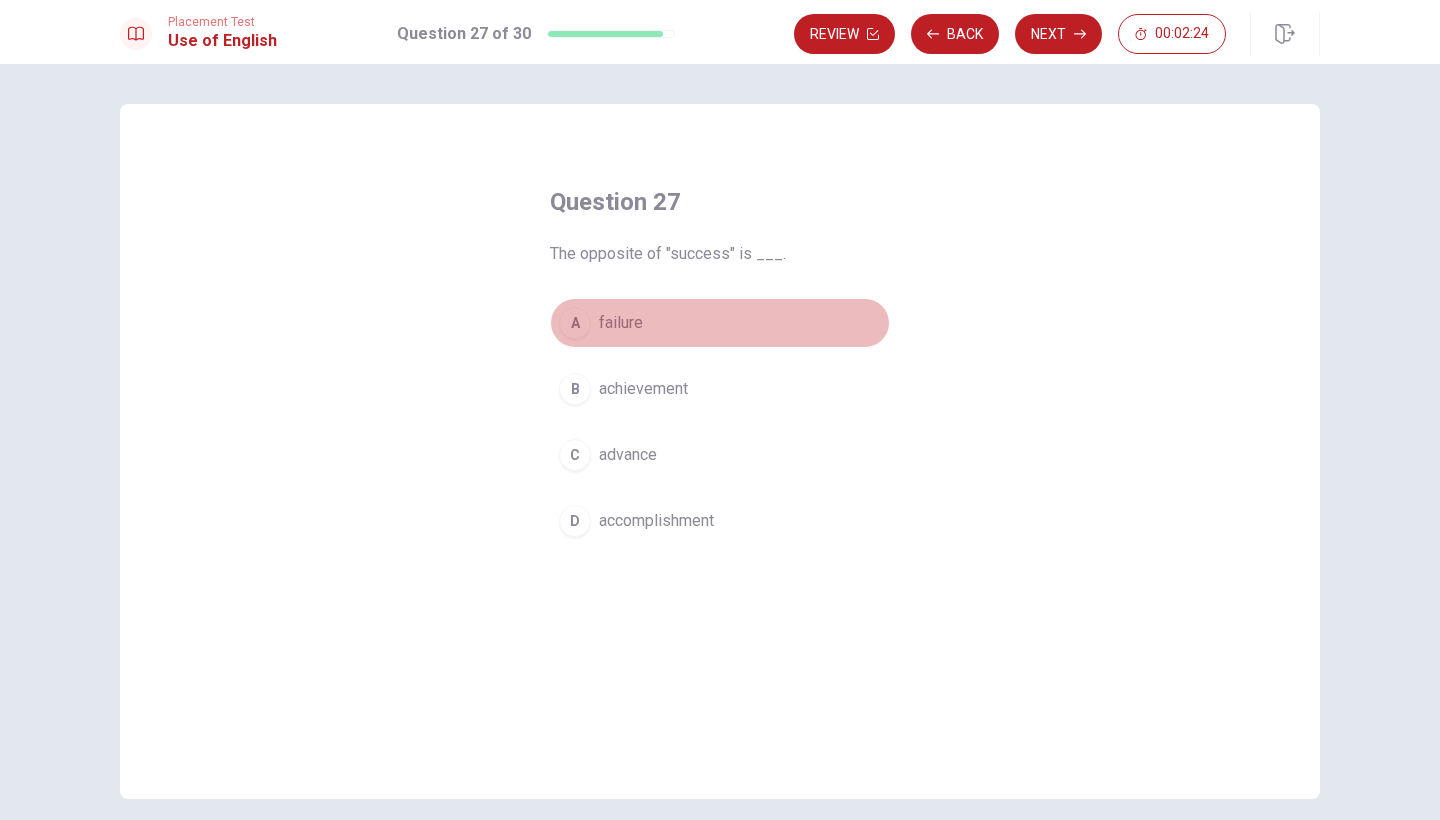 click on "failure" at bounding box center (621, 323) 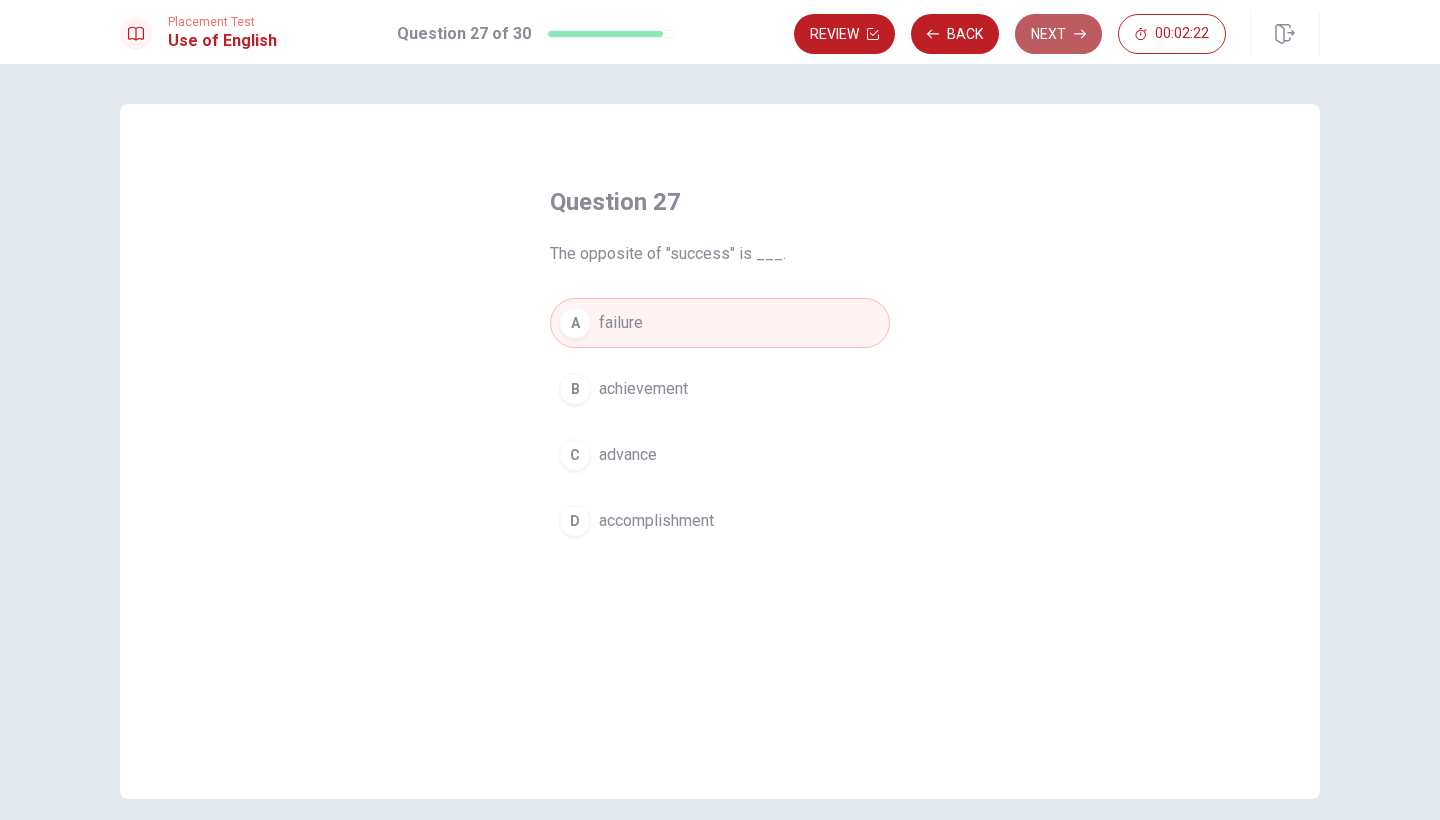 click on "Next" at bounding box center (1058, 34) 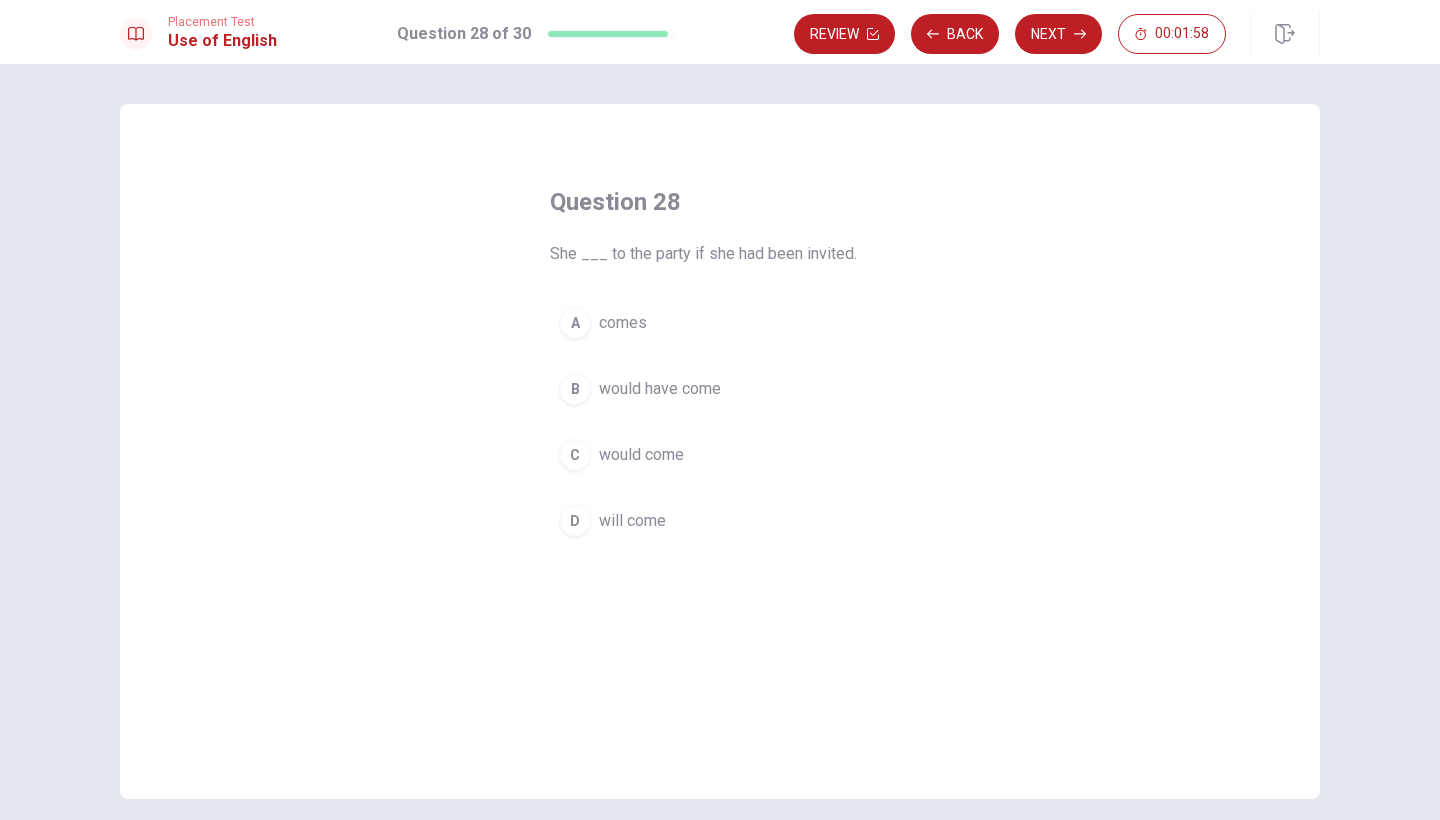 click on "would have come" at bounding box center [660, 389] 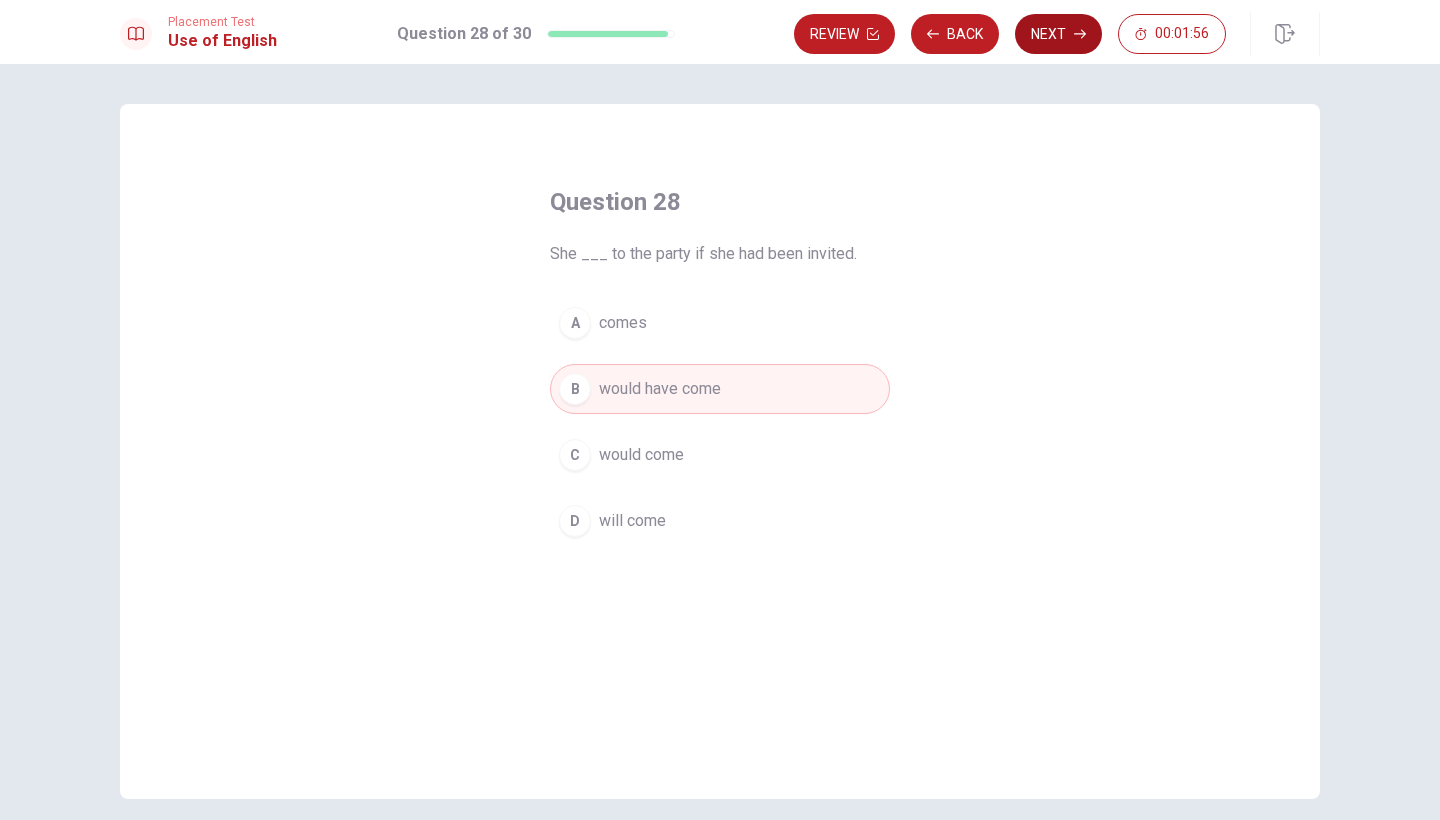 click on "Next" at bounding box center (1058, 34) 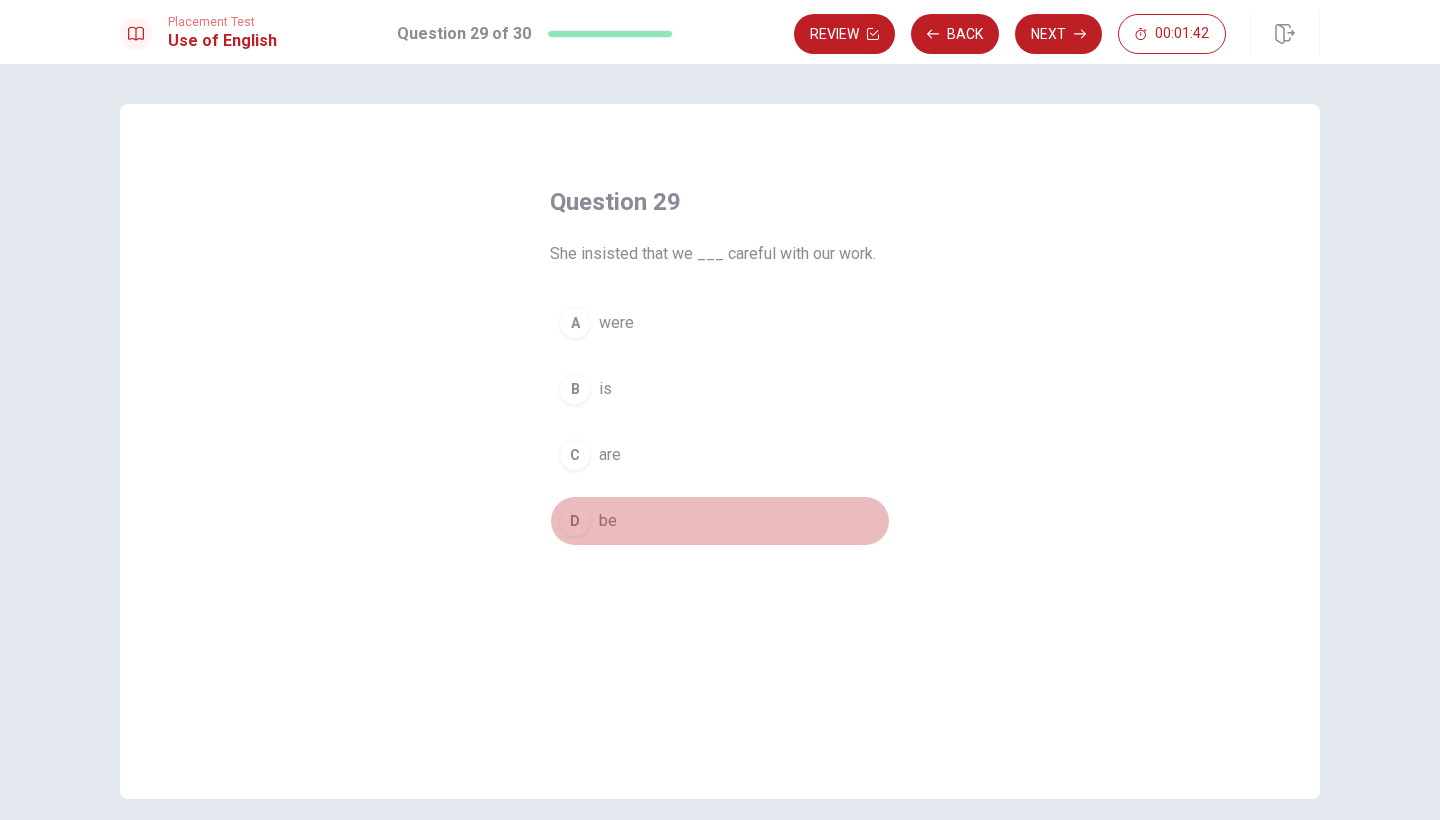 click on "be" at bounding box center [608, 521] 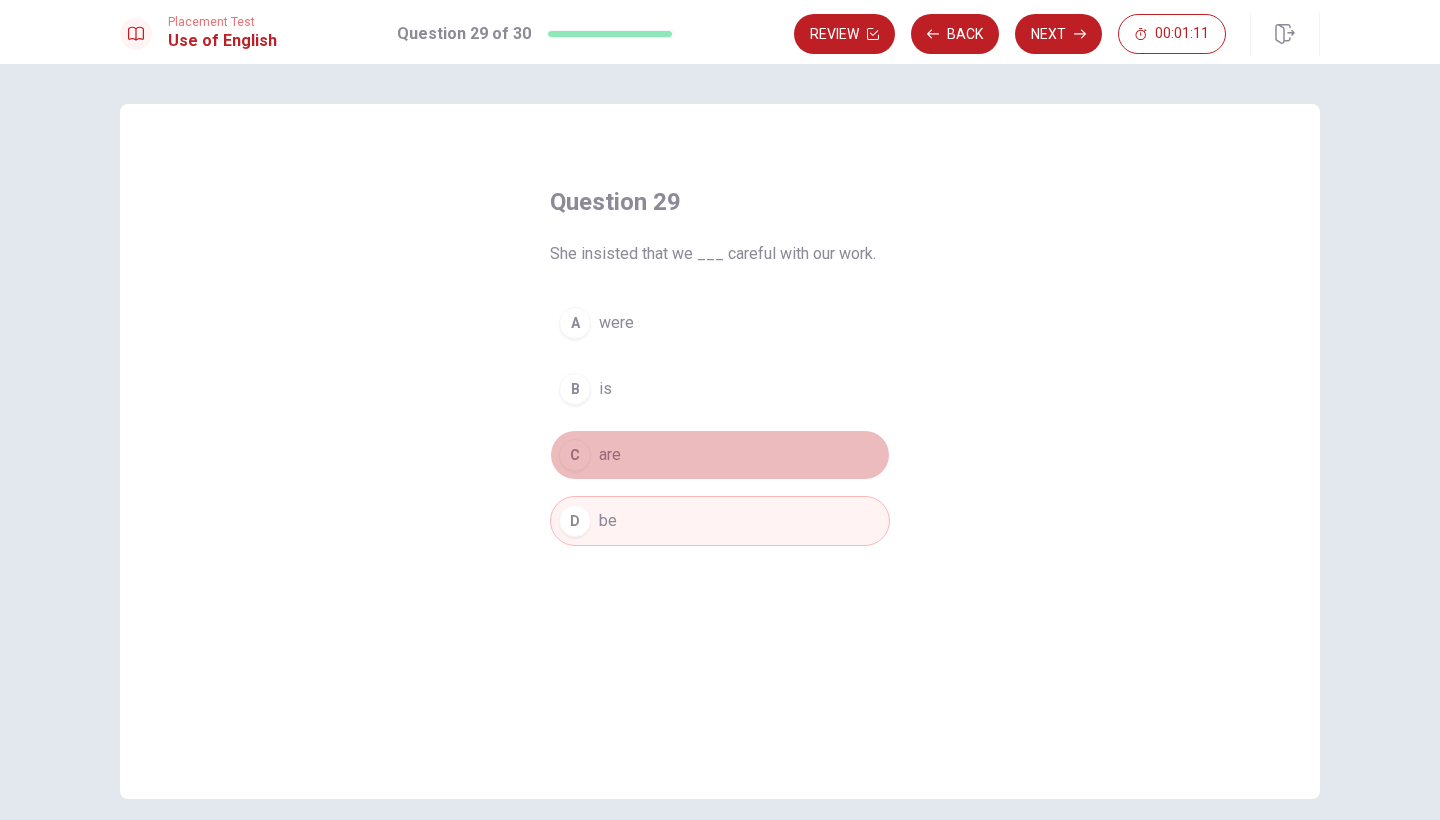 click on "are" at bounding box center (610, 455) 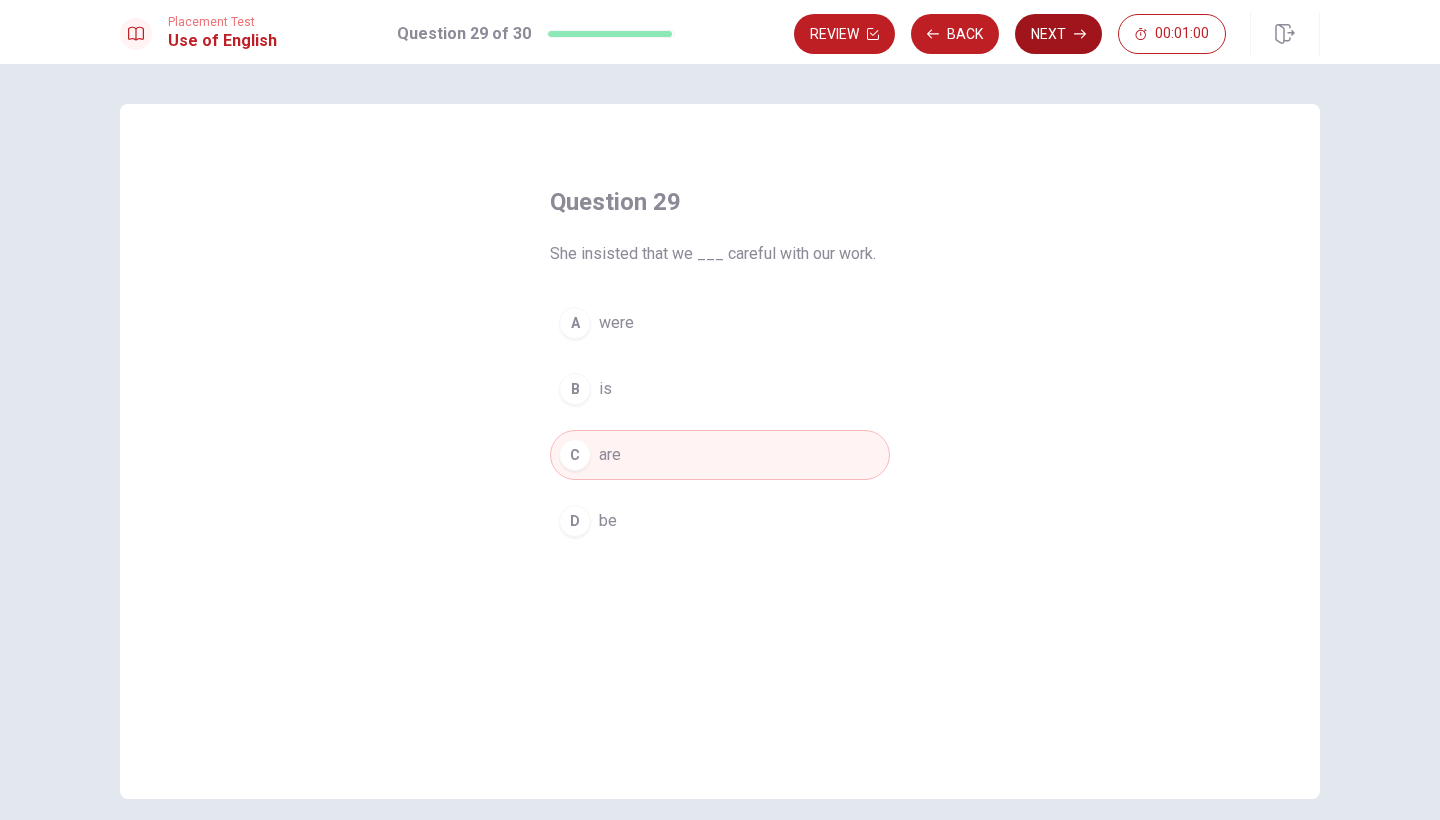 click on "Next" at bounding box center (1058, 34) 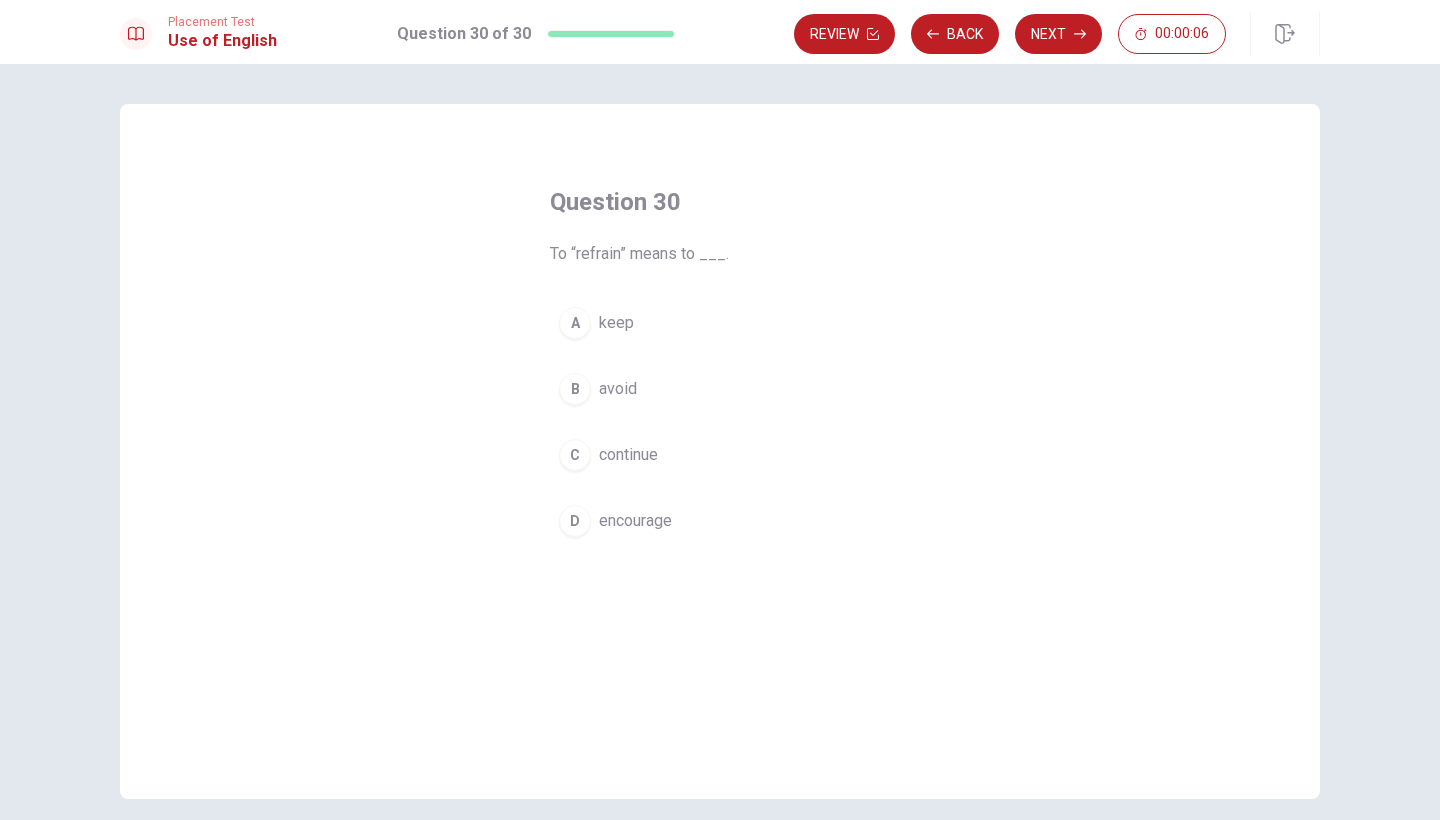 click on "continue" at bounding box center [628, 455] 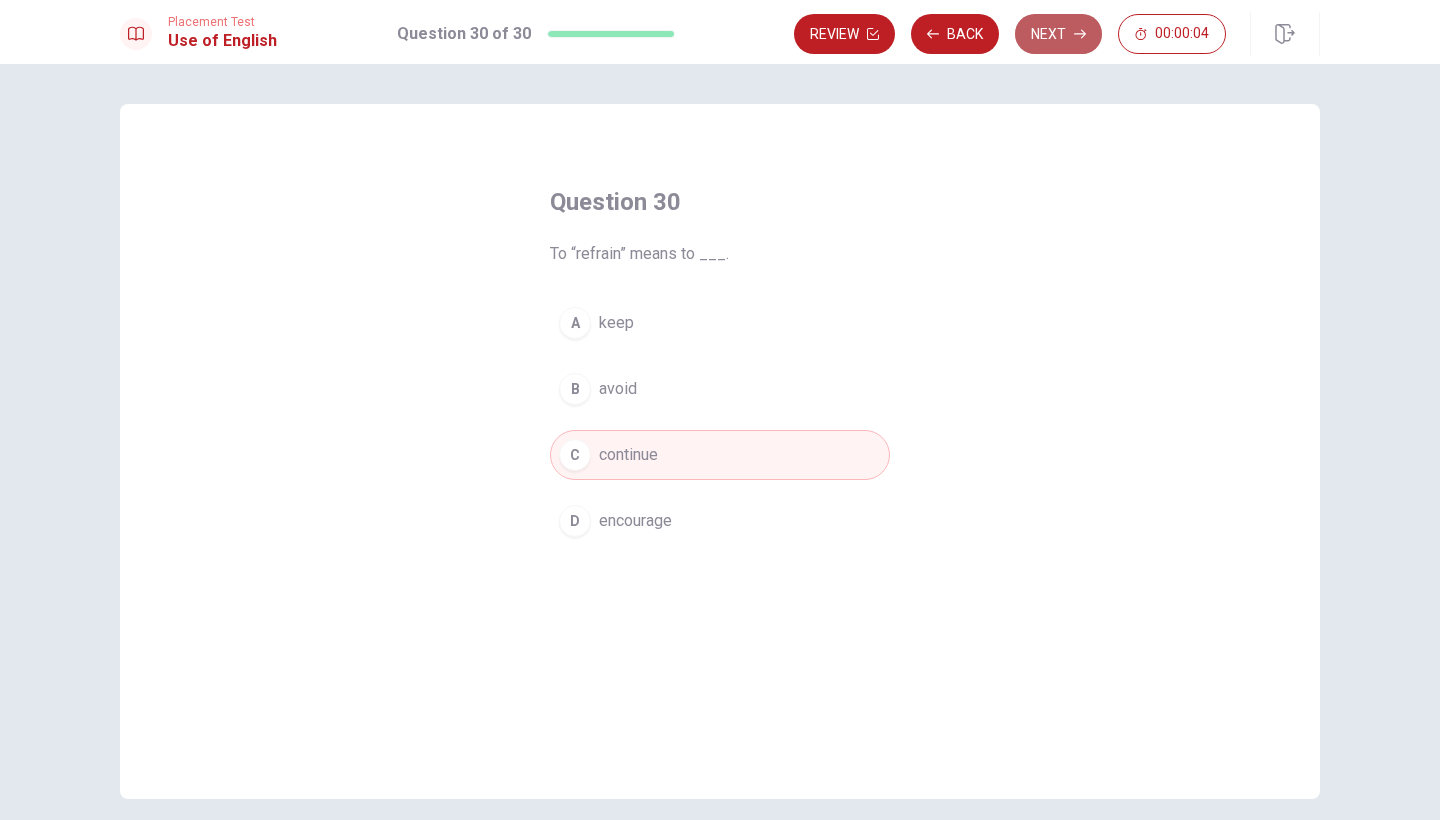 click on "Next" at bounding box center [1058, 34] 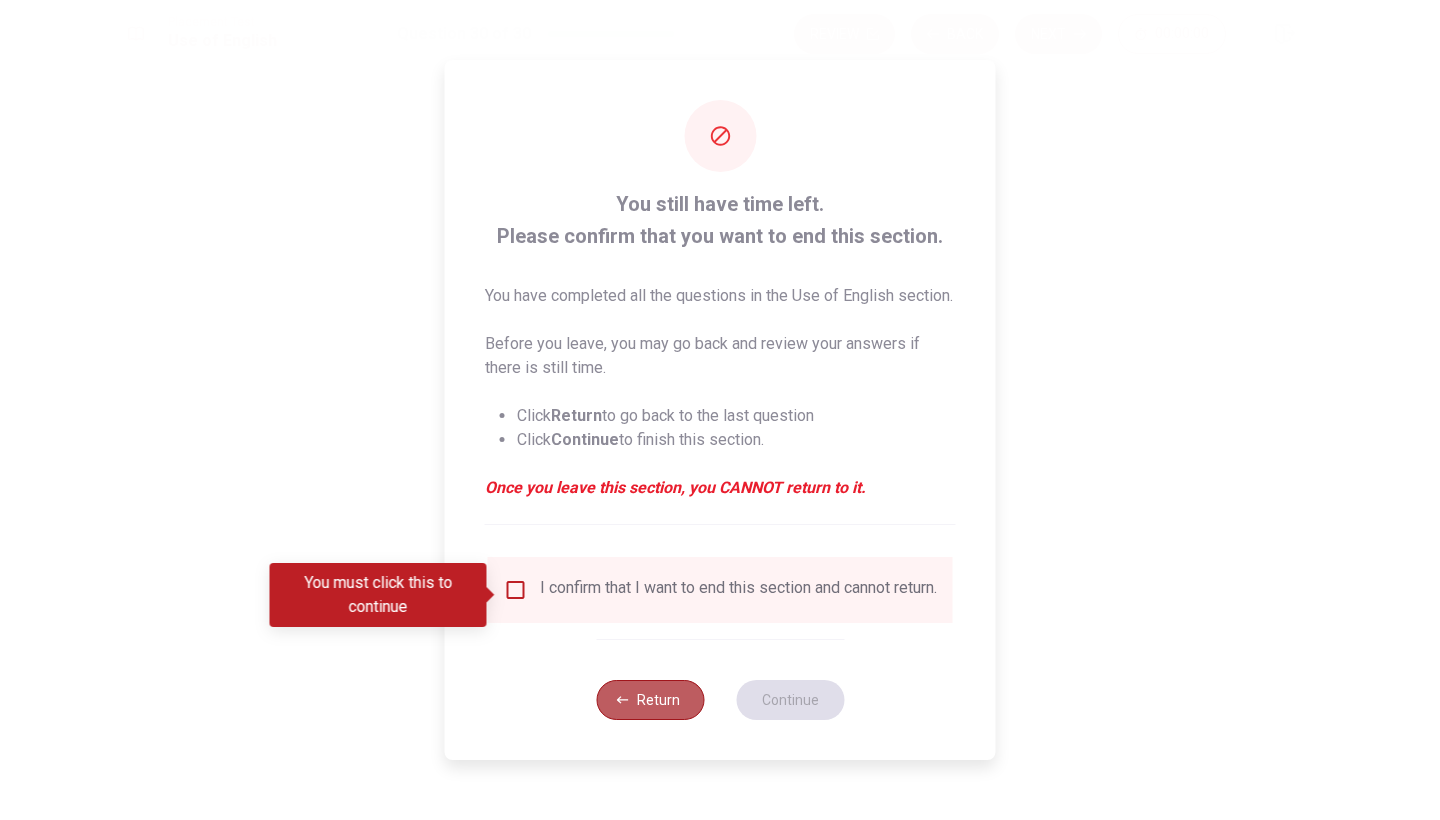 click on "Return" at bounding box center (650, 700) 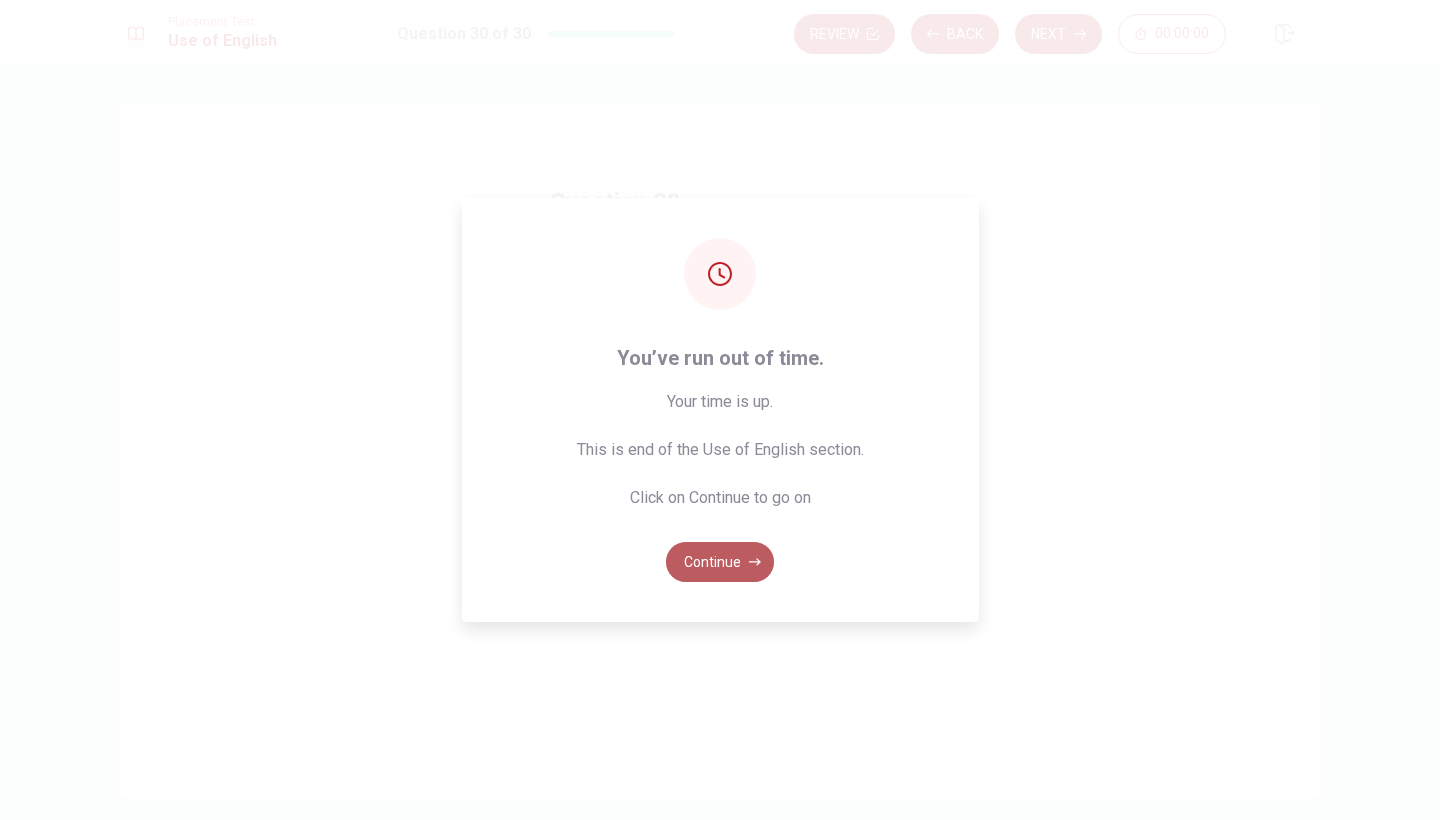 click on "Continue" at bounding box center [720, 562] 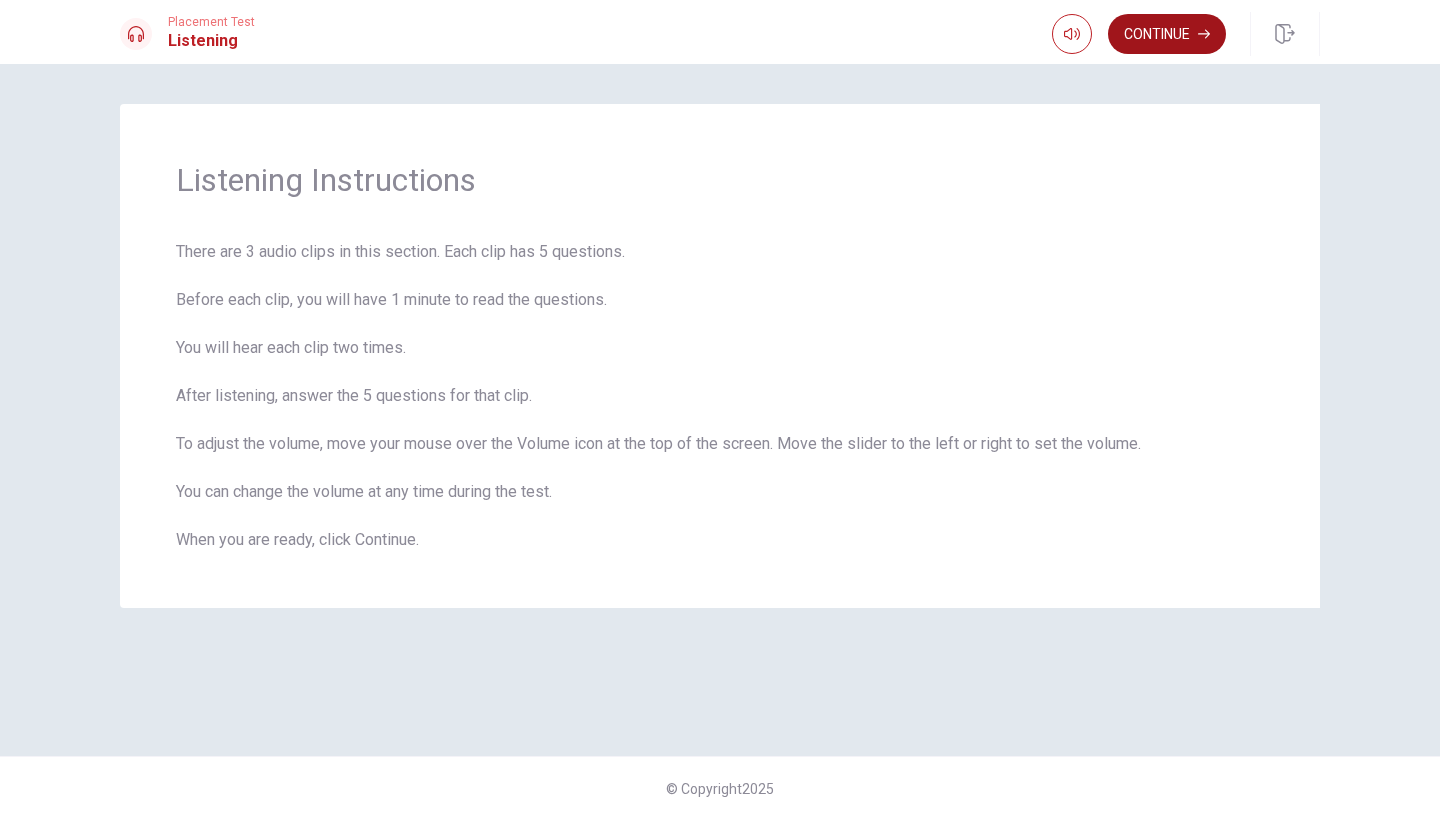 click on "Continue" at bounding box center (1167, 34) 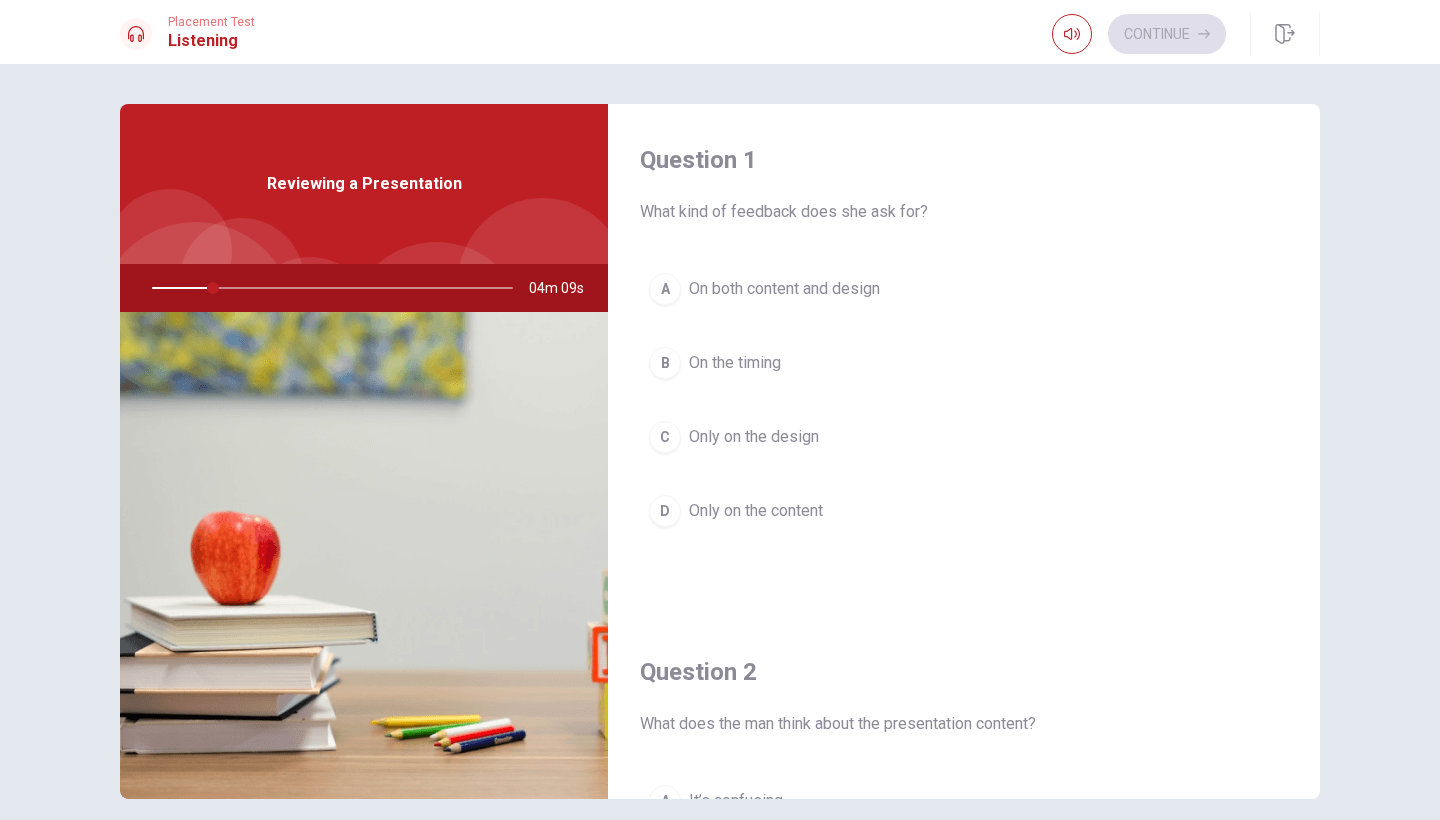 click on "D Only on the content" at bounding box center (964, 511) 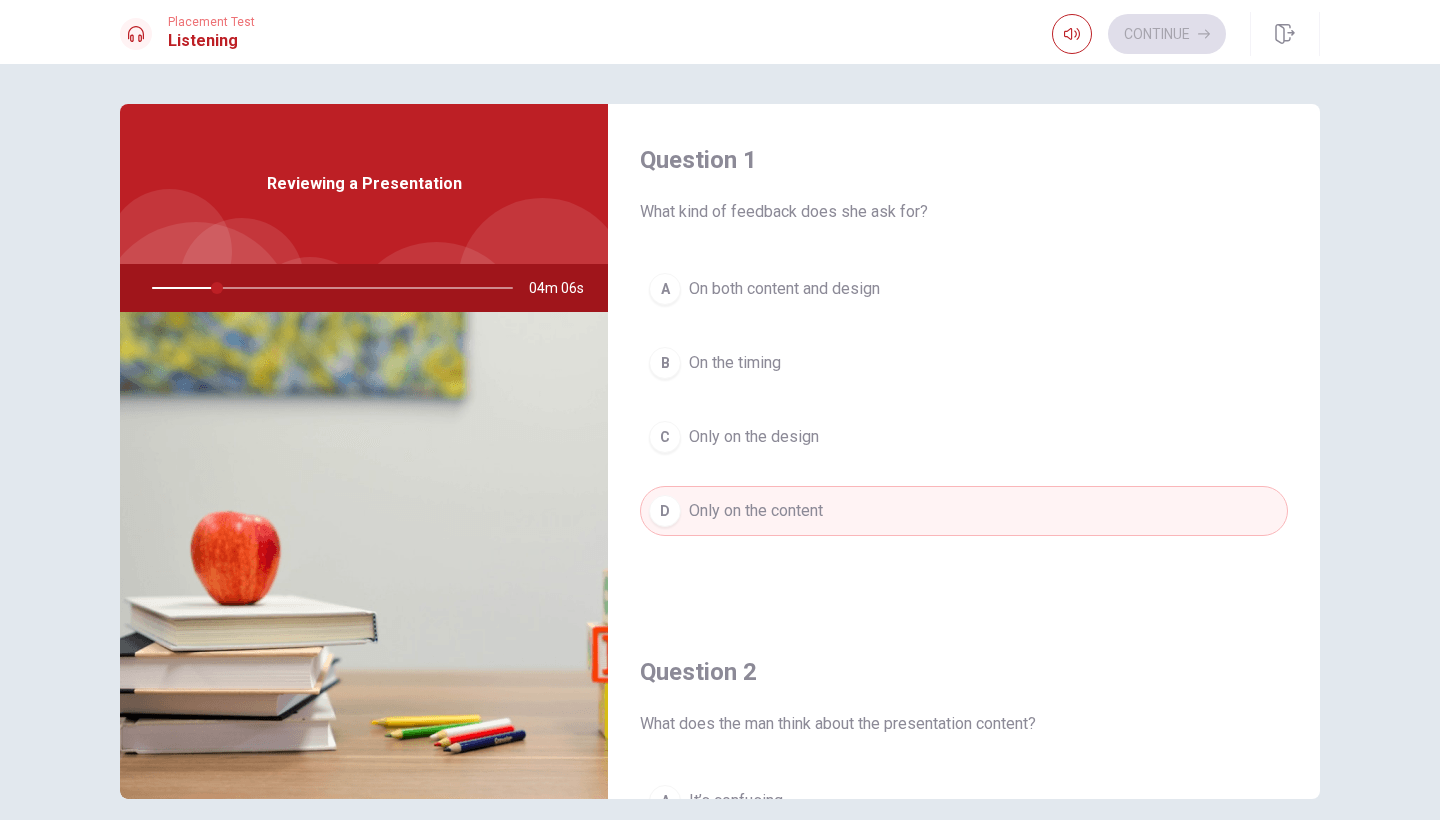 click on "Question 1" at bounding box center (964, 160) 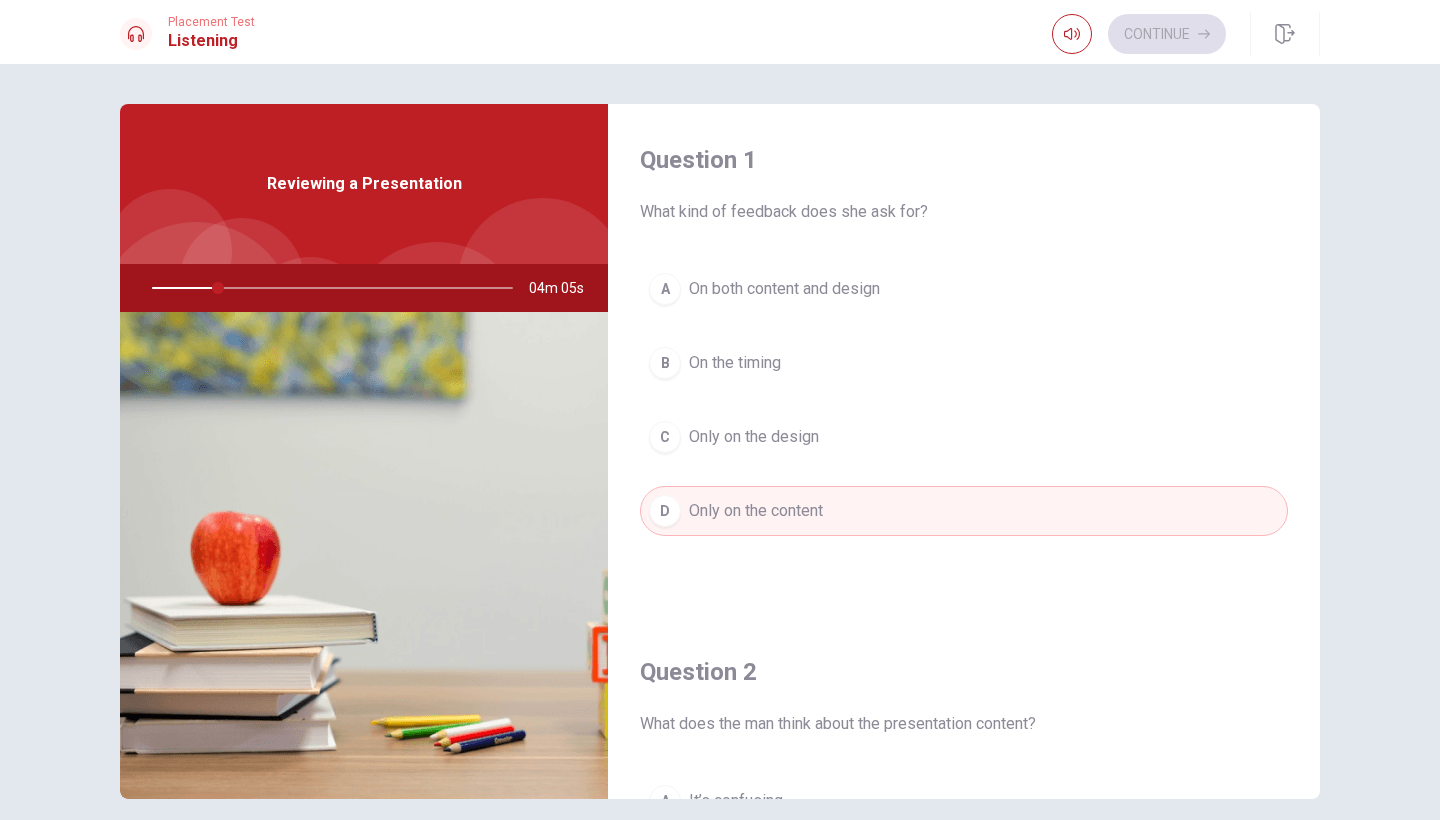 click on "Question 1 What kind of feedback does she ask for? A On both content and design B On the timing C Only on the design D Only on the content" at bounding box center [964, 360] 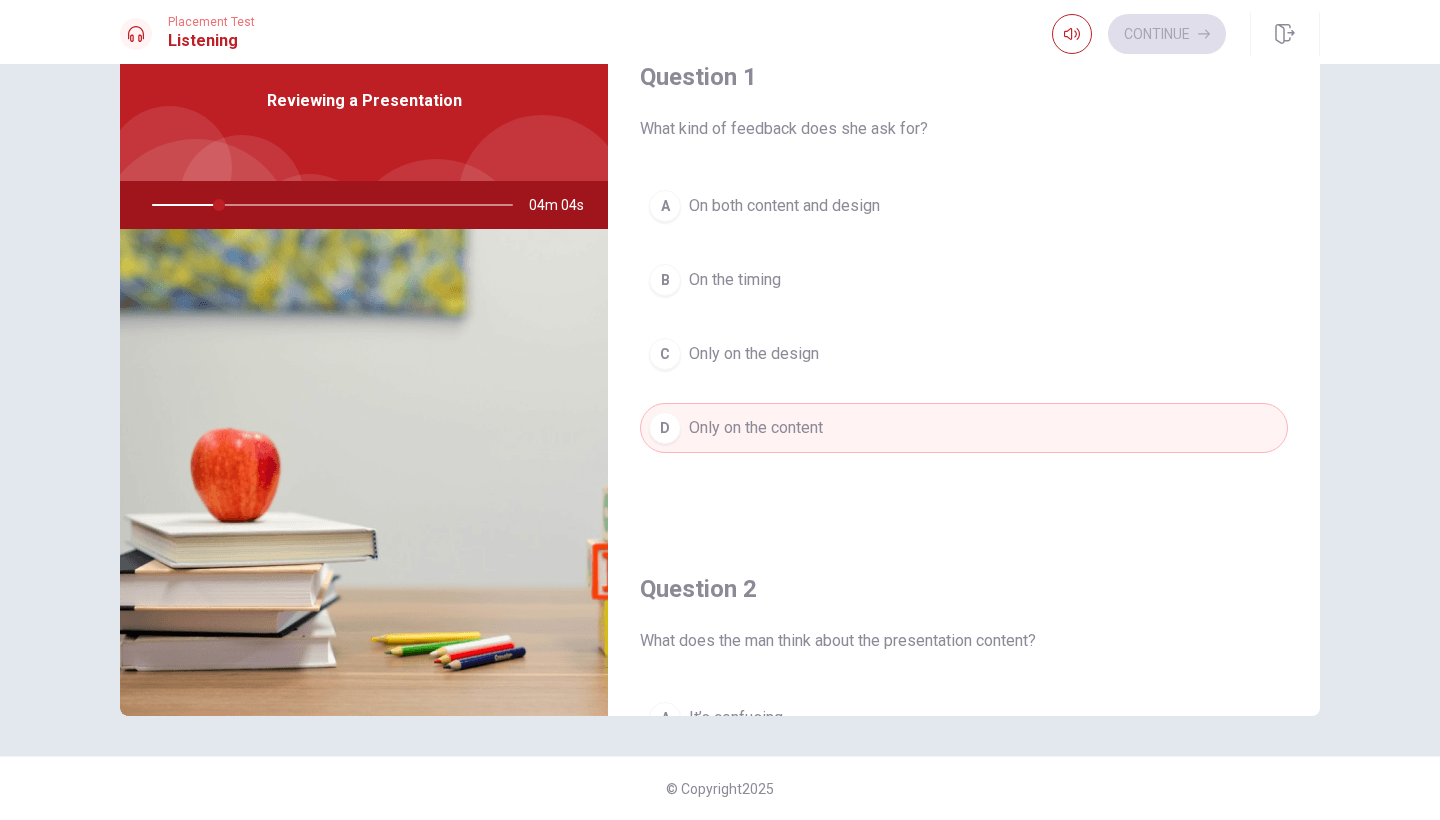 scroll, scrollTop: 83, scrollLeft: 0, axis: vertical 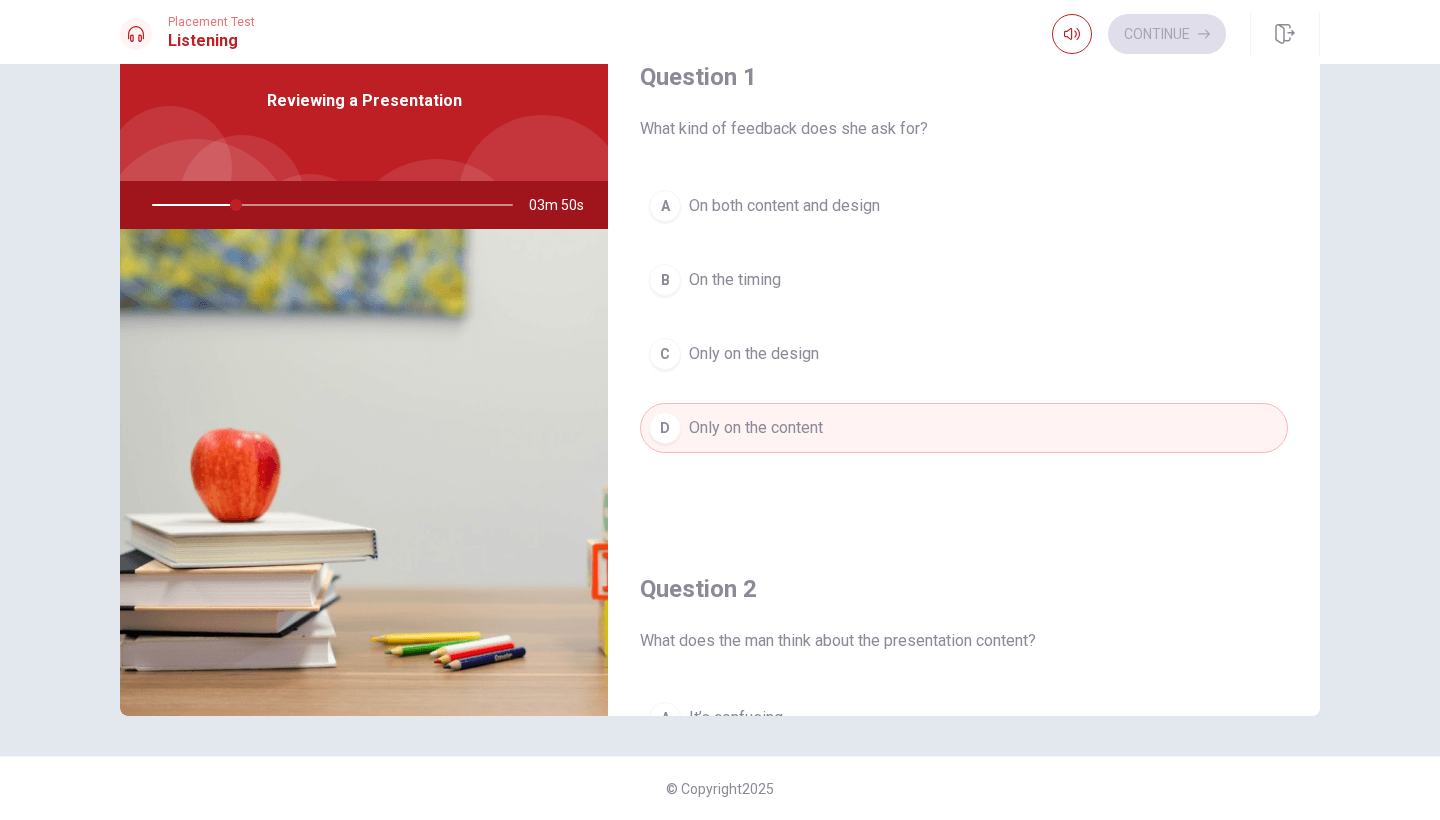 drag, startPoint x: 1273, startPoint y: 572, endPoint x: 1277, endPoint y: 248, distance: 324.0247 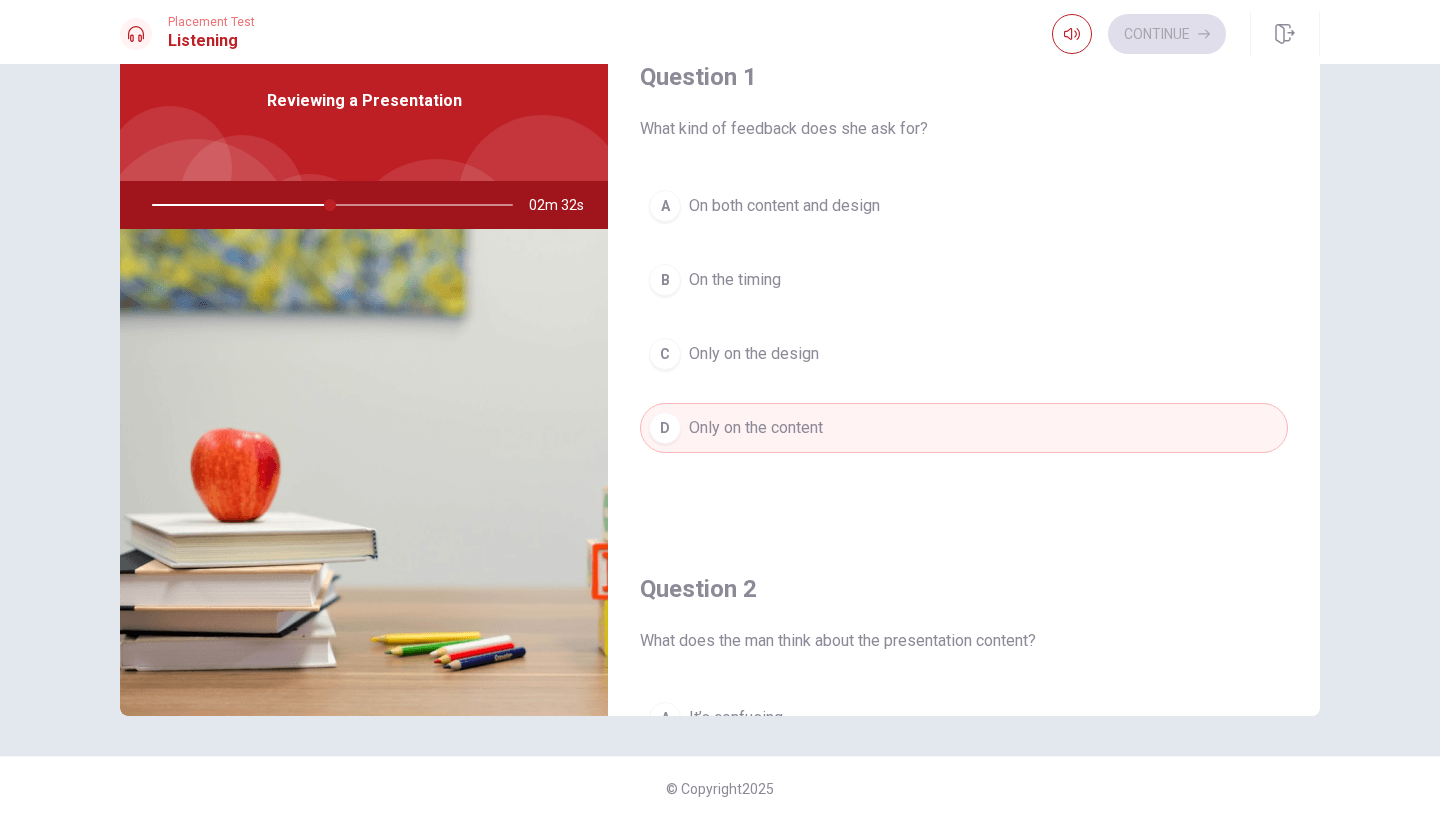 click on "A" at bounding box center [665, 206] 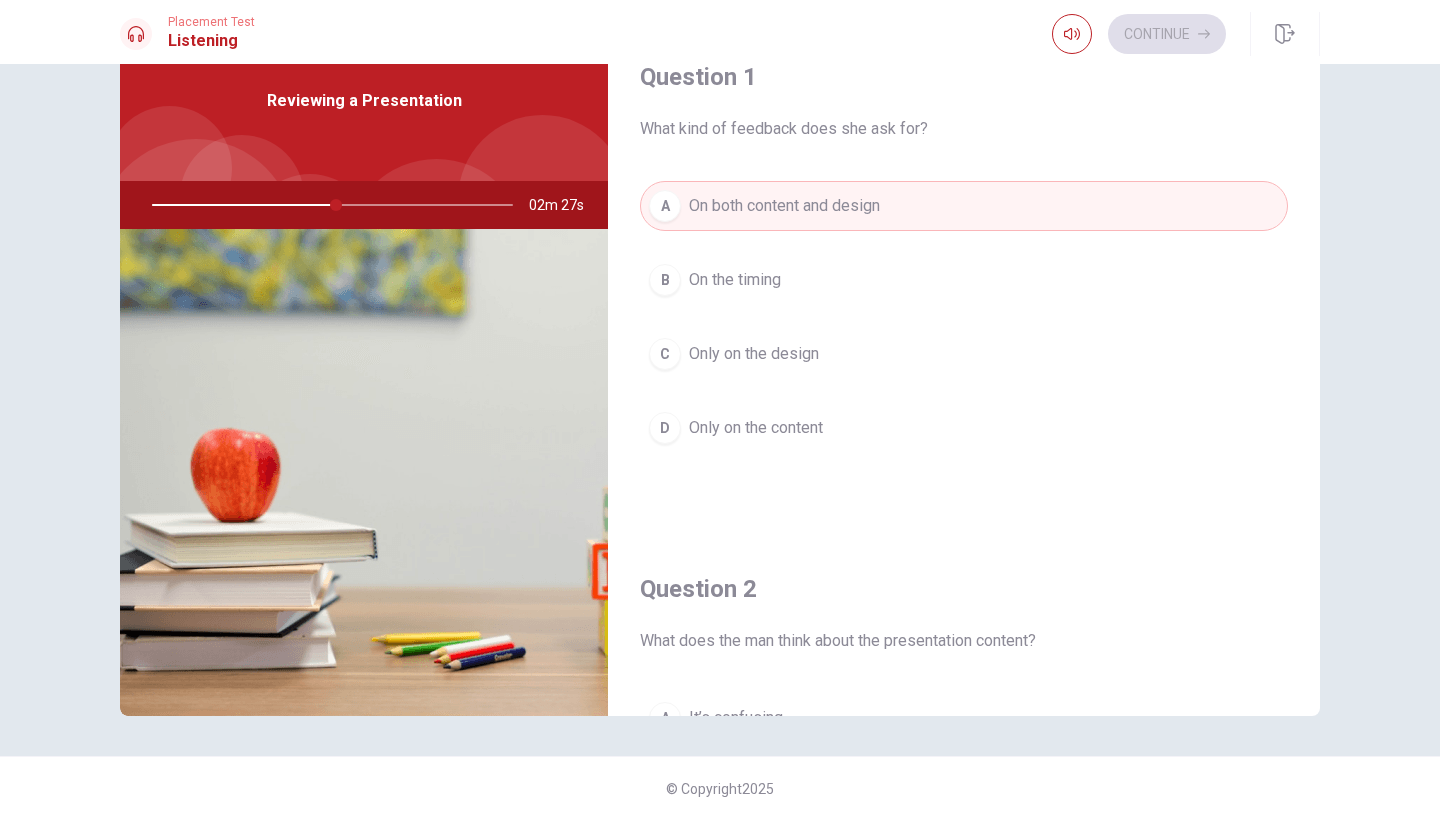 type on "51" 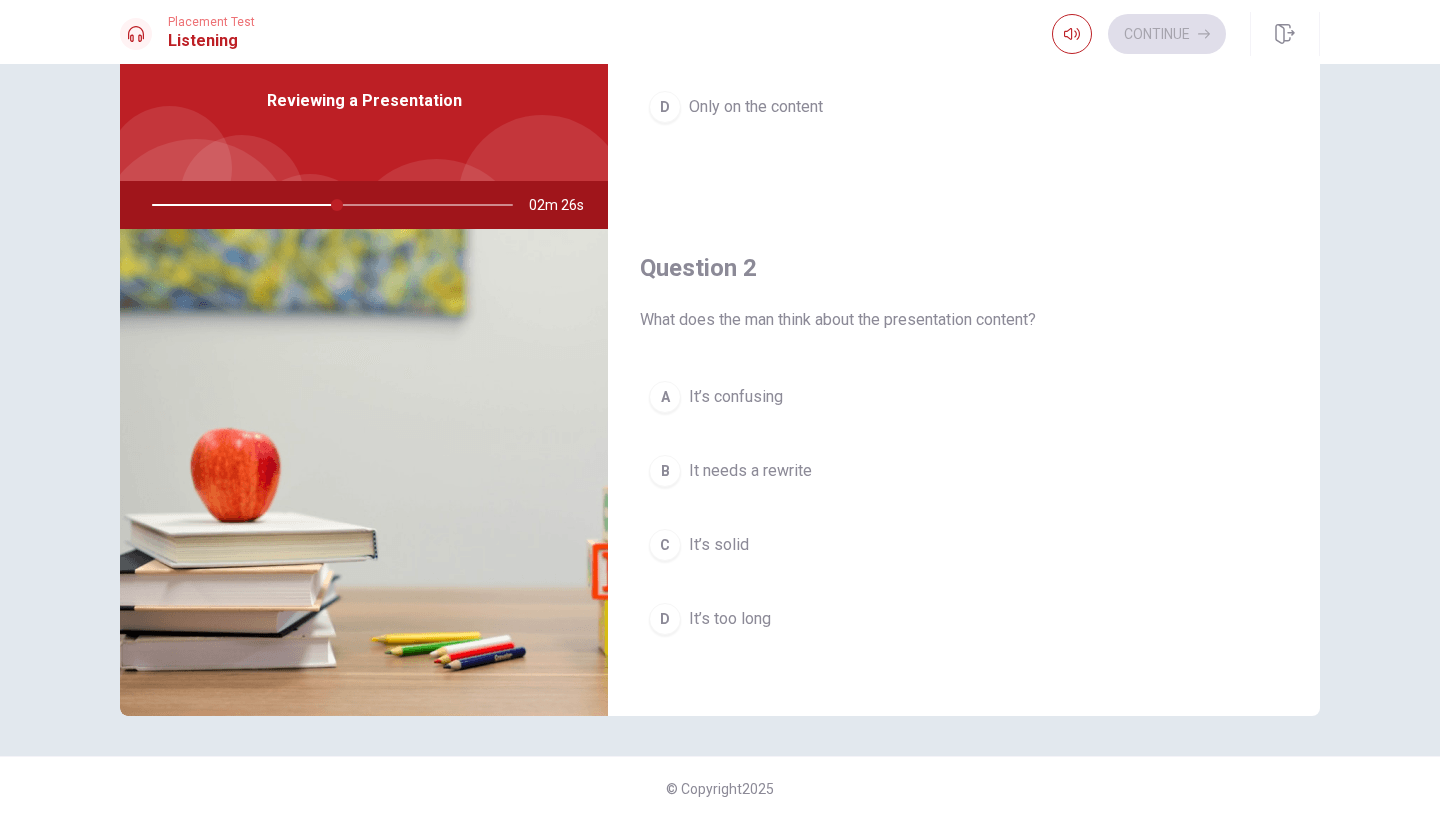scroll, scrollTop: 333, scrollLeft: 0, axis: vertical 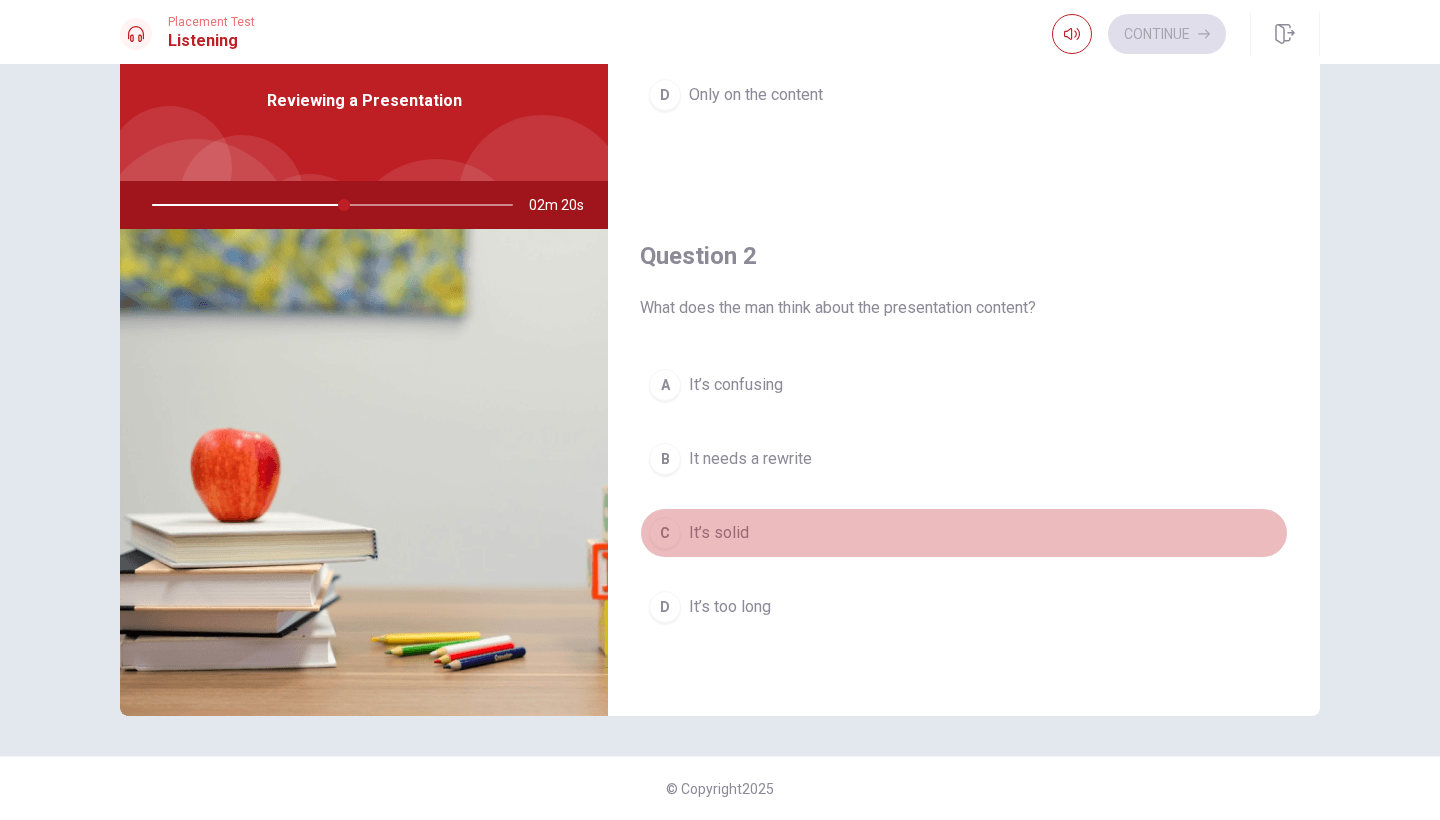 click on "C" at bounding box center (665, 533) 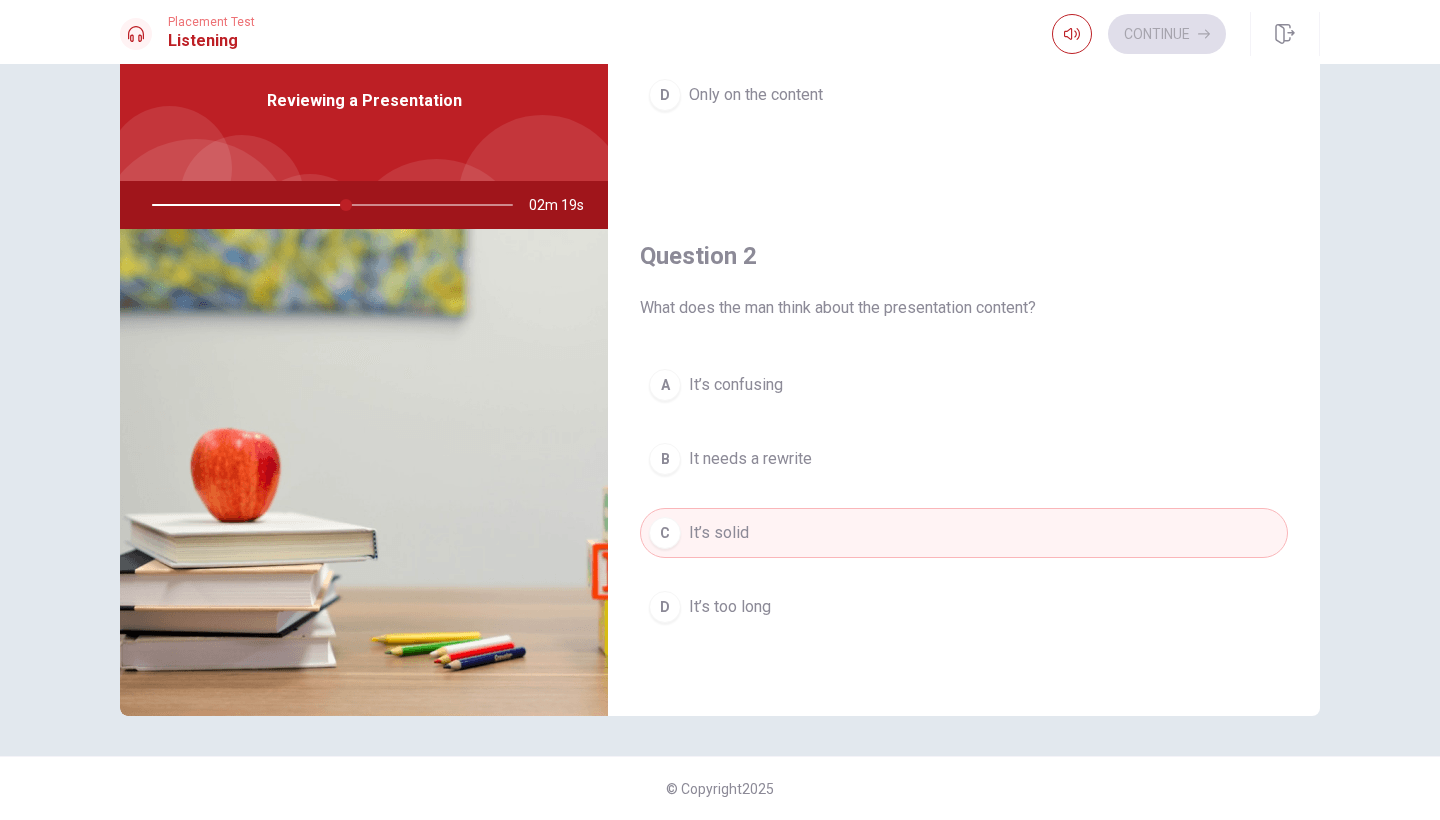 type on "54" 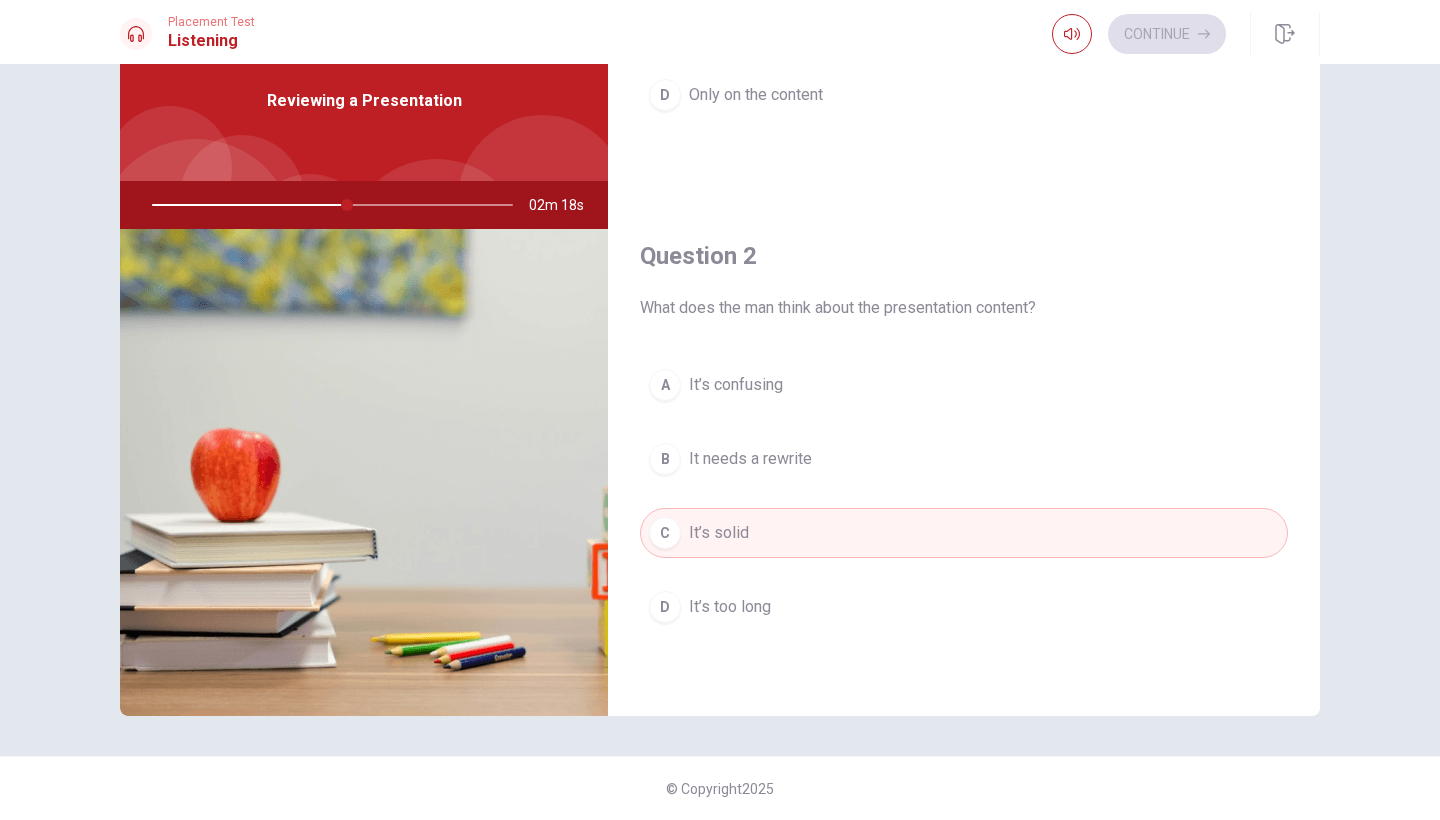 type 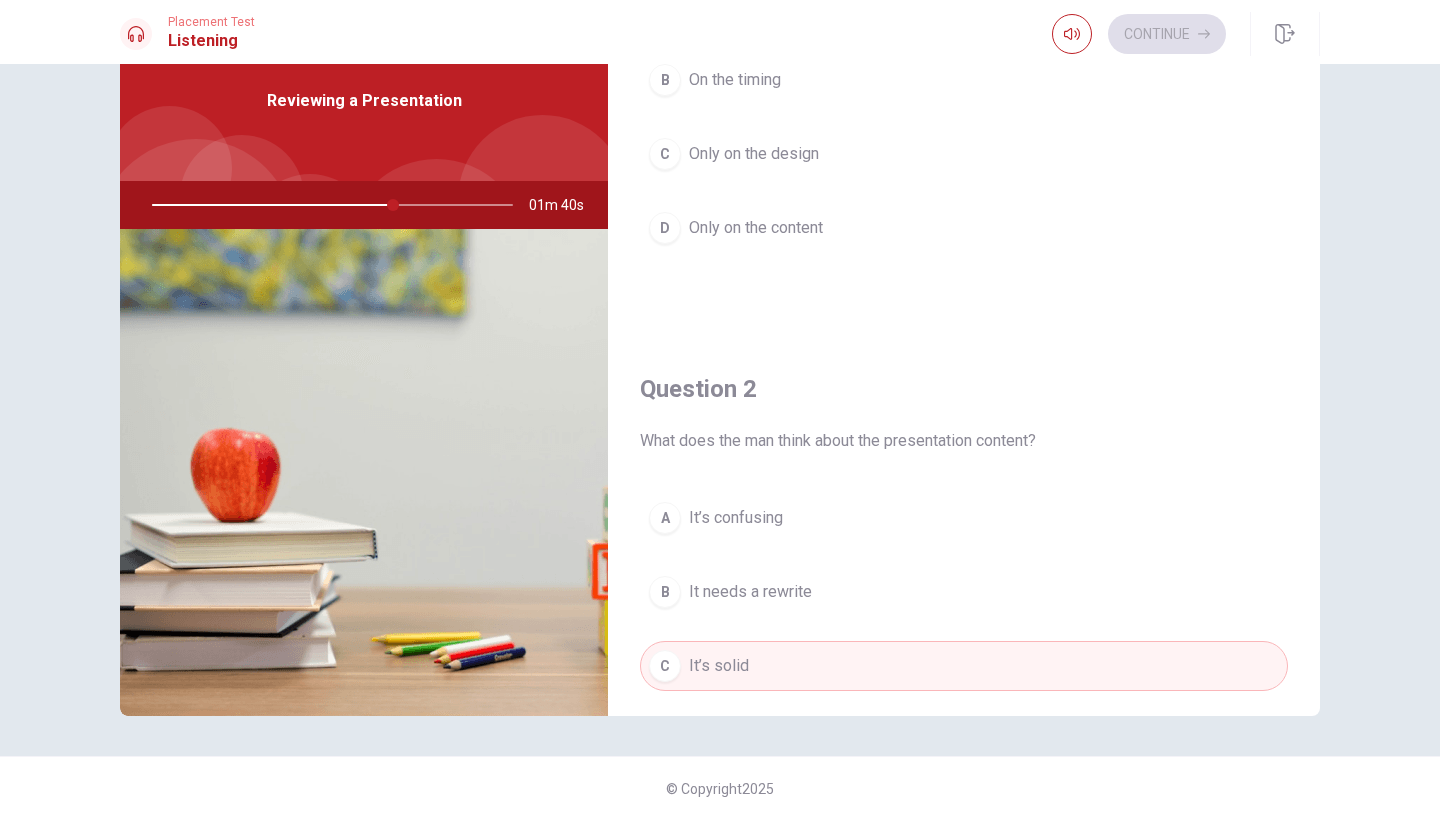 scroll, scrollTop: 208, scrollLeft: 0, axis: vertical 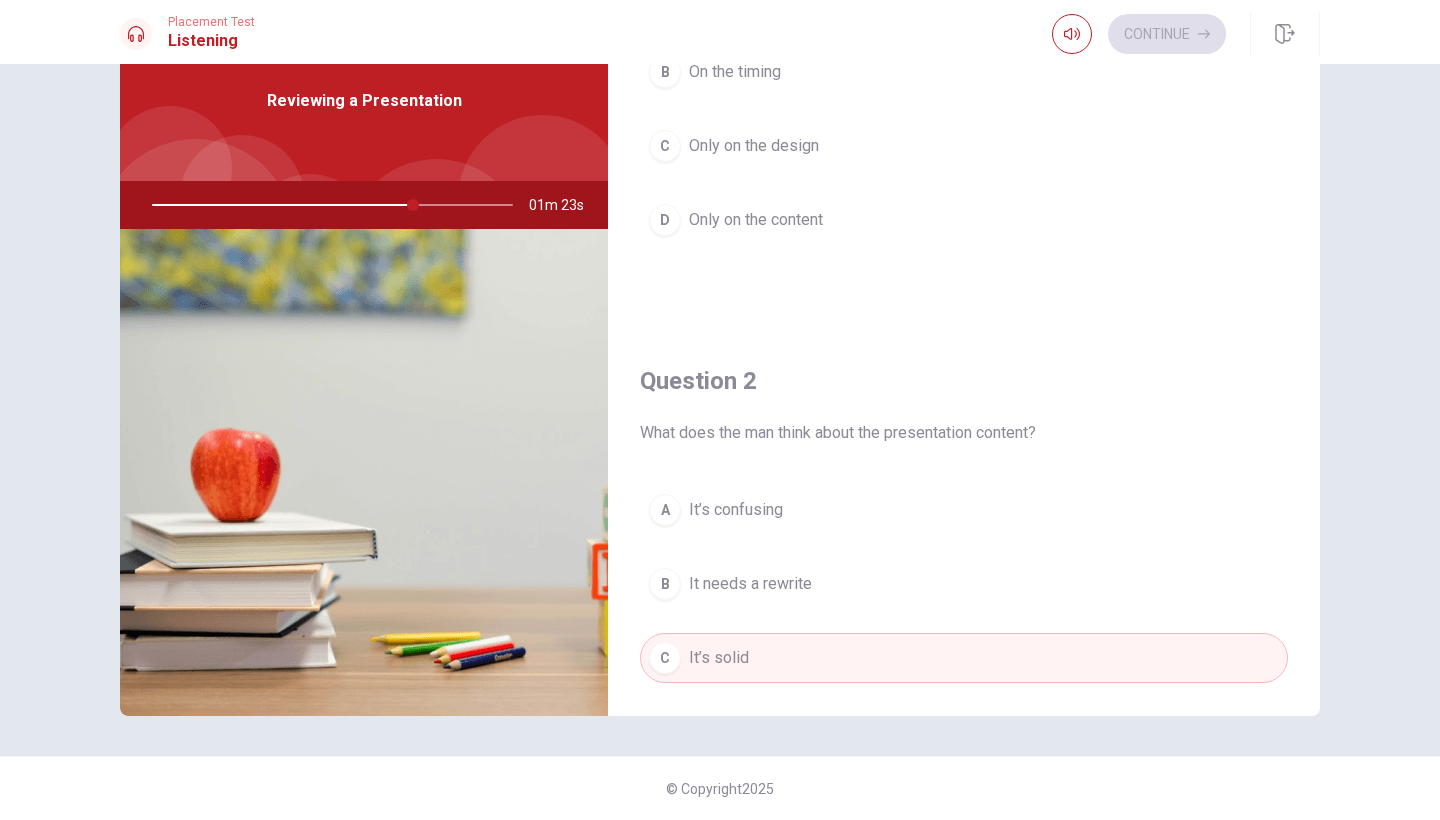 click on "A It’s confusing B It needs a rewrite C It’s solid D It’s too long" at bounding box center [964, 641] 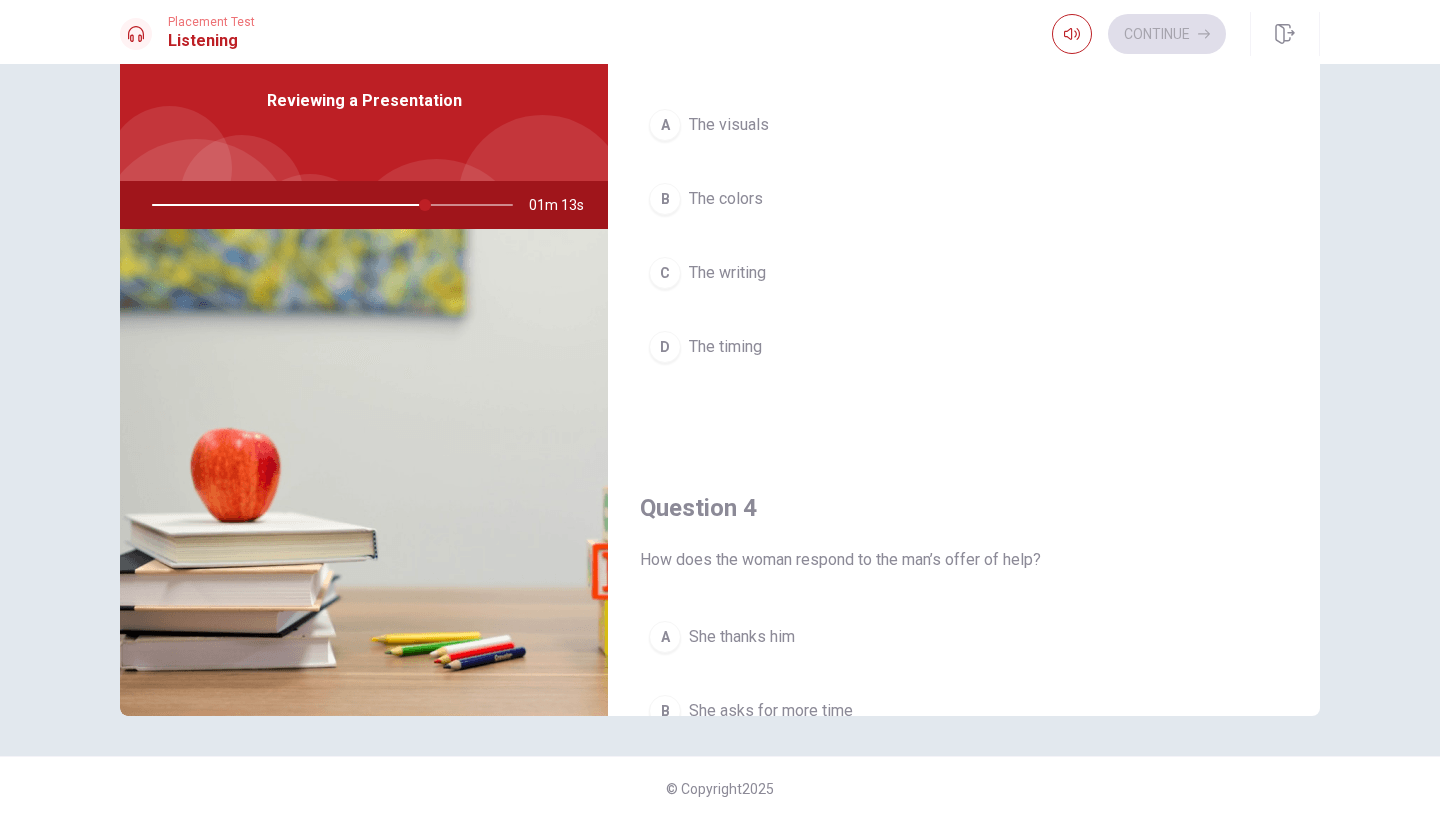 scroll, scrollTop: 1109, scrollLeft: 0, axis: vertical 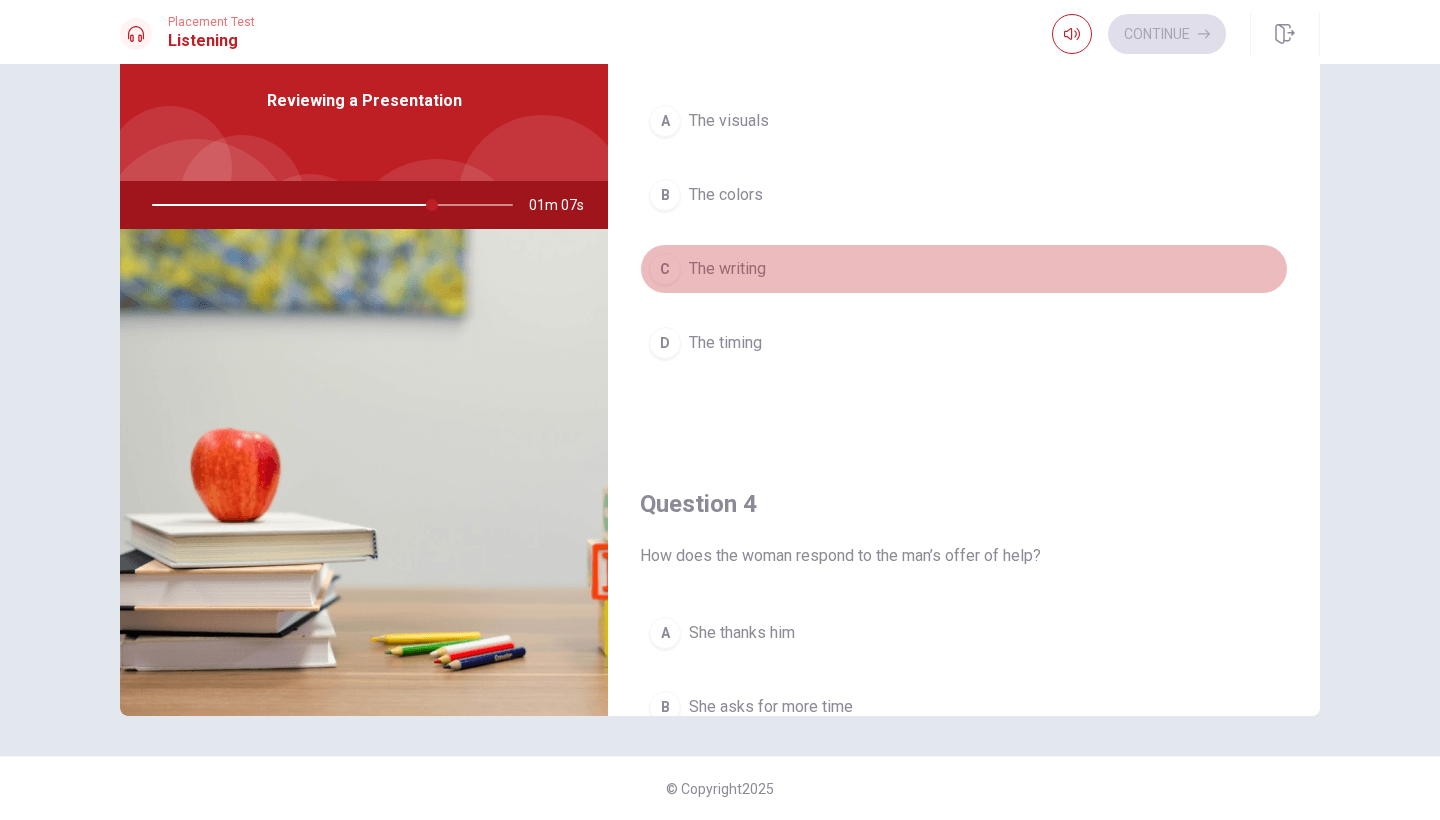 click on "C" at bounding box center (665, 269) 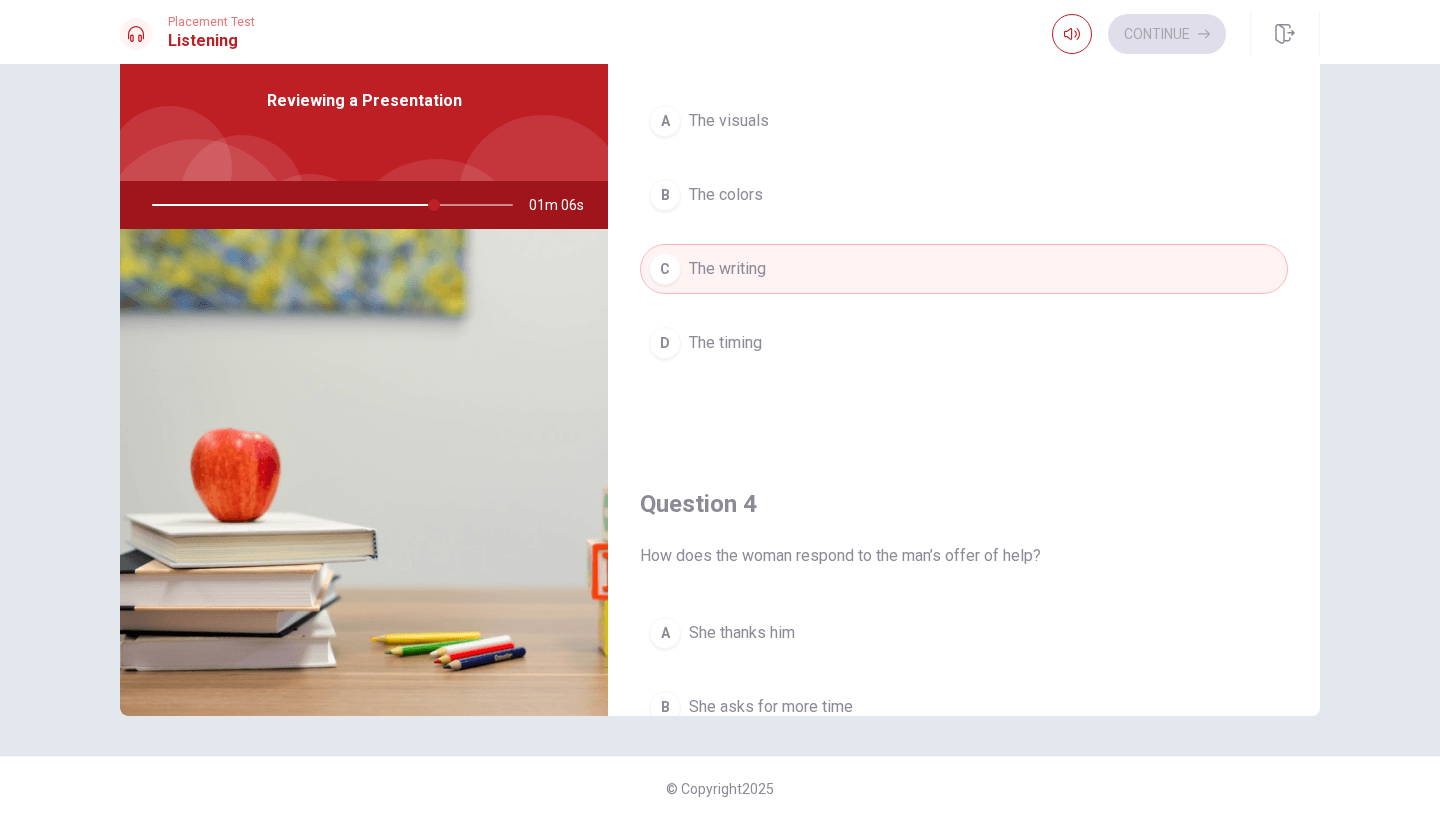type on "78" 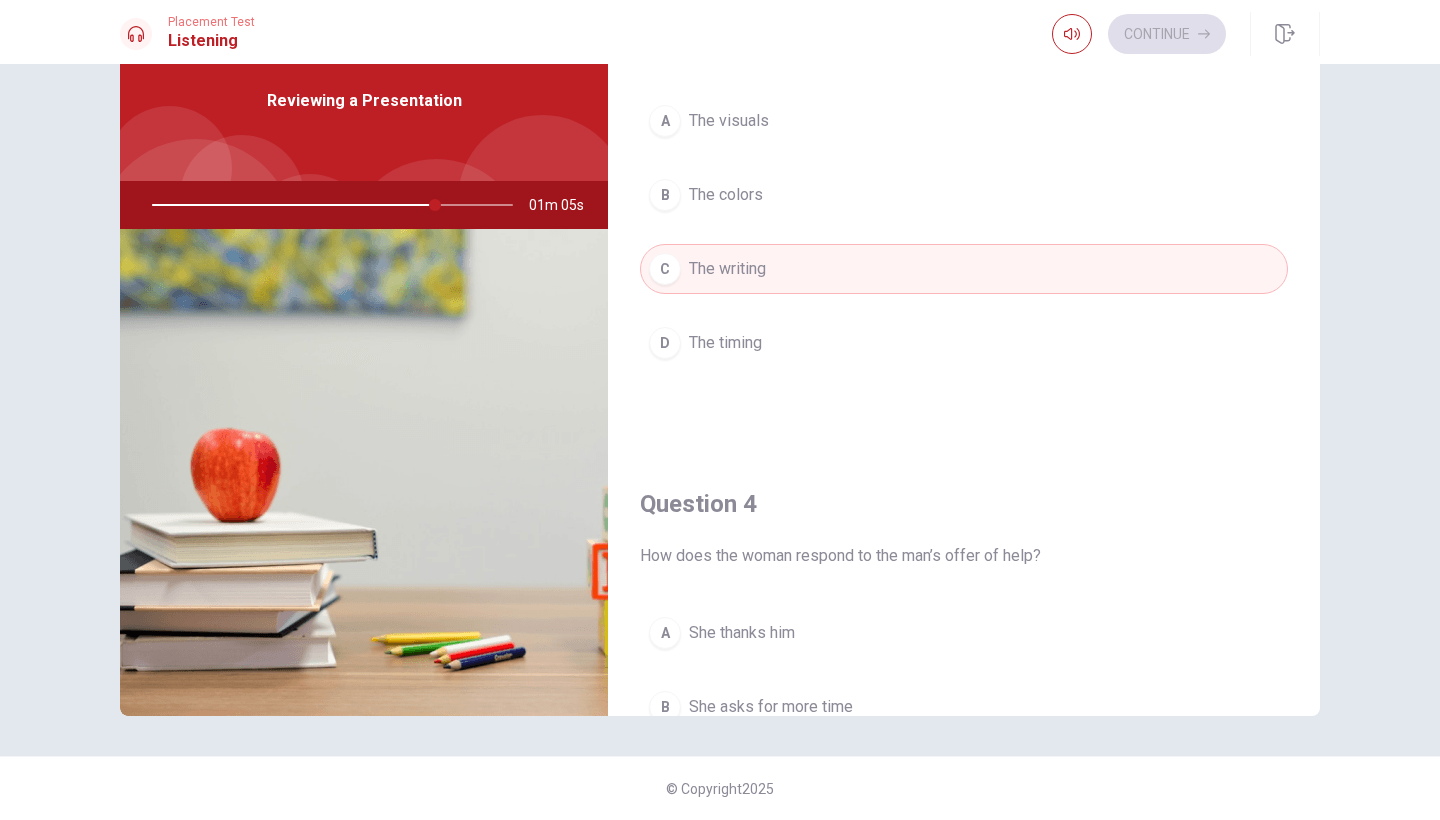 type 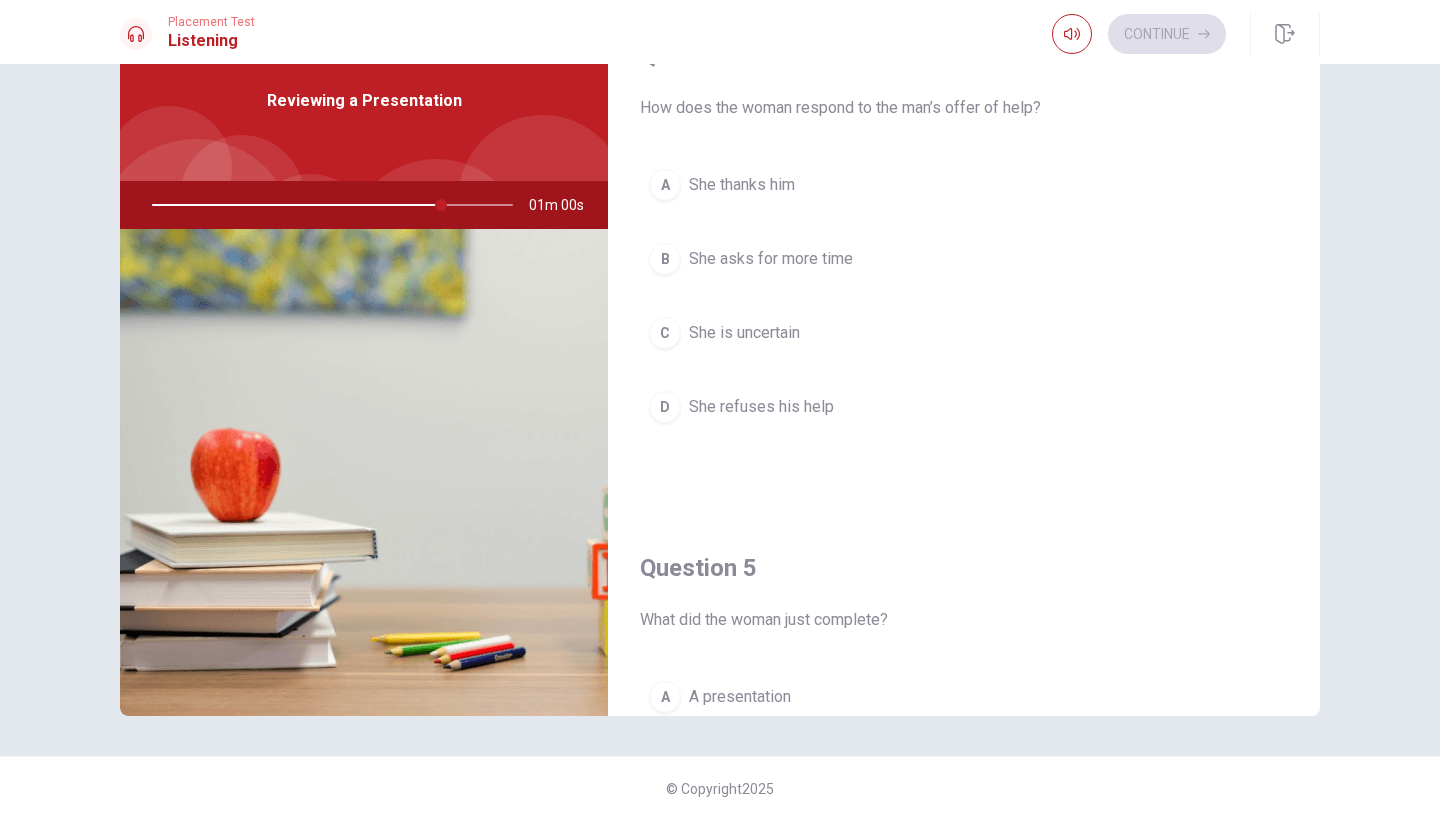 scroll, scrollTop: 1585, scrollLeft: 0, axis: vertical 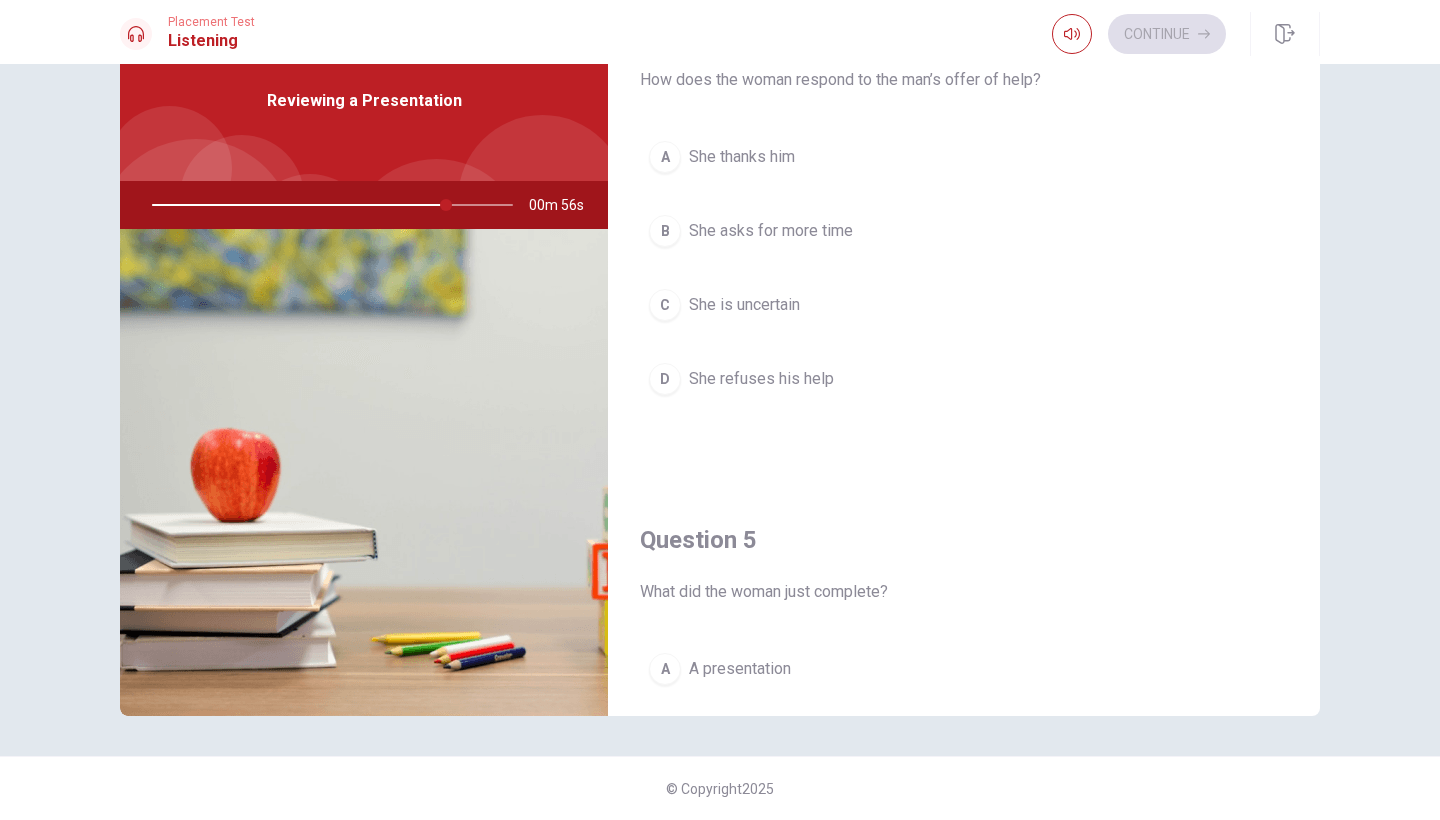 click on "A" at bounding box center [665, 157] 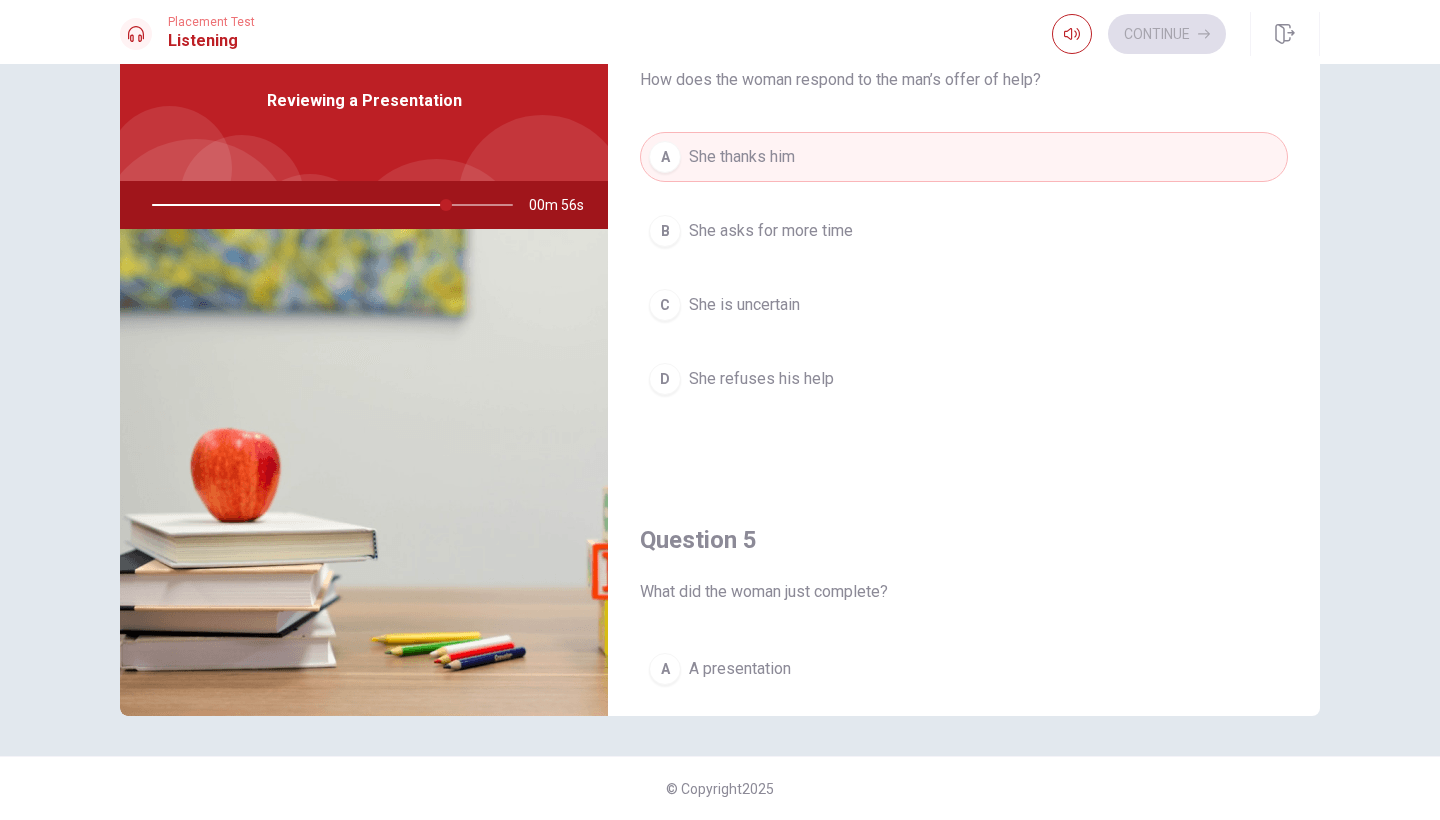 type on "82" 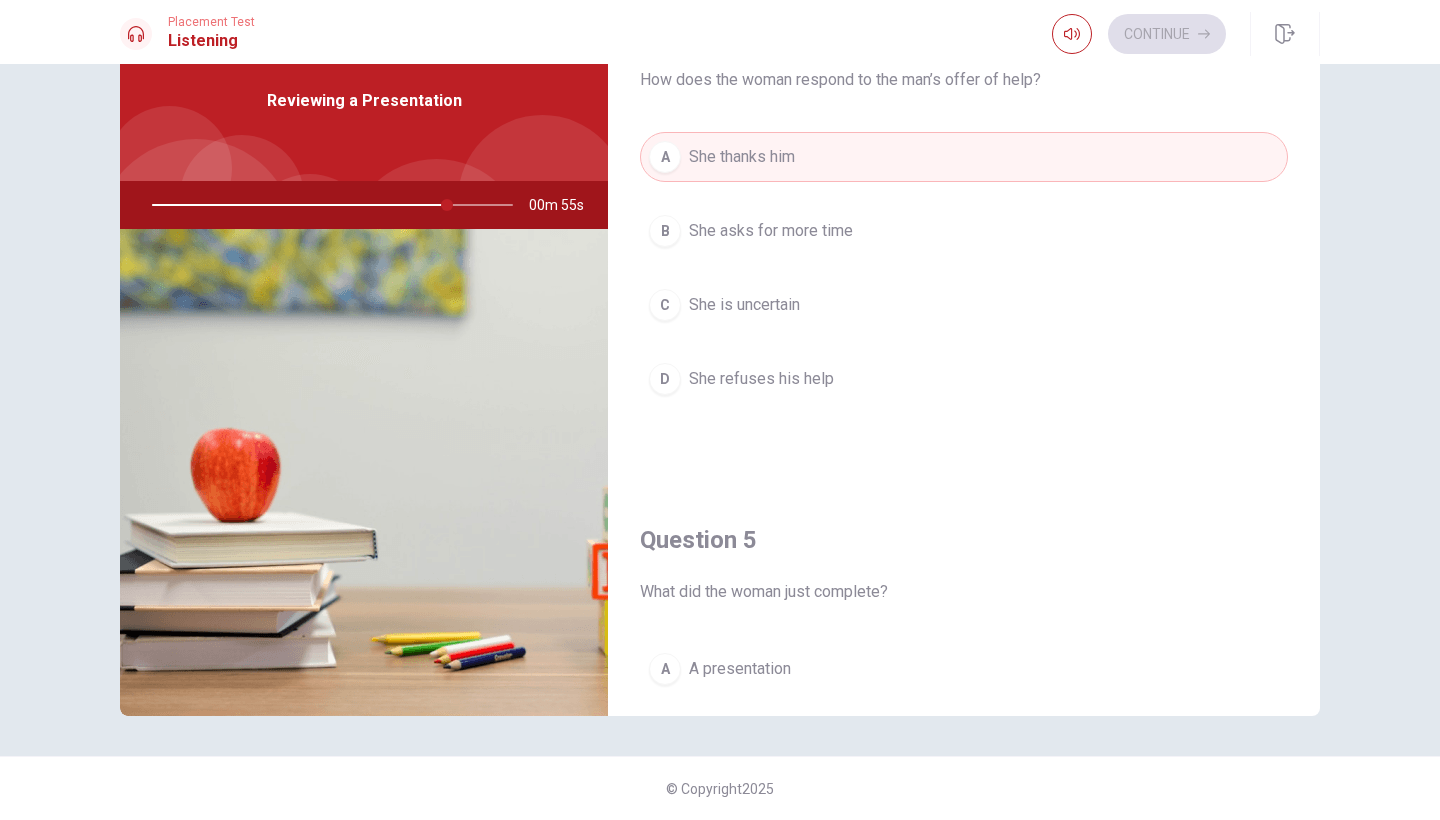 type 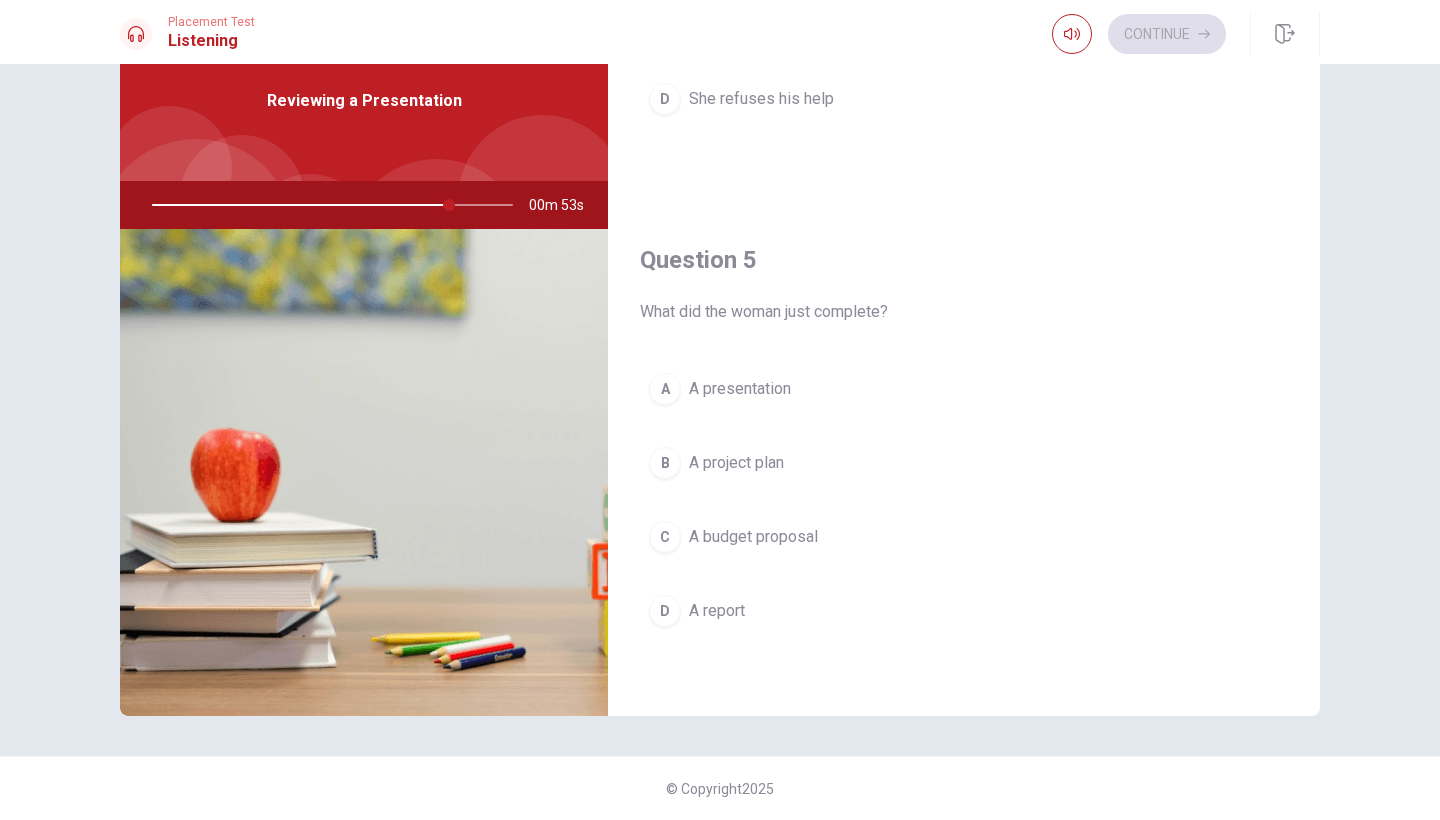 scroll, scrollTop: 1865, scrollLeft: 0, axis: vertical 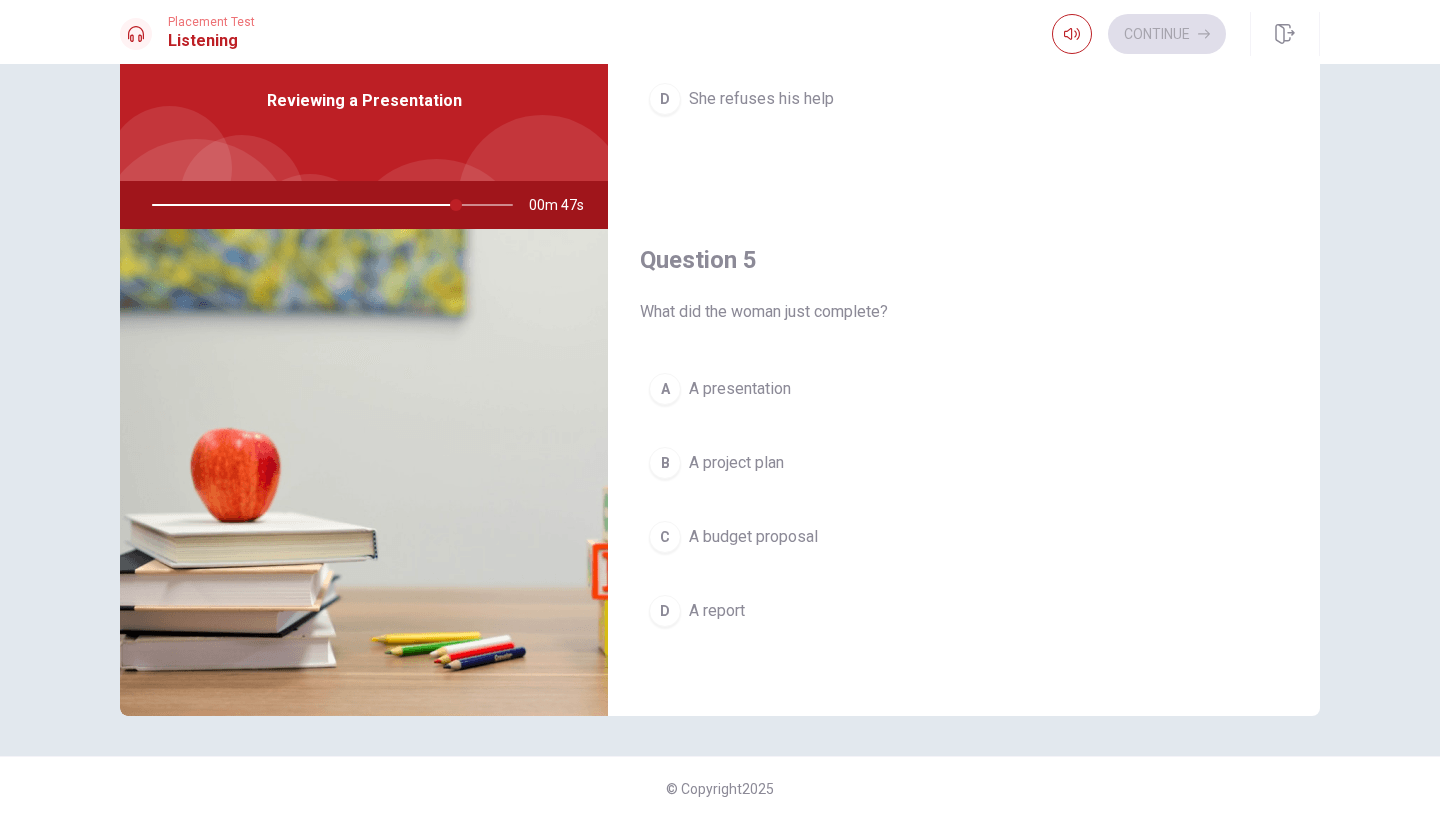 click on "A" at bounding box center (665, 389) 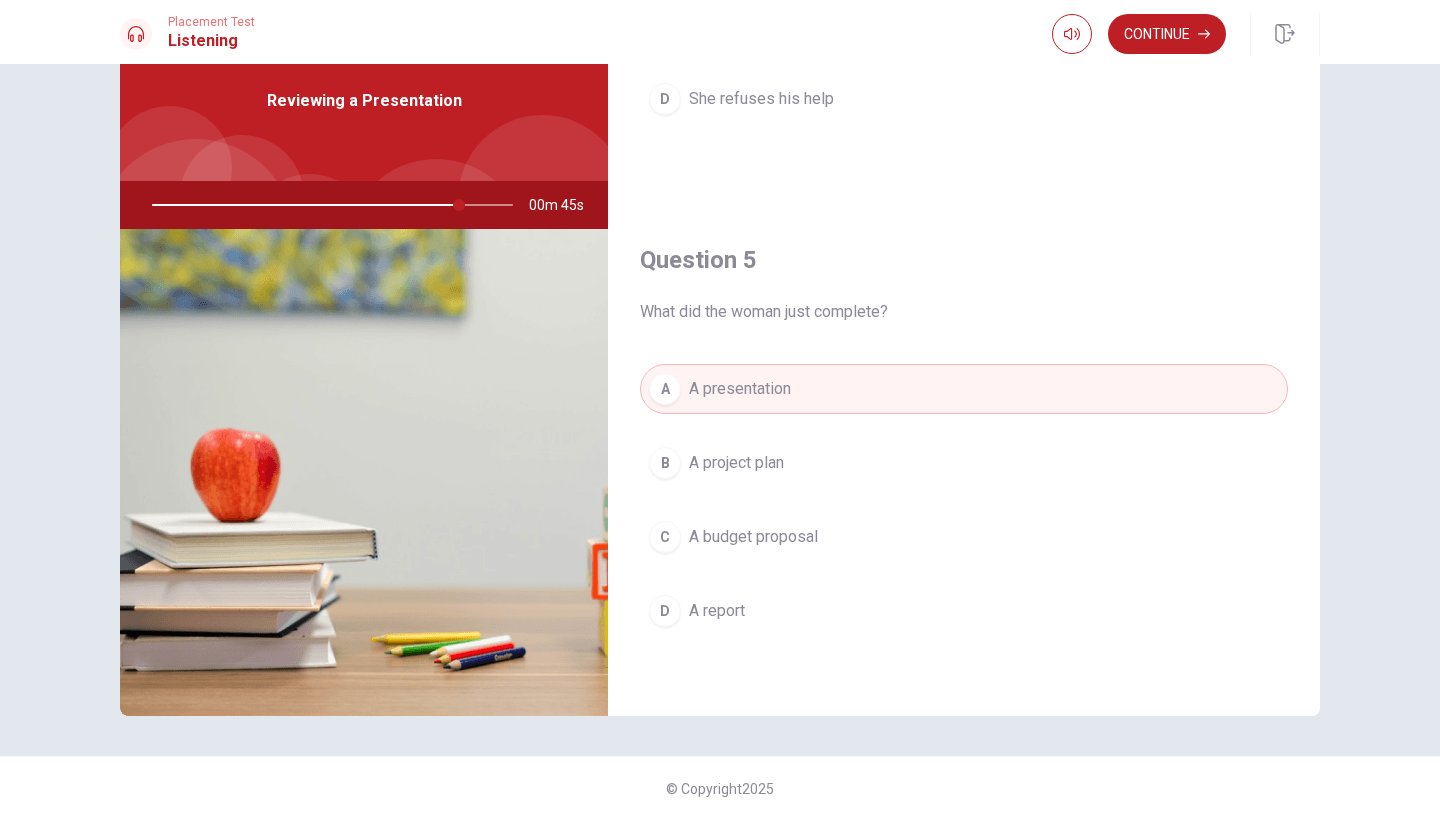 type on "85" 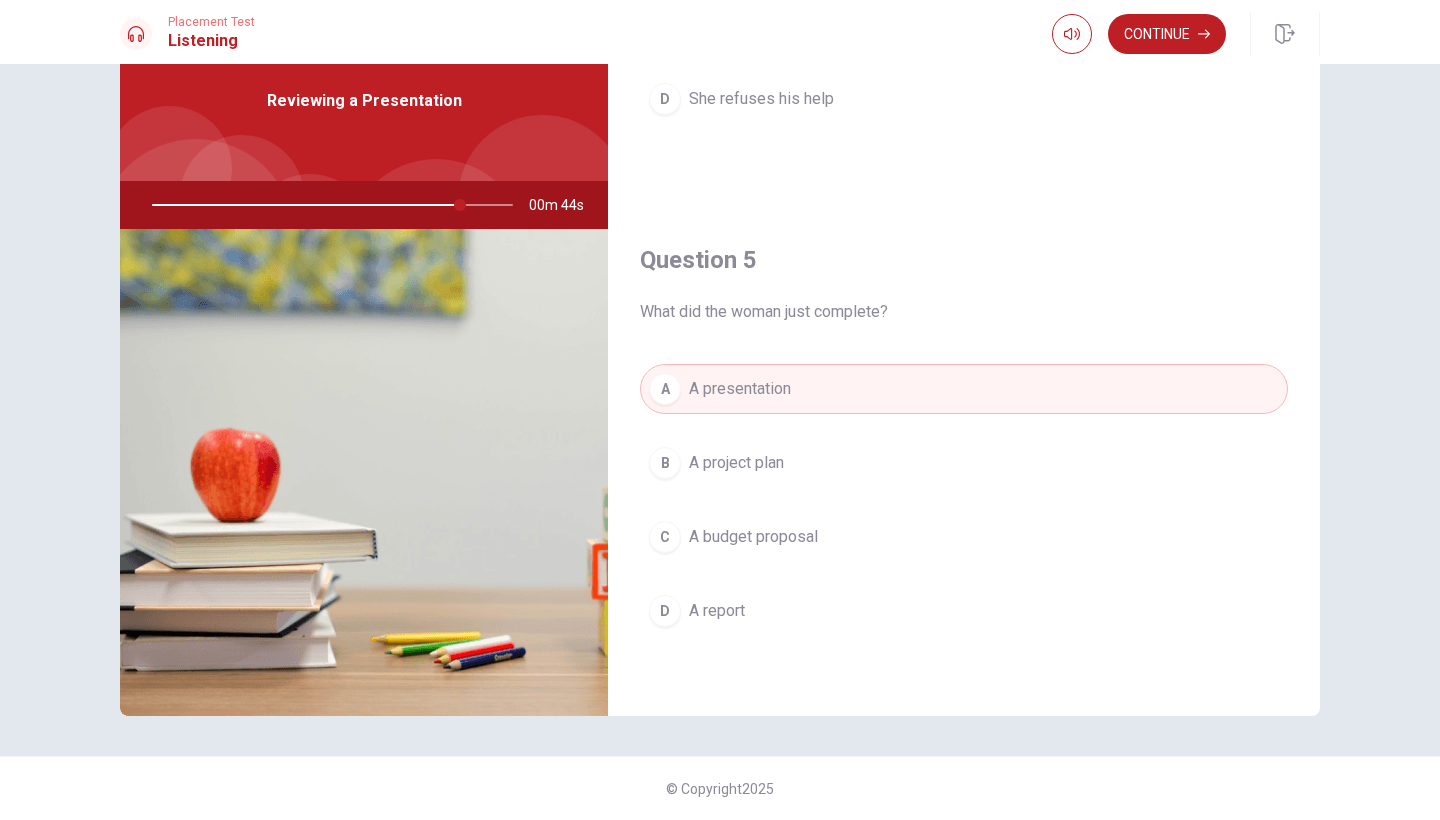 type 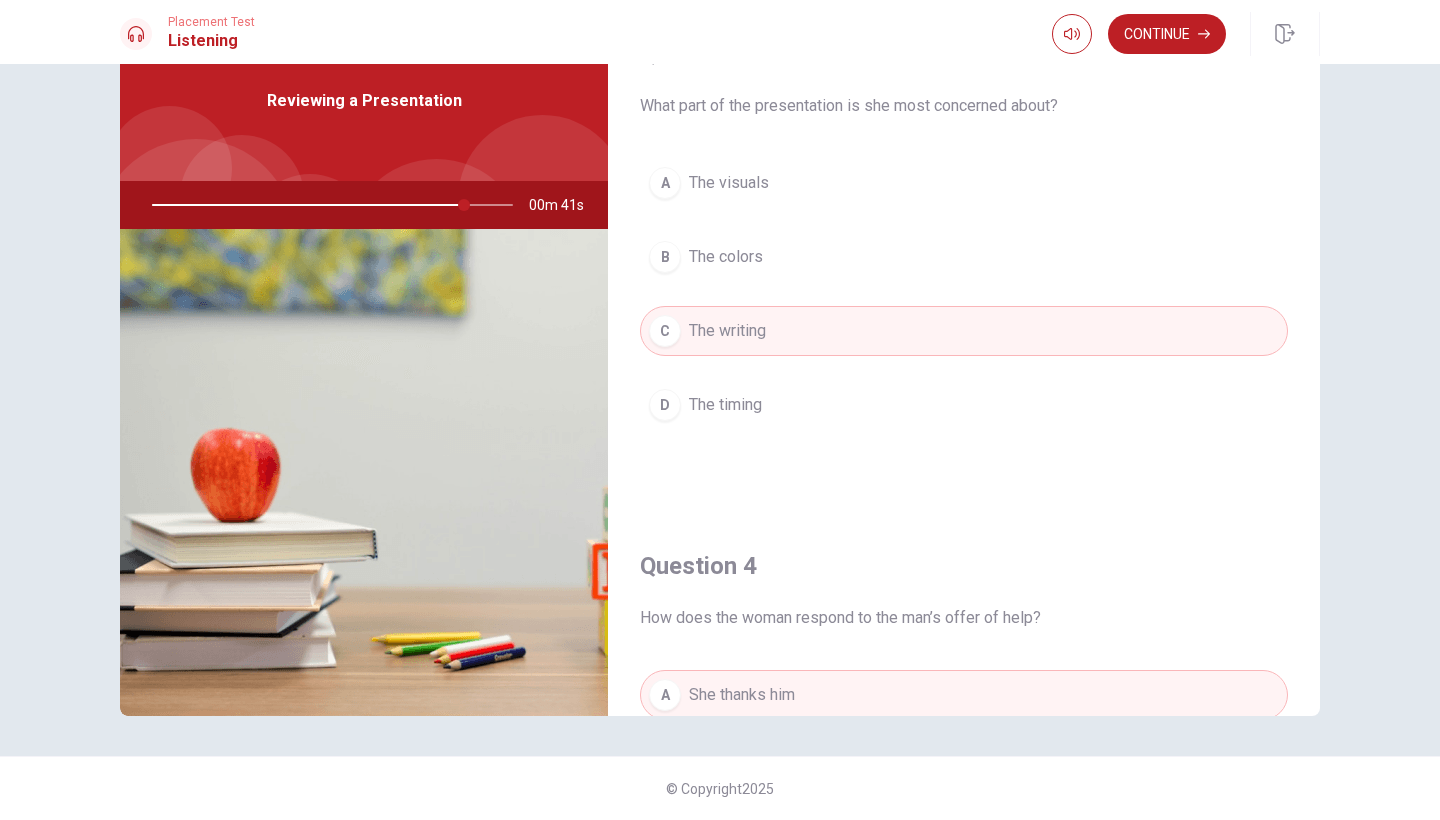 scroll, scrollTop: 995, scrollLeft: 0, axis: vertical 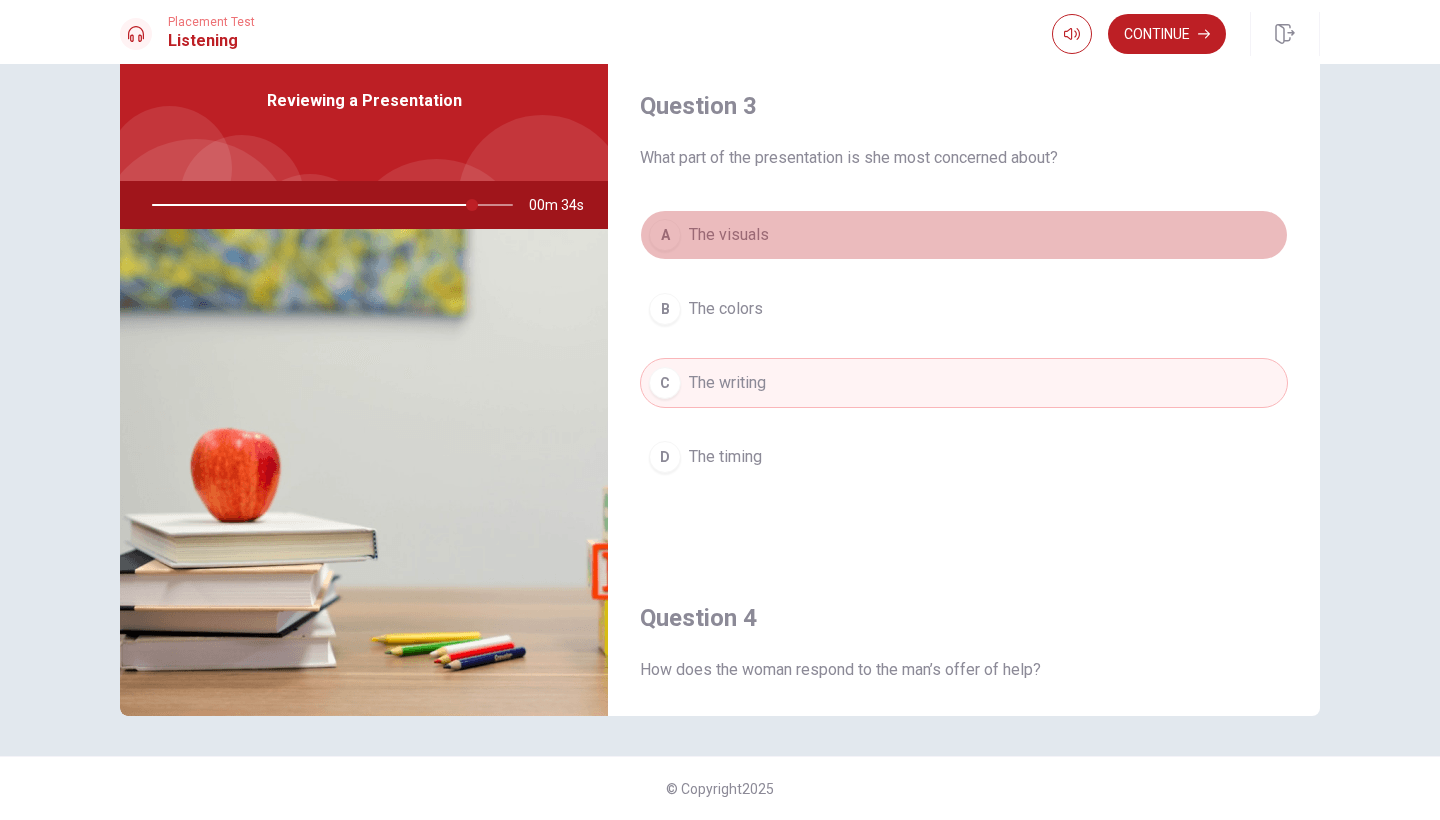 click on "A" at bounding box center (665, 235) 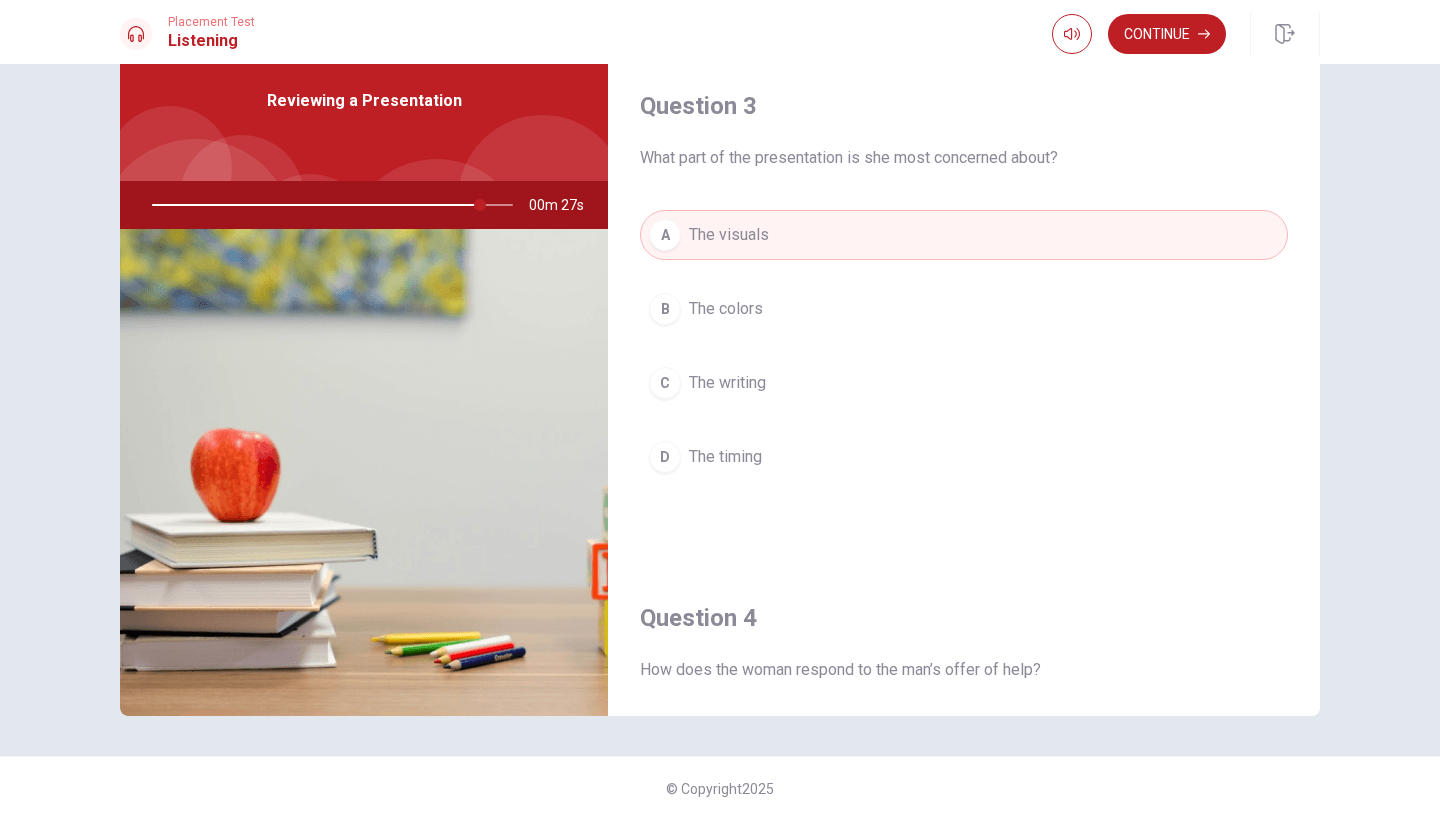 type on "91" 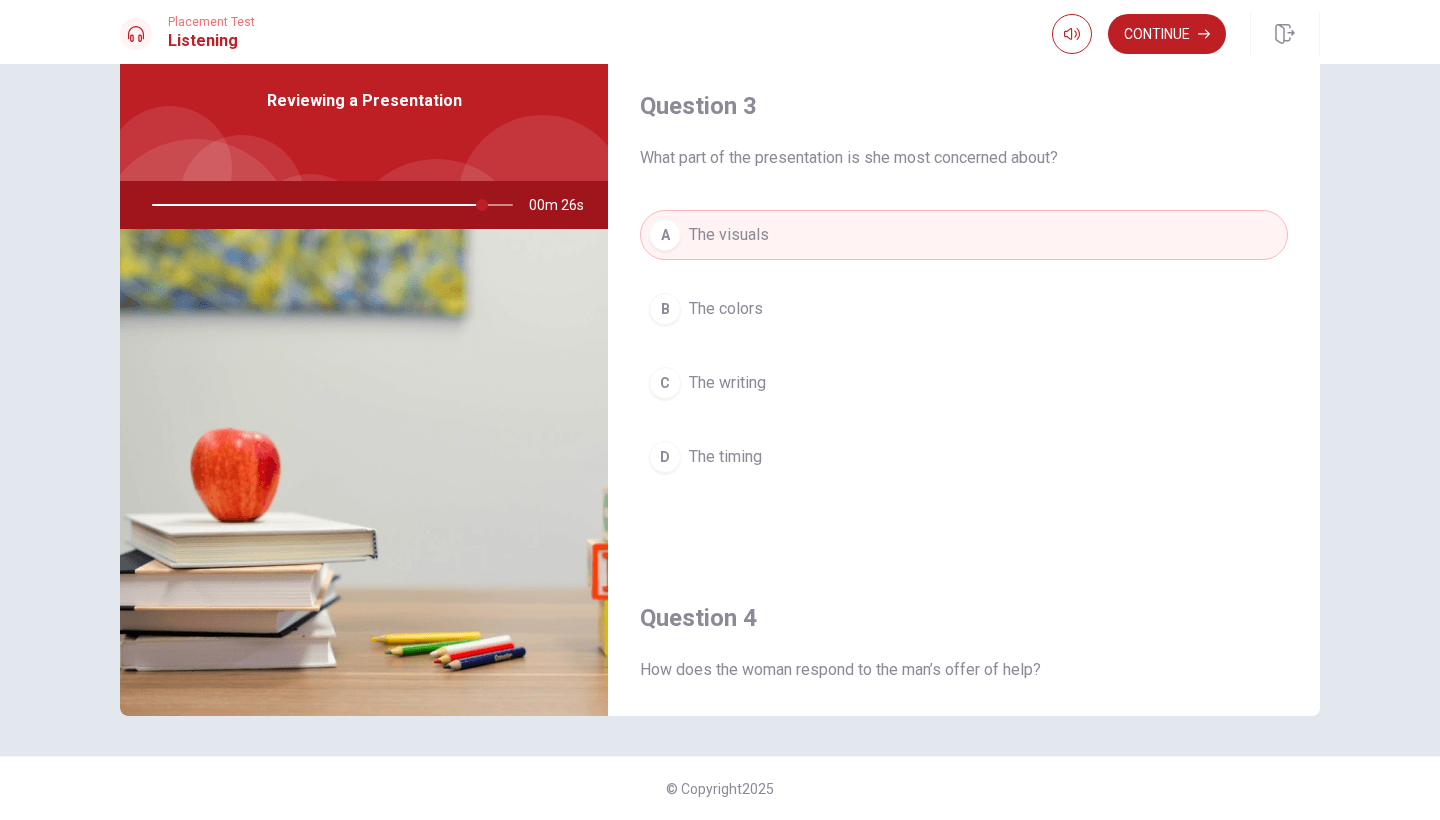 type 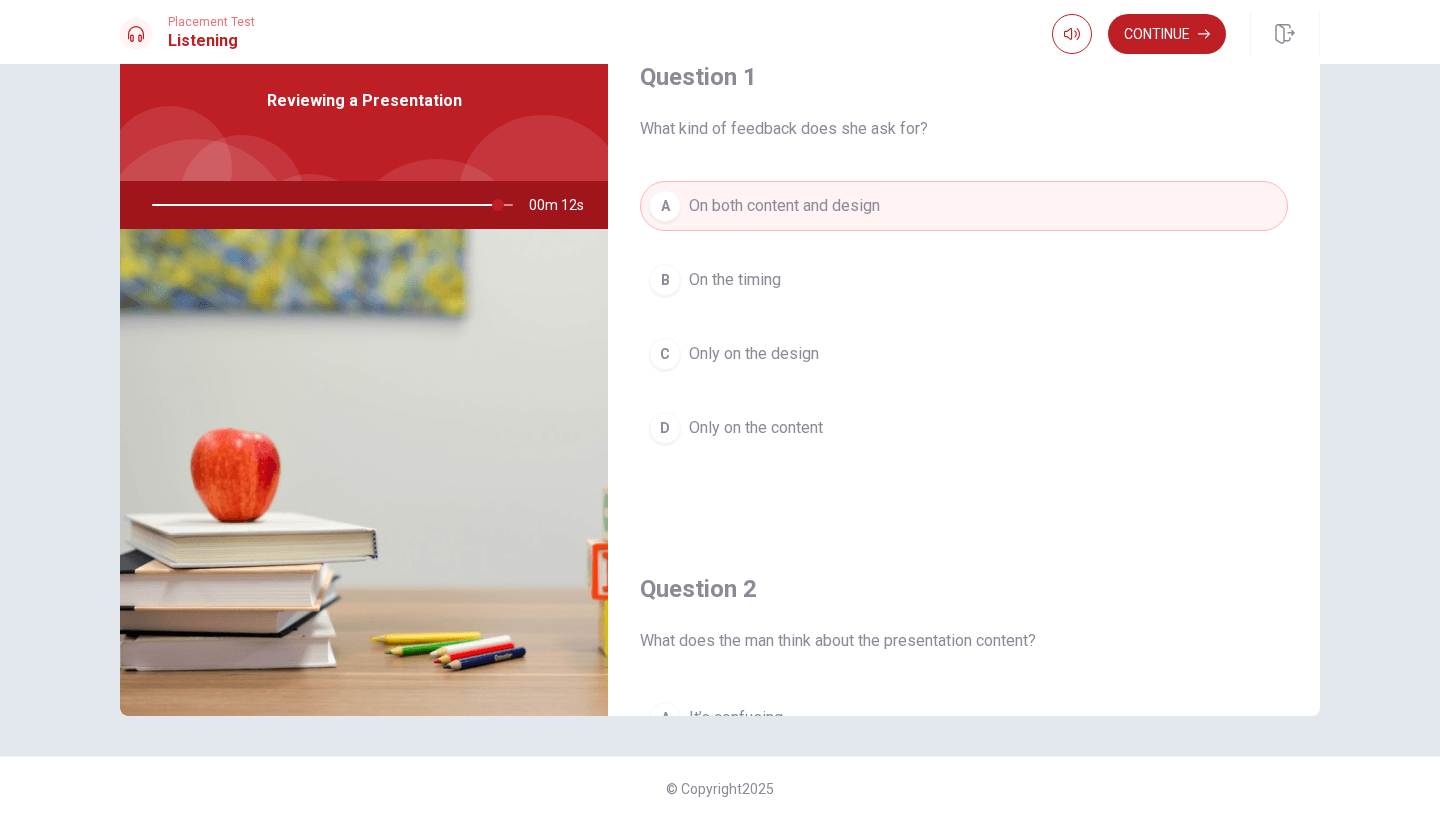 scroll, scrollTop: 0, scrollLeft: 0, axis: both 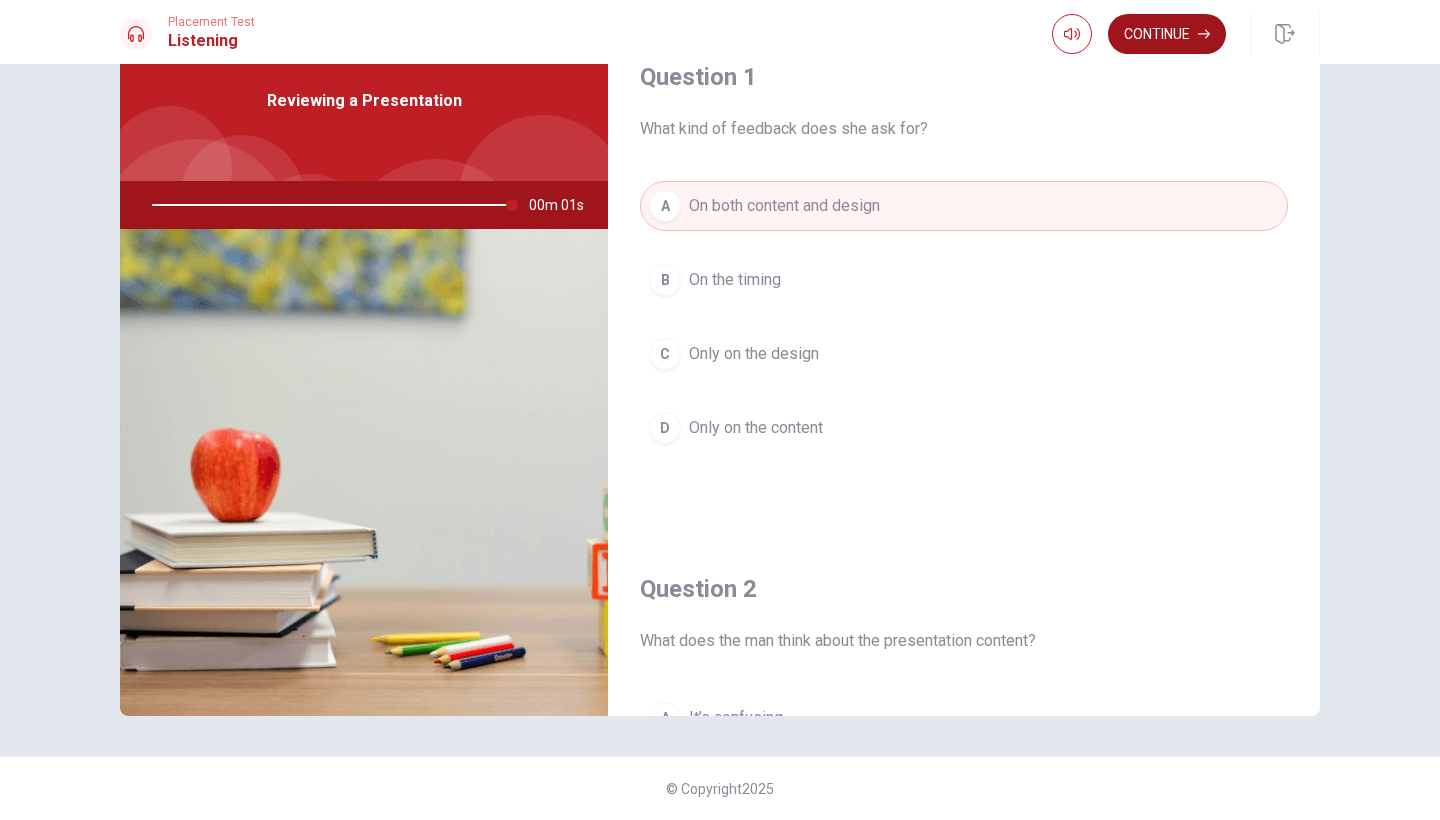 type on "0" 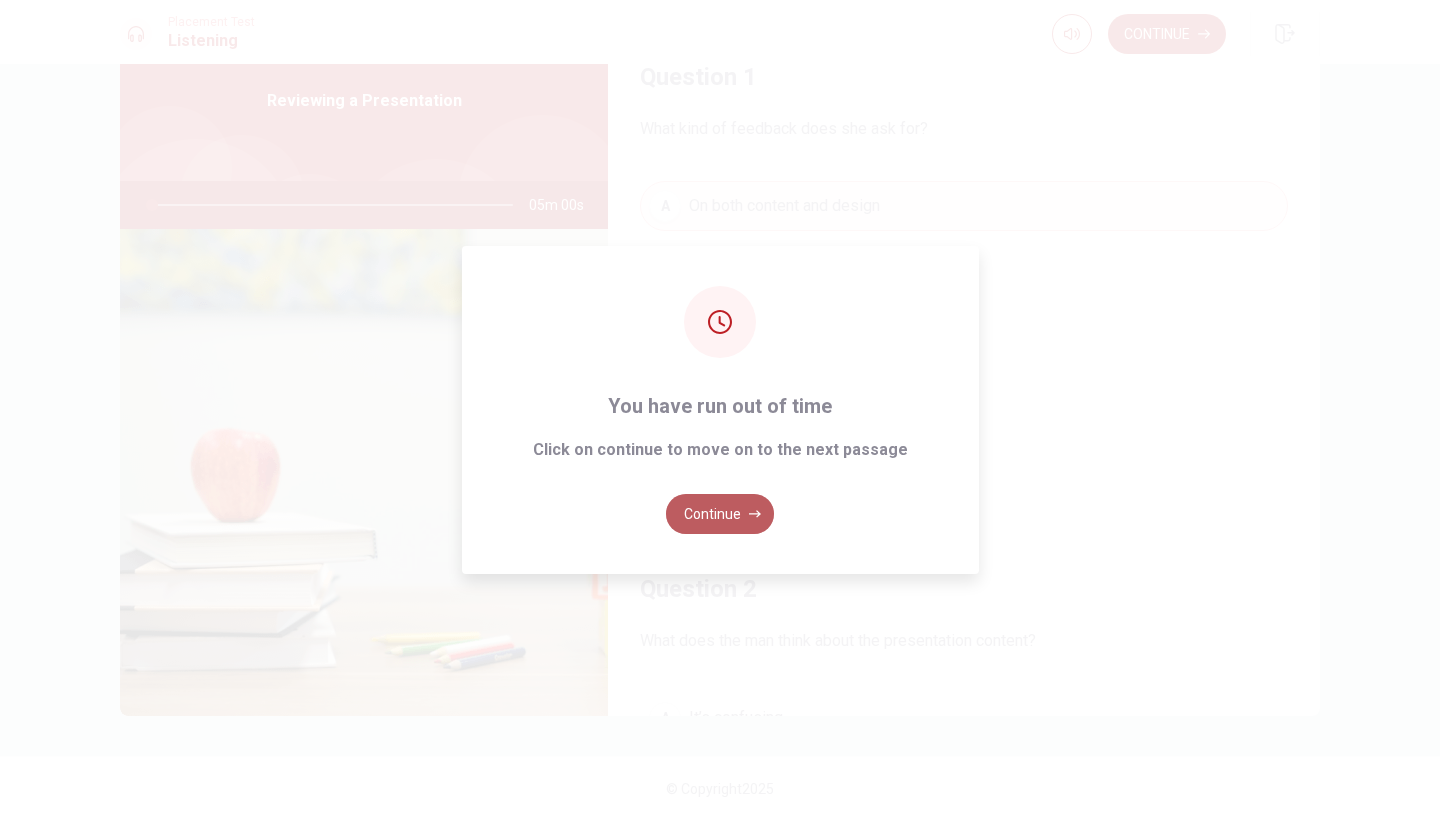 click on "Continue" at bounding box center (720, 514) 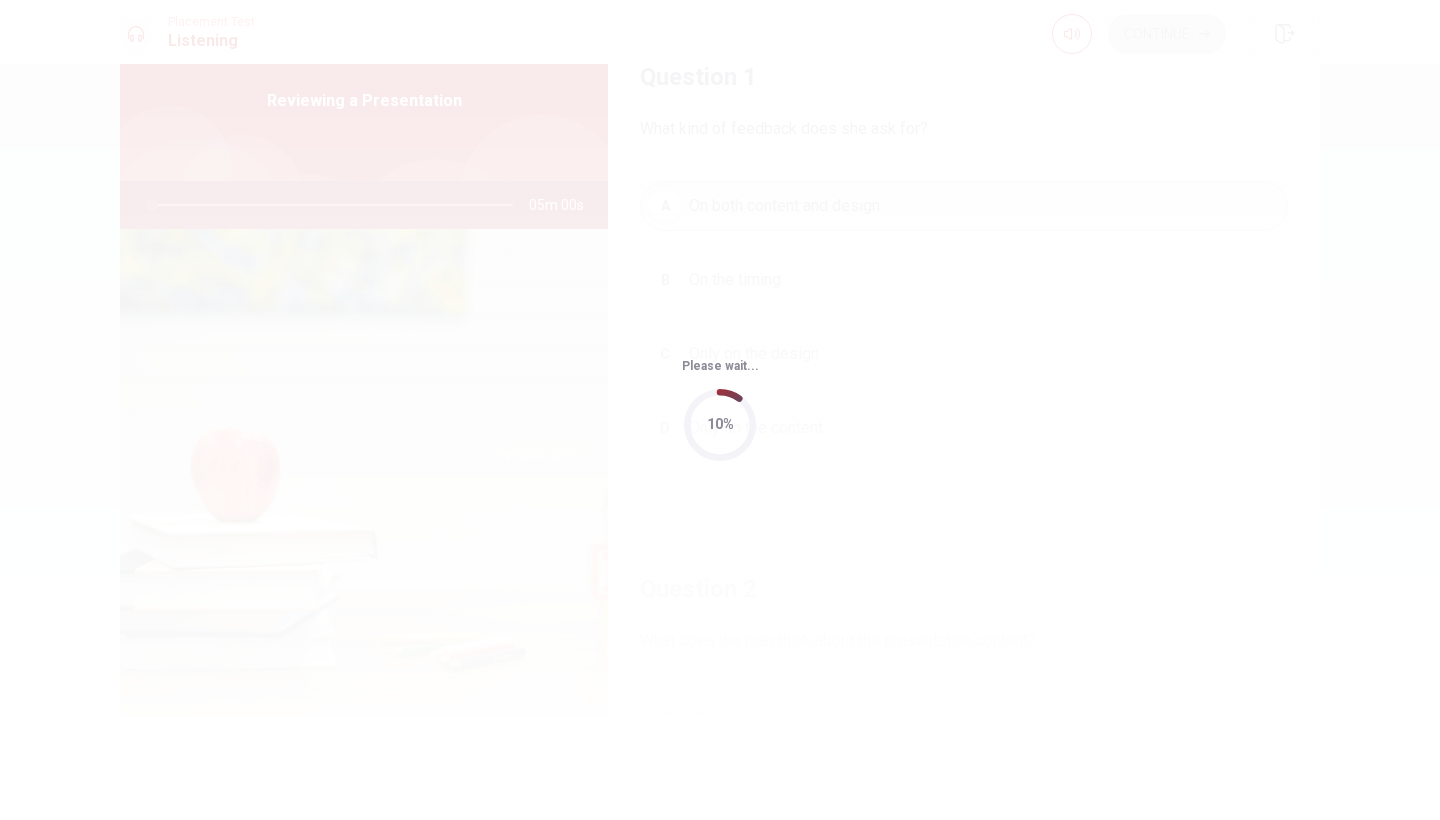 scroll, scrollTop: 0, scrollLeft: 0, axis: both 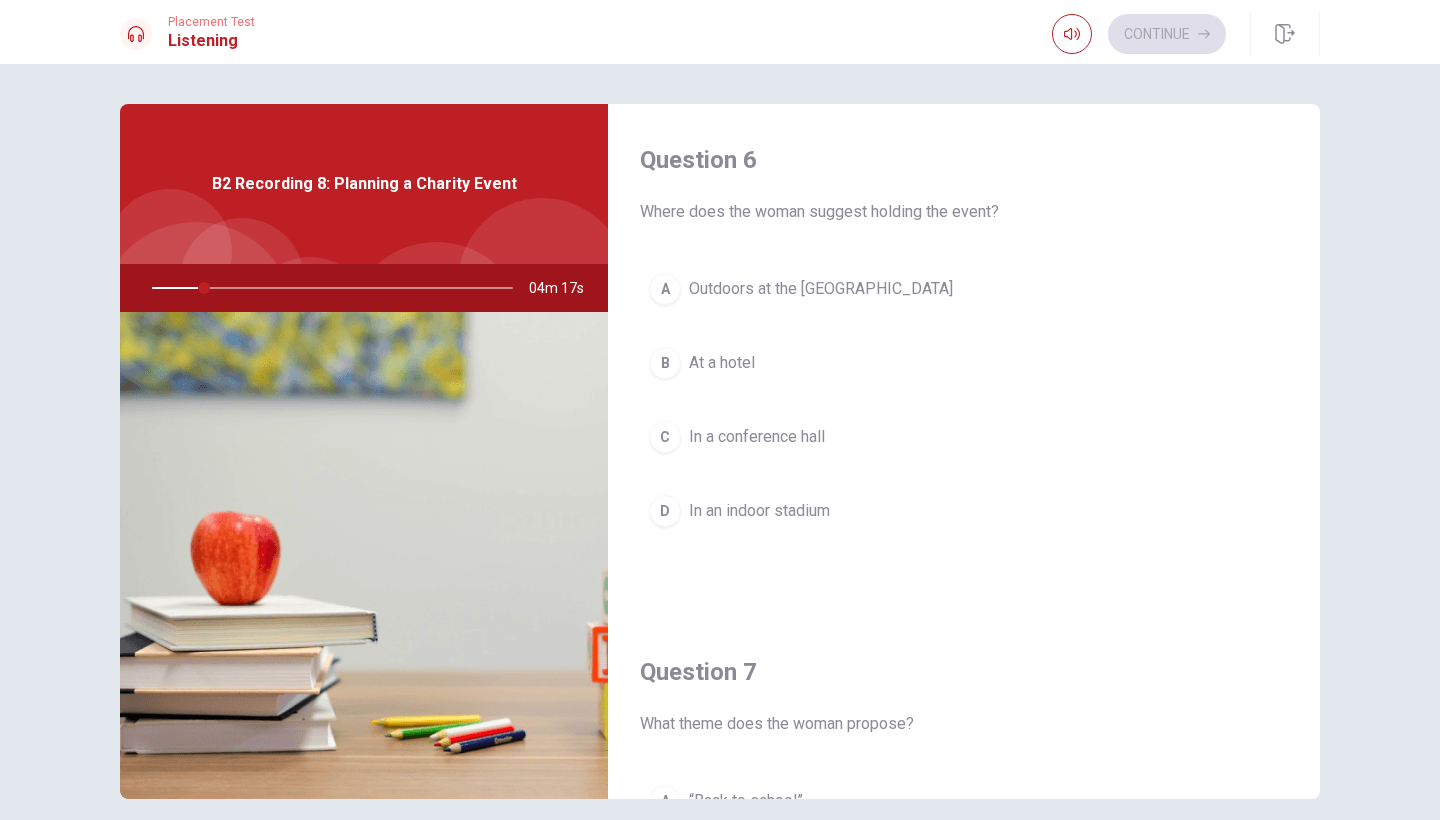 click on "Question 6 Where does the woman suggest holding the event? A Outdoors at the [GEOGRAPHIC_DATA] B At a hotel C In a conference hall D In an indoor stadium Question 7 What theme does the woman propose? A “Back to school” B “Celebrate Community” C “Celebrate Nature” D “Support the Future” Question 8 What will the woman do next? A Start hiring employees B Reach out to local businesses for support C Design posters D Plan a concert Question 9 How does the man suggest funding the event? A Requesting city funds B Raising ticket prices C Charging volunteers D Partnering with local businesses Question 10 What event are they planning? A A company meeting B A wedding C A concert D A charity event B2 Recording 8: Planning a Charity Event 04m 17s © Copyright  2025" at bounding box center [720, 442] 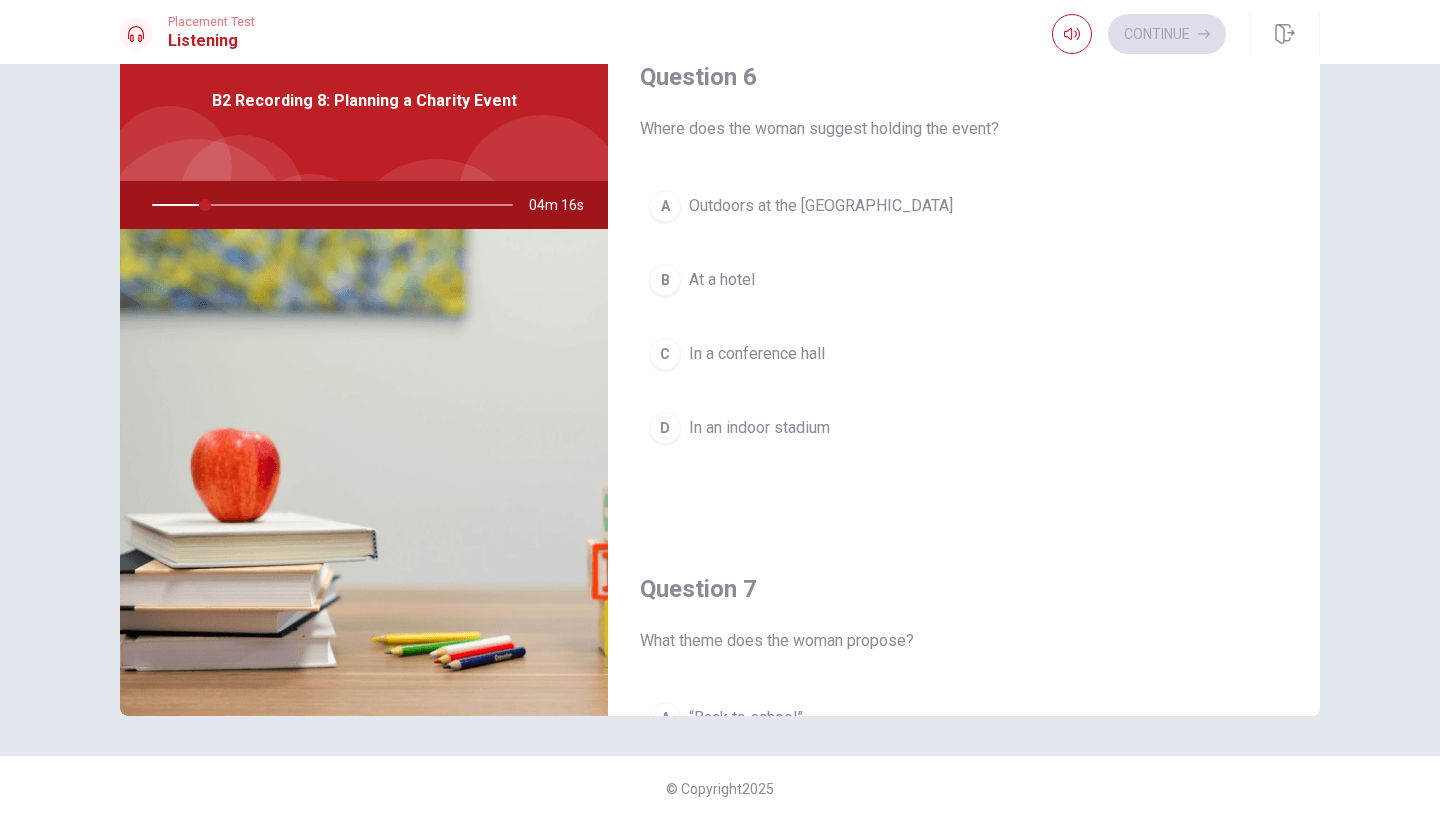 scroll, scrollTop: 83, scrollLeft: 0, axis: vertical 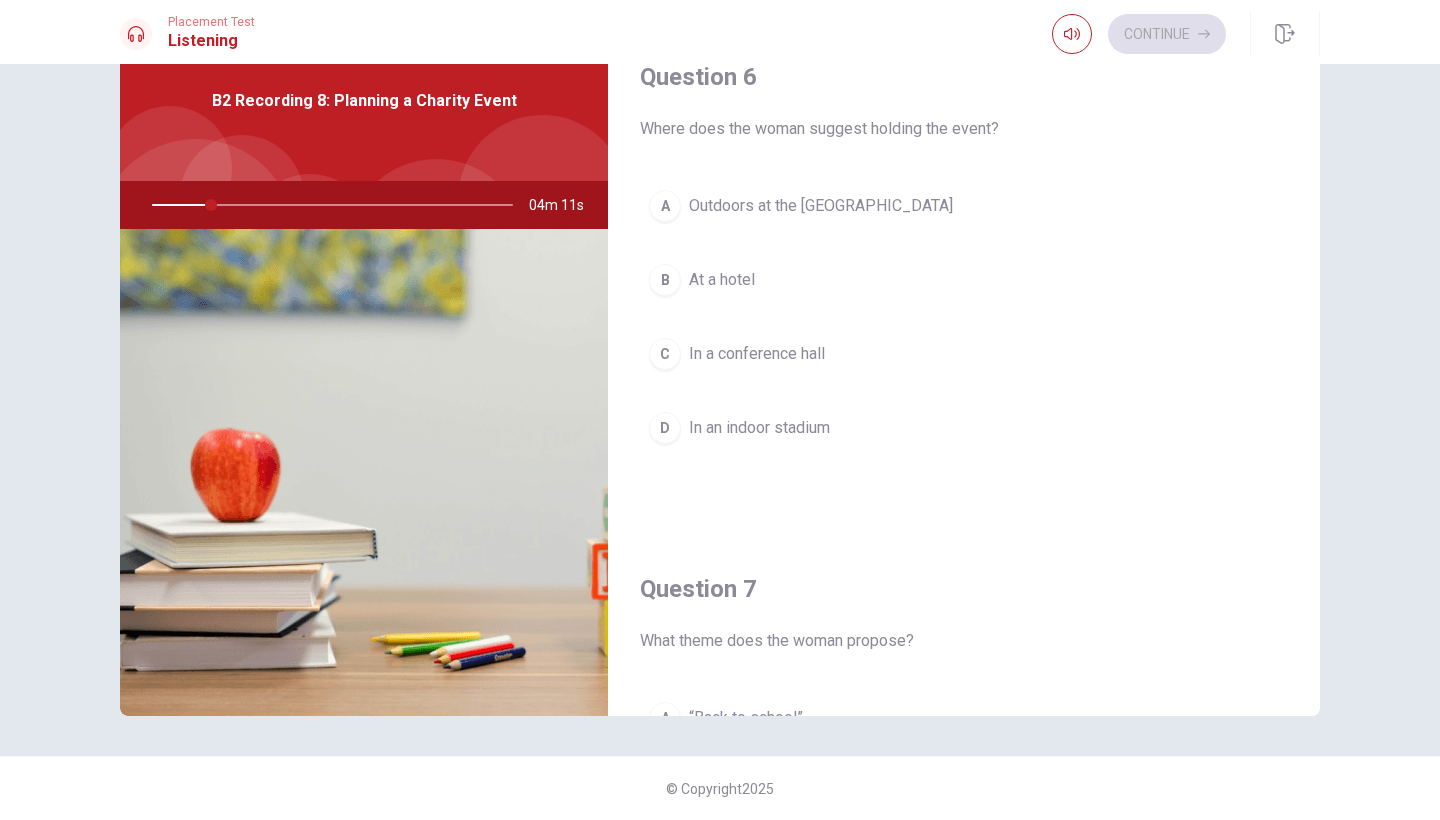 click at bounding box center [364, 472] 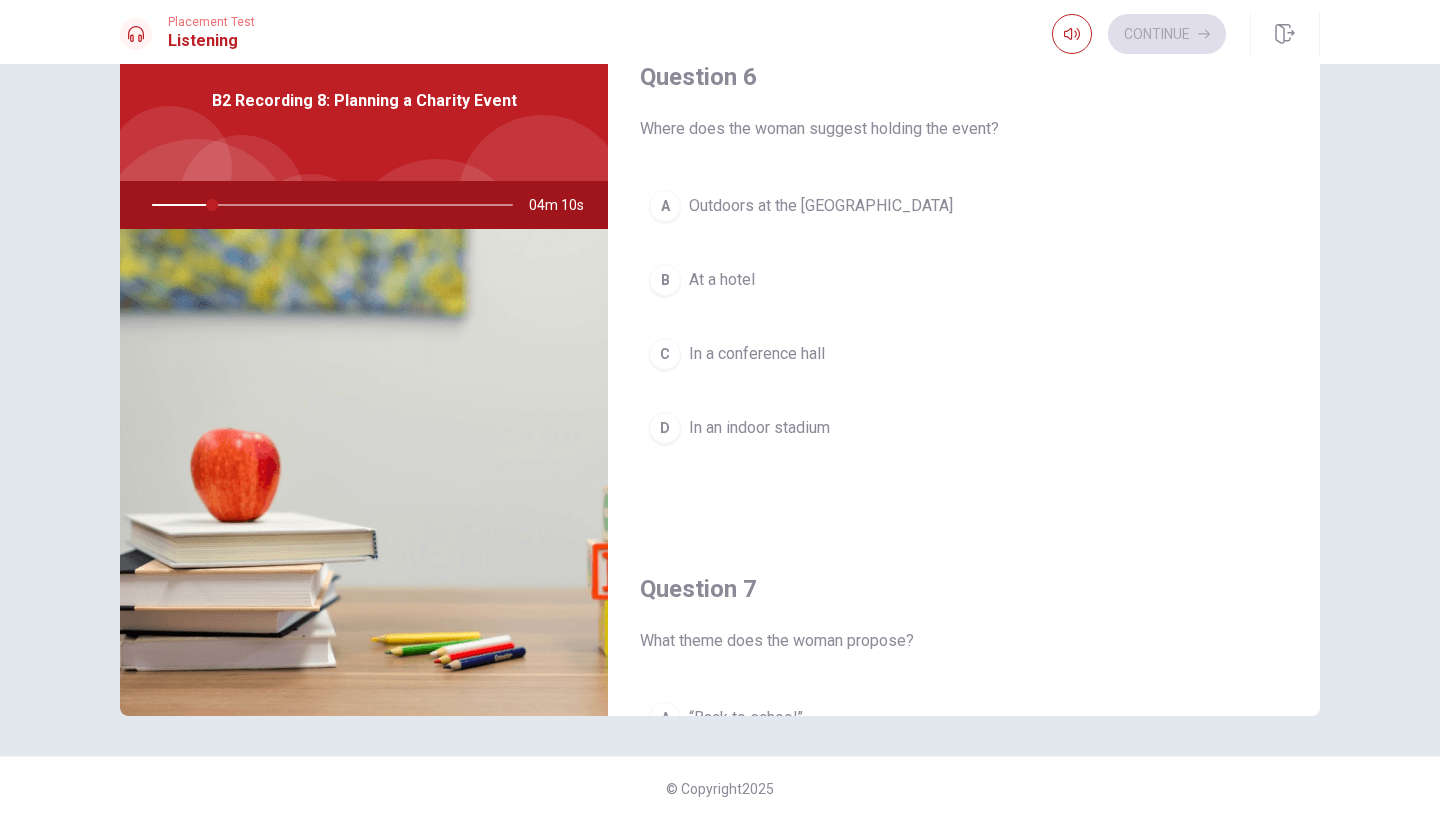 scroll, scrollTop: 83, scrollLeft: 0, axis: vertical 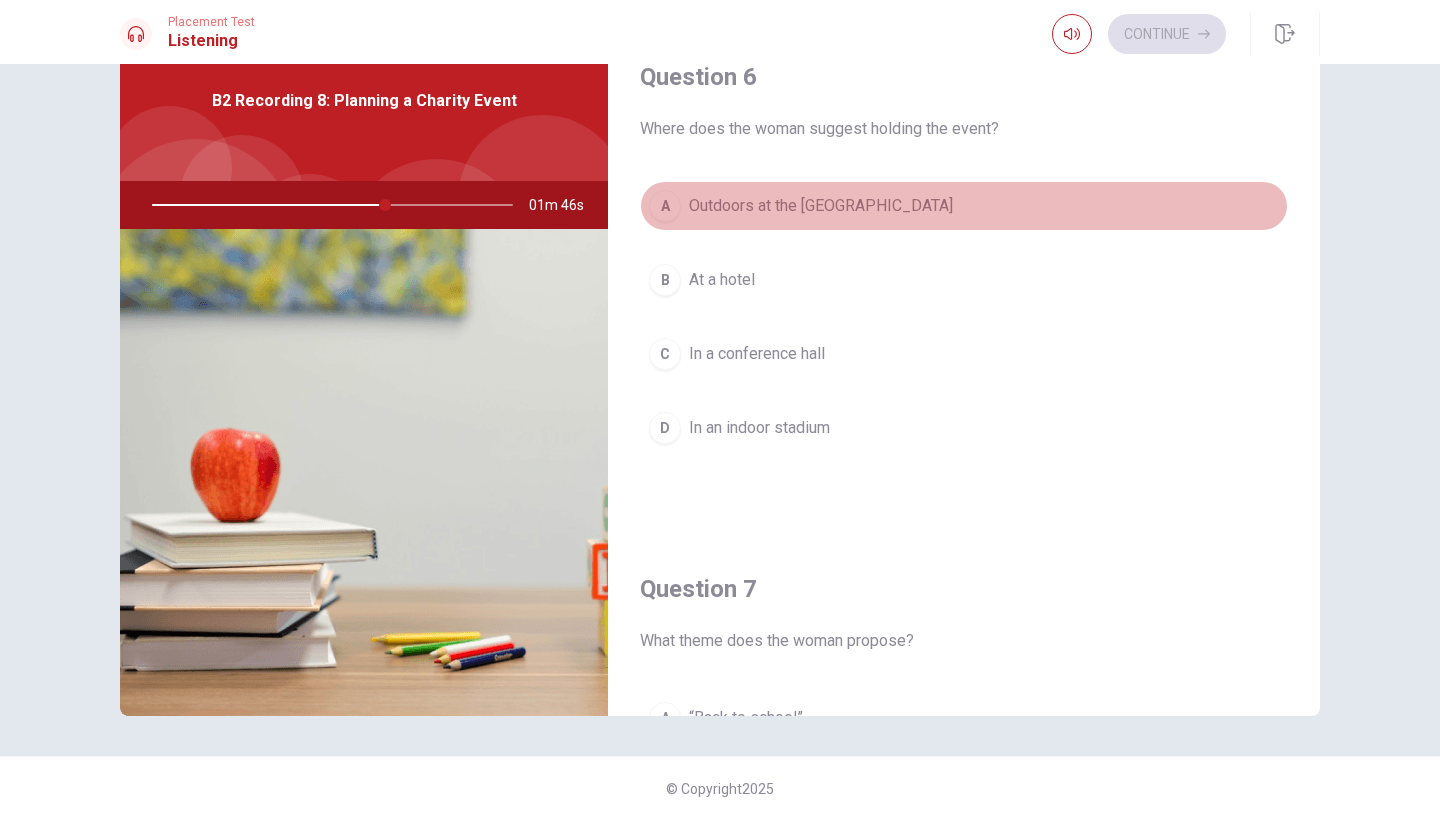 click on "A" at bounding box center [665, 206] 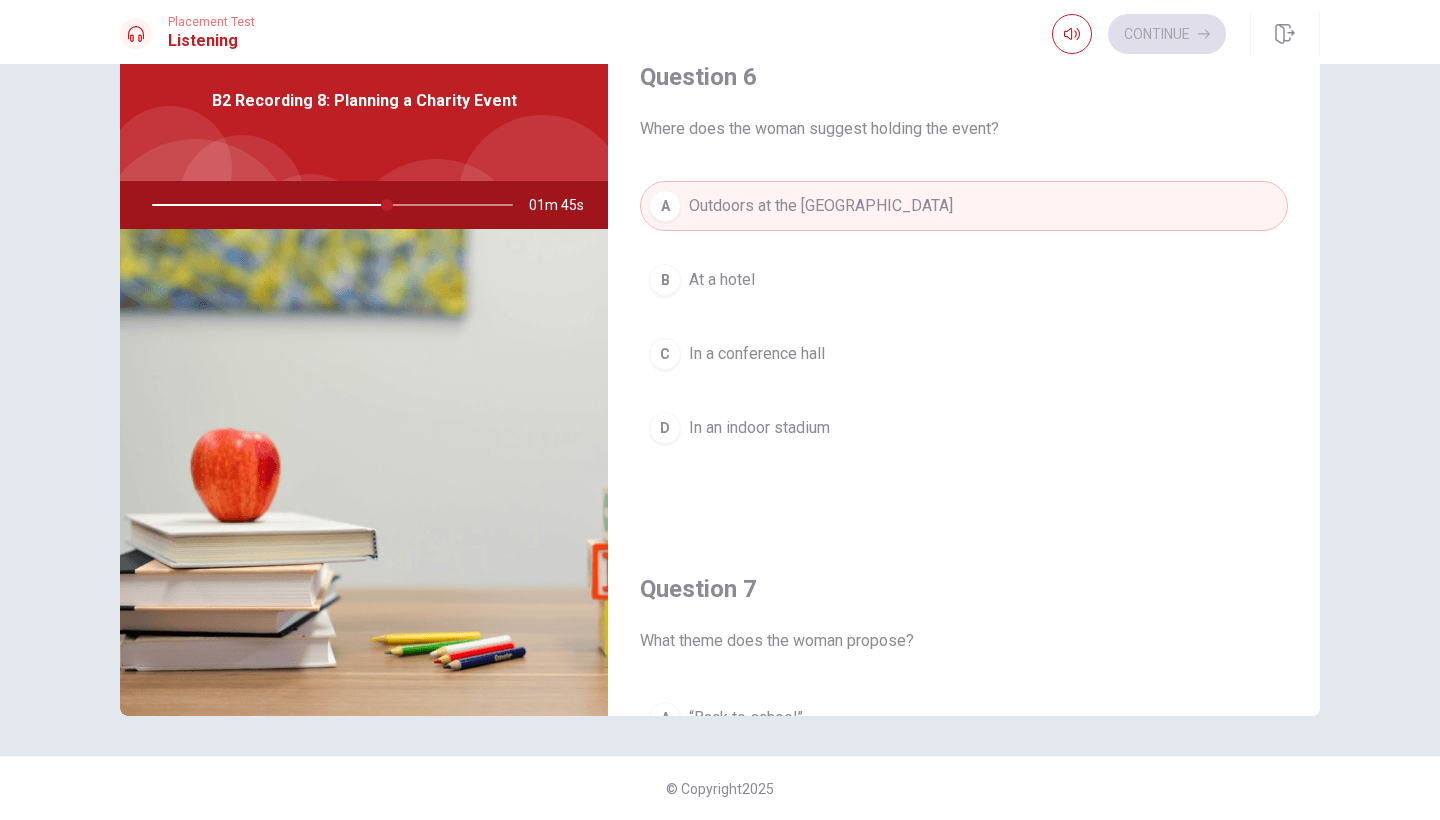 type on "65" 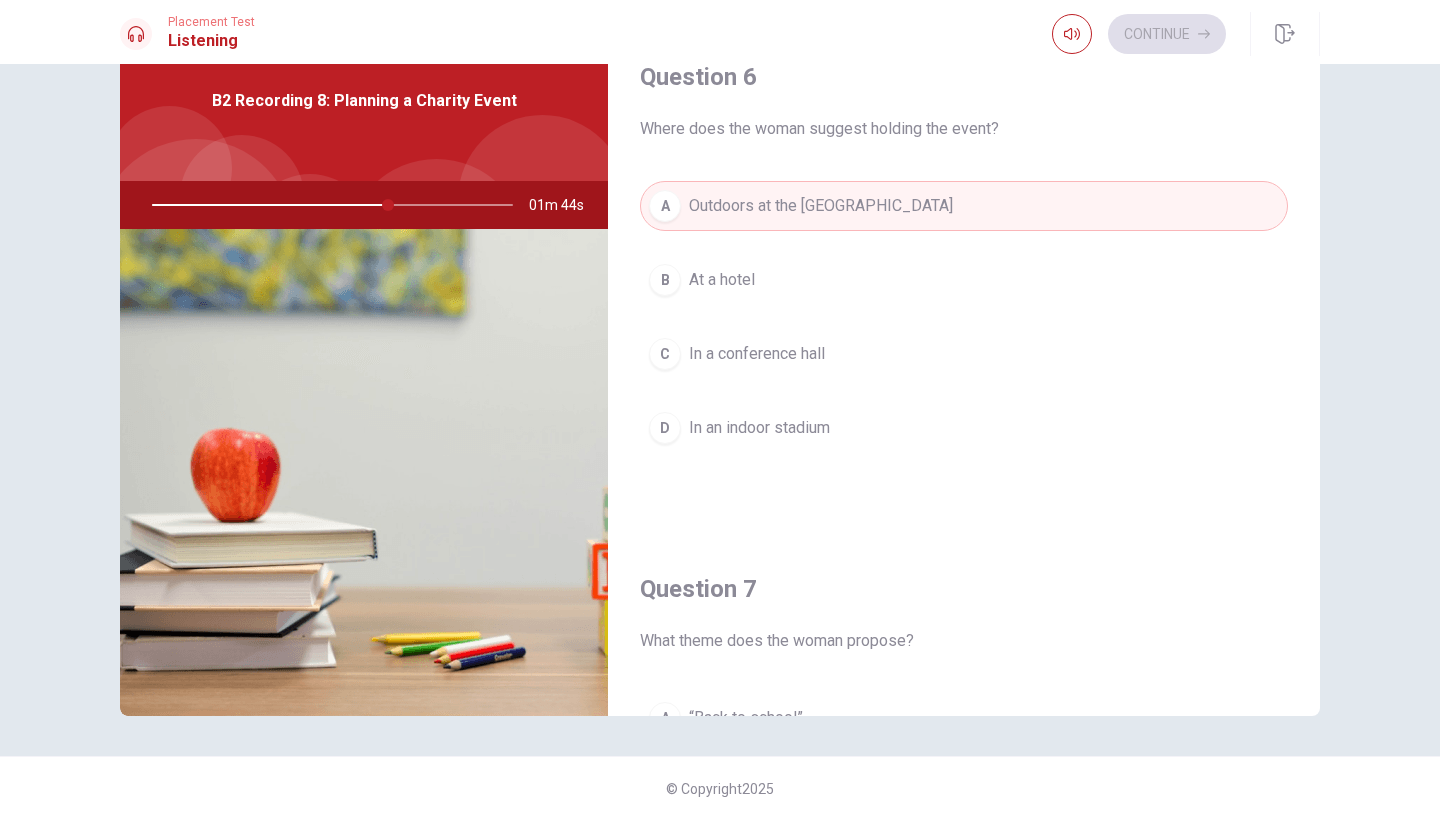 type 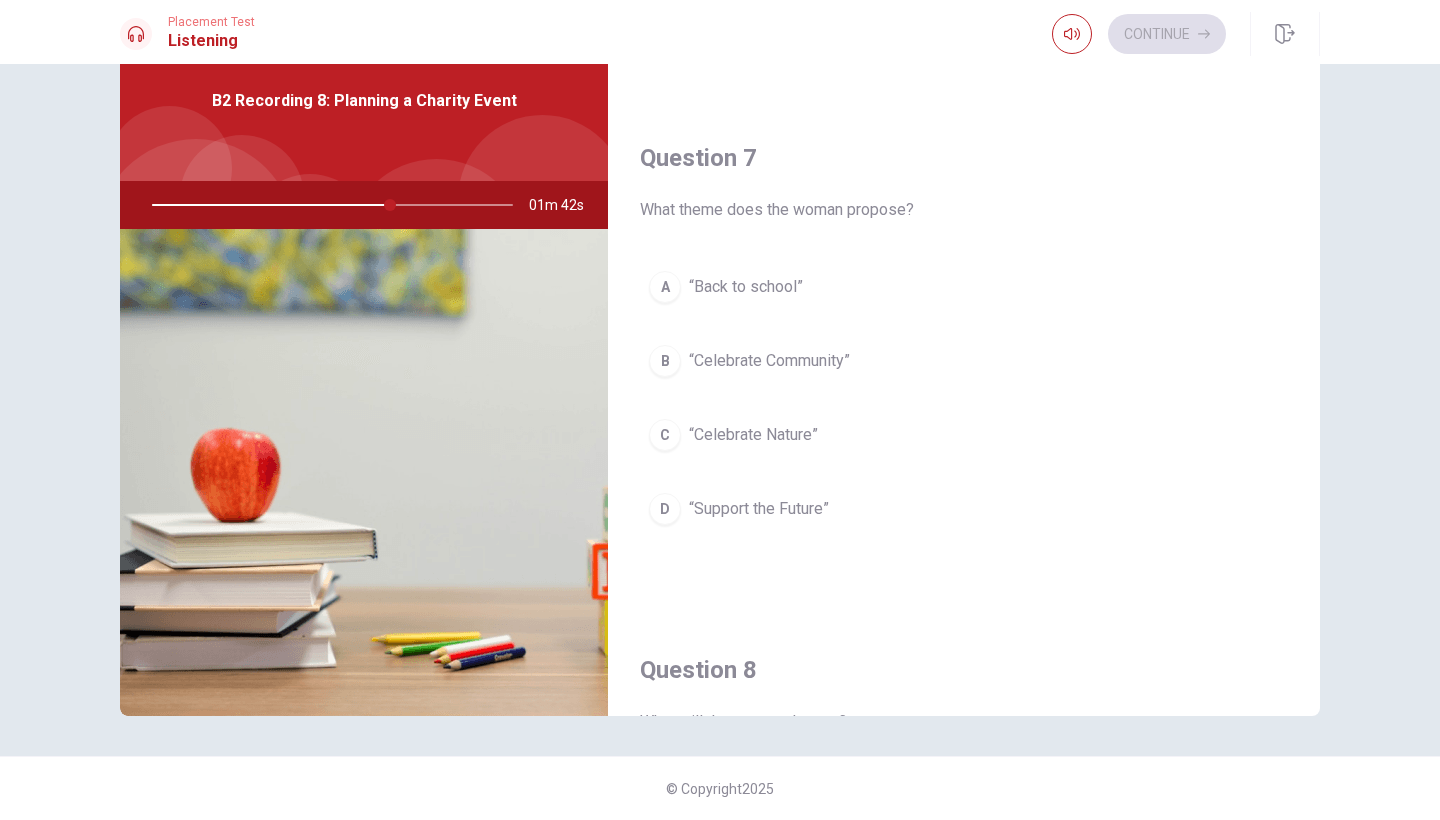 scroll, scrollTop: 458, scrollLeft: 0, axis: vertical 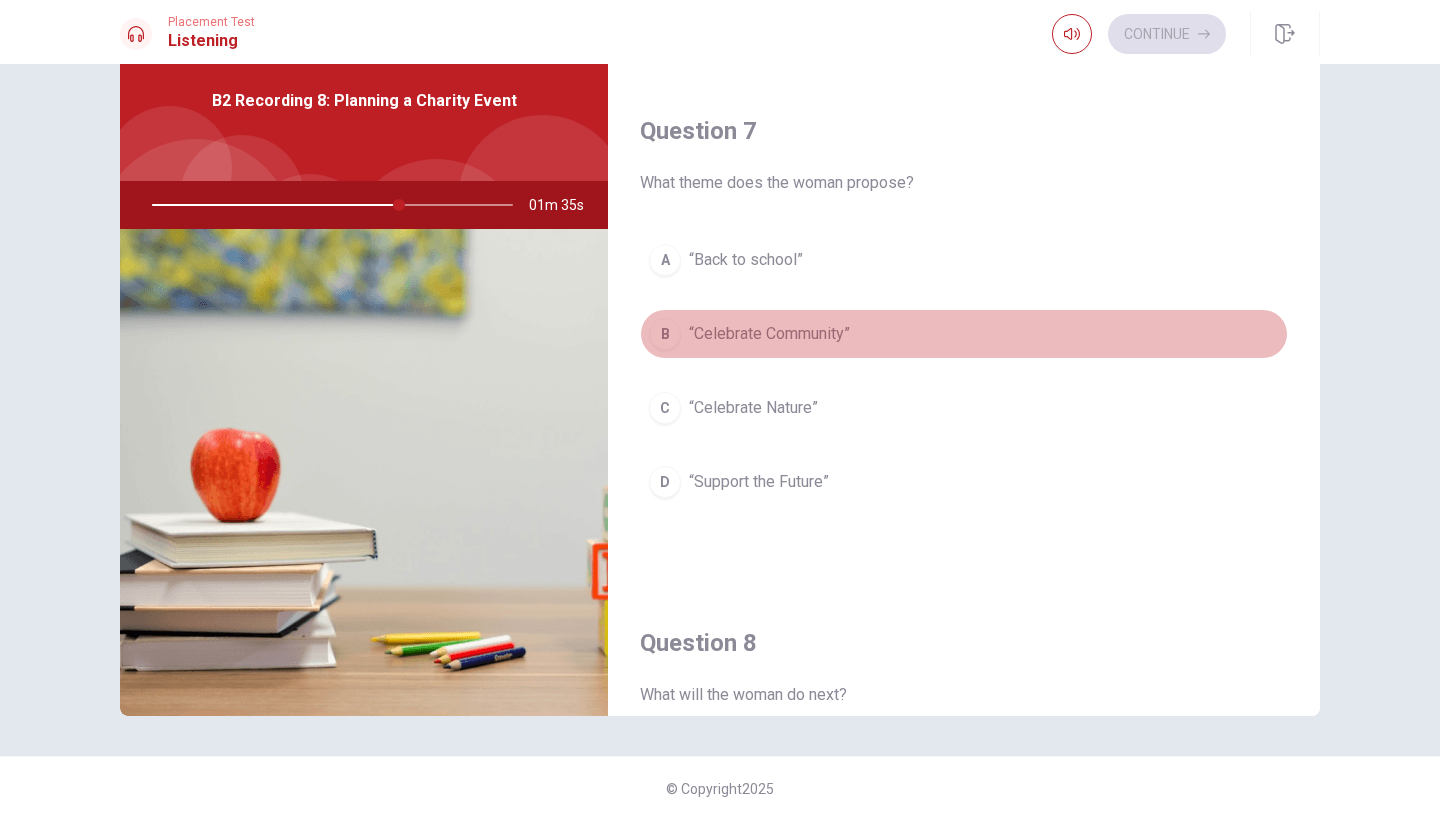 click on "B" at bounding box center [665, 334] 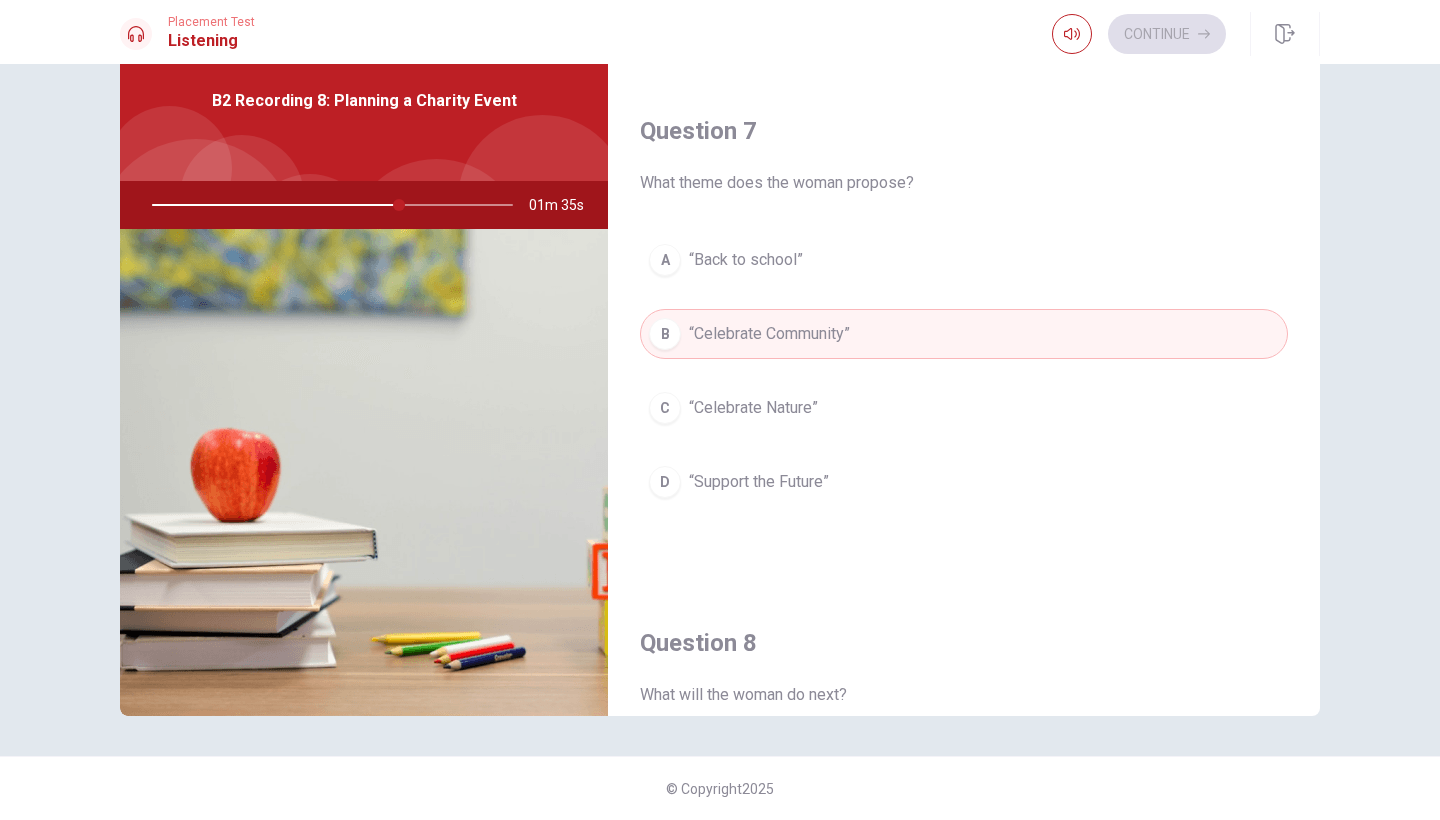type on "69" 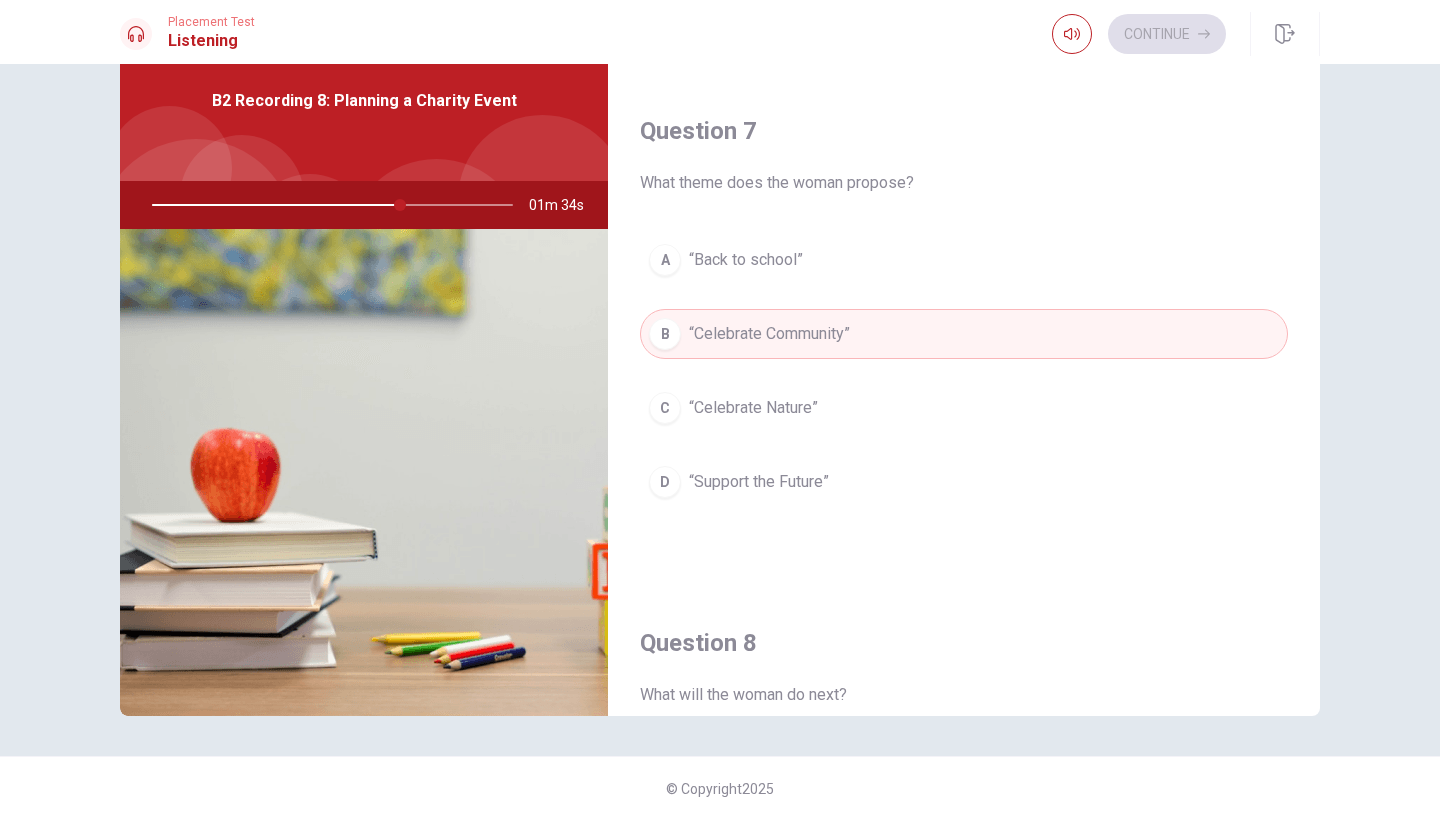 type 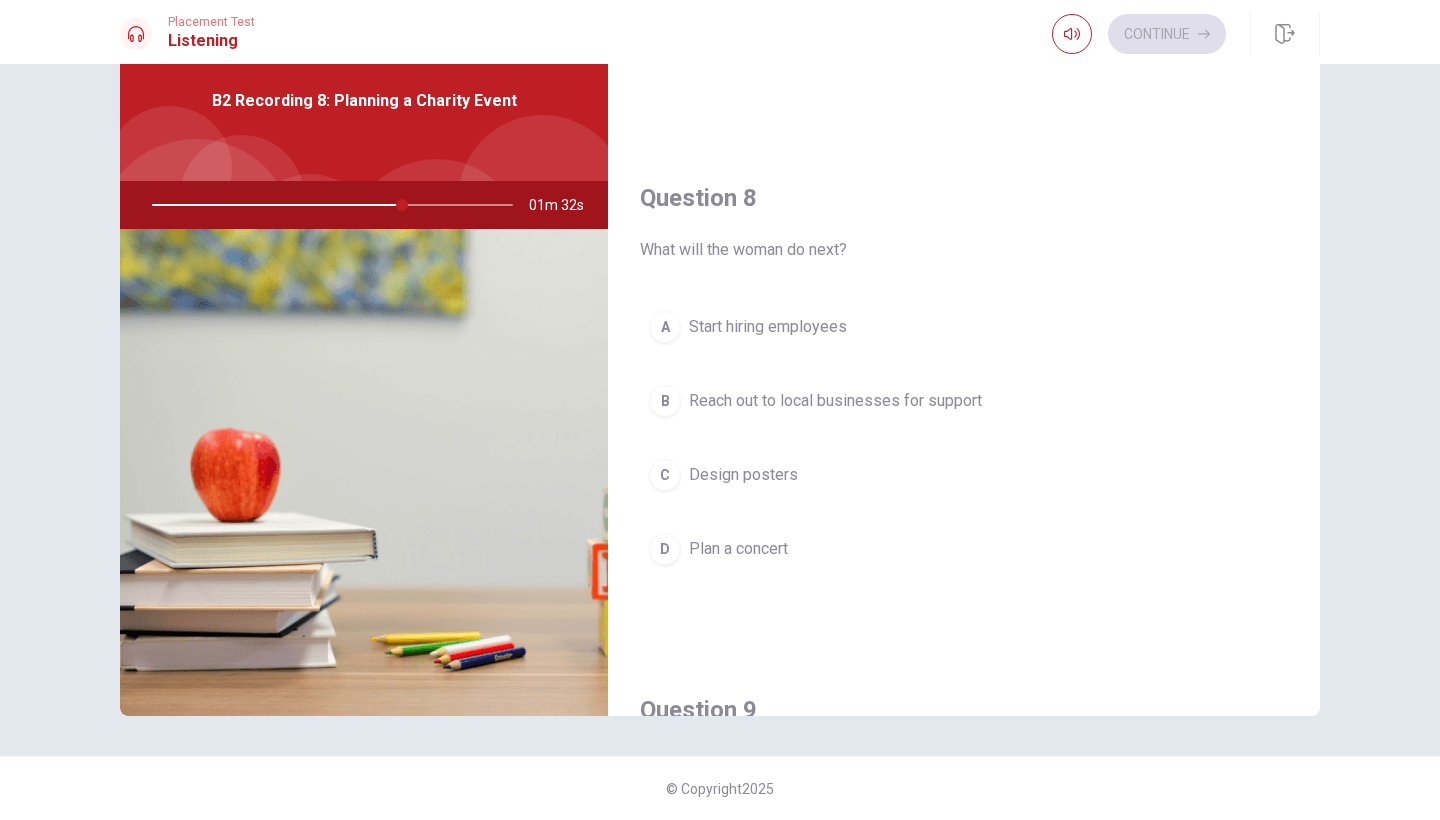 scroll, scrollTop: 904, scrollLeft: 0, axis: vertical 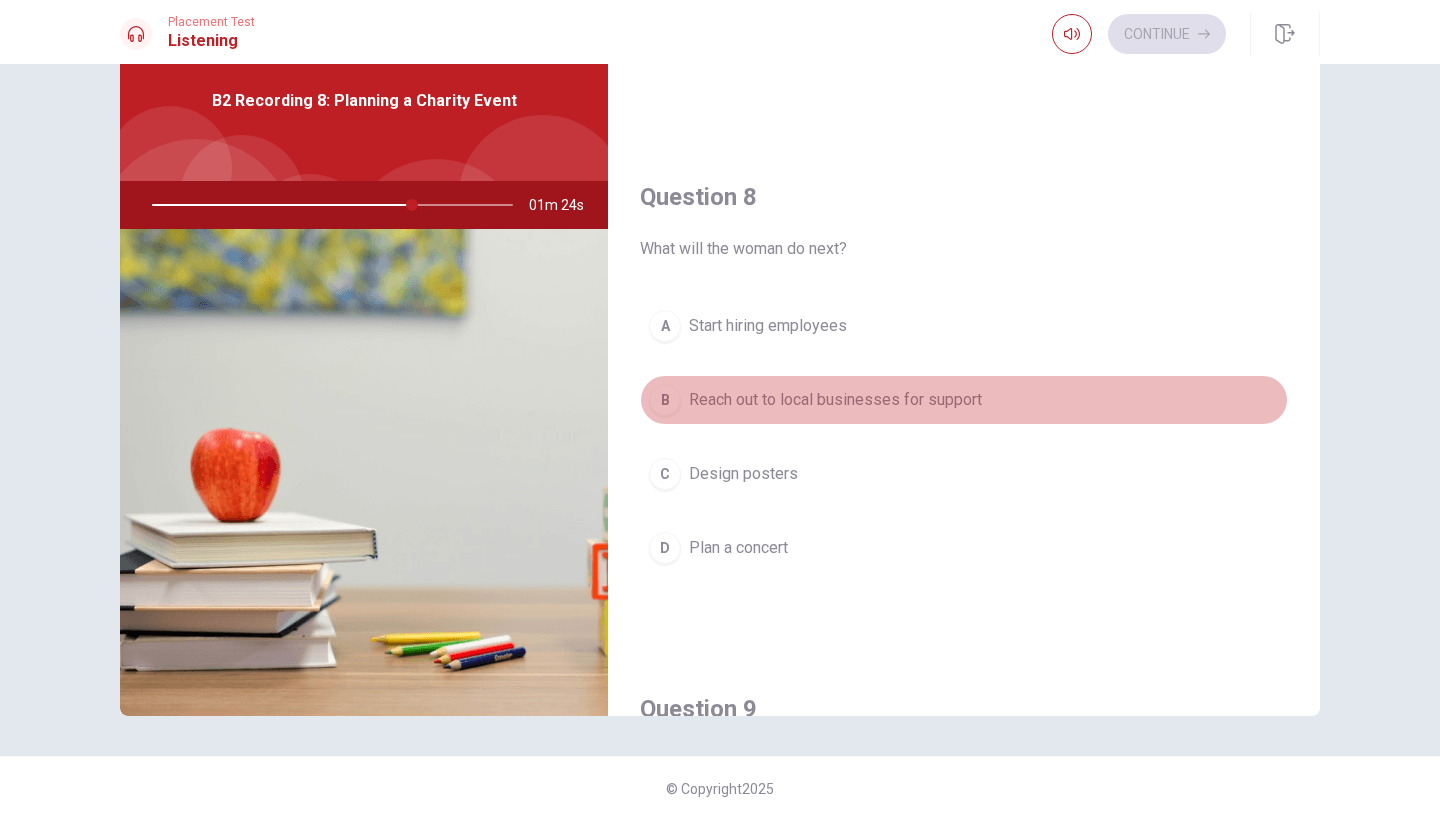 click on "B" at bounding box center (665, 400) 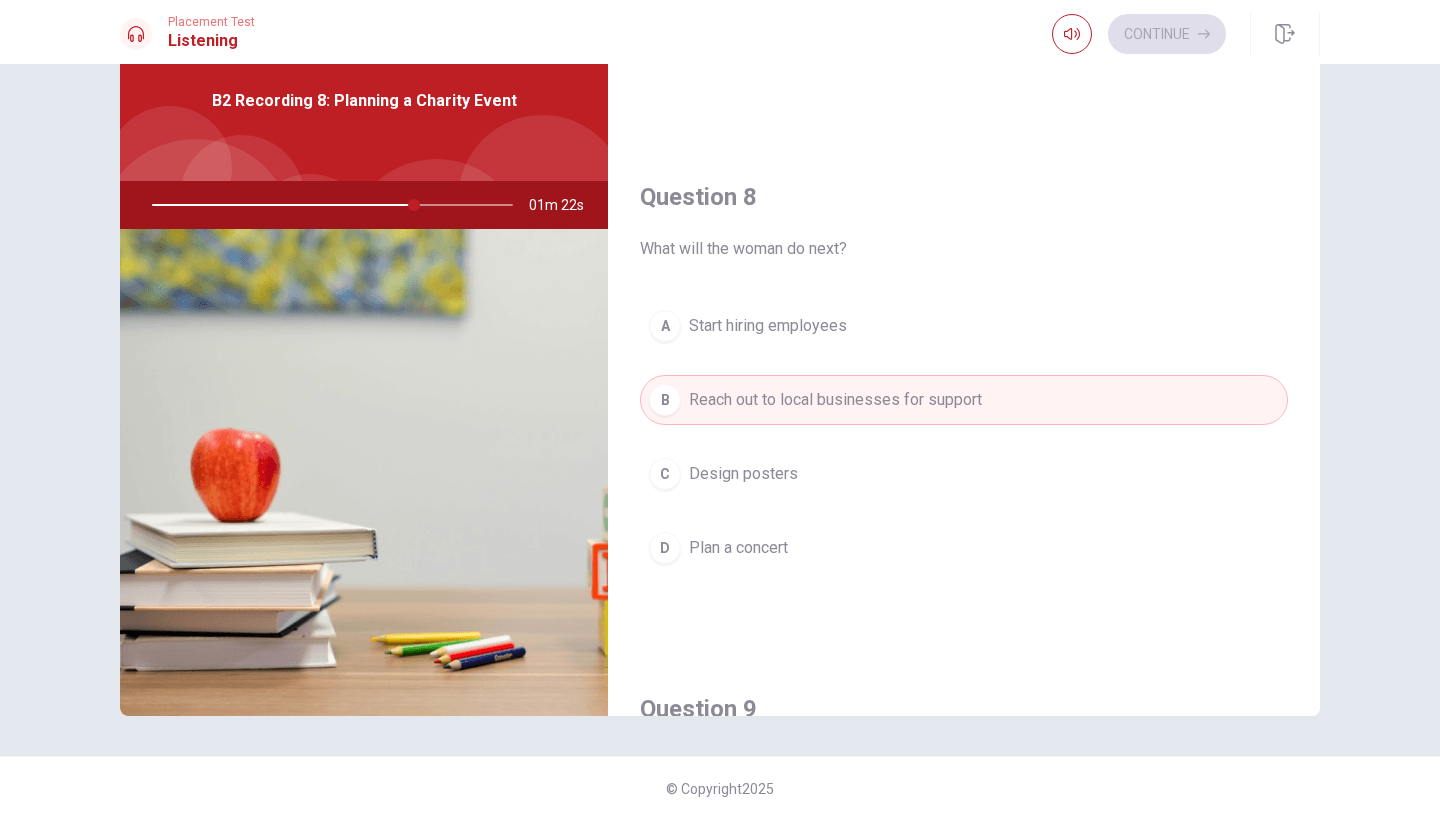 type on "73" 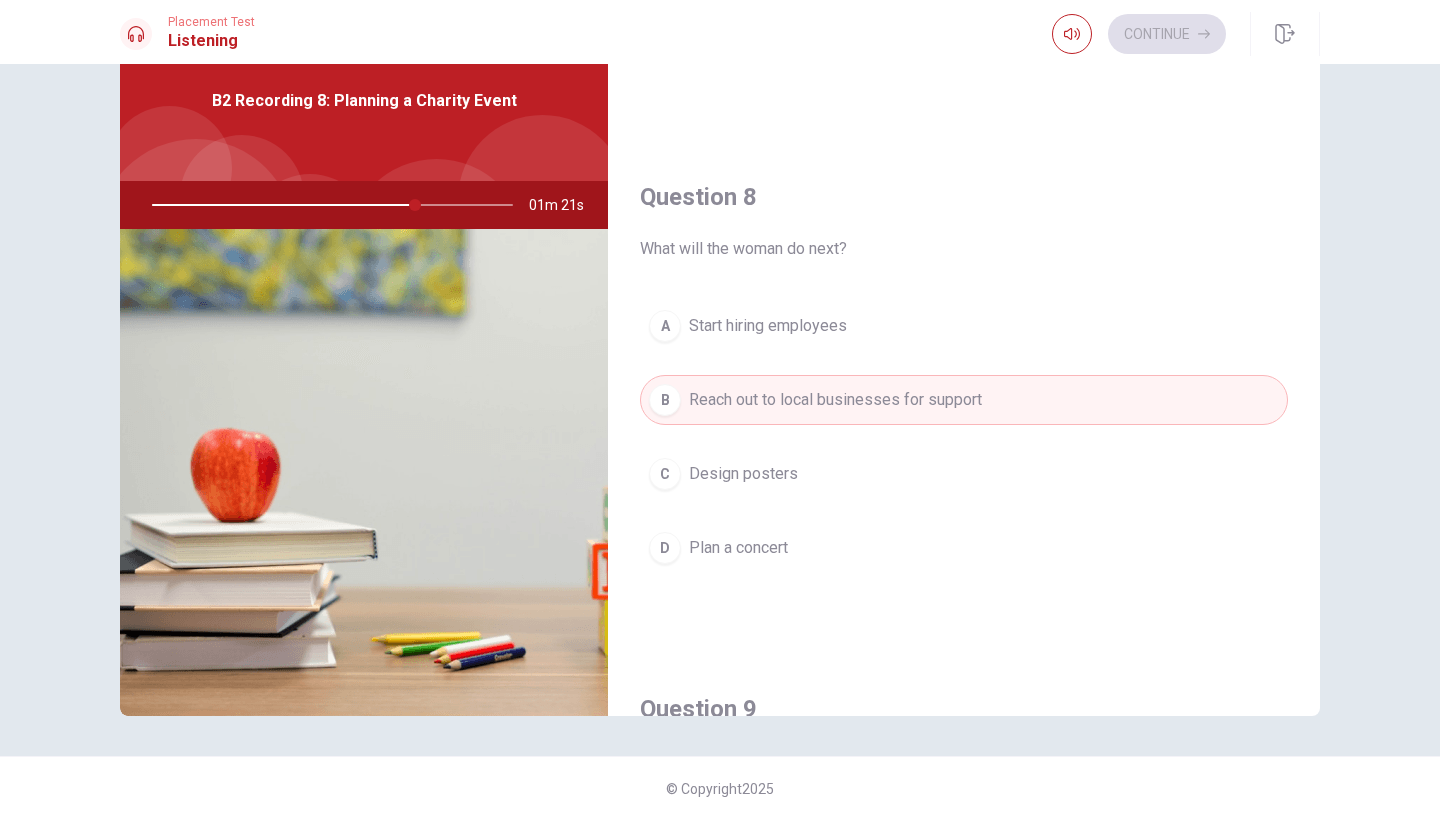 type 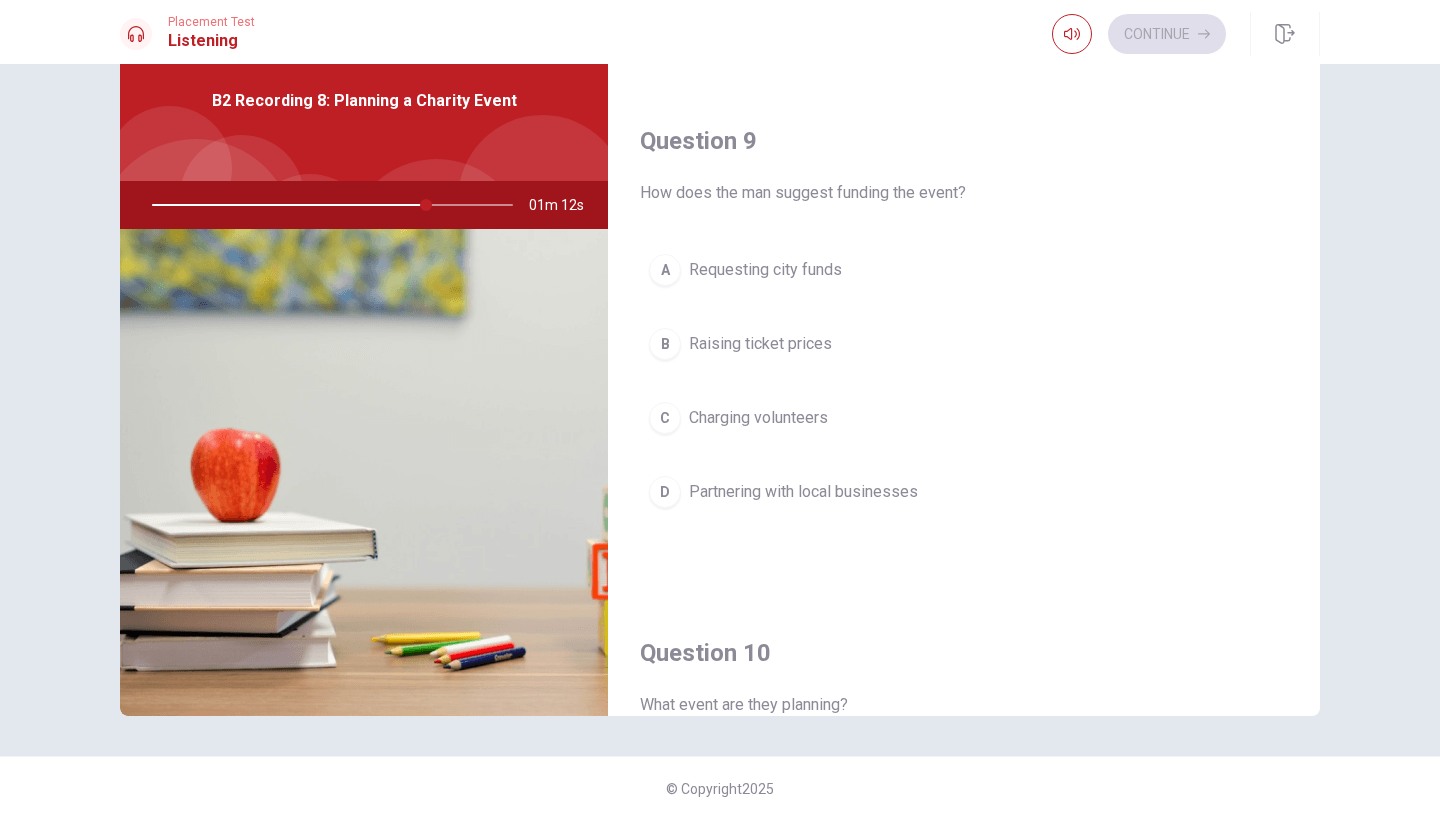 scroll, scrollTop: 1504, scrollLeft: 0, axis: vertical 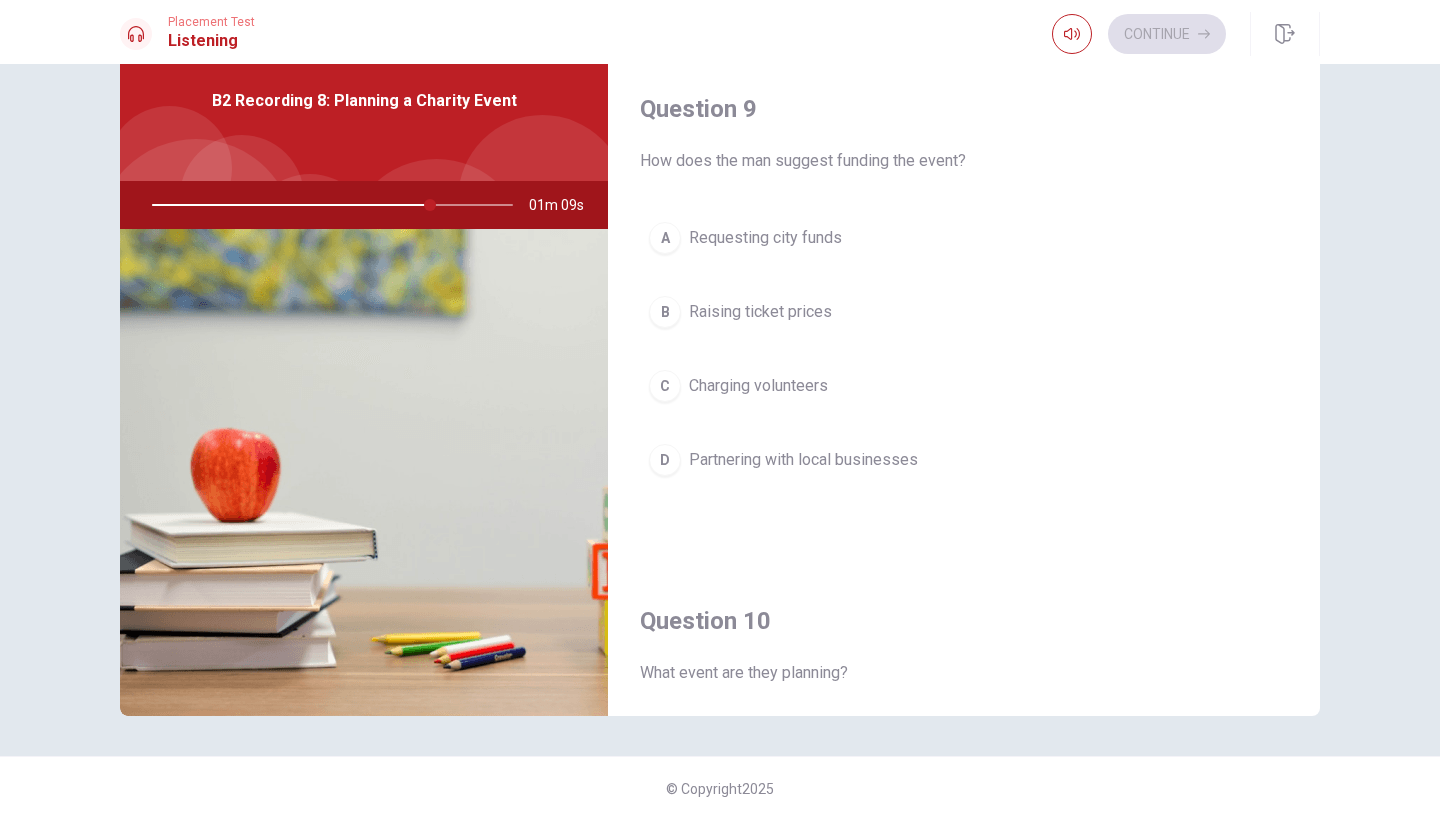 click on "D" at bounding box center [665, 460] 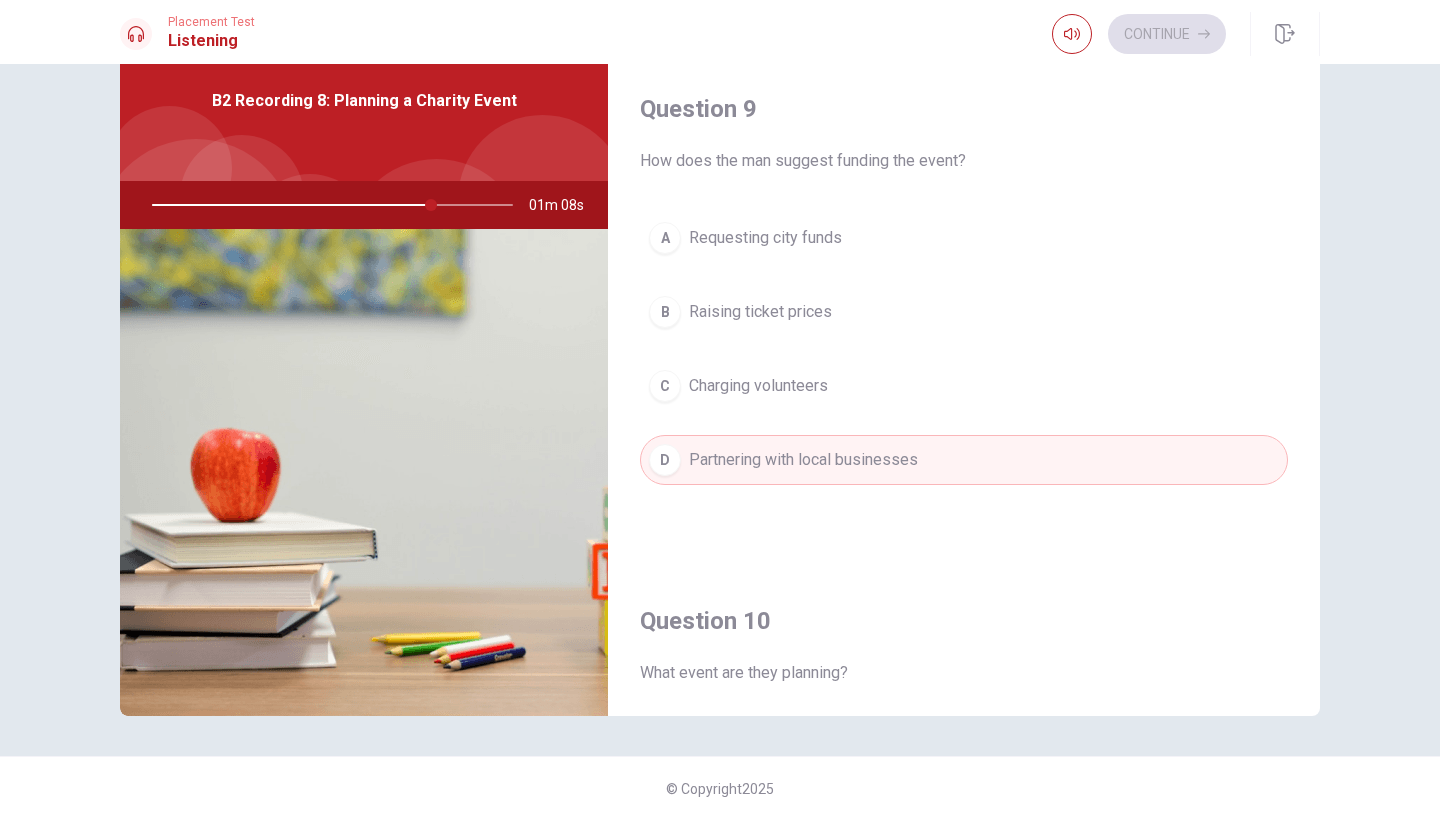 type on "78" 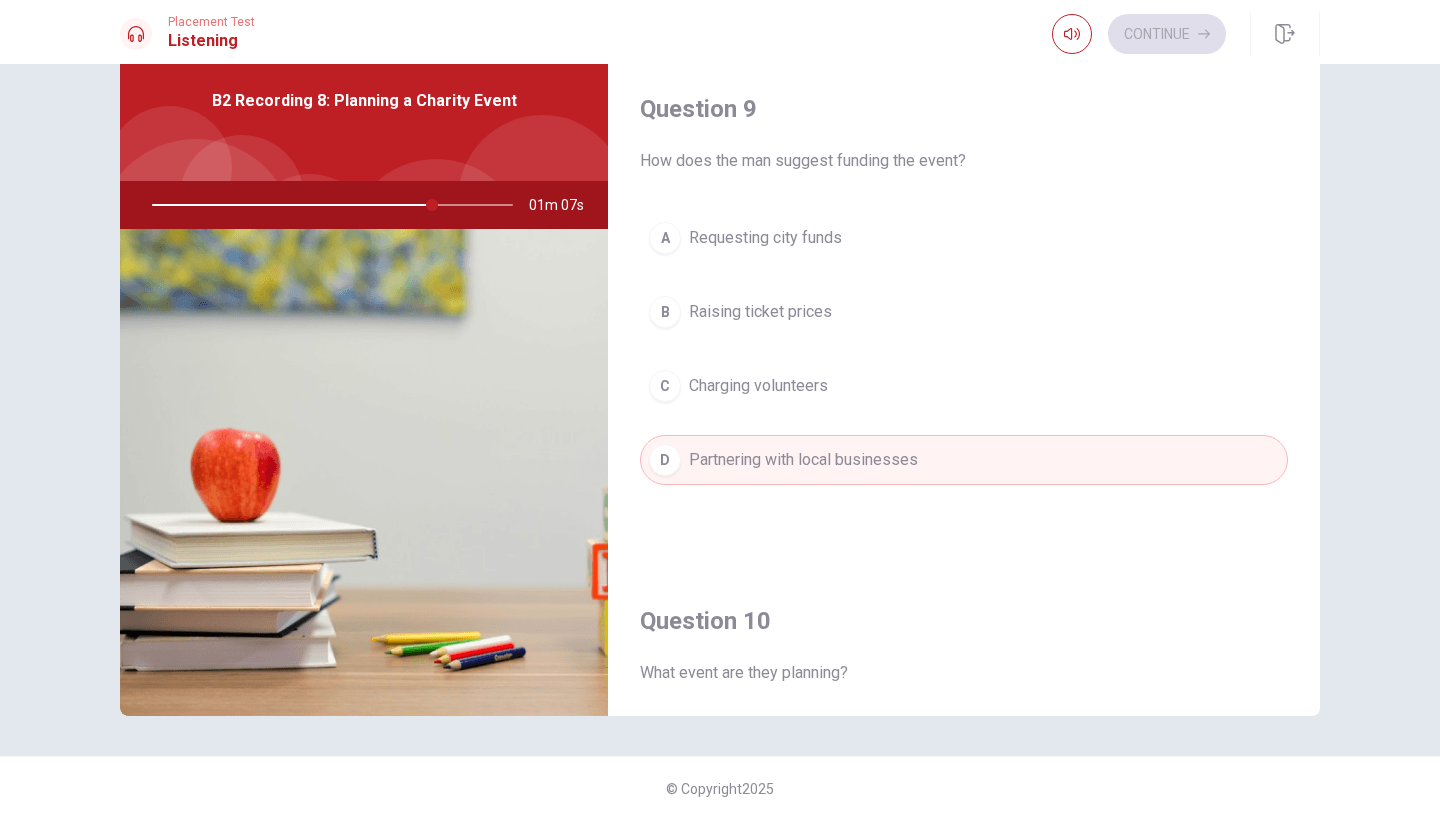 type 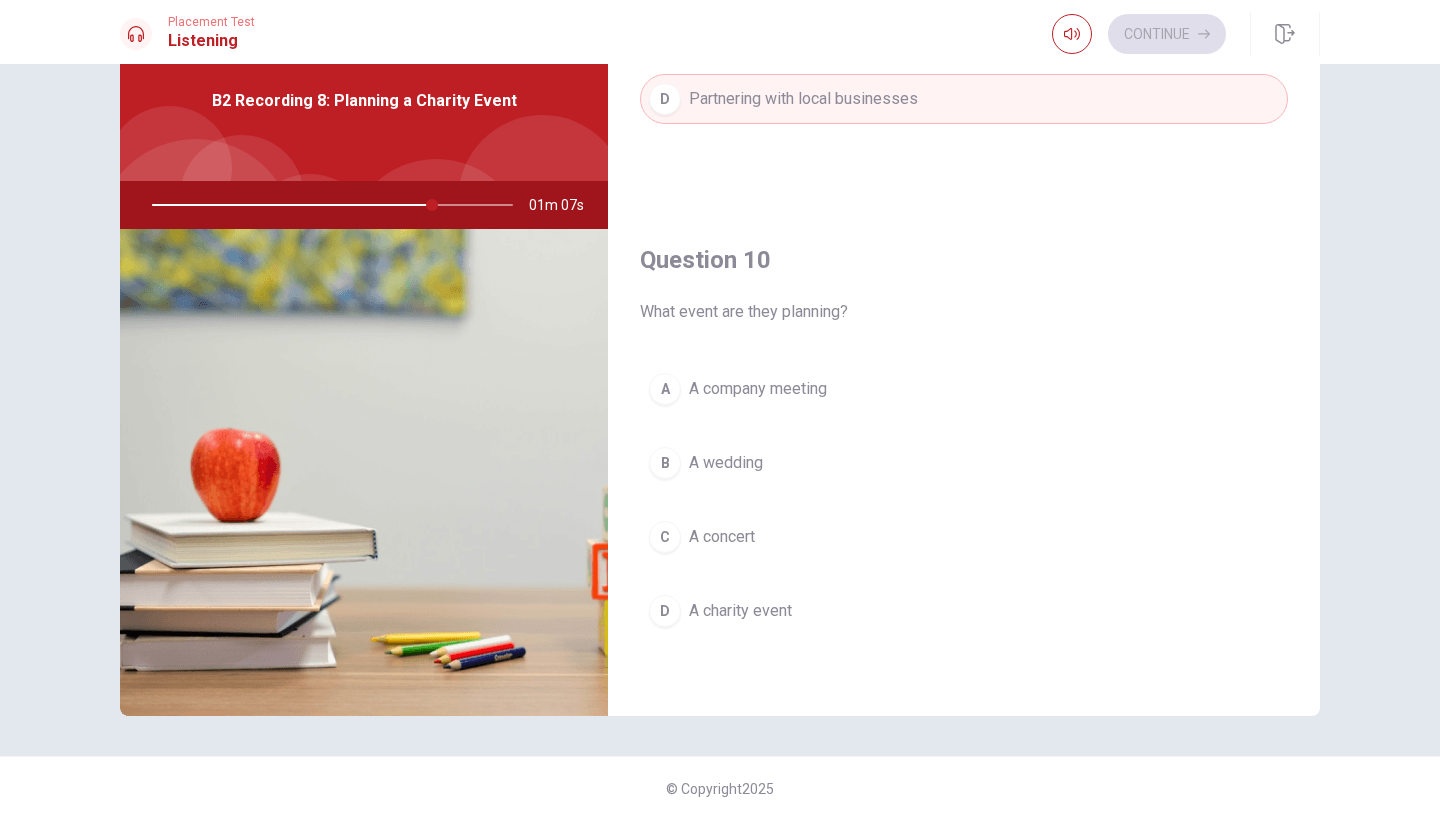 scroll, scrollTop: 1865, scrollLeft: 0, axis: vertical 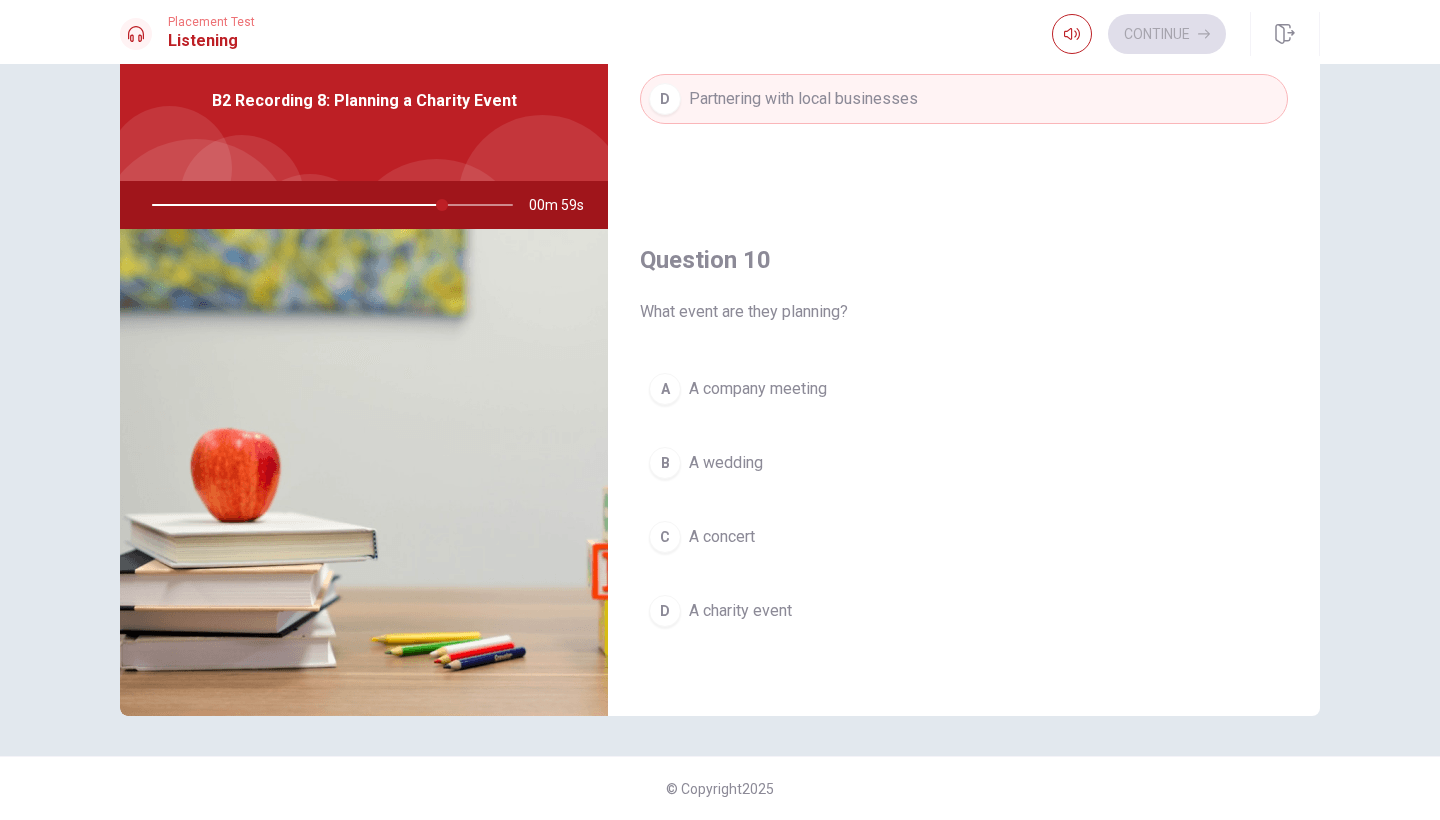 click on "D" at bounding box center (665, 611) 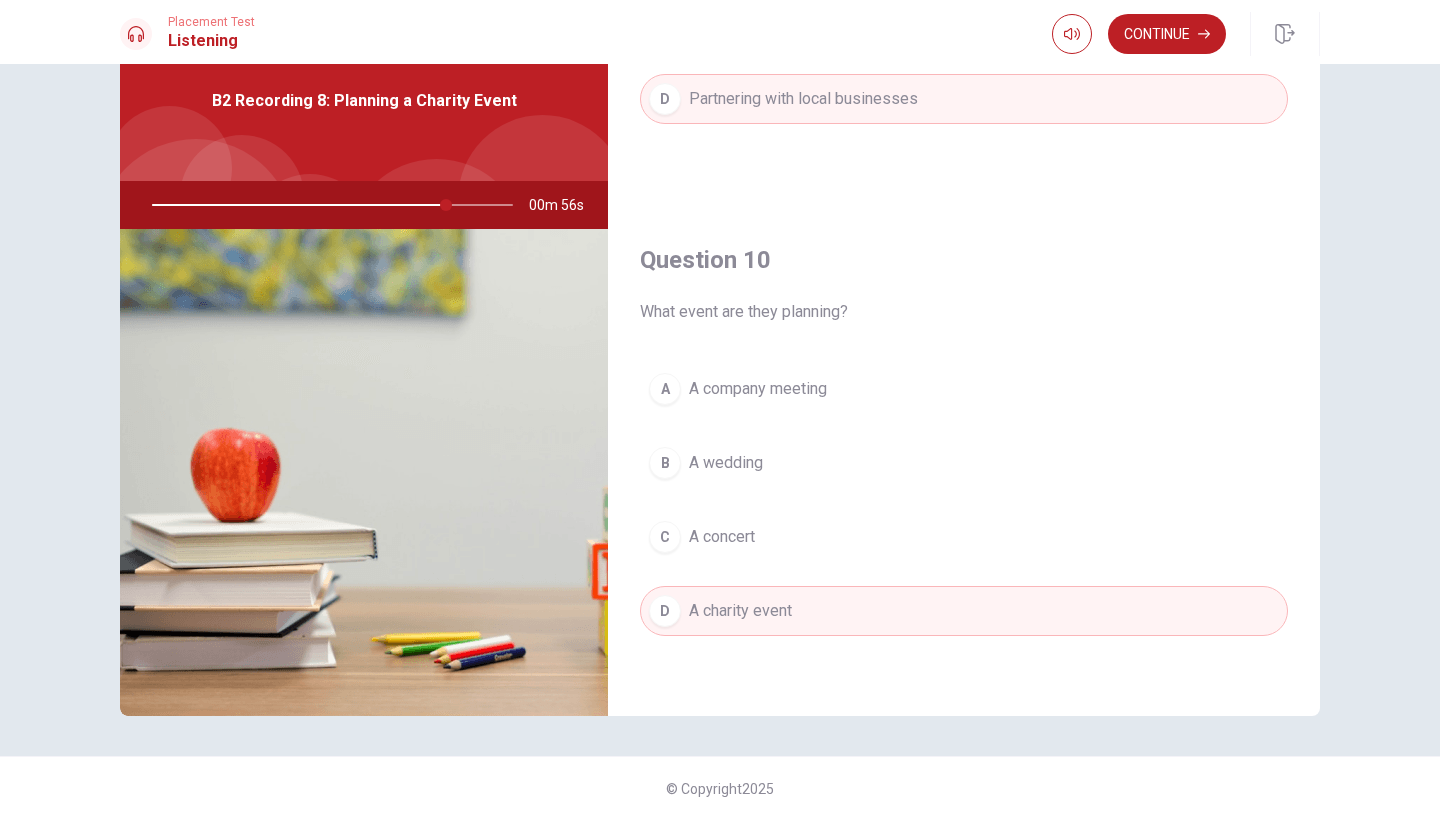 type on "82" 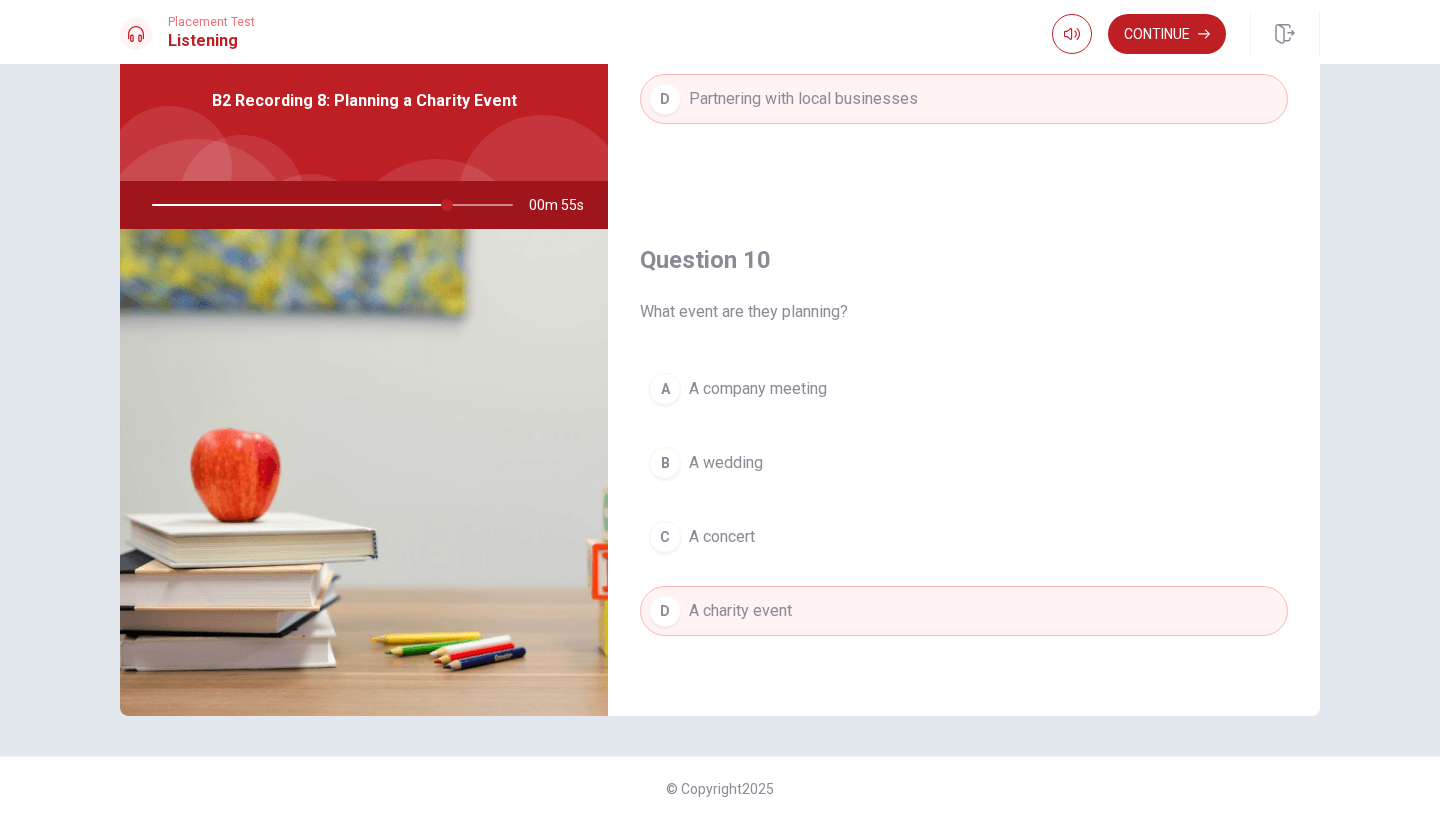 type 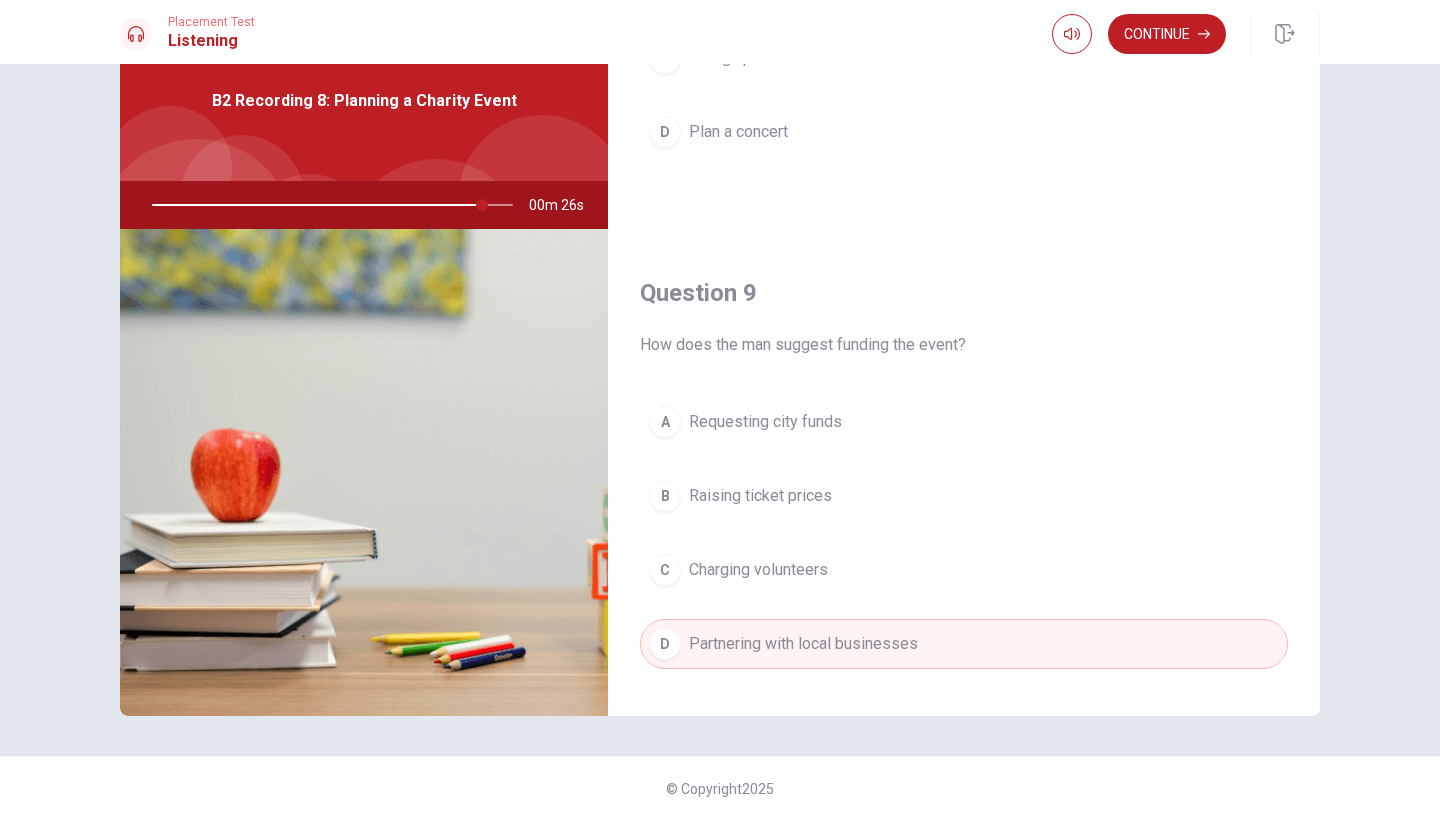 scroll, scrollTop: 1360, scrollLeft: 0, axis: vertical 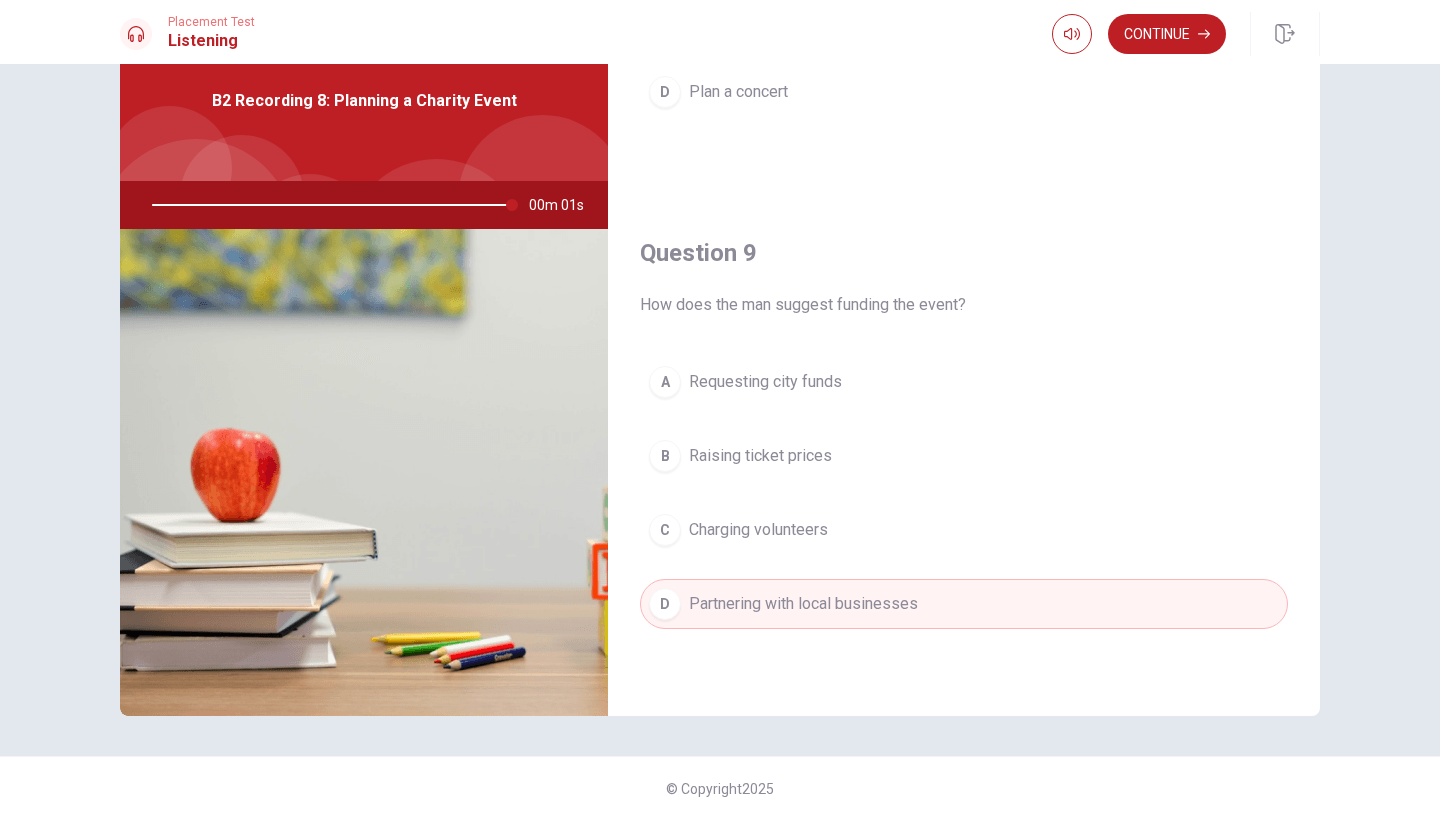 type on "0" 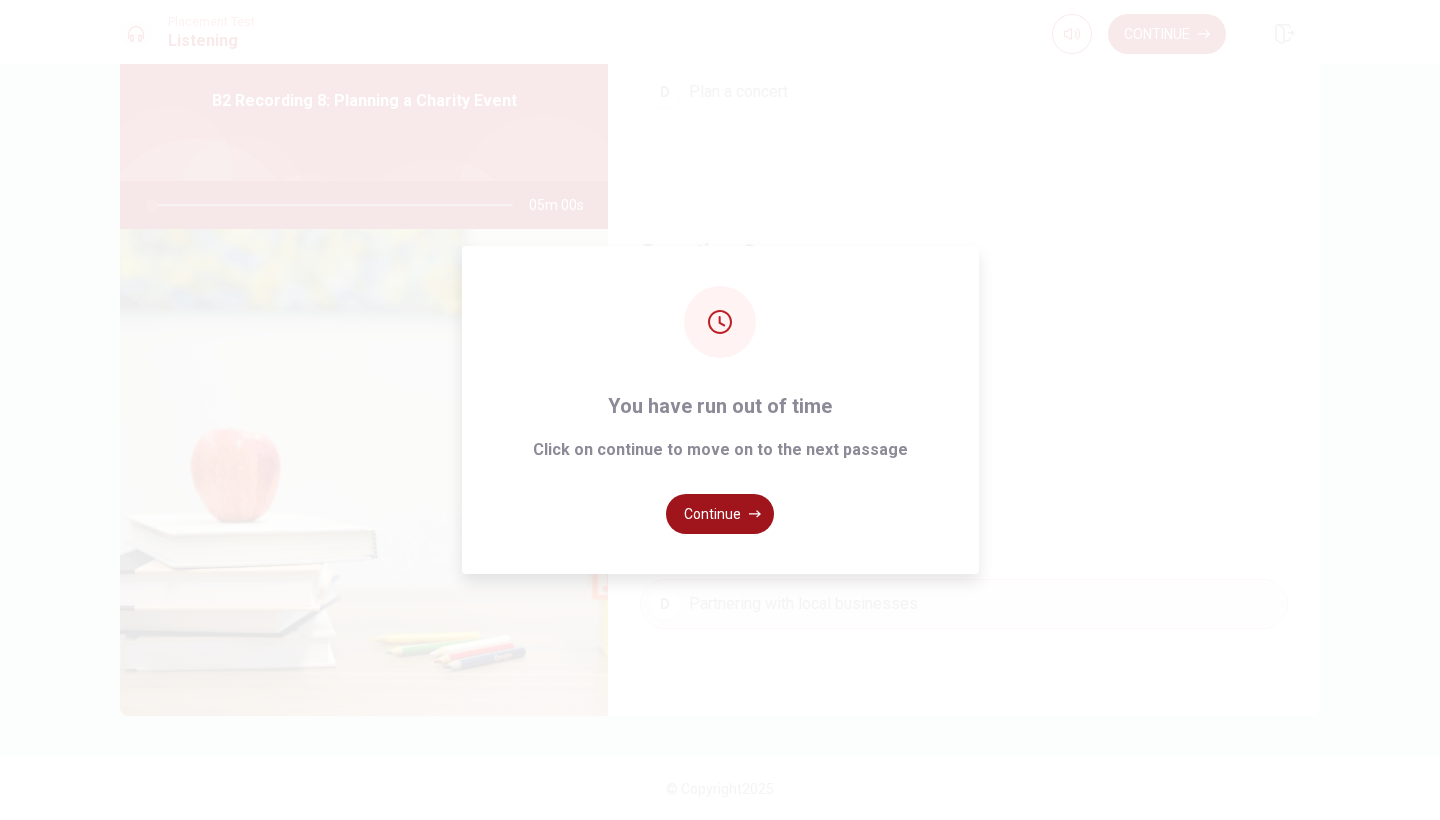 click on "Continue" at bounding box center (720, 514) 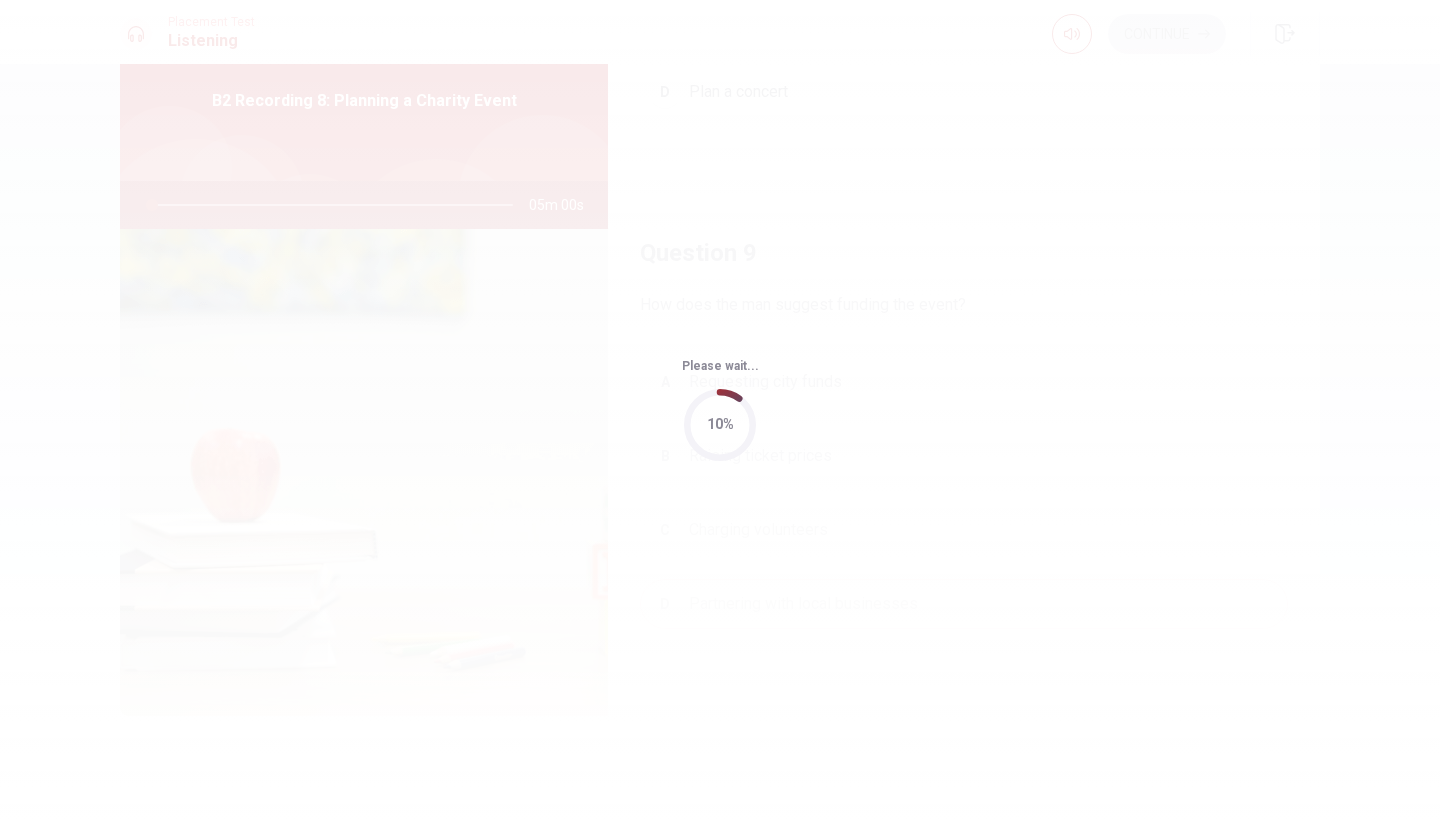 scroll, scrollTop: 0, scrollLeft: 0, axis: both 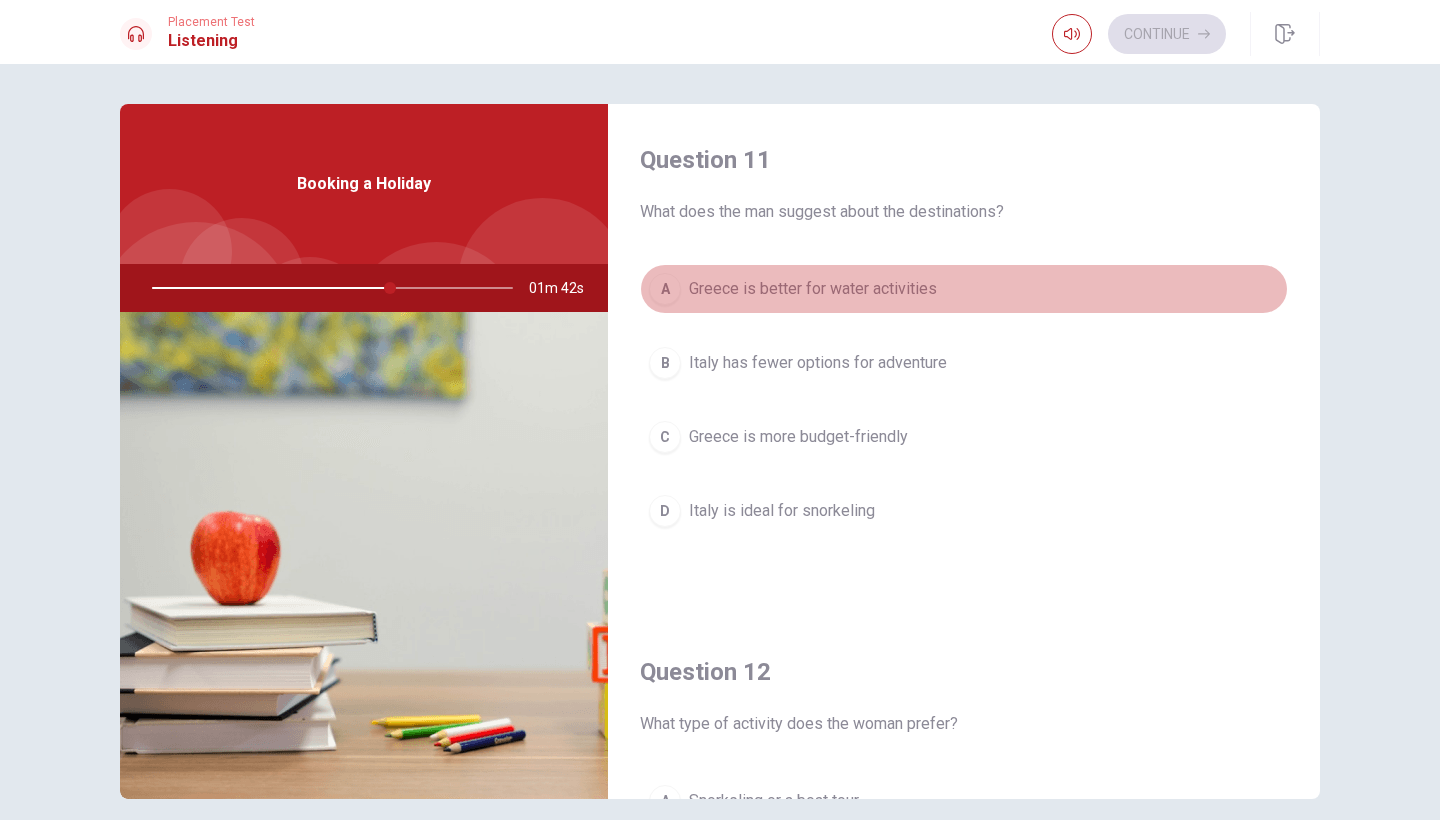 click on "A" at bounding box center [665, 289] 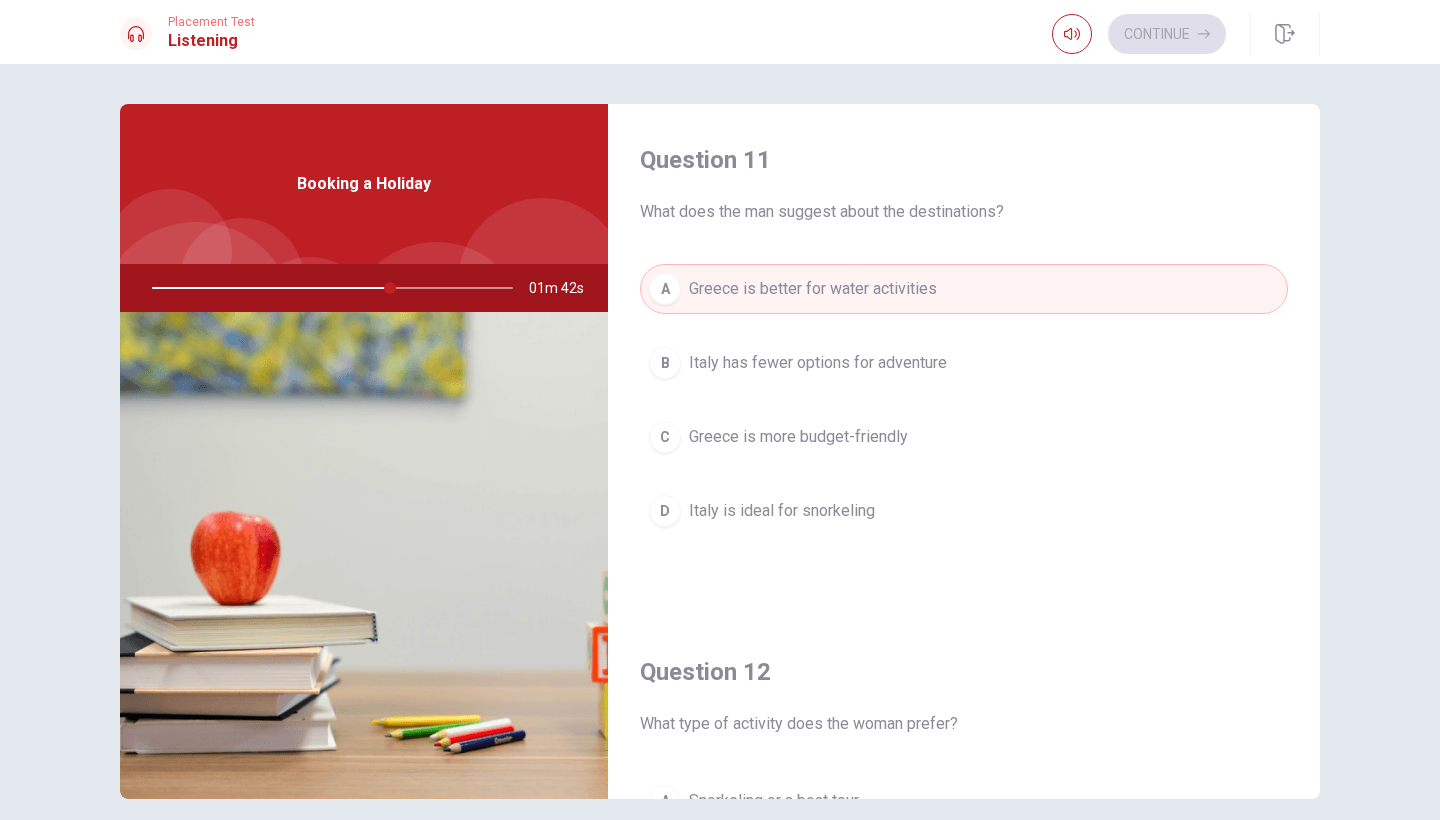 type on "66" 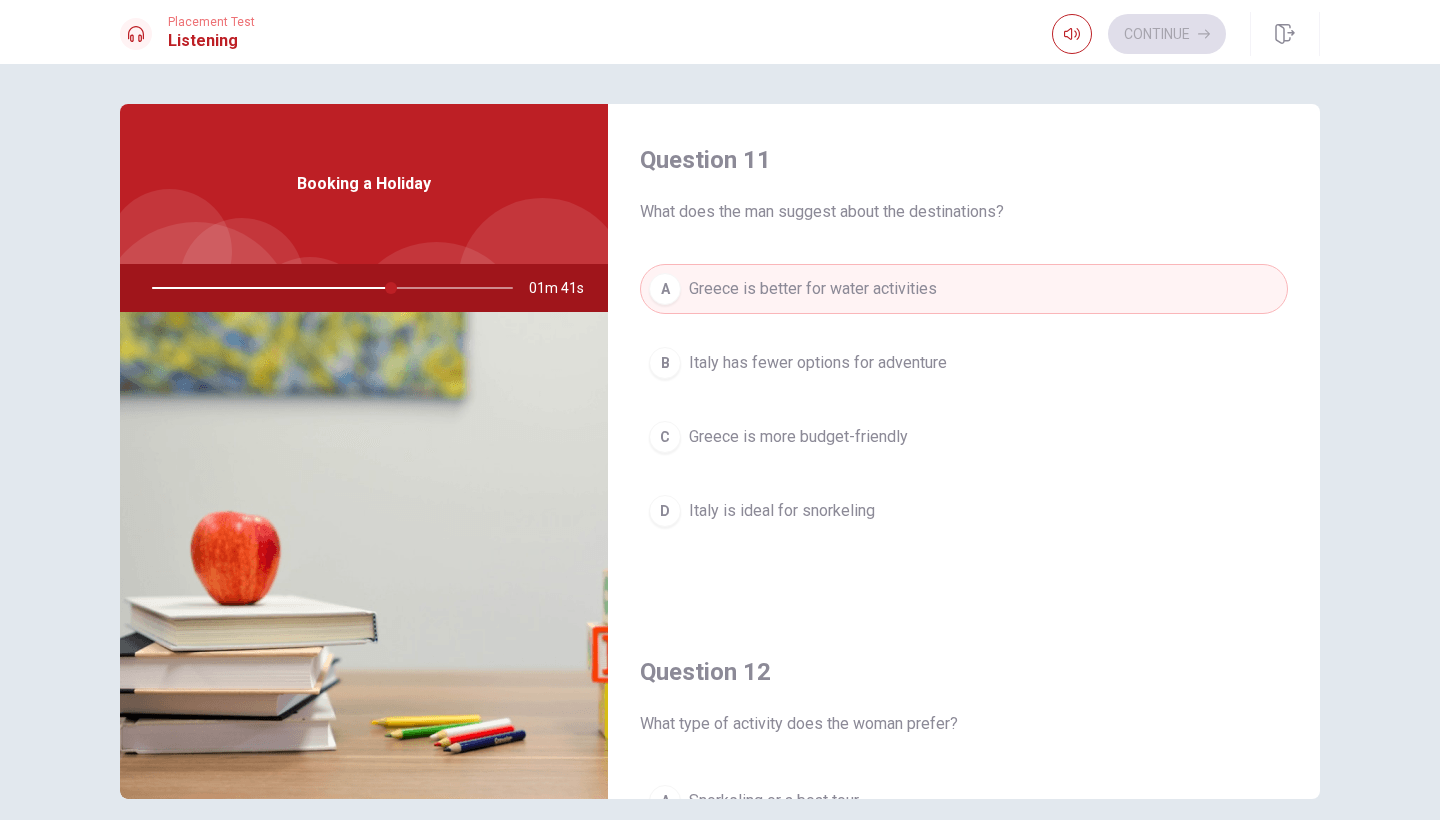 type 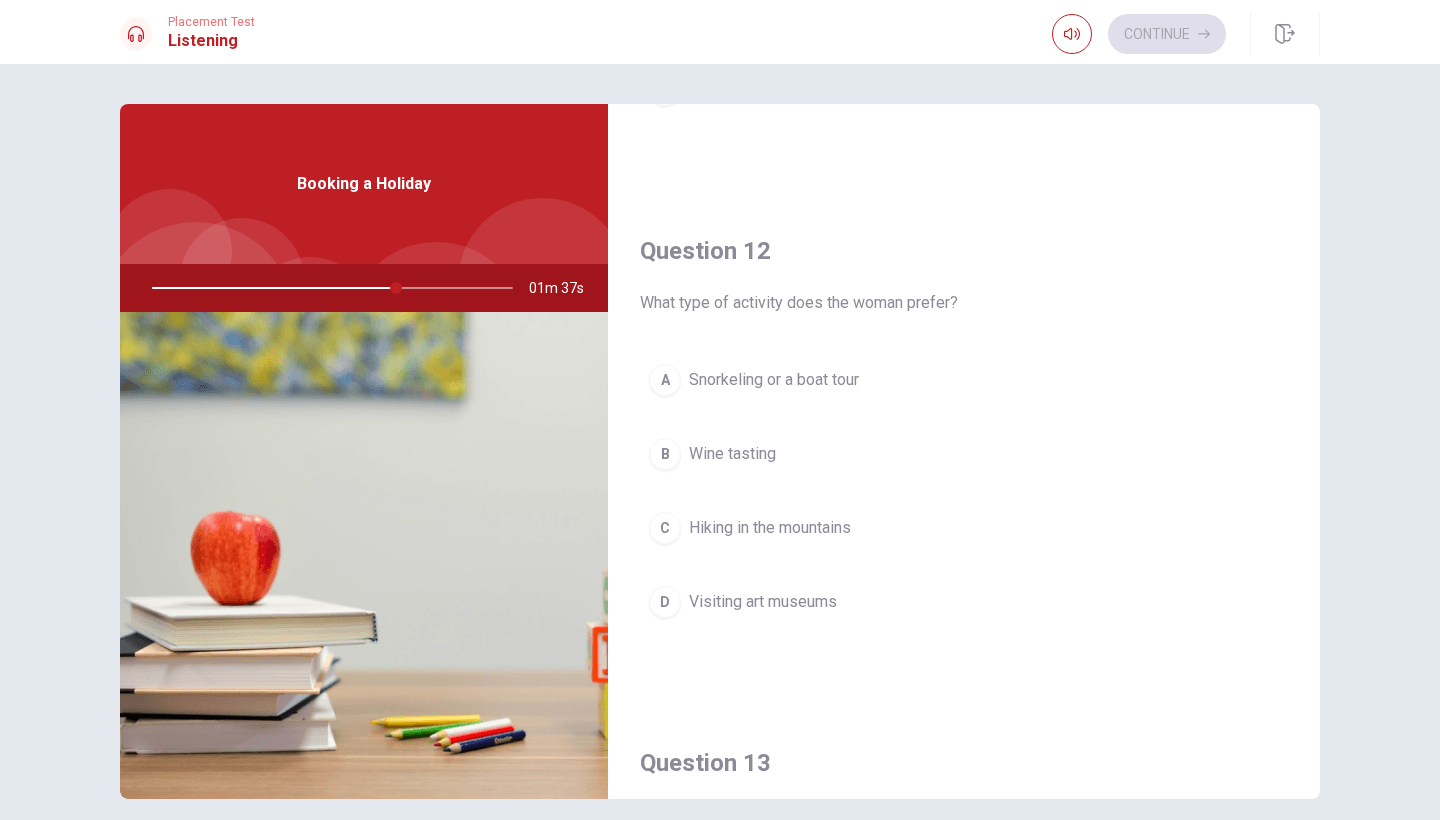 scroll, scrollTop: 453, scrollLeft: 0, axis: vertical 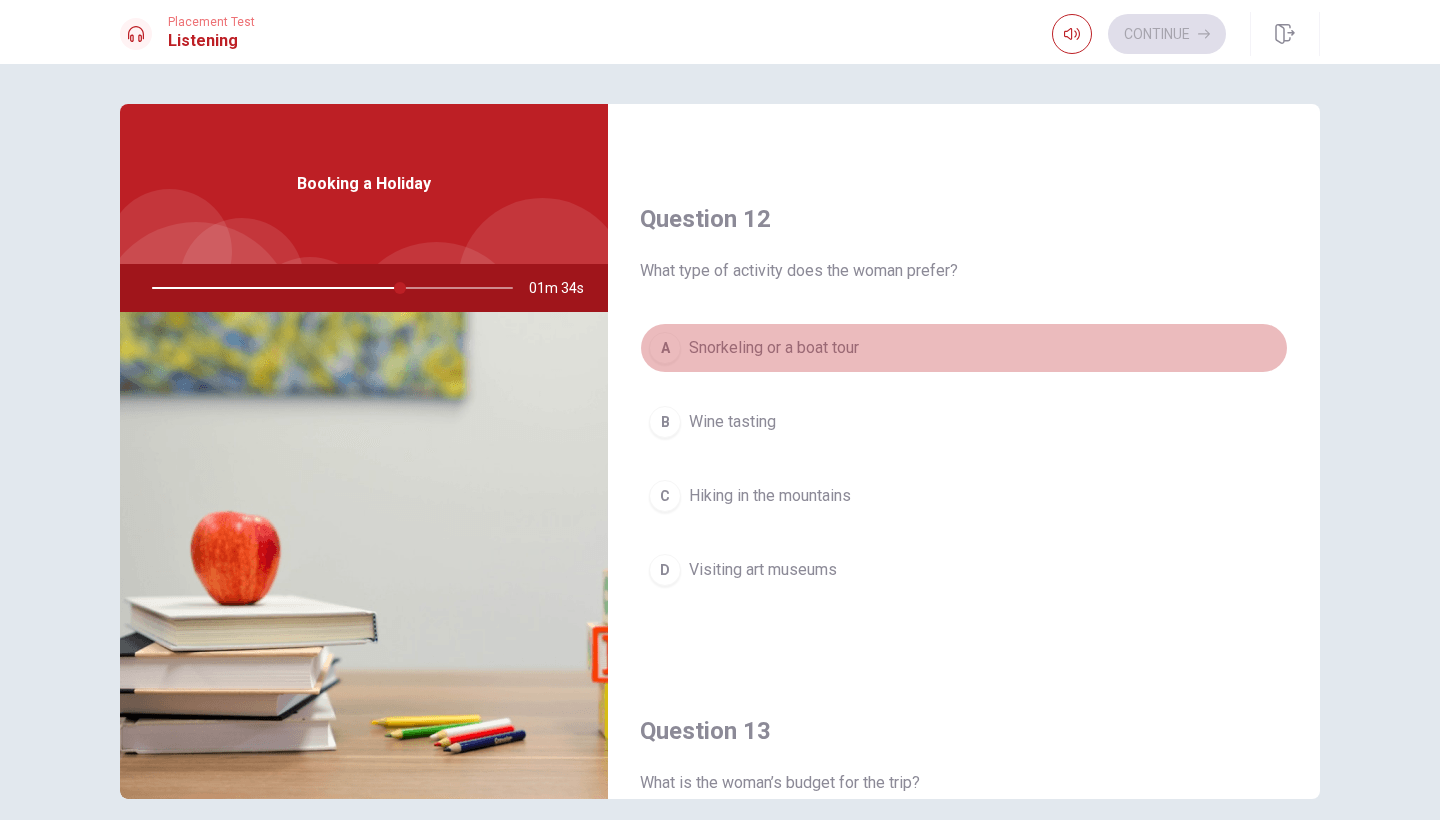 click on "A" at bounding box center [665, 348] 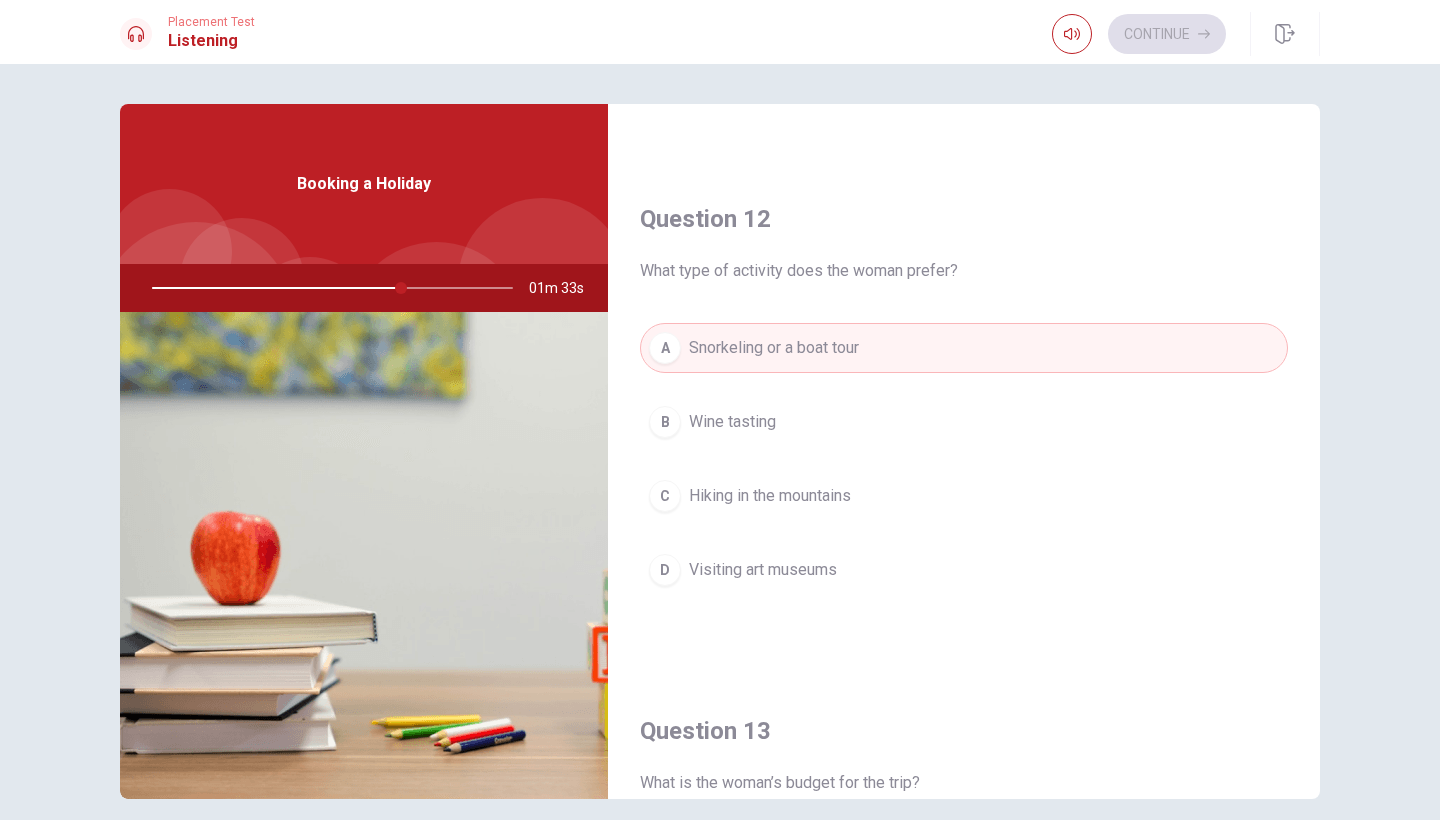 type 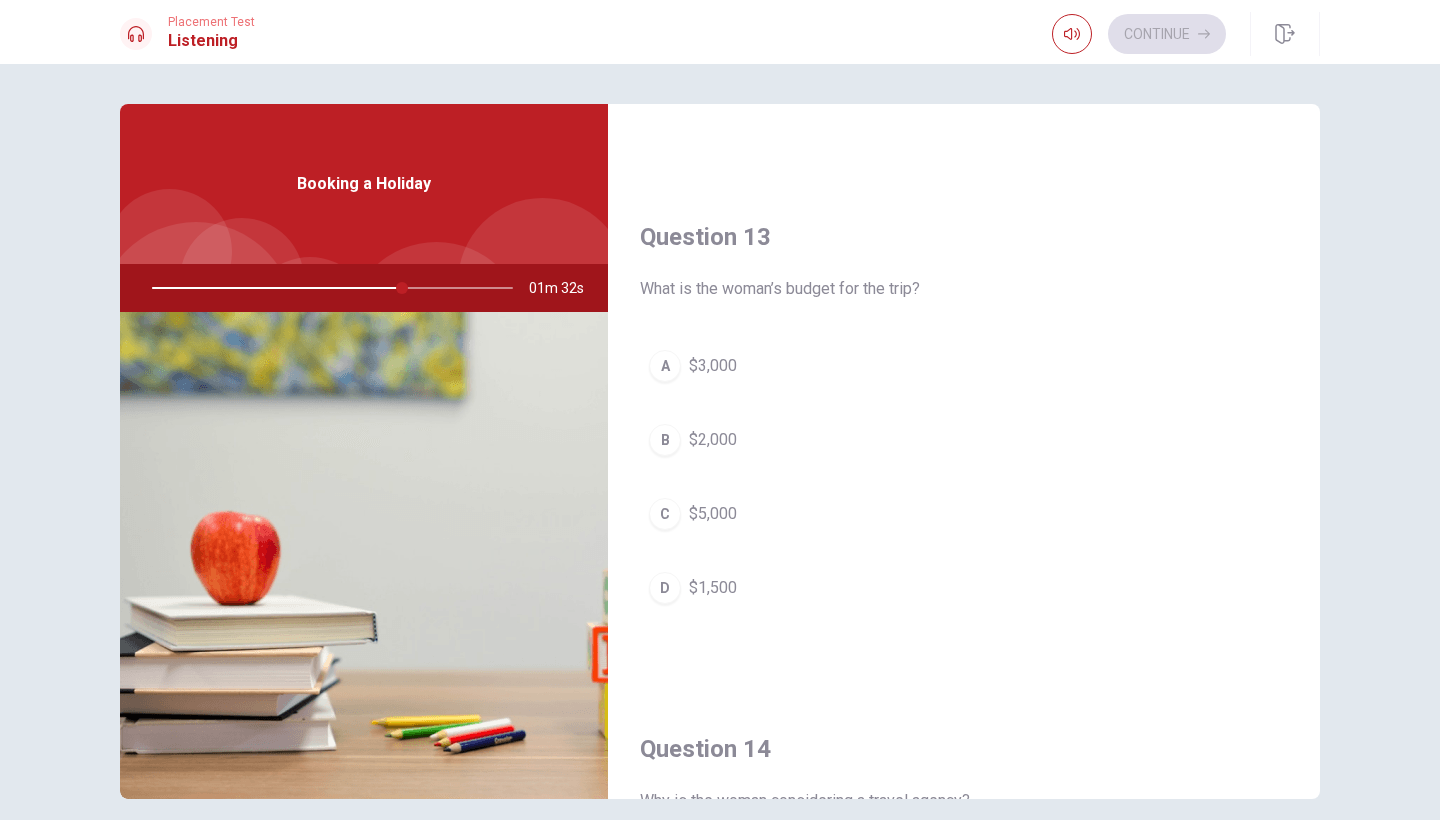 scroll, scrollTop: 955, scrollLeft: 0, axis: vertical 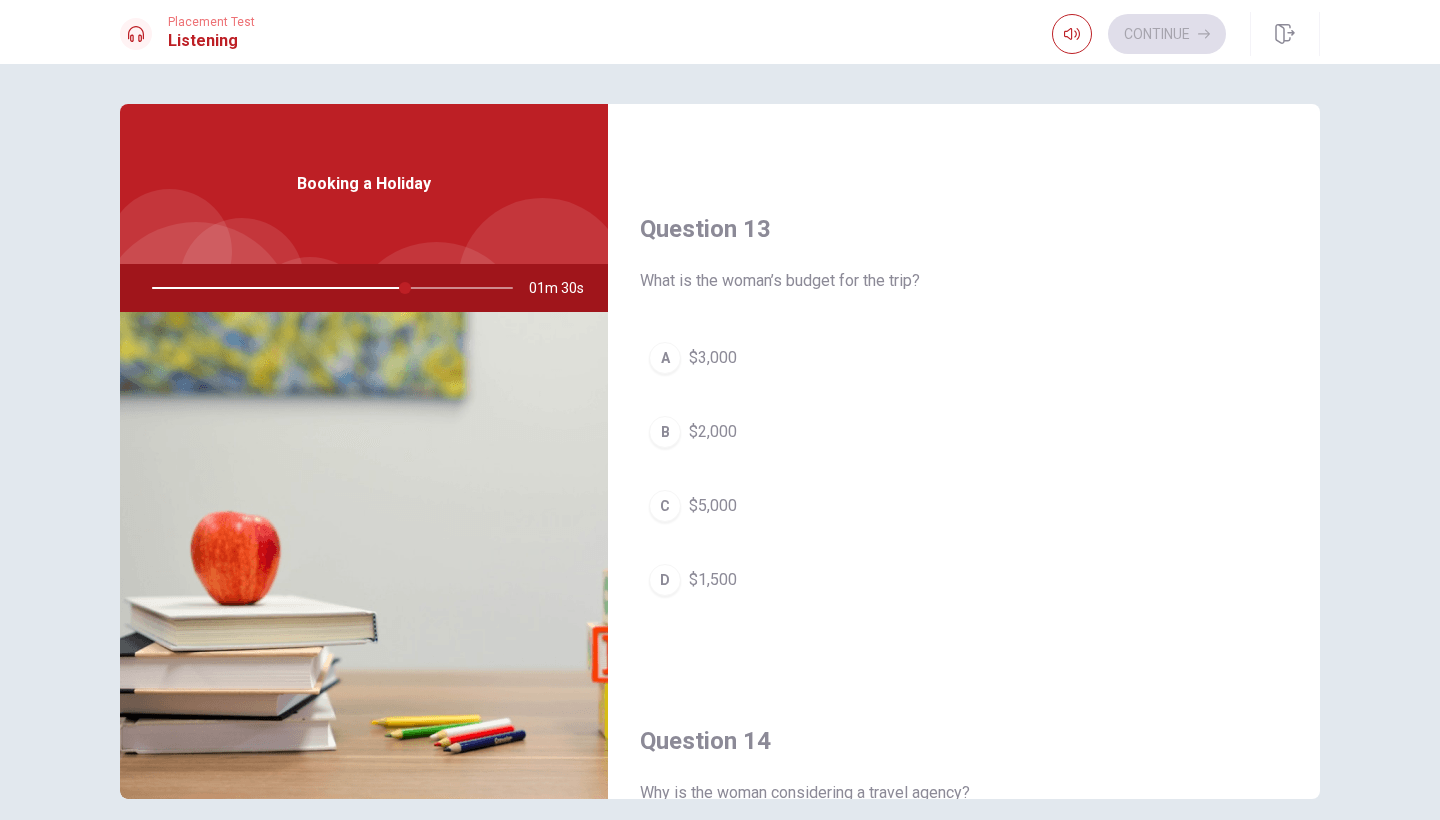 click on "B" at bounding box center (665, 432) 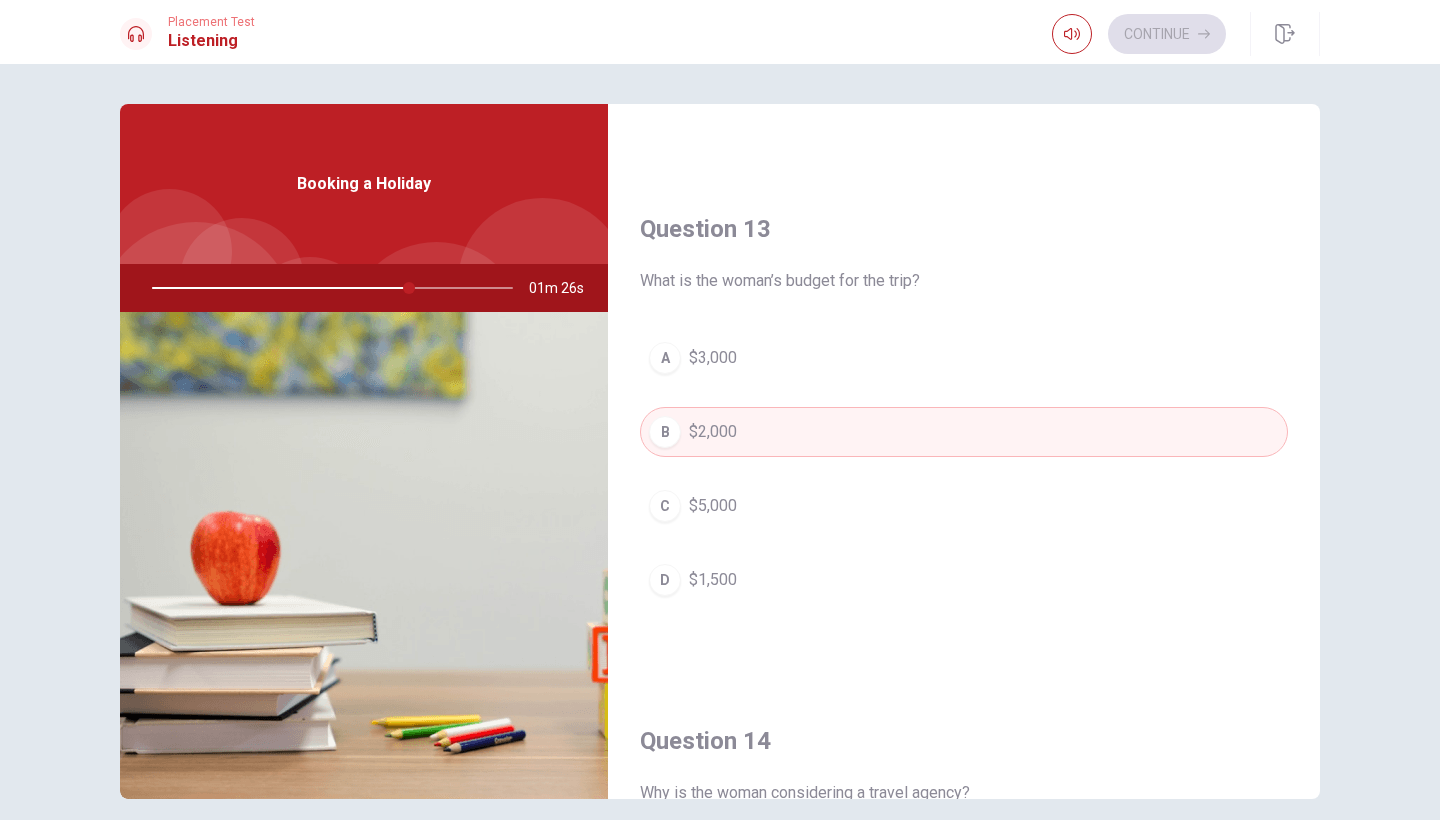 type on "72" 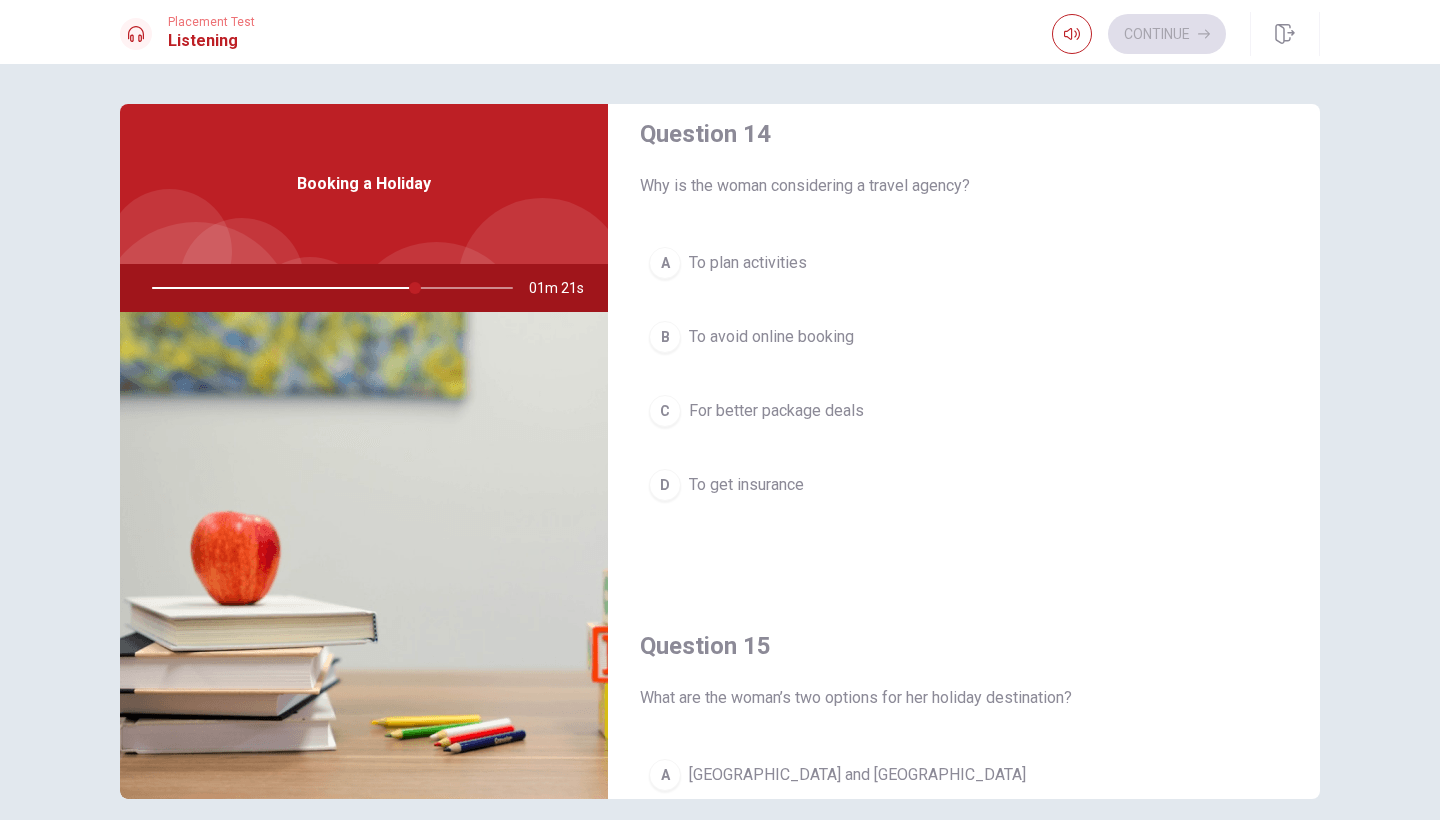 scroll, scrollTop: 1567, scrollLeft: 0, axis: vertical 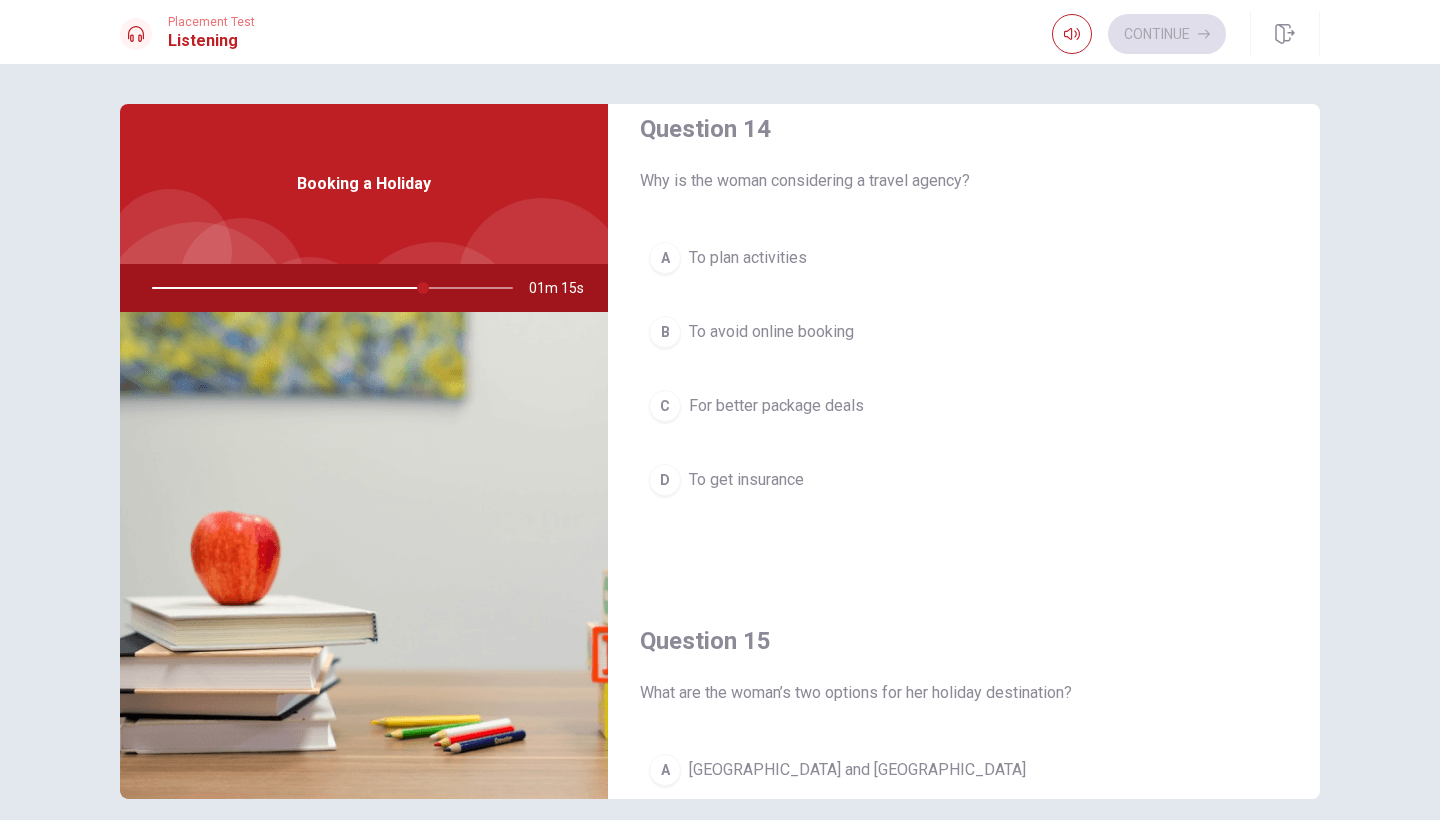 click on "C" at bounding box center (665, 406) 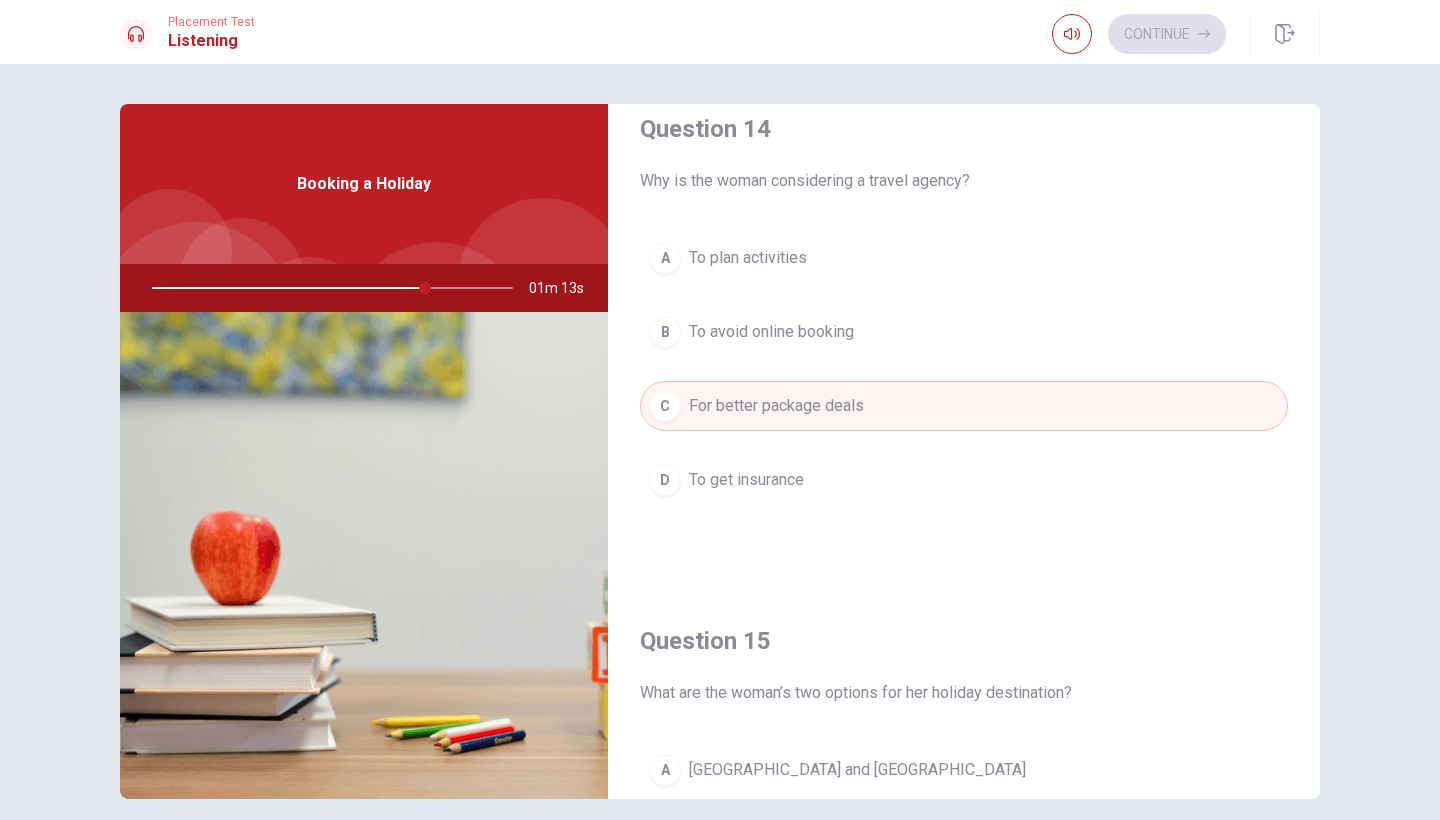type on "76" 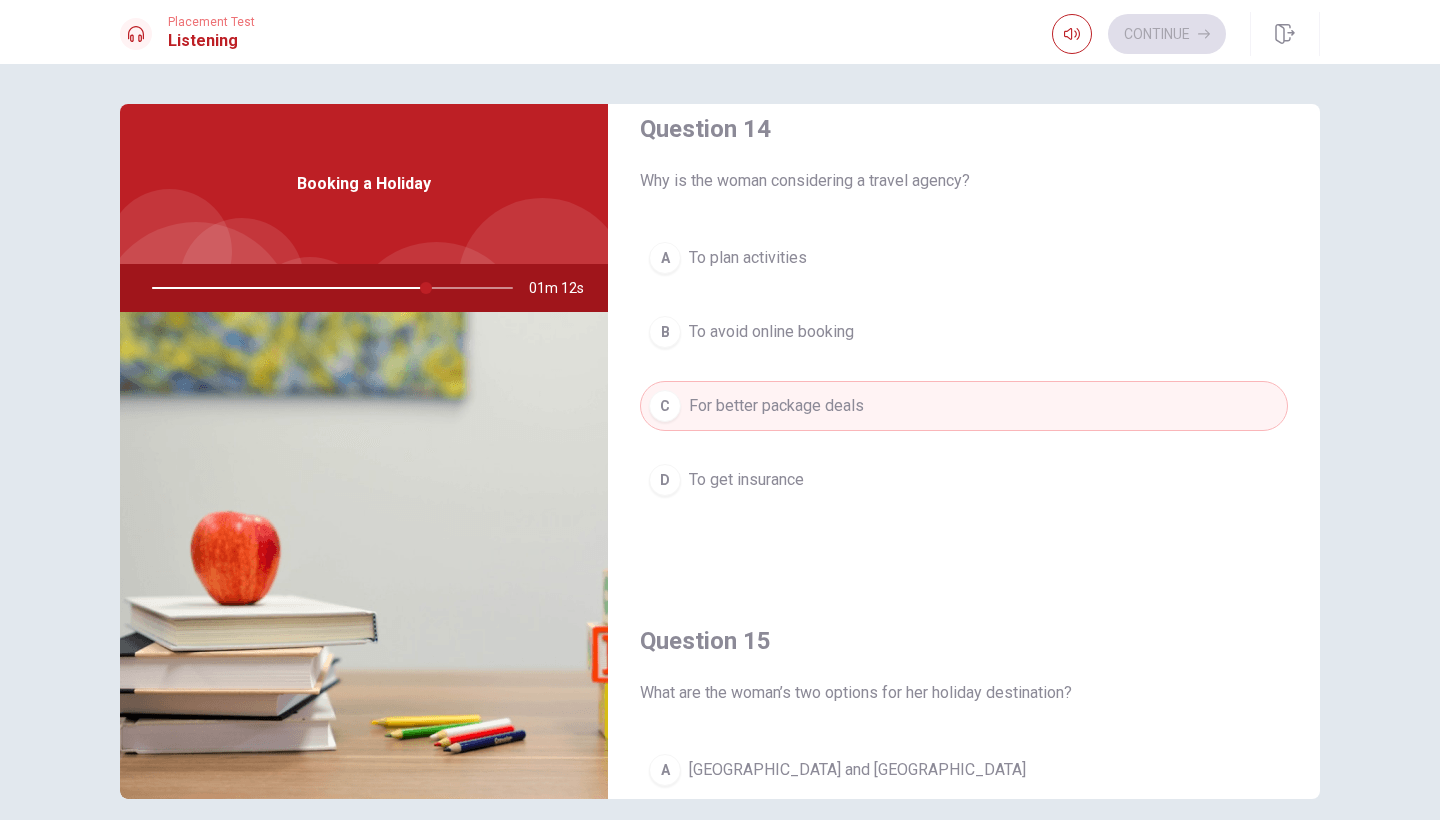 type 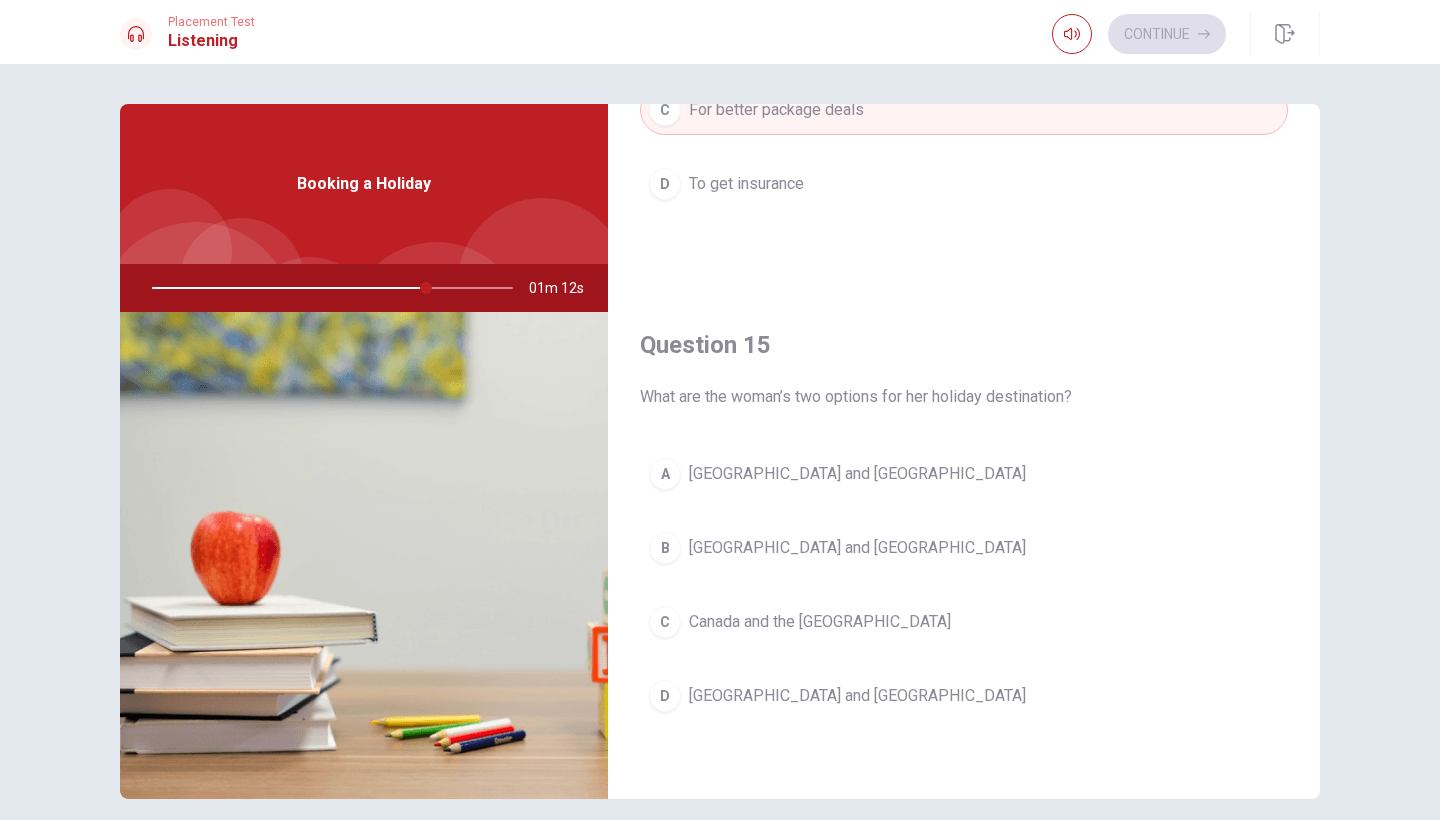 scroll, scrollTop: 1866, scrollLeft: 0, axis: vertical 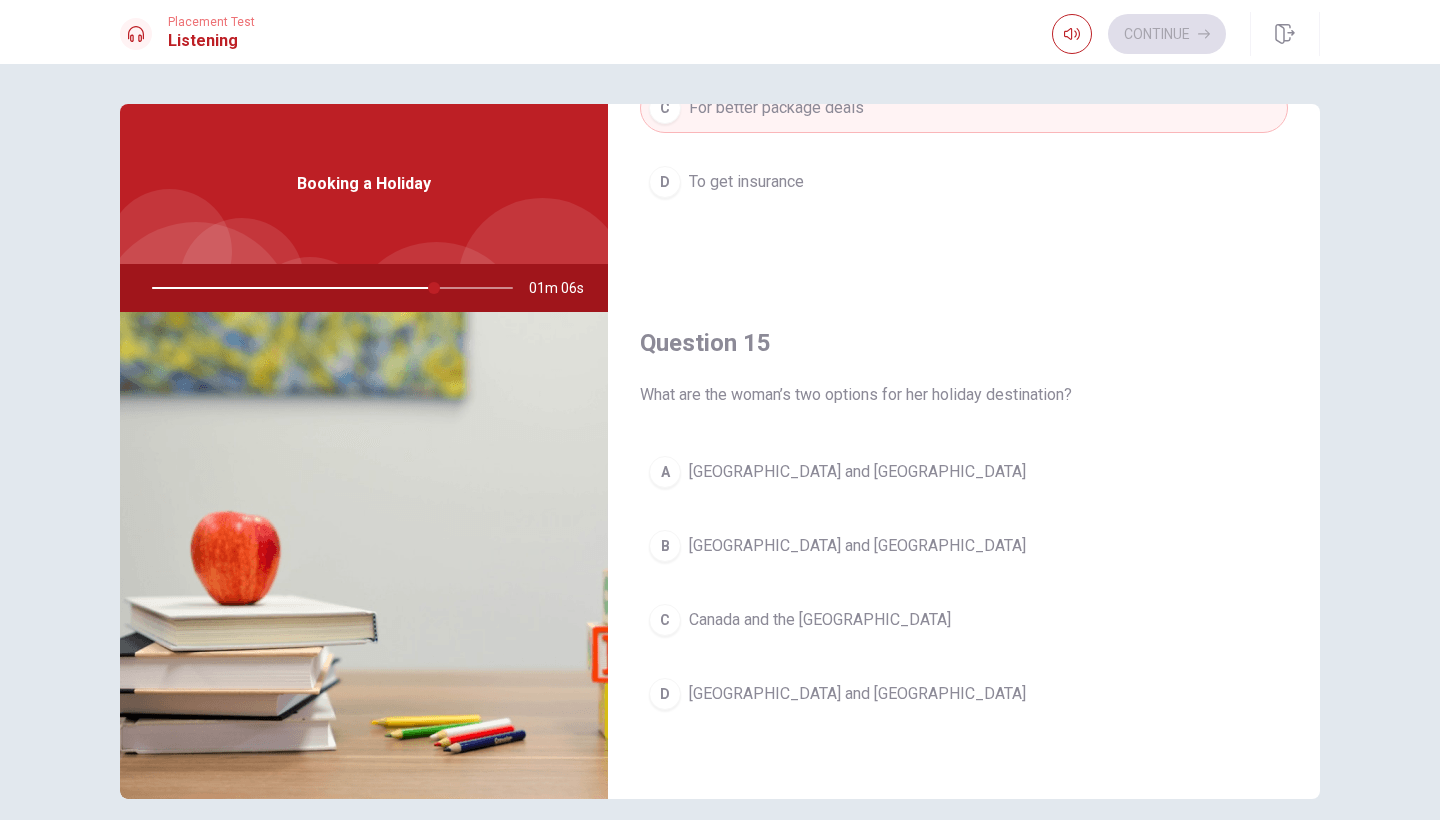 click on "B" at bounding box center [665, 546] 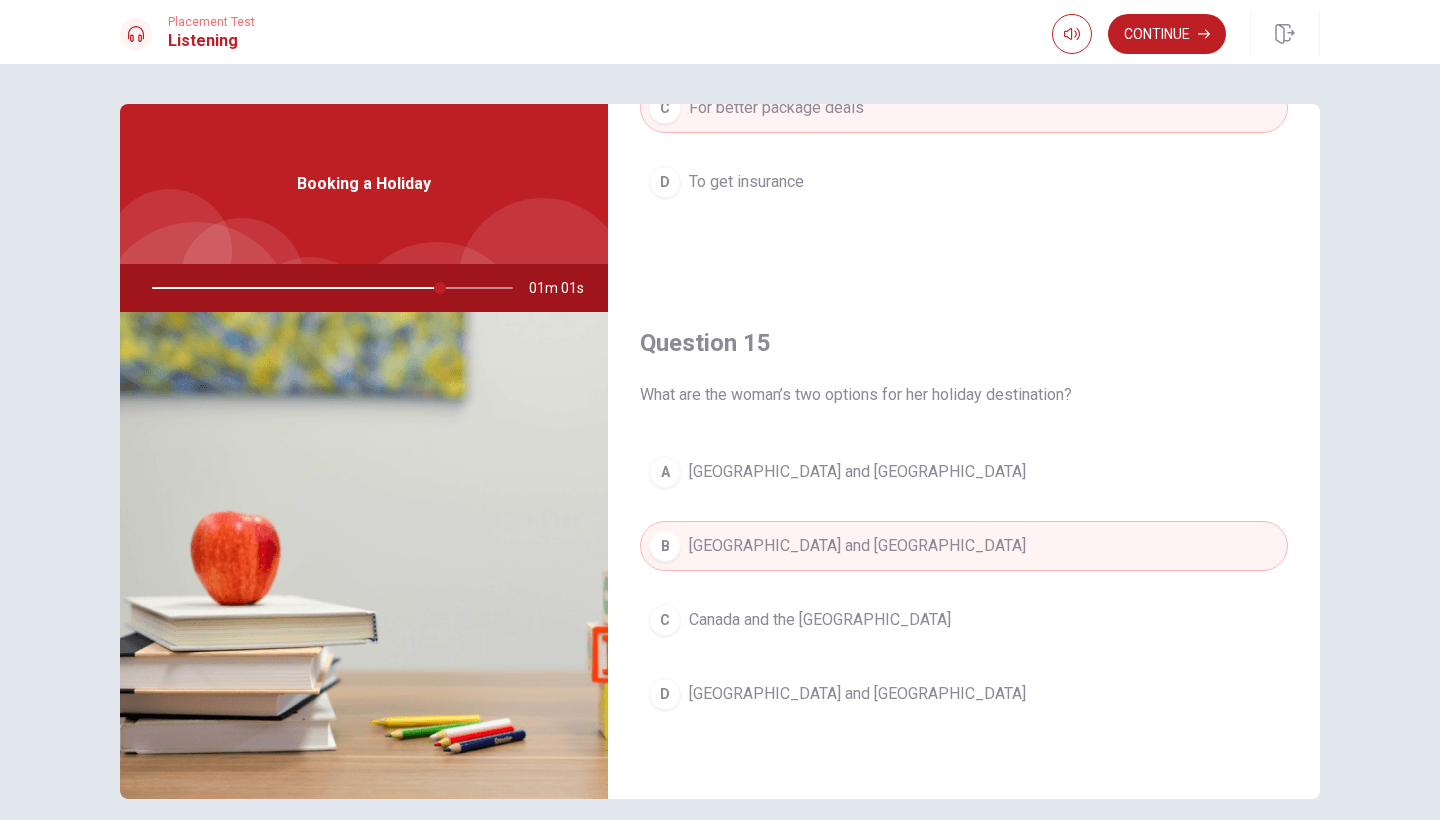 type on "80" 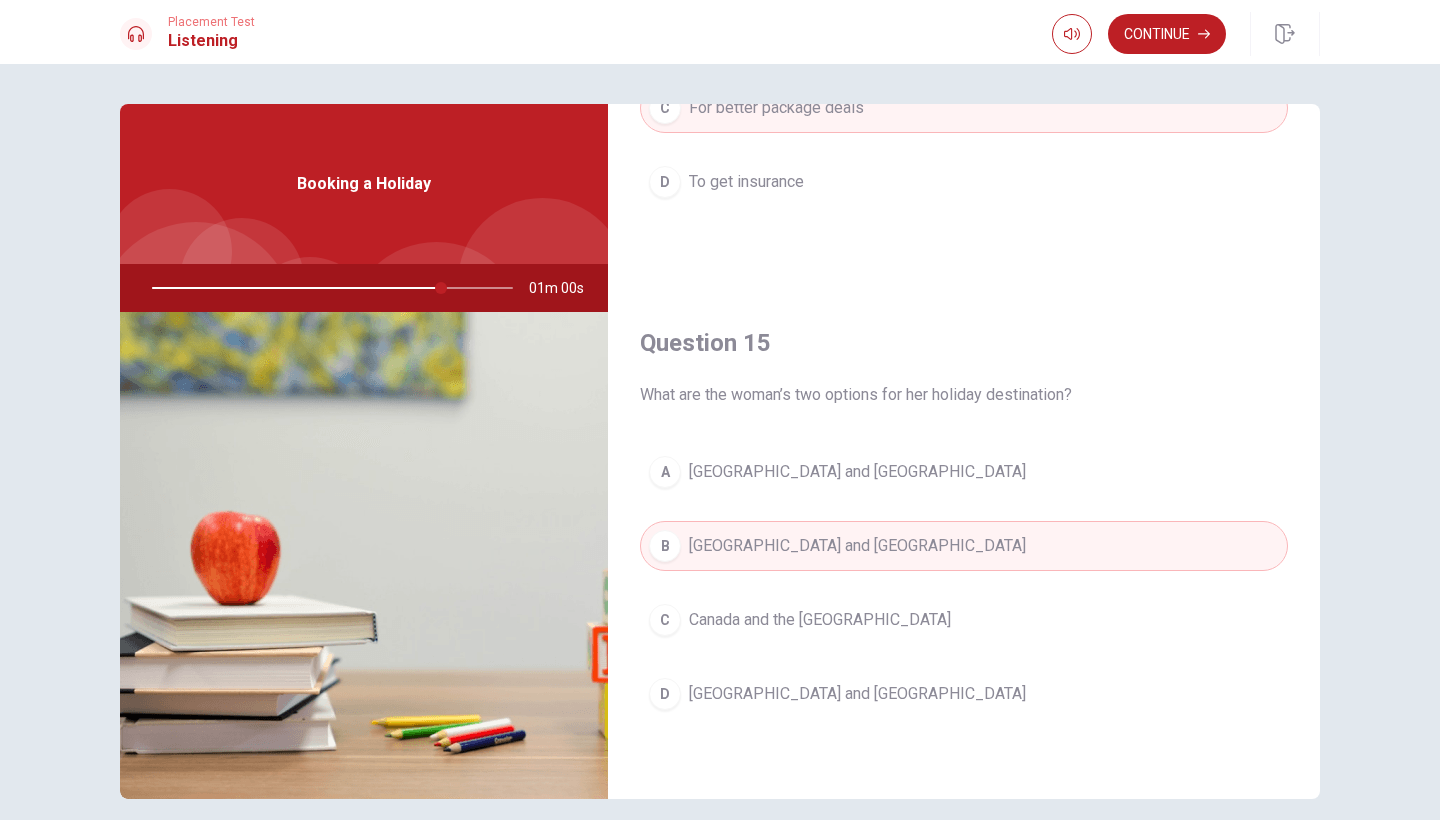 type 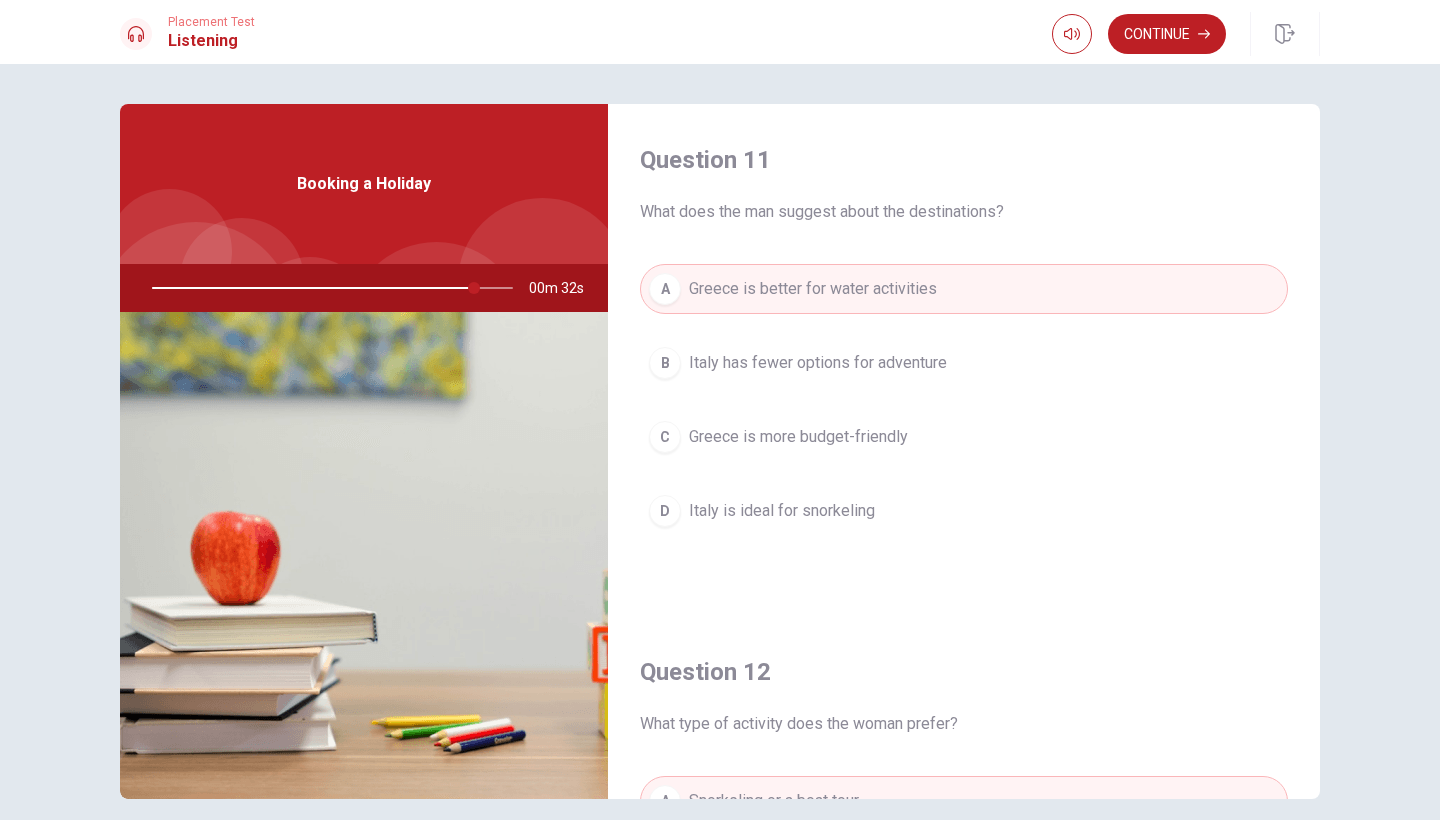 scroll, scrollTop: 0, scrollLeft: 0, axis: both 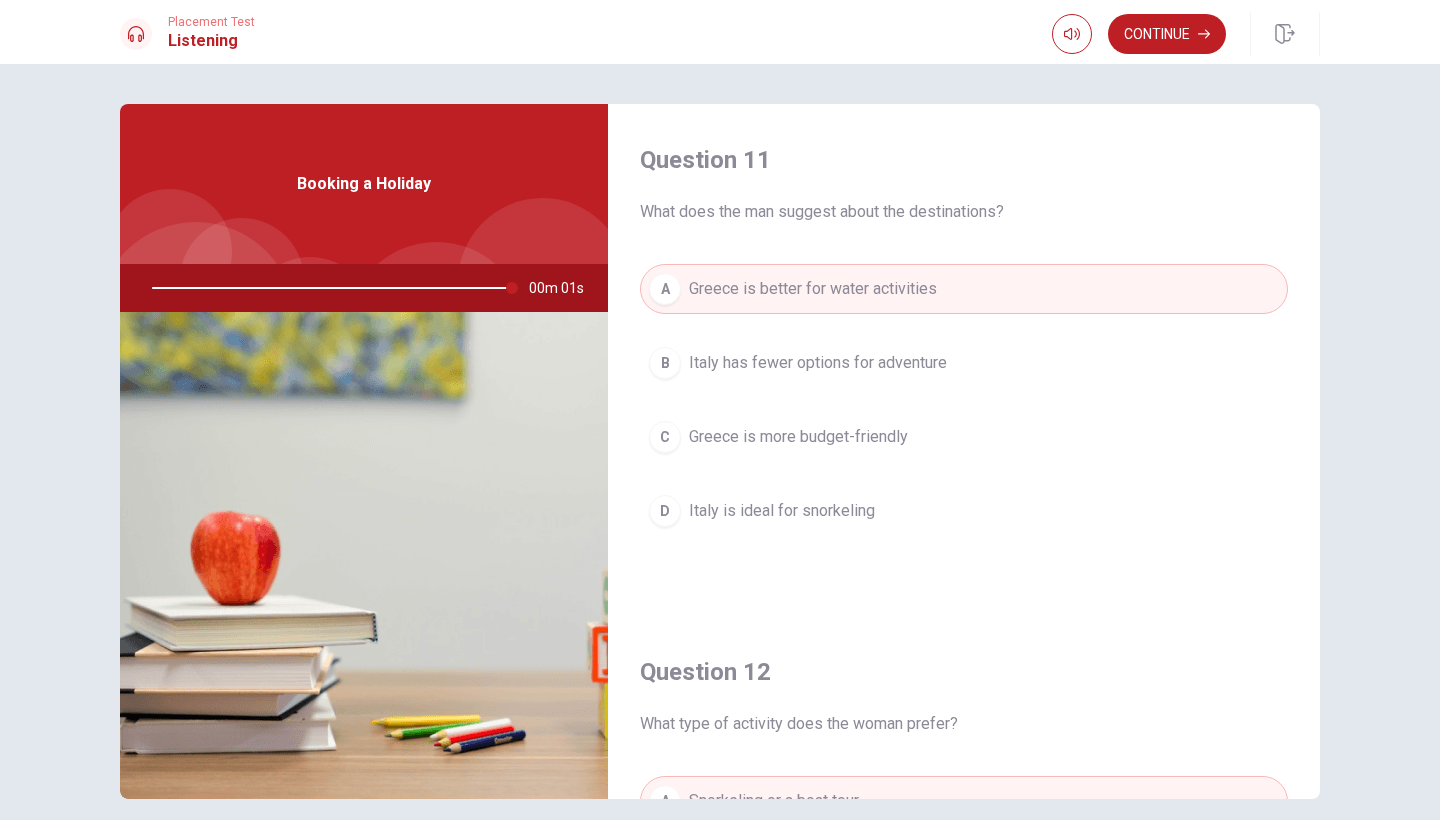 type on "0" 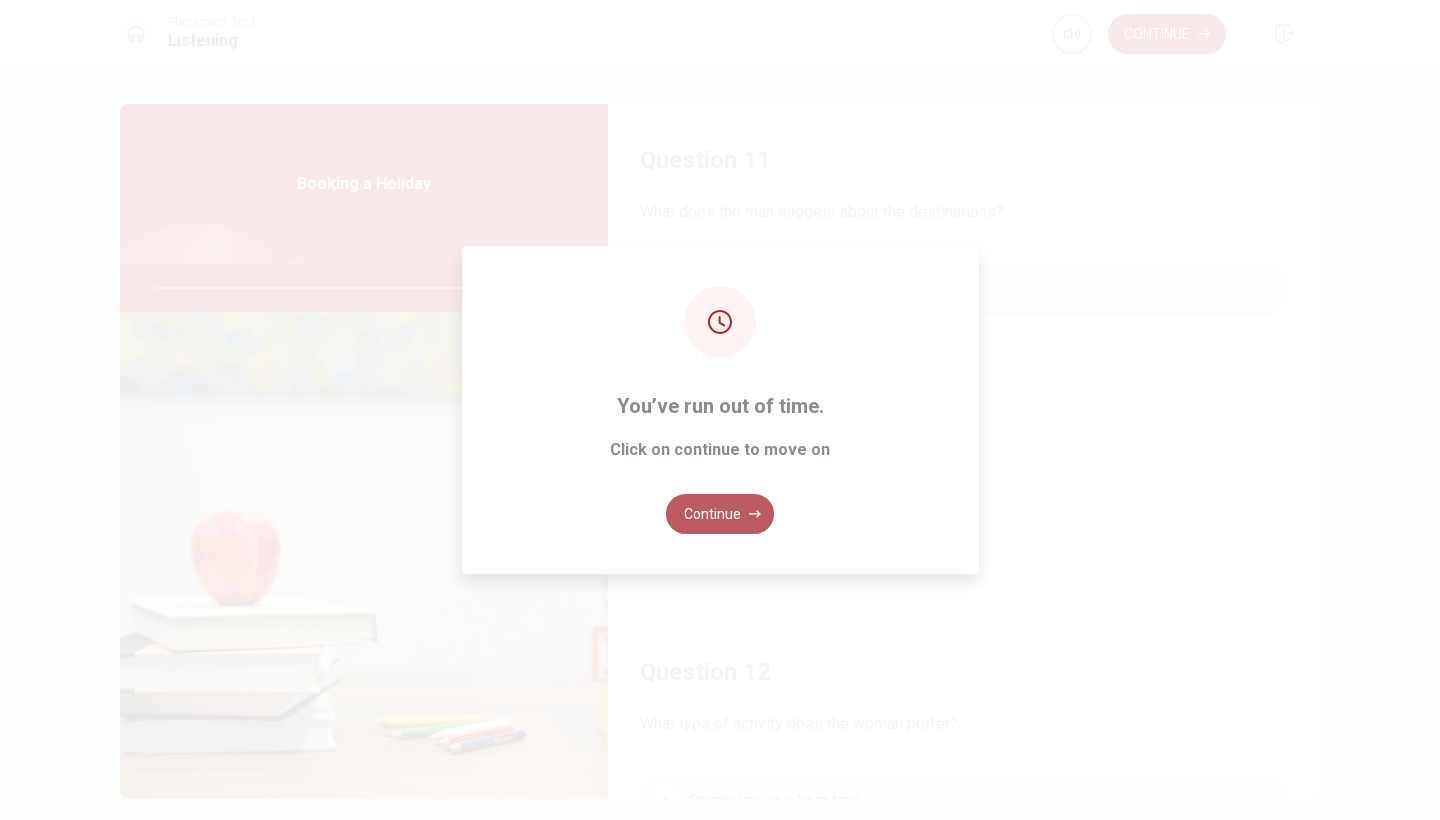 click on "Continue" at bounding box center (720, 514) 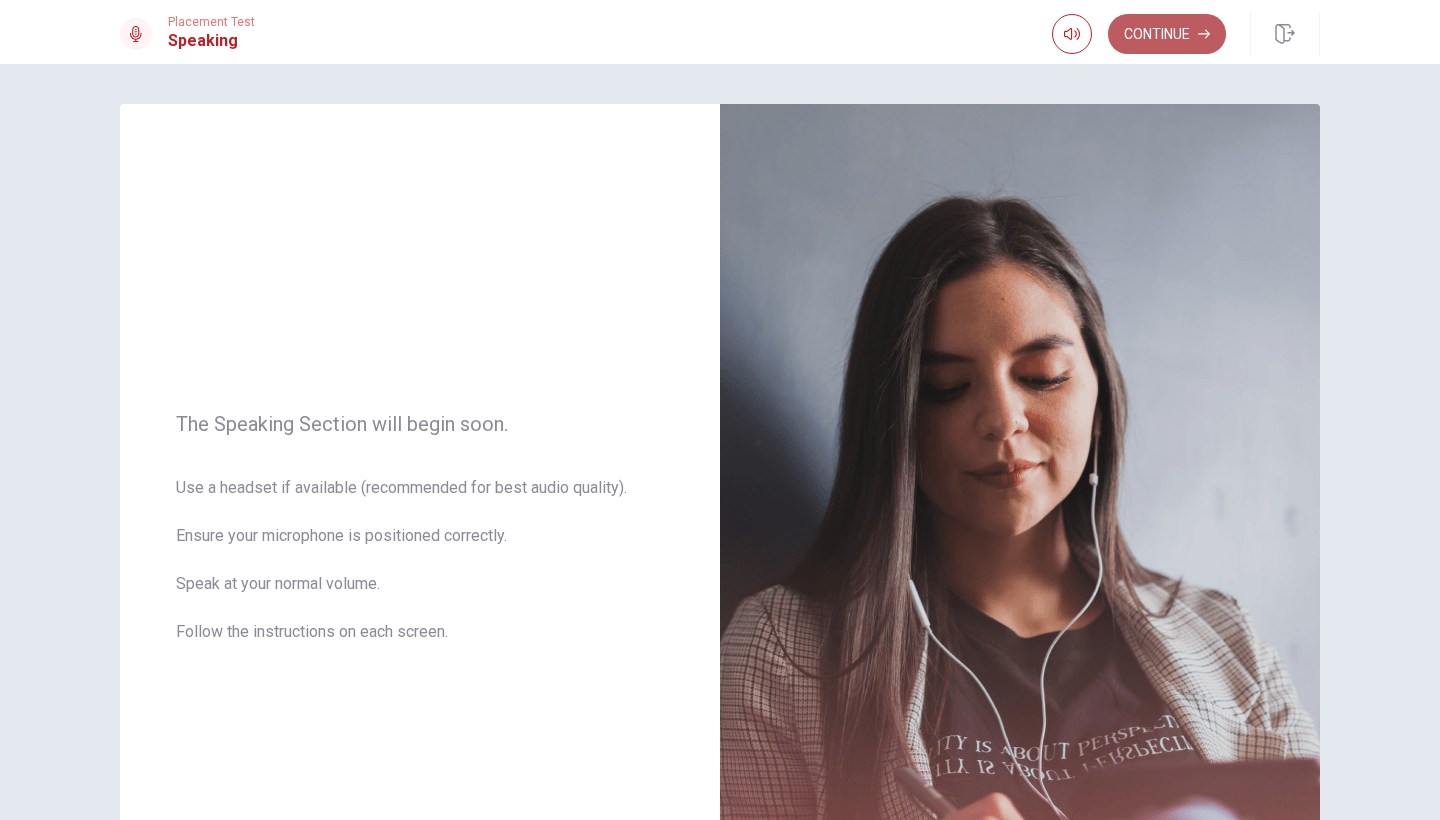 click on "Continue" at bounding box center (1167, 34) 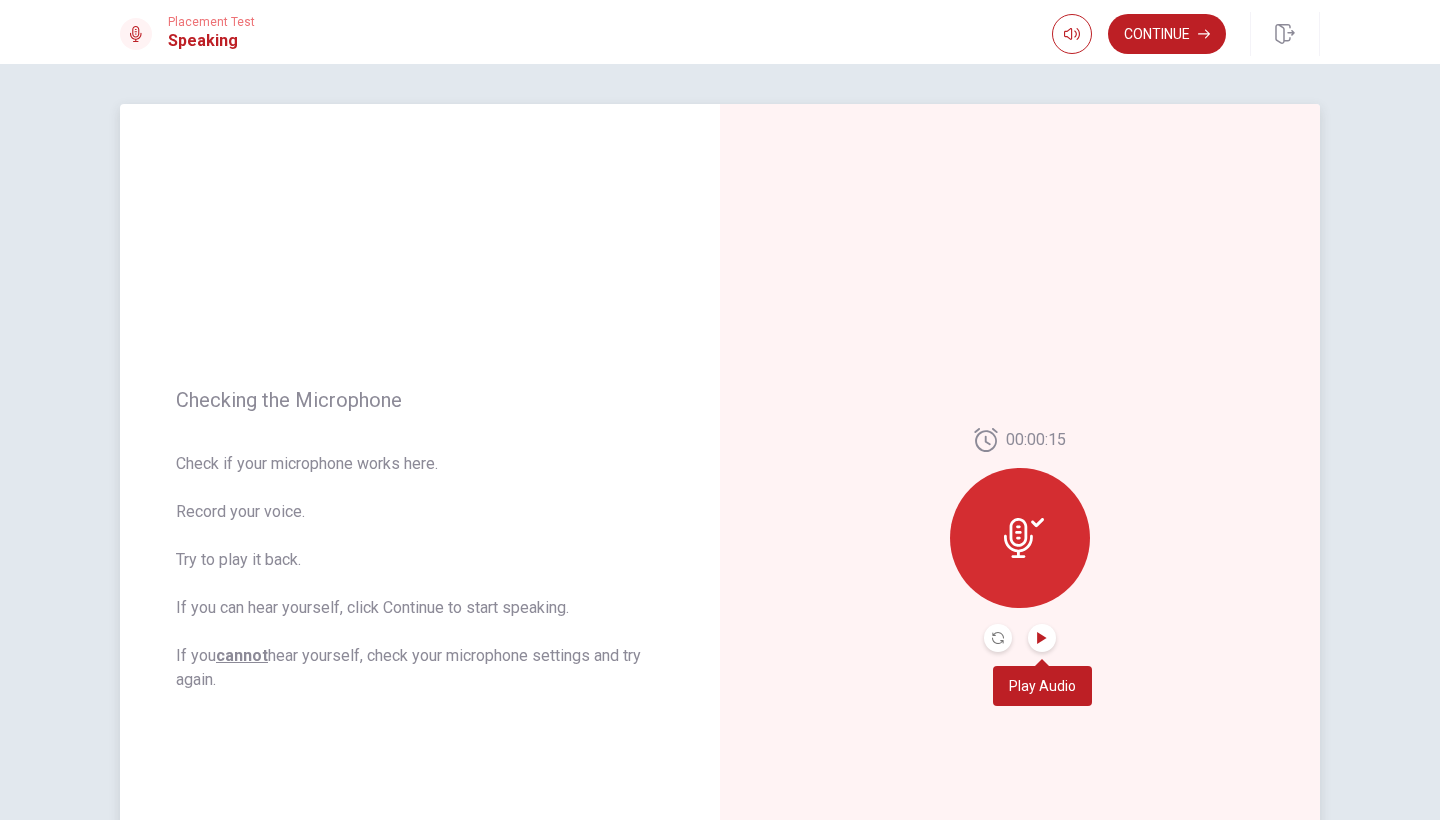 click 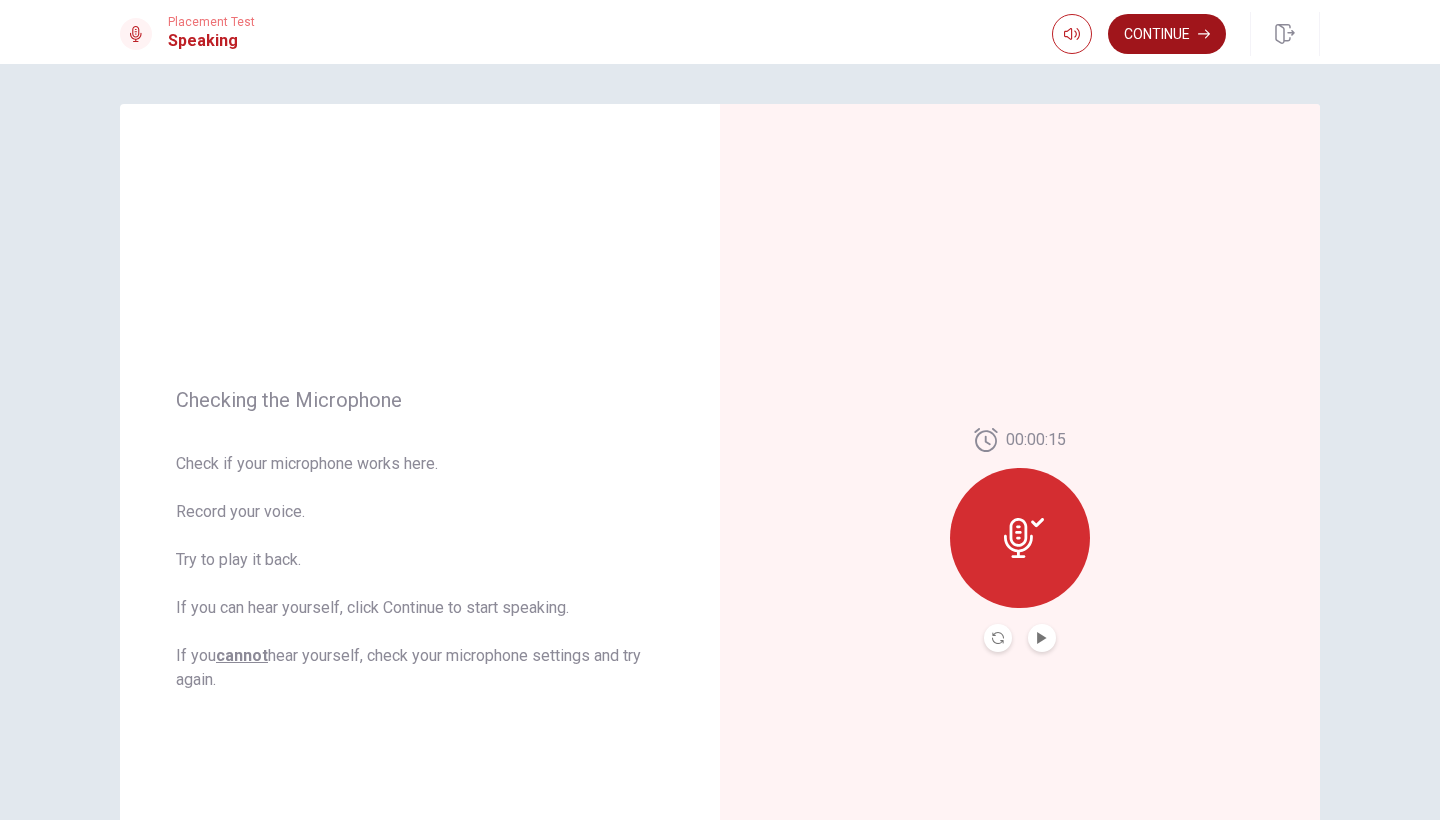 click on "Continue" at bounding box center [1167, 34] 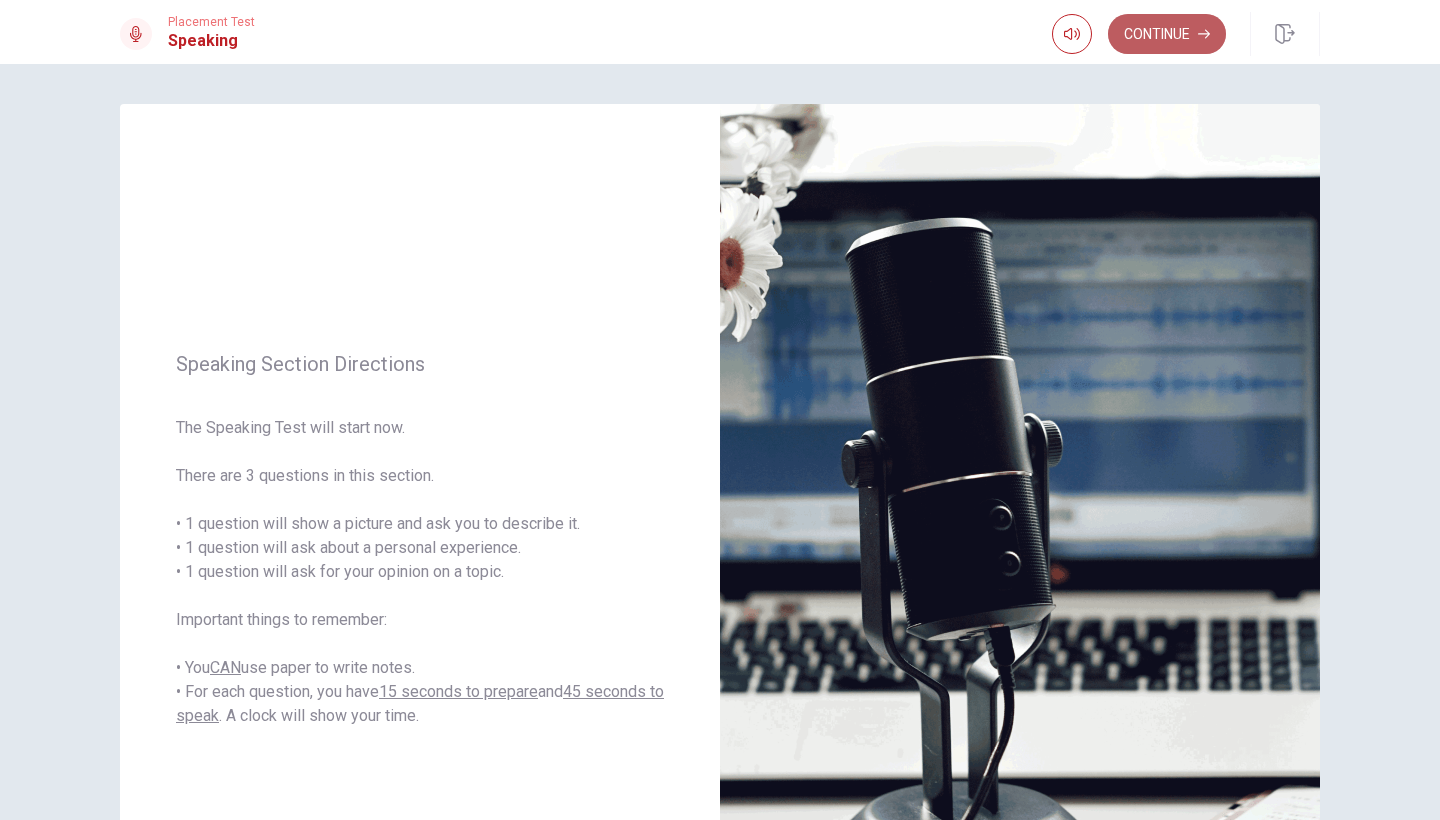 click on "Continue" at bounding box center [1167, 34] 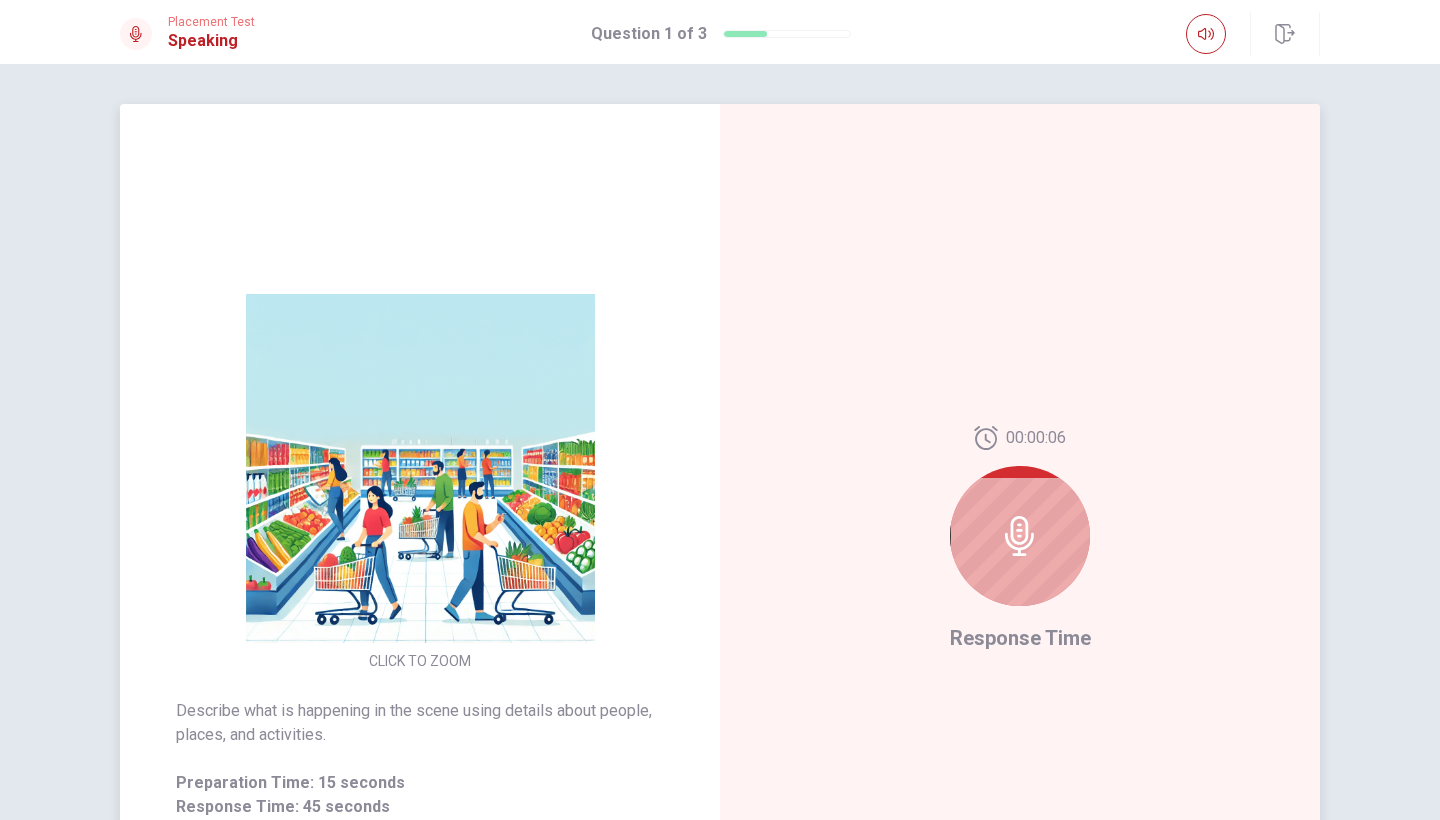 click 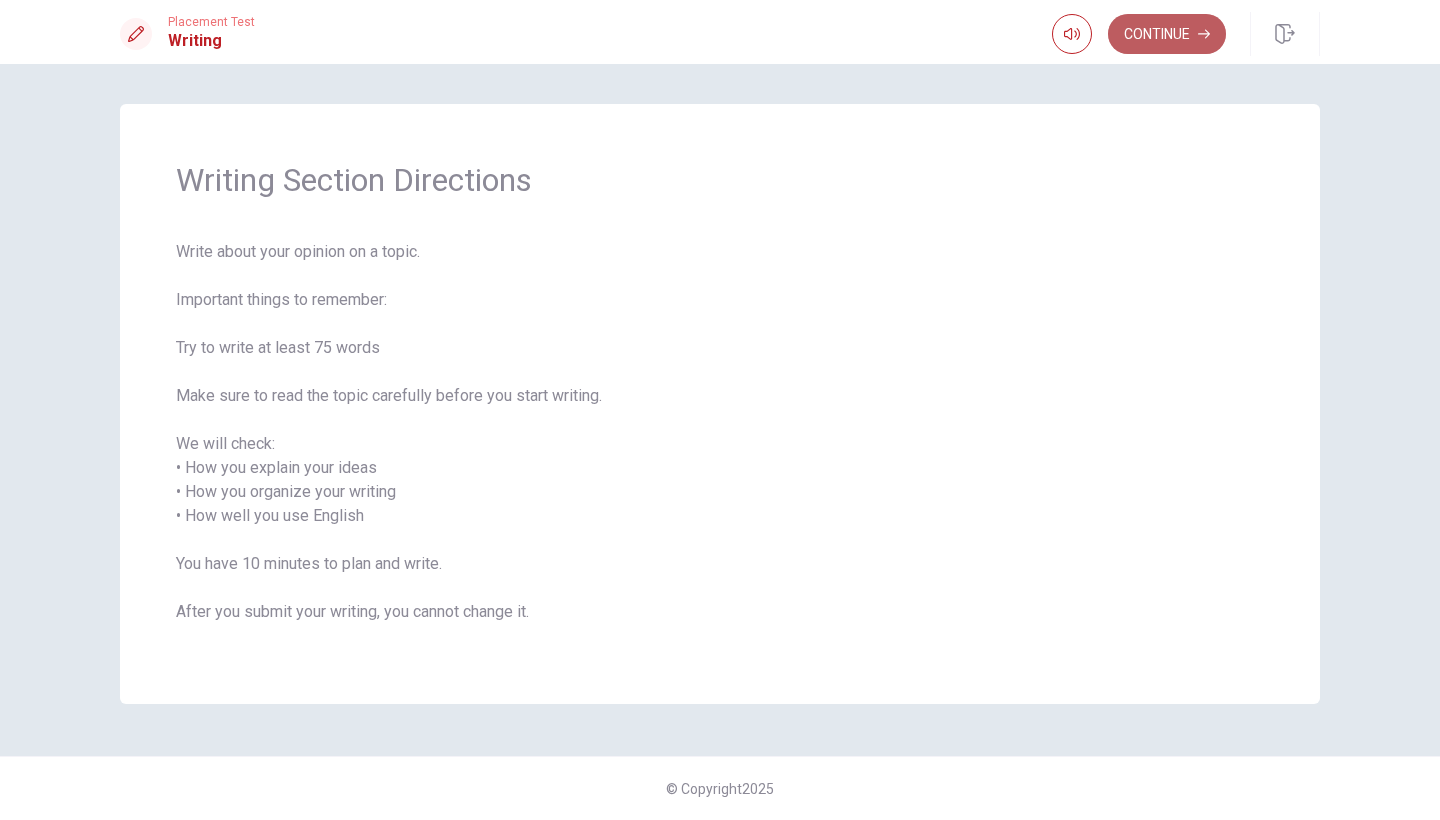 click on "Continue" at bounding box center [1167, 34] 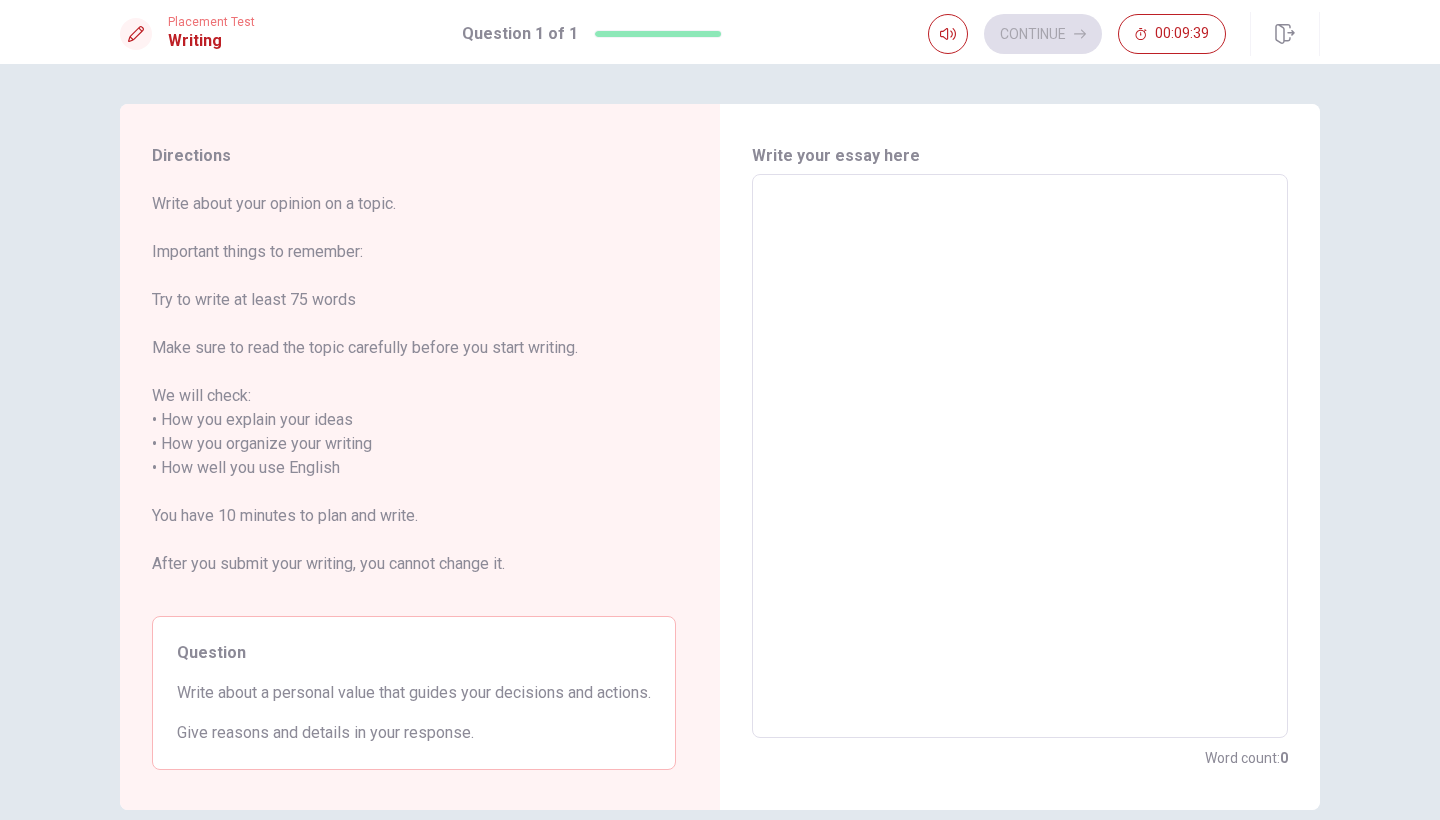 click at bounding box center (1020, 456) 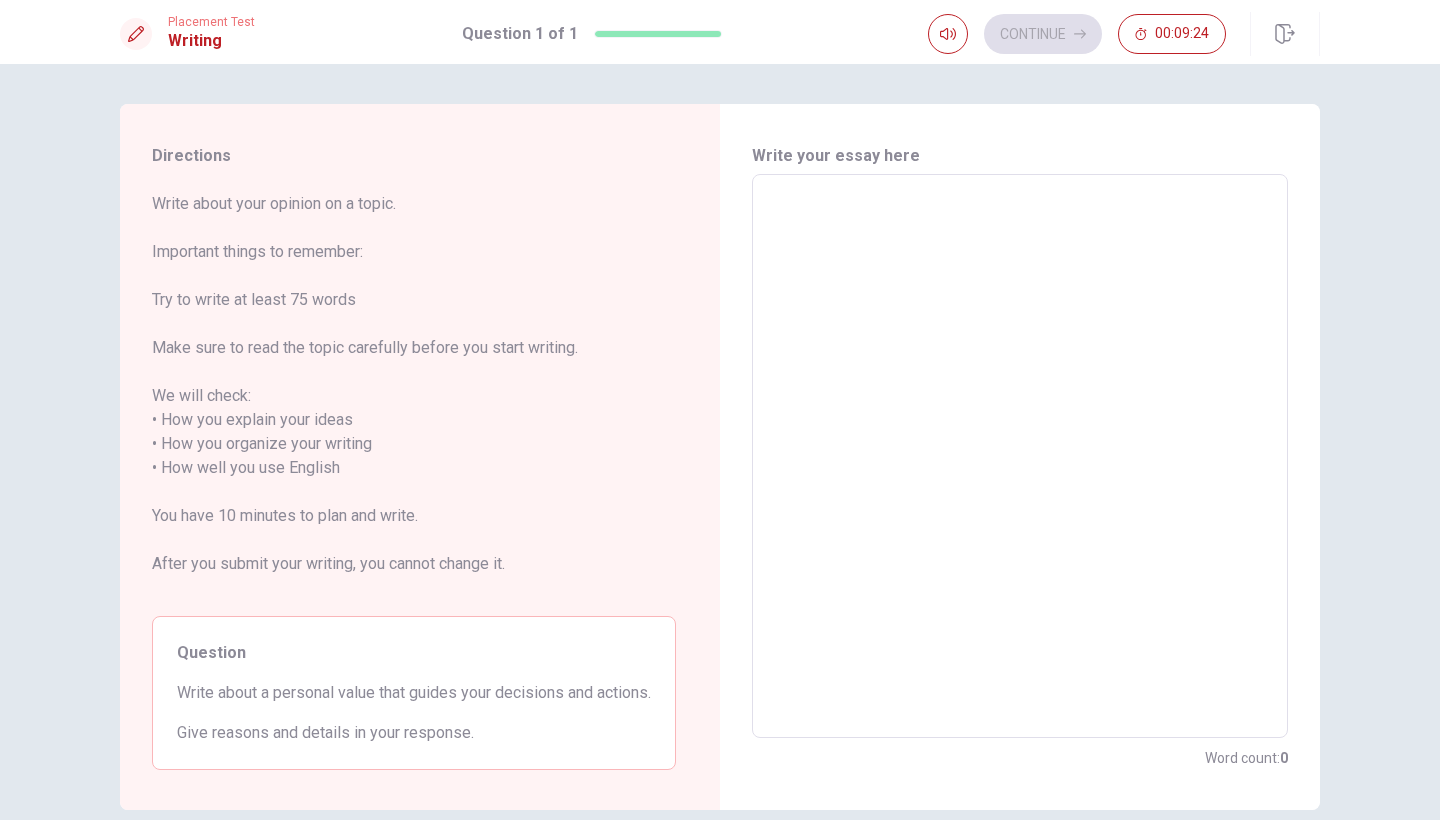 type on "i" 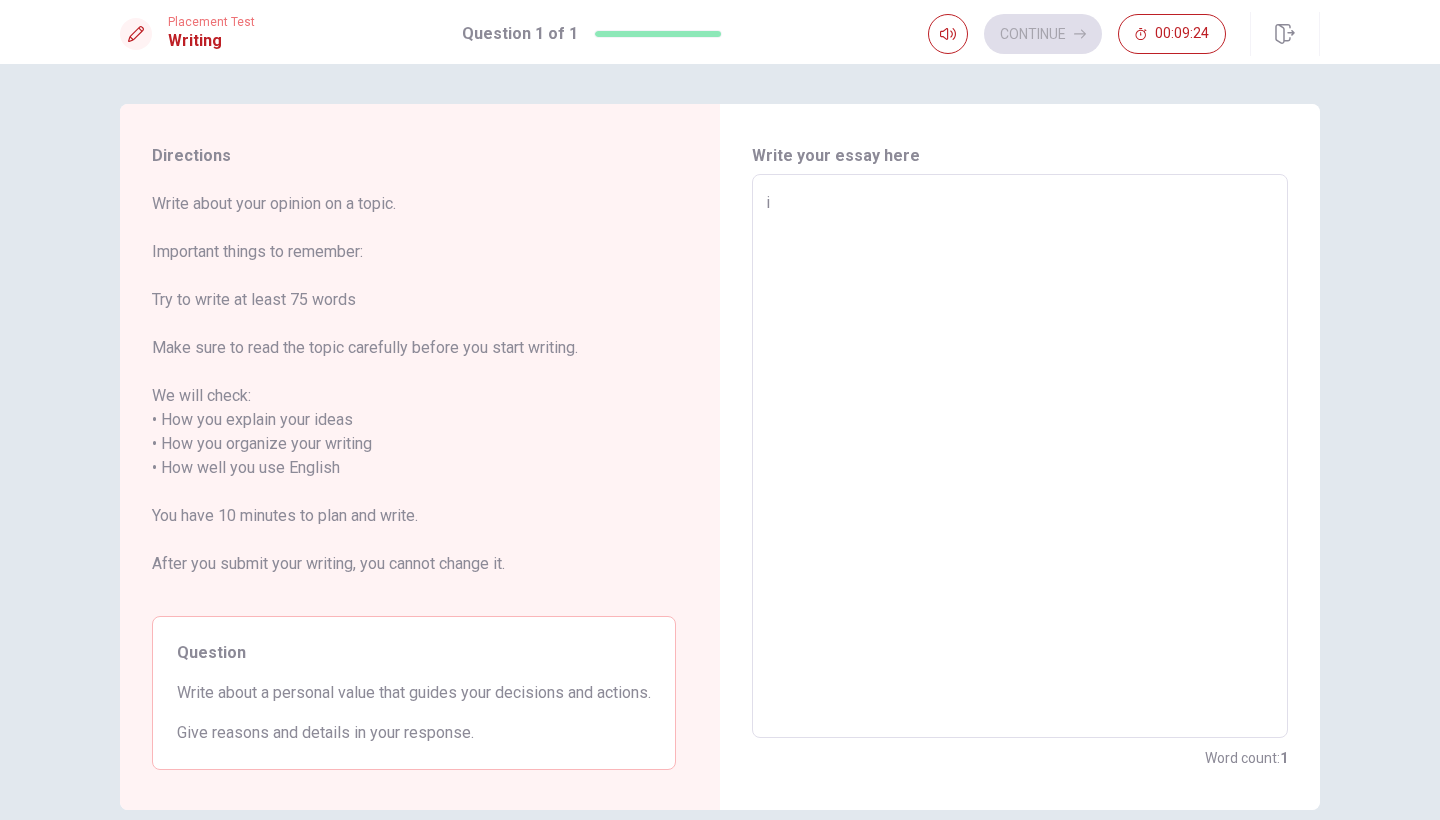 type on "x" 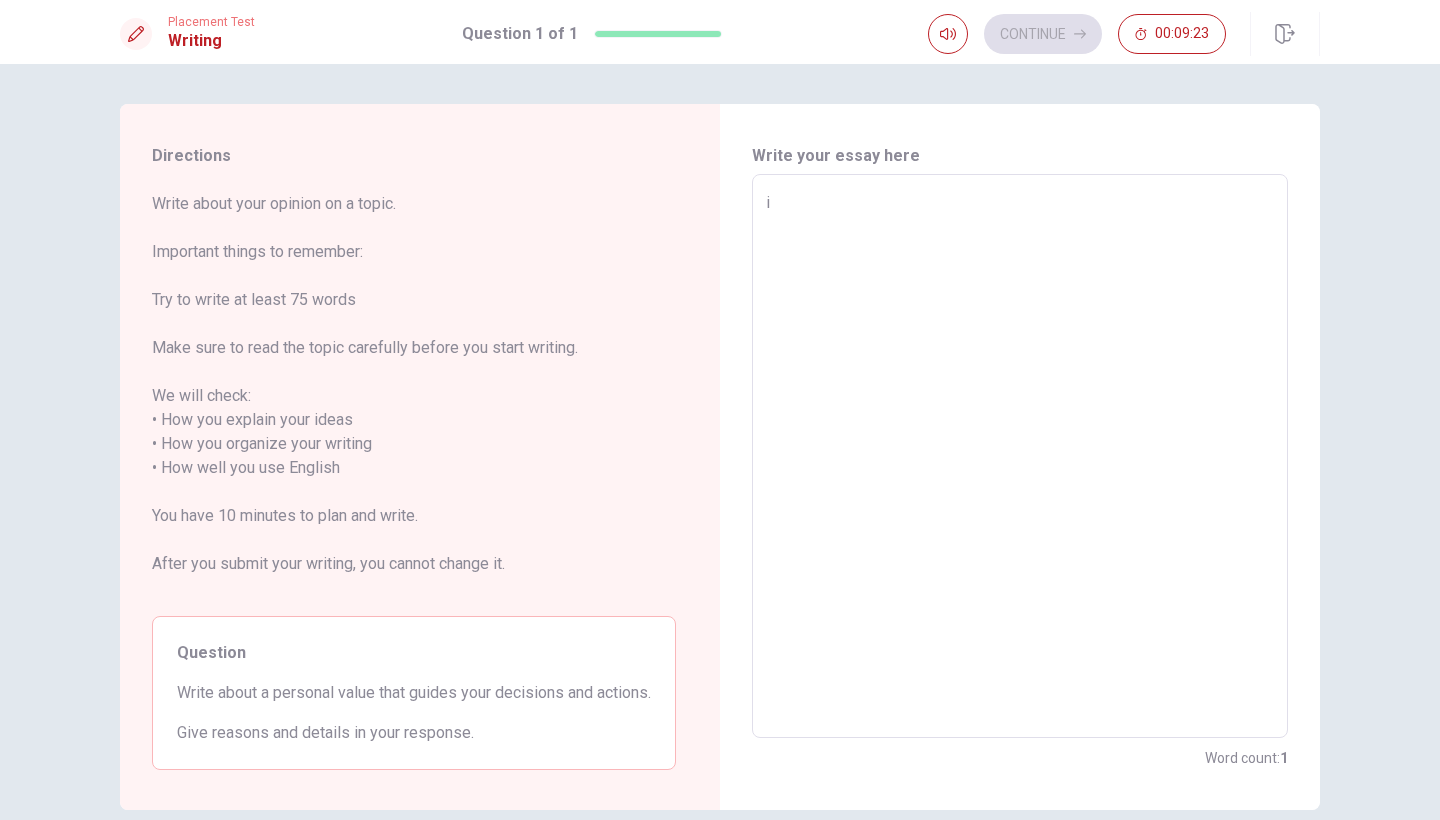 type on "i" 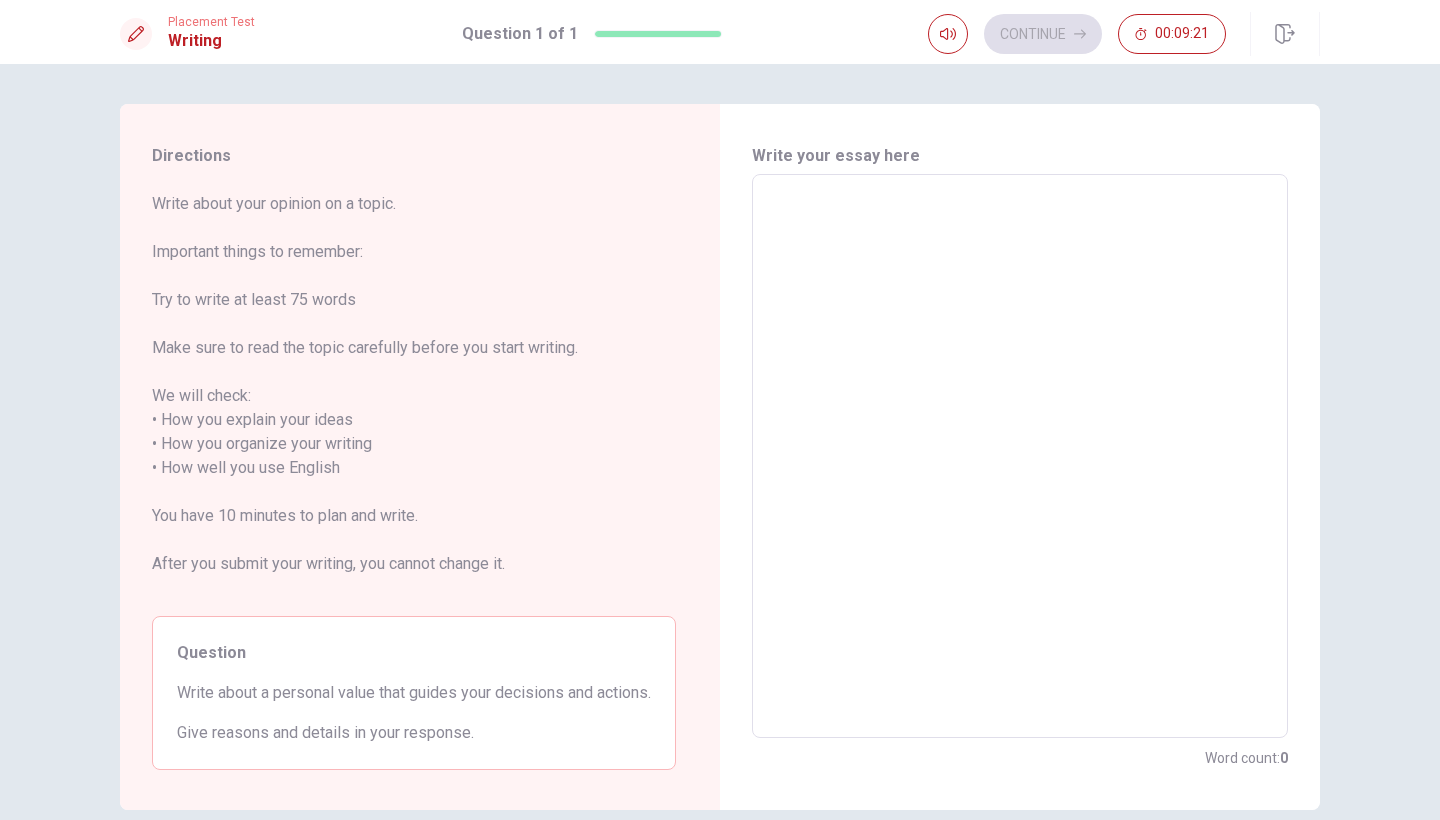 type on "I" 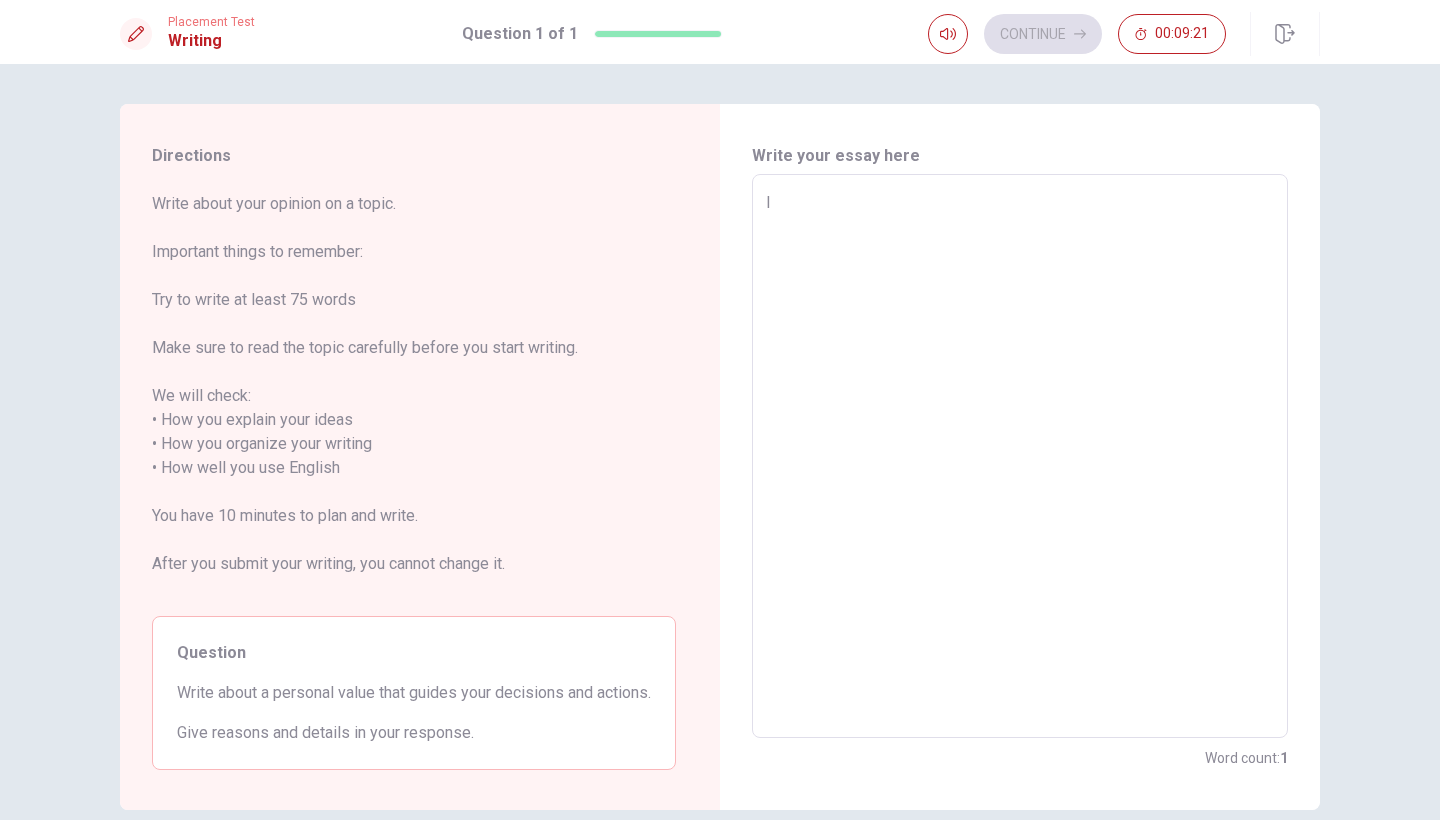 type on "x" 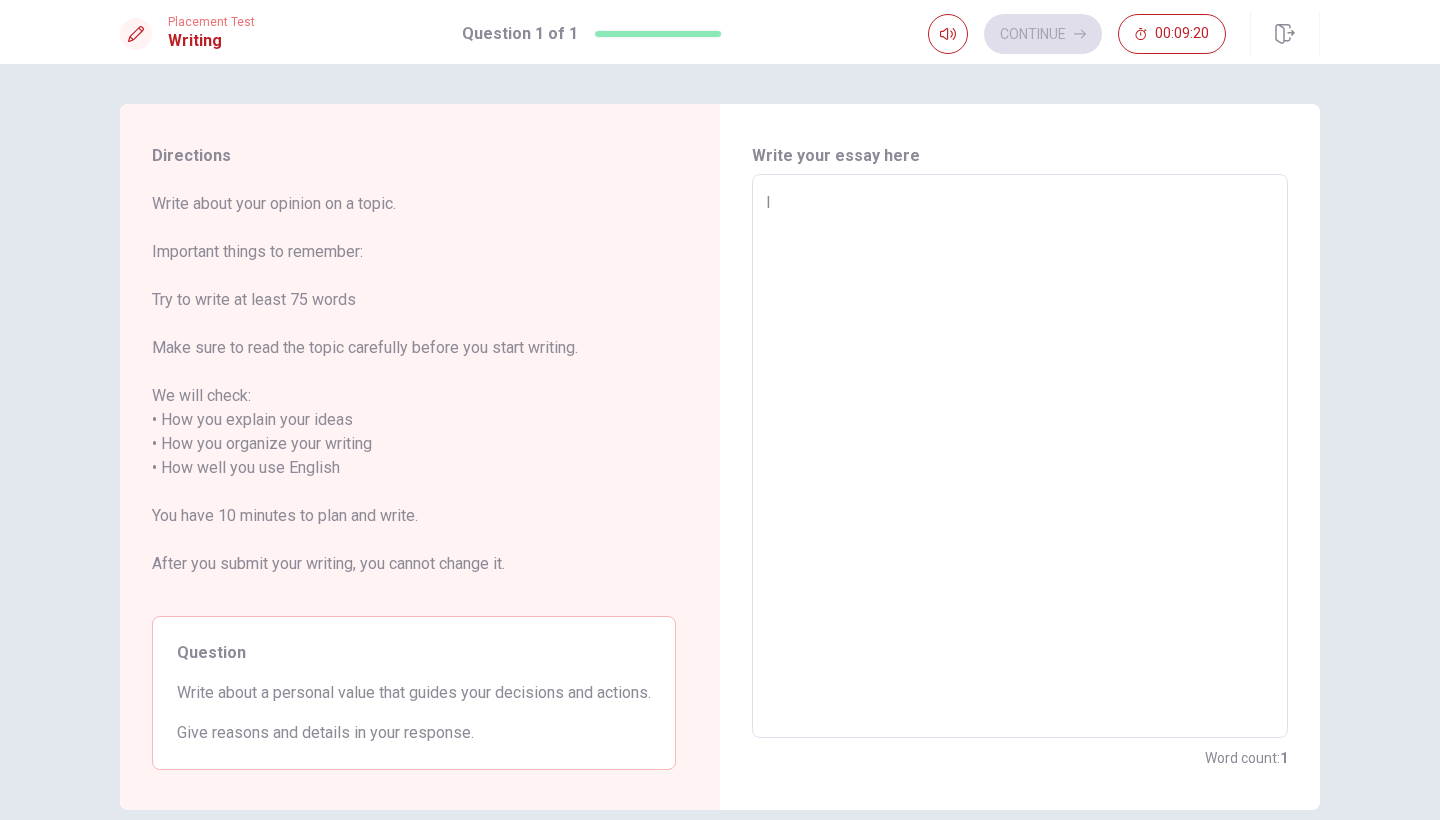 type on "I" 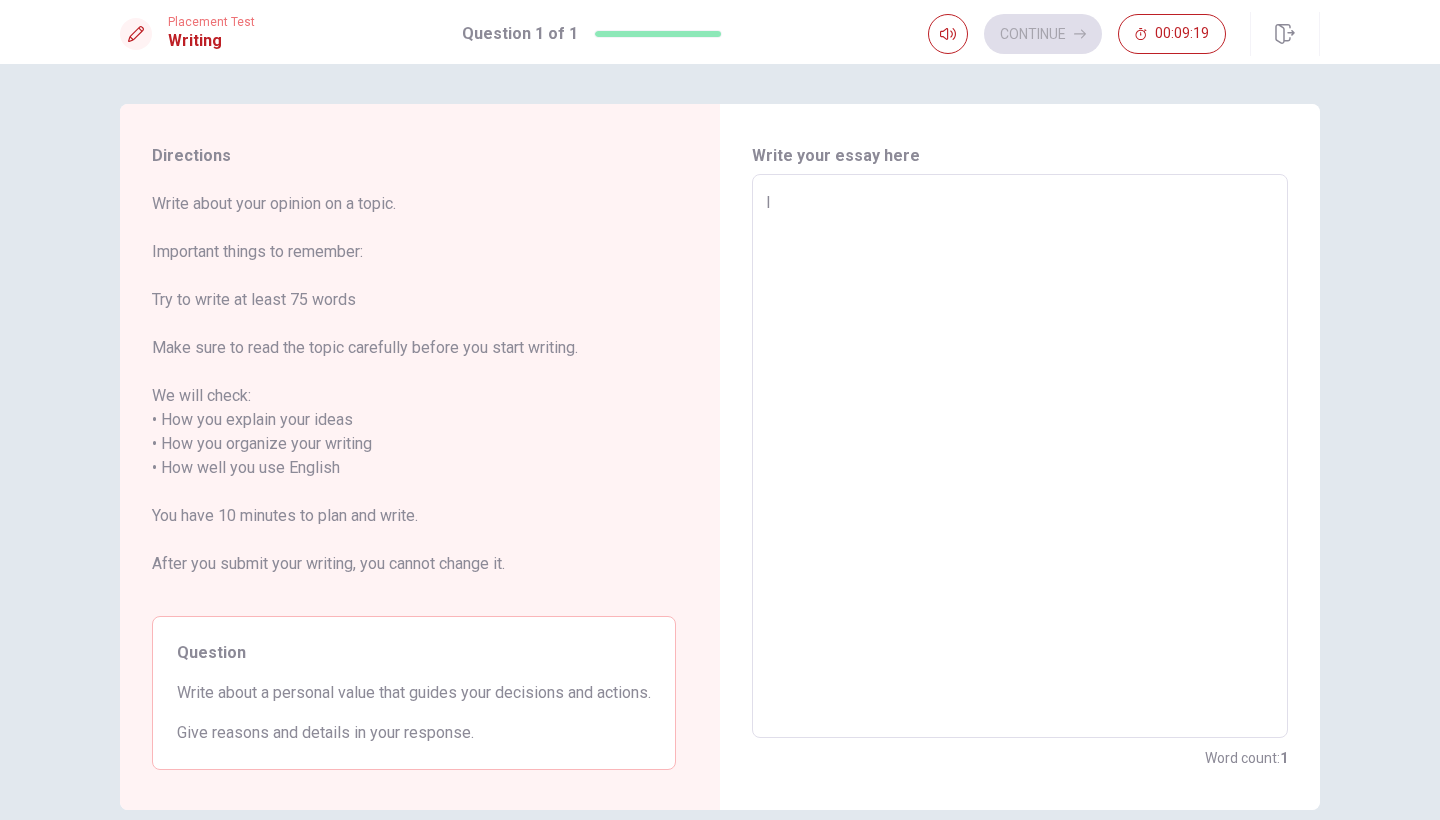 type on "I t" 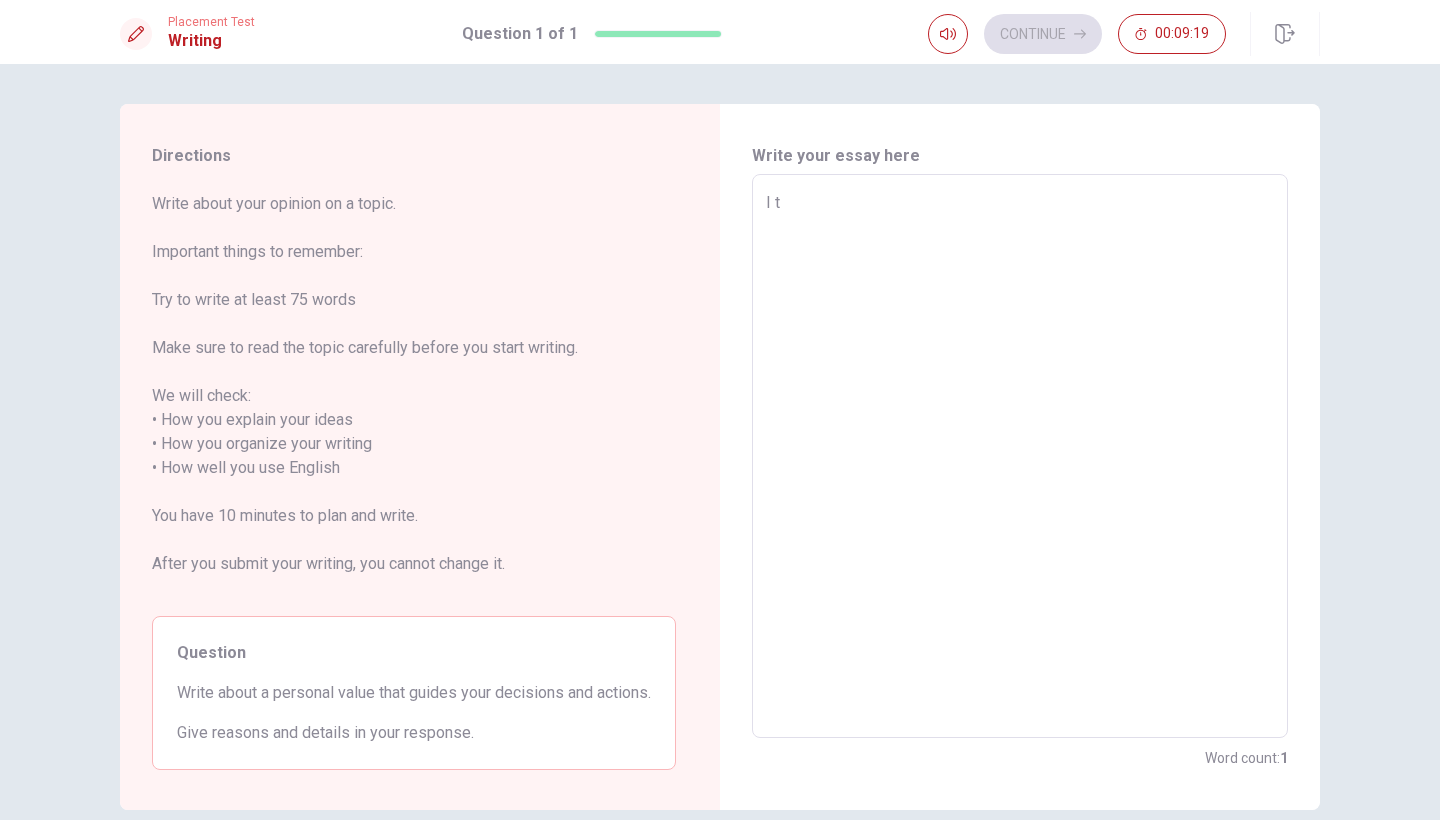 type on "x" 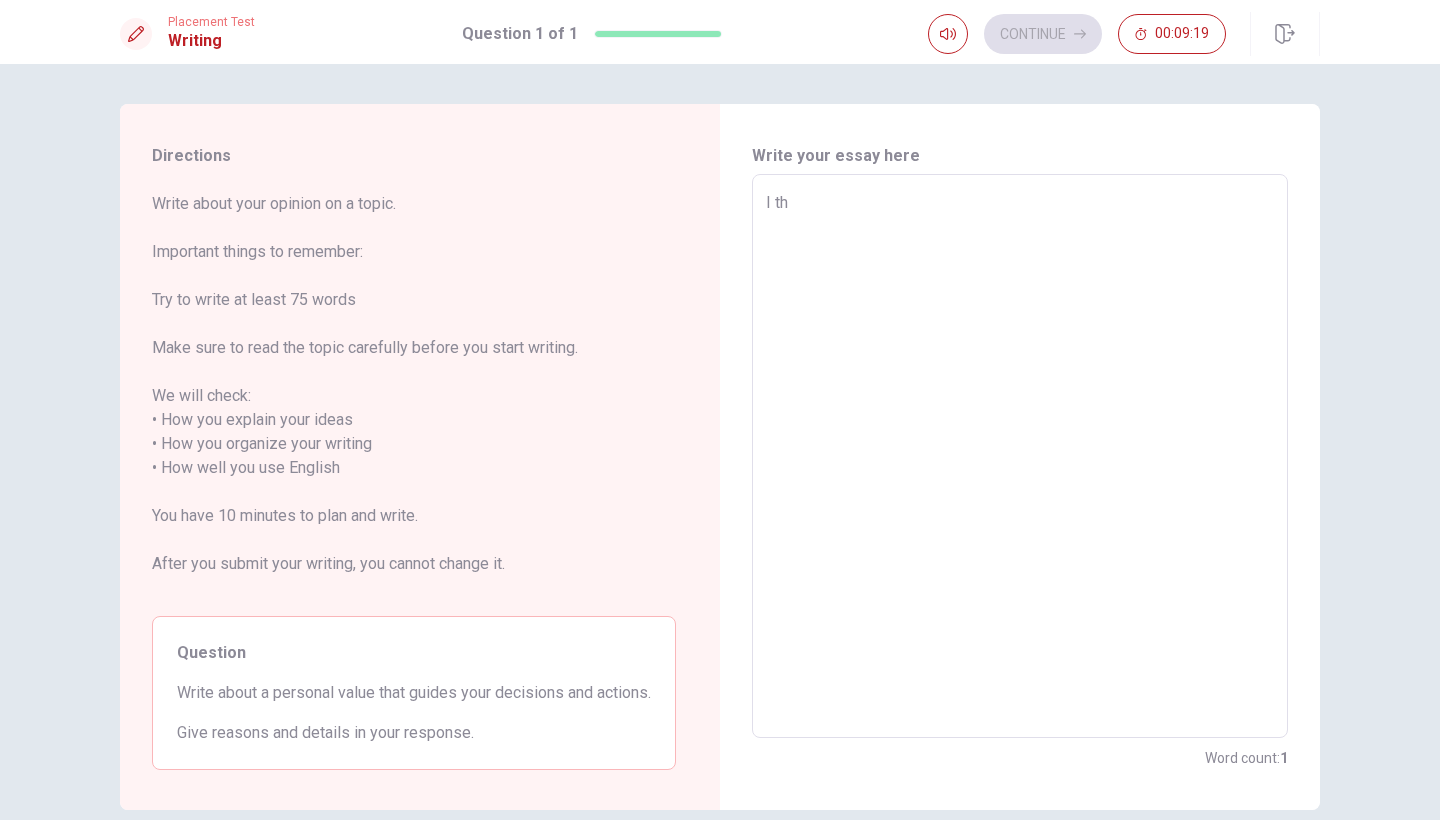 type on "x" 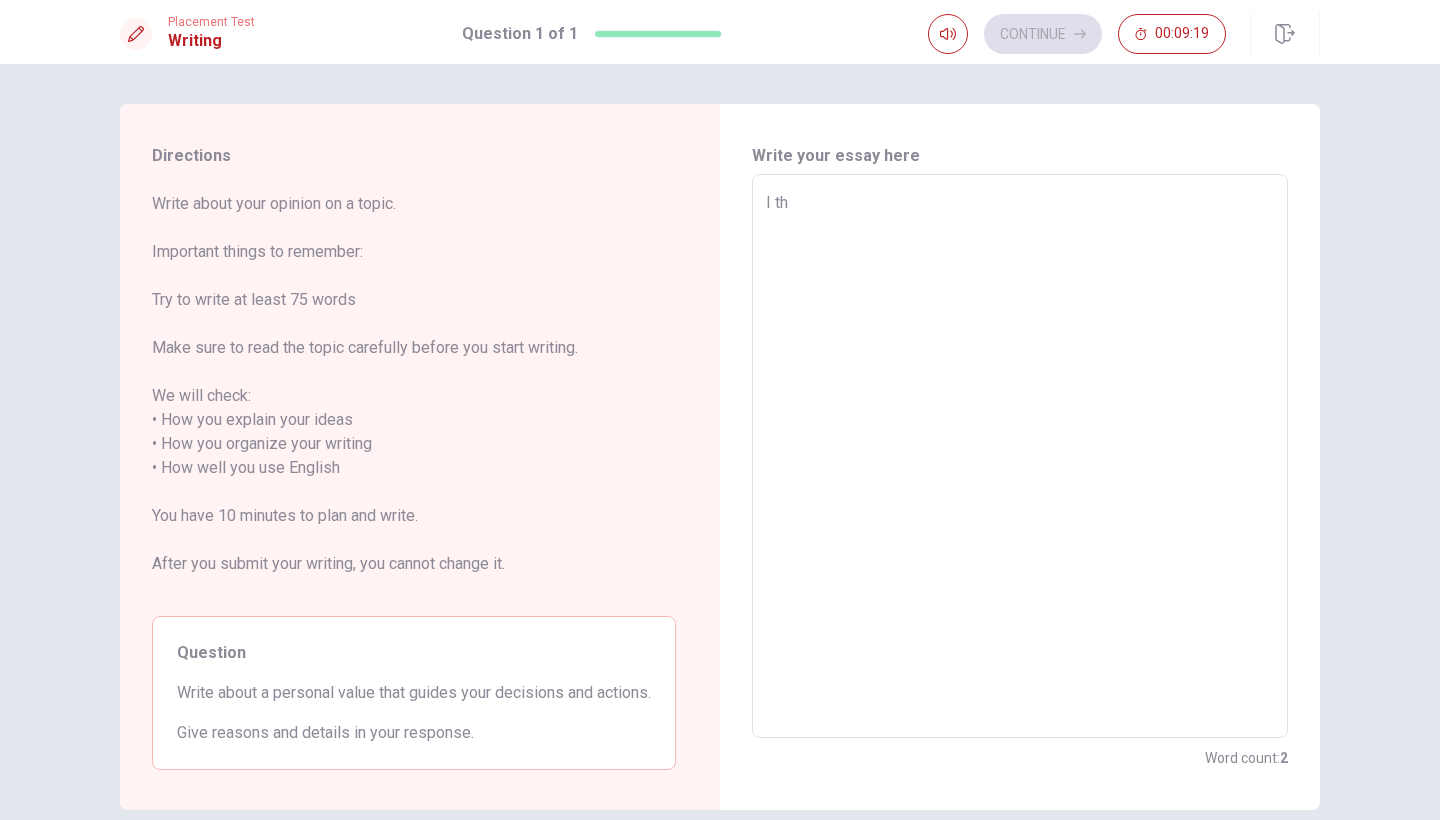 type on "I thi" 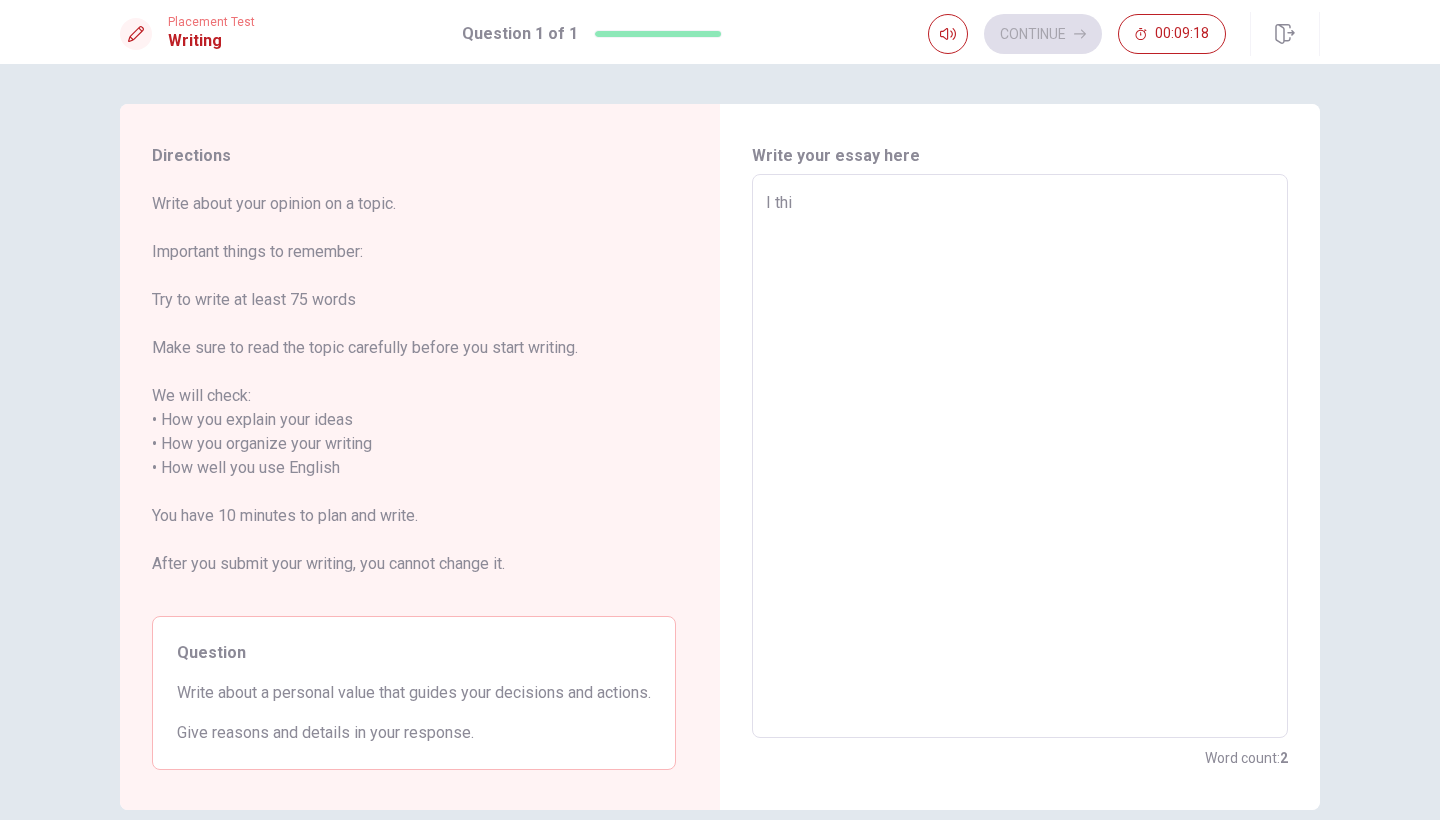 type on "x" 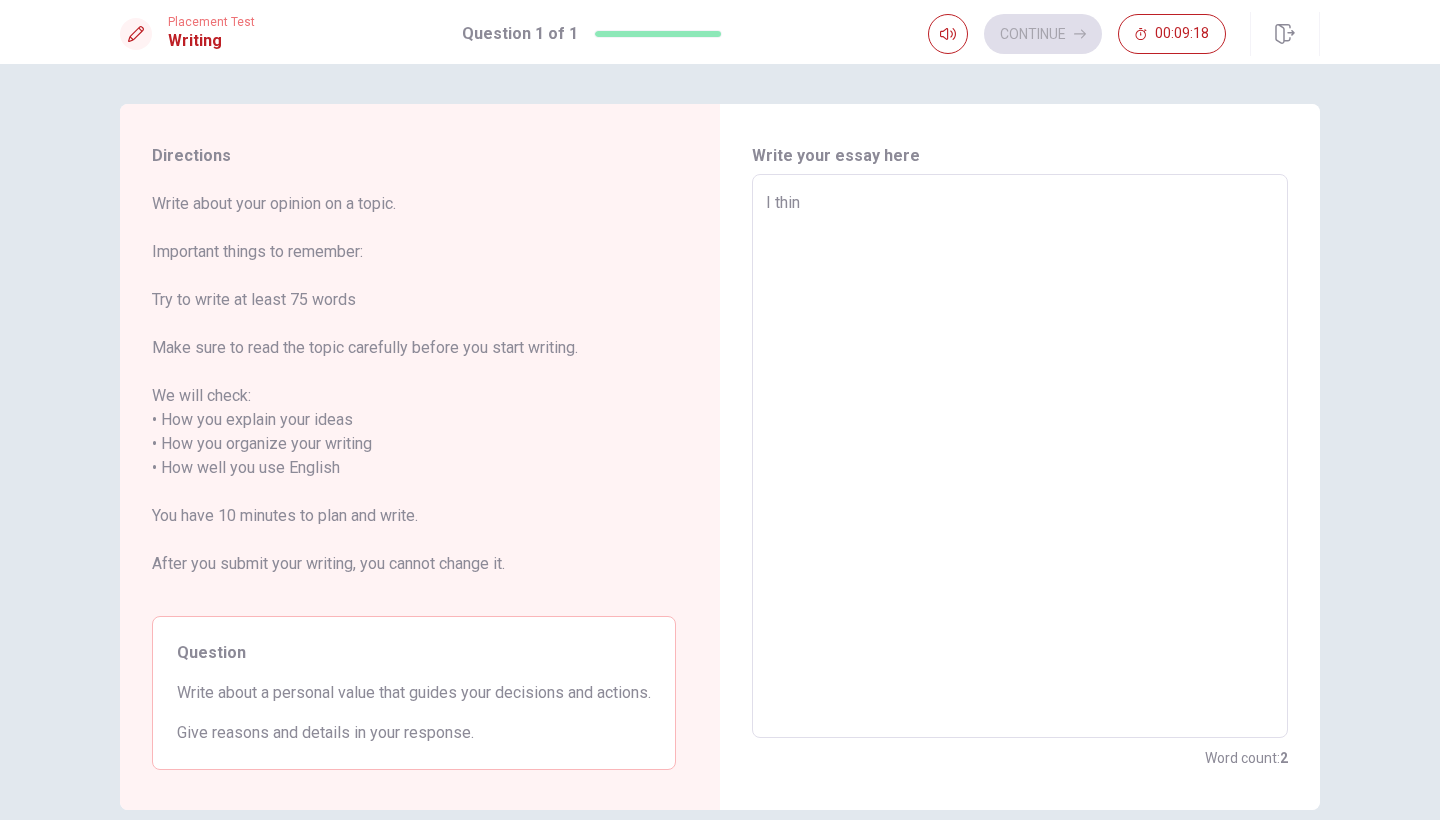 type on "x" 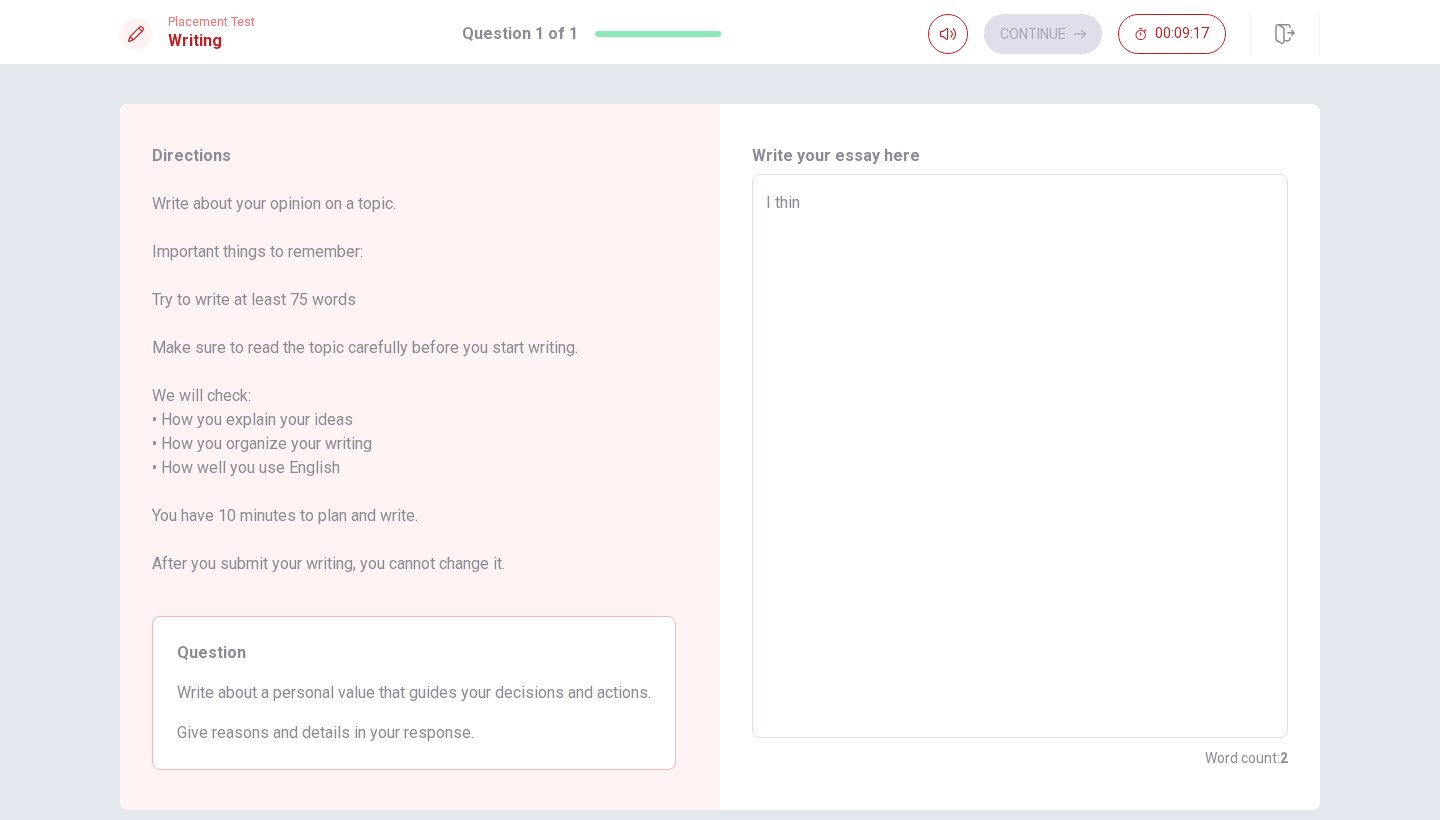 type on "I think" 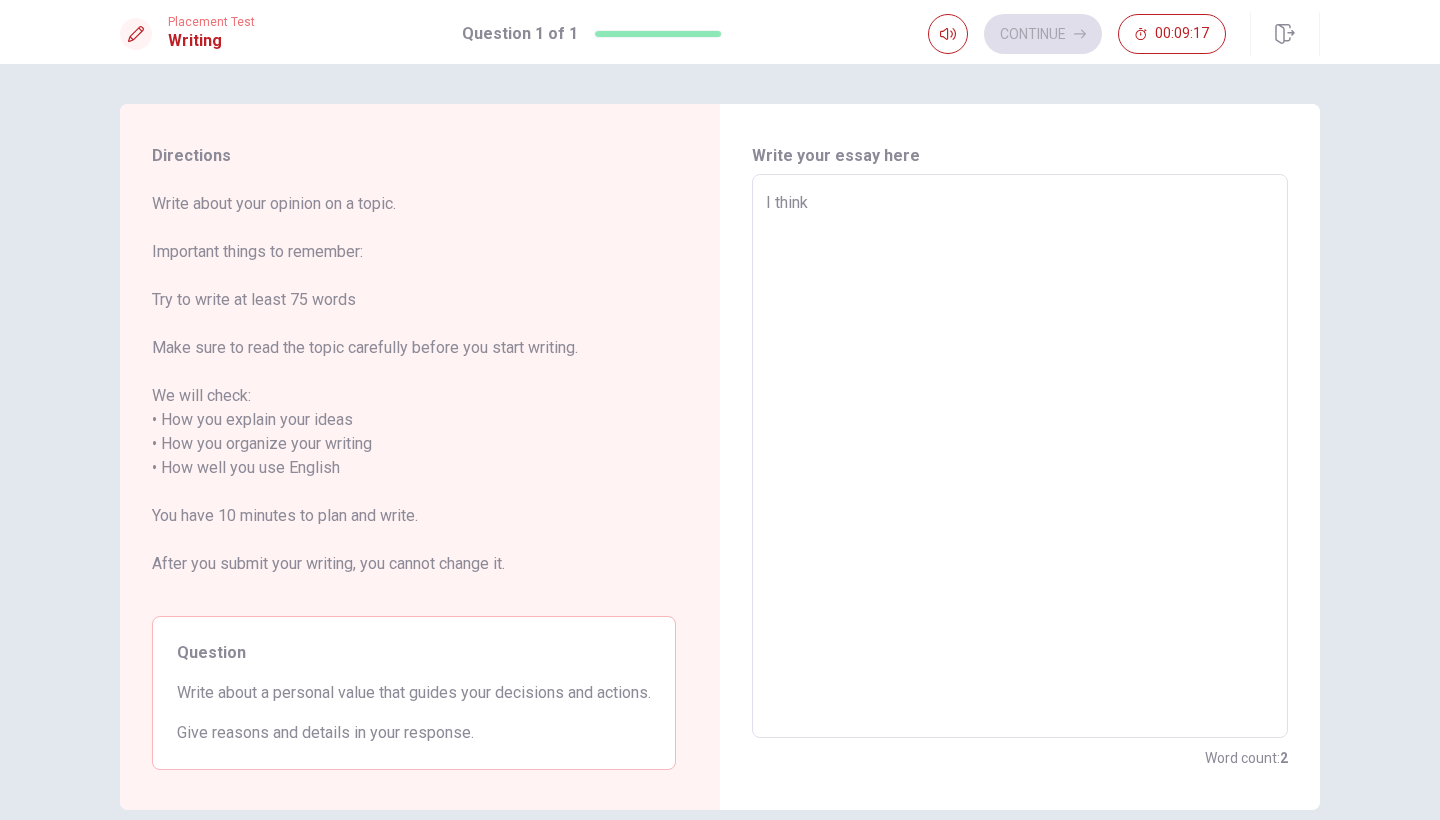 type on "x" 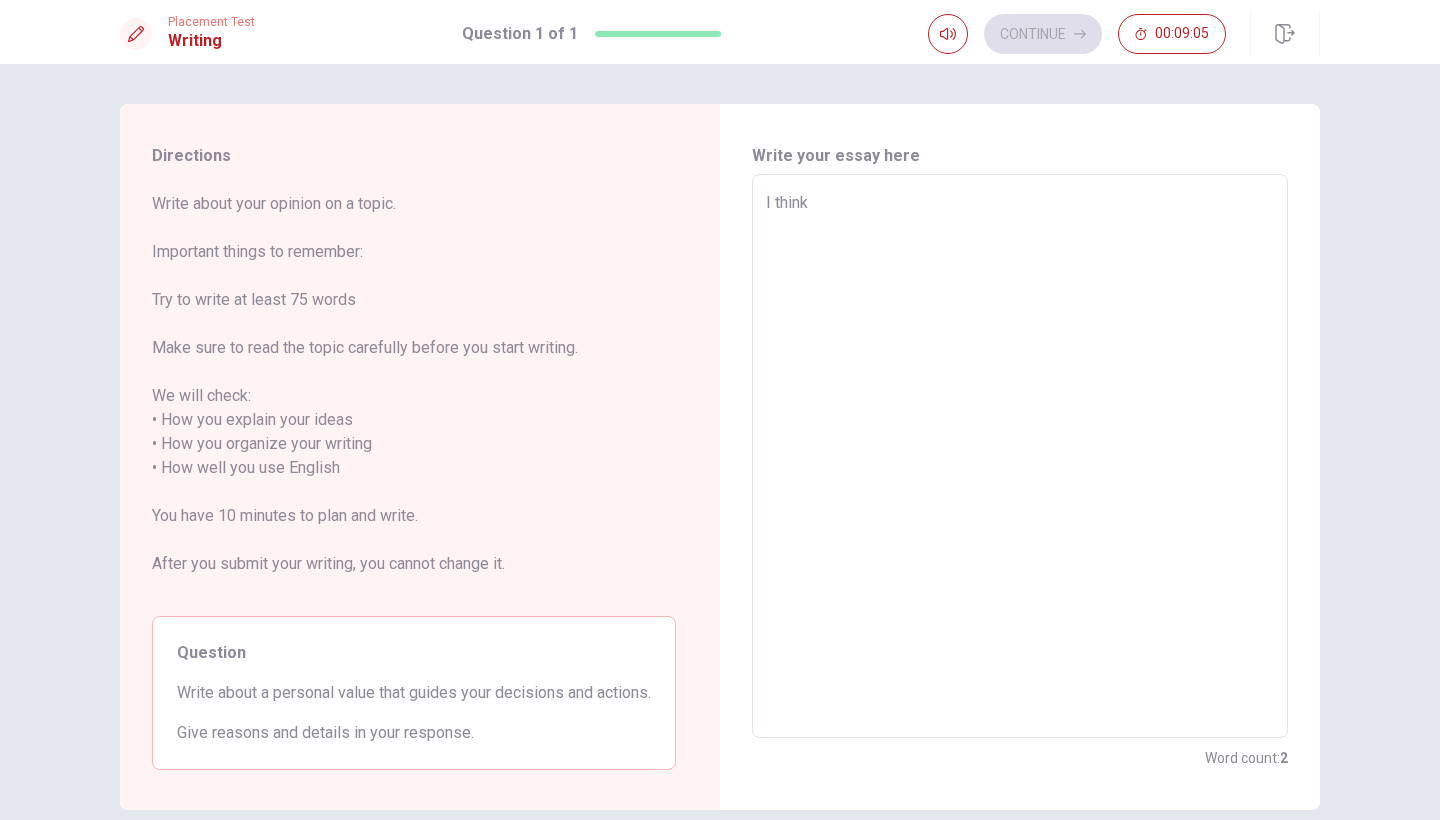 type on "x" 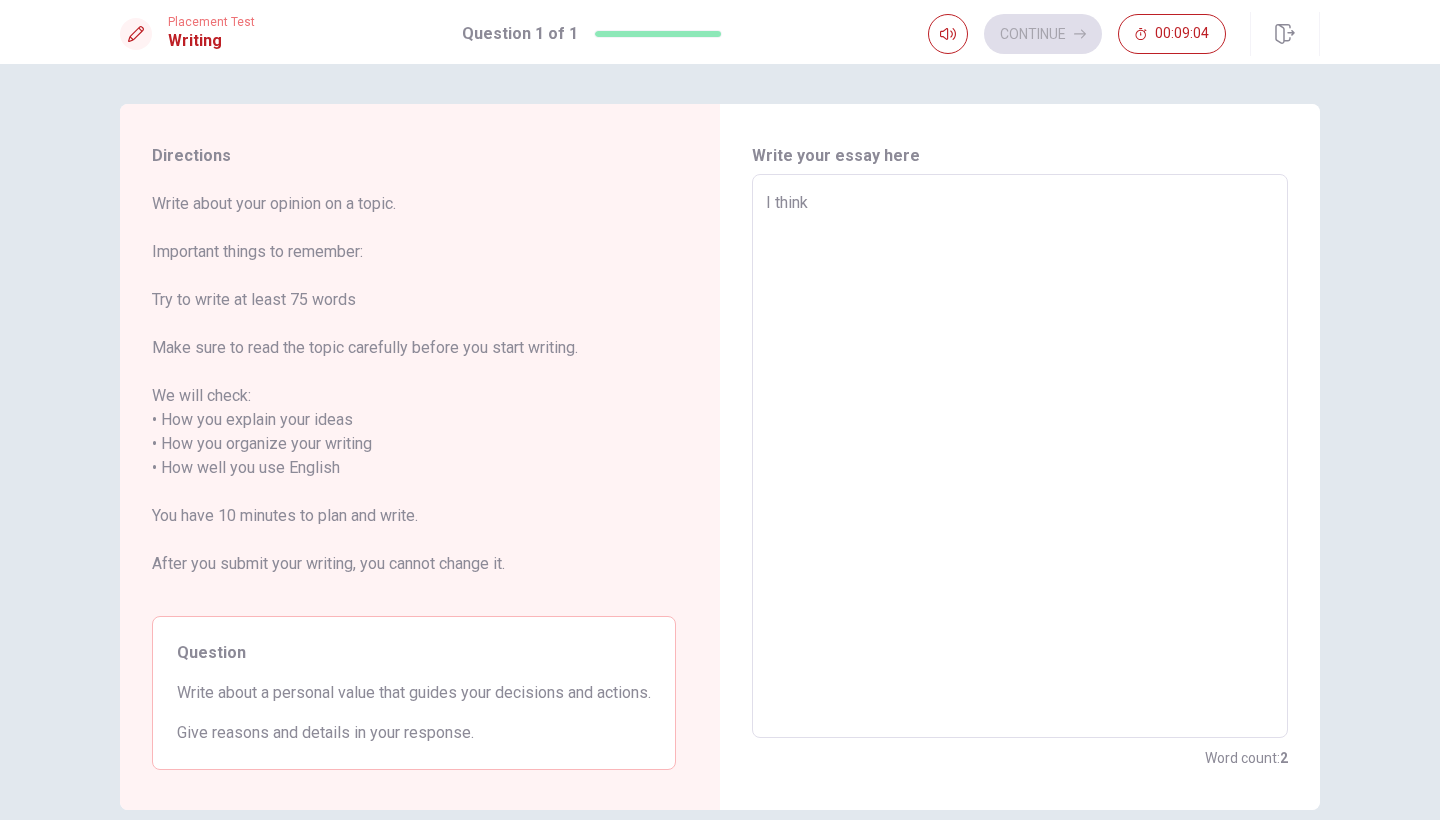 type on "I think t" 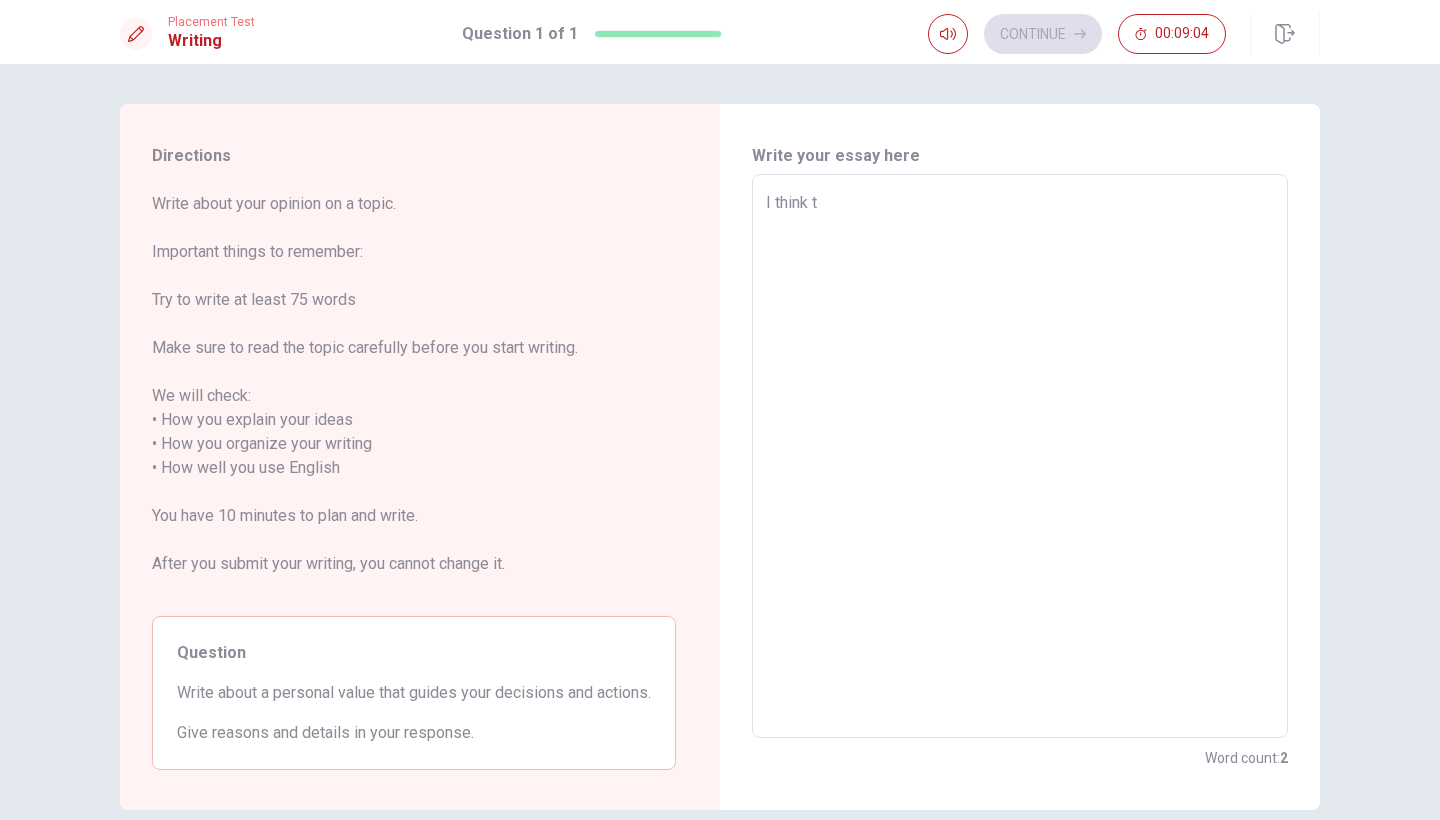 type on "x" 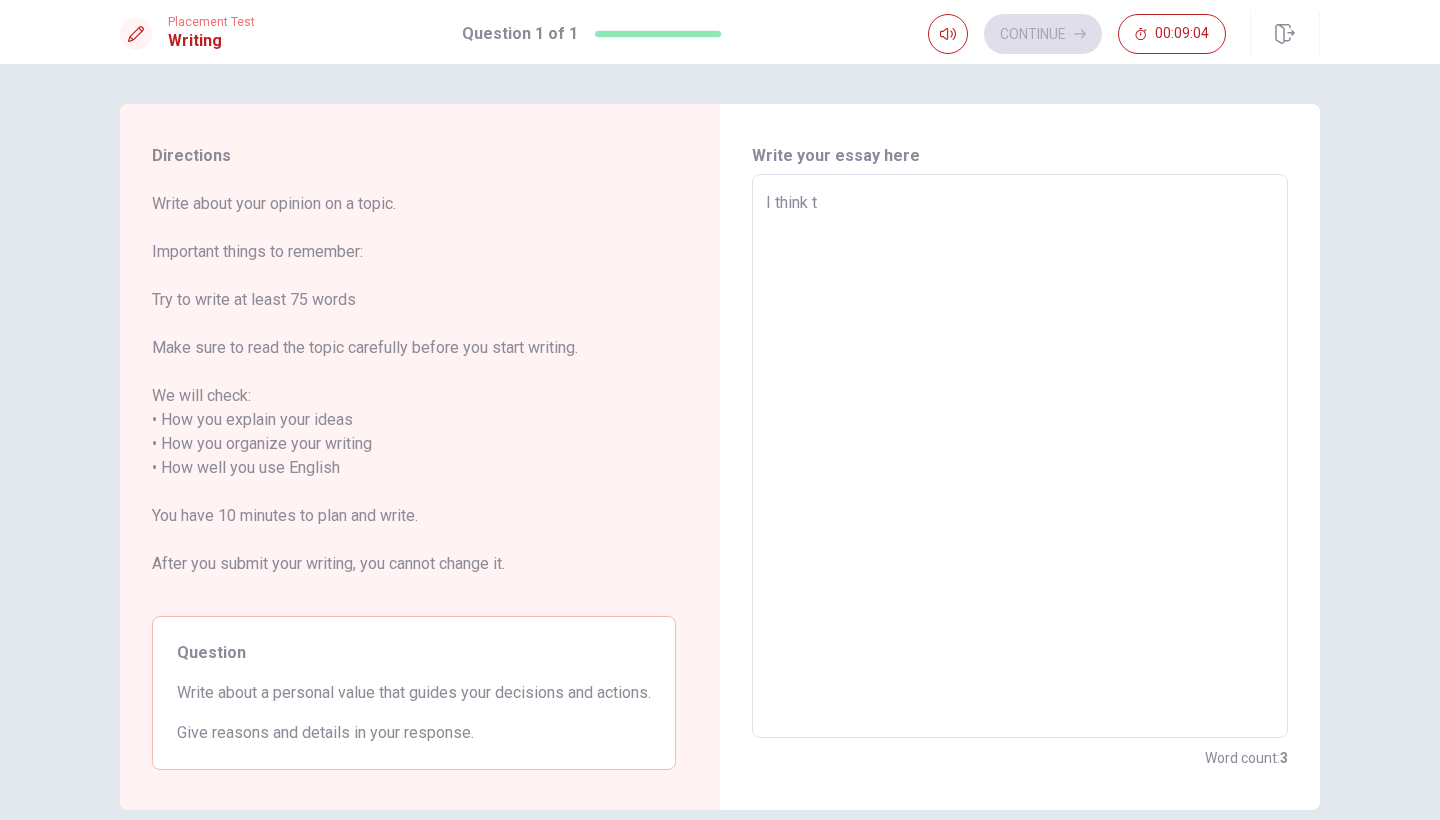type on "I think th" 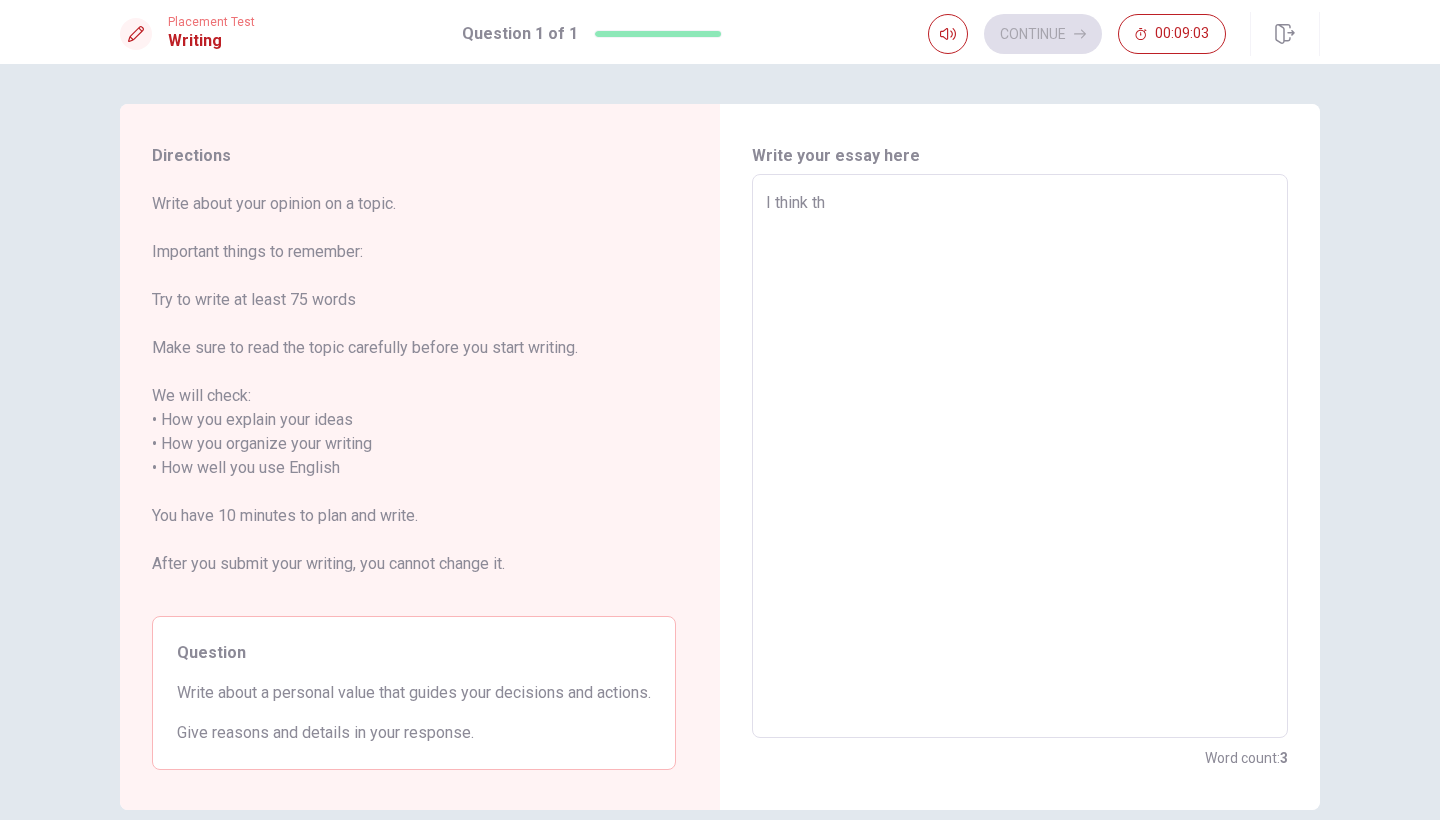 type on "x" 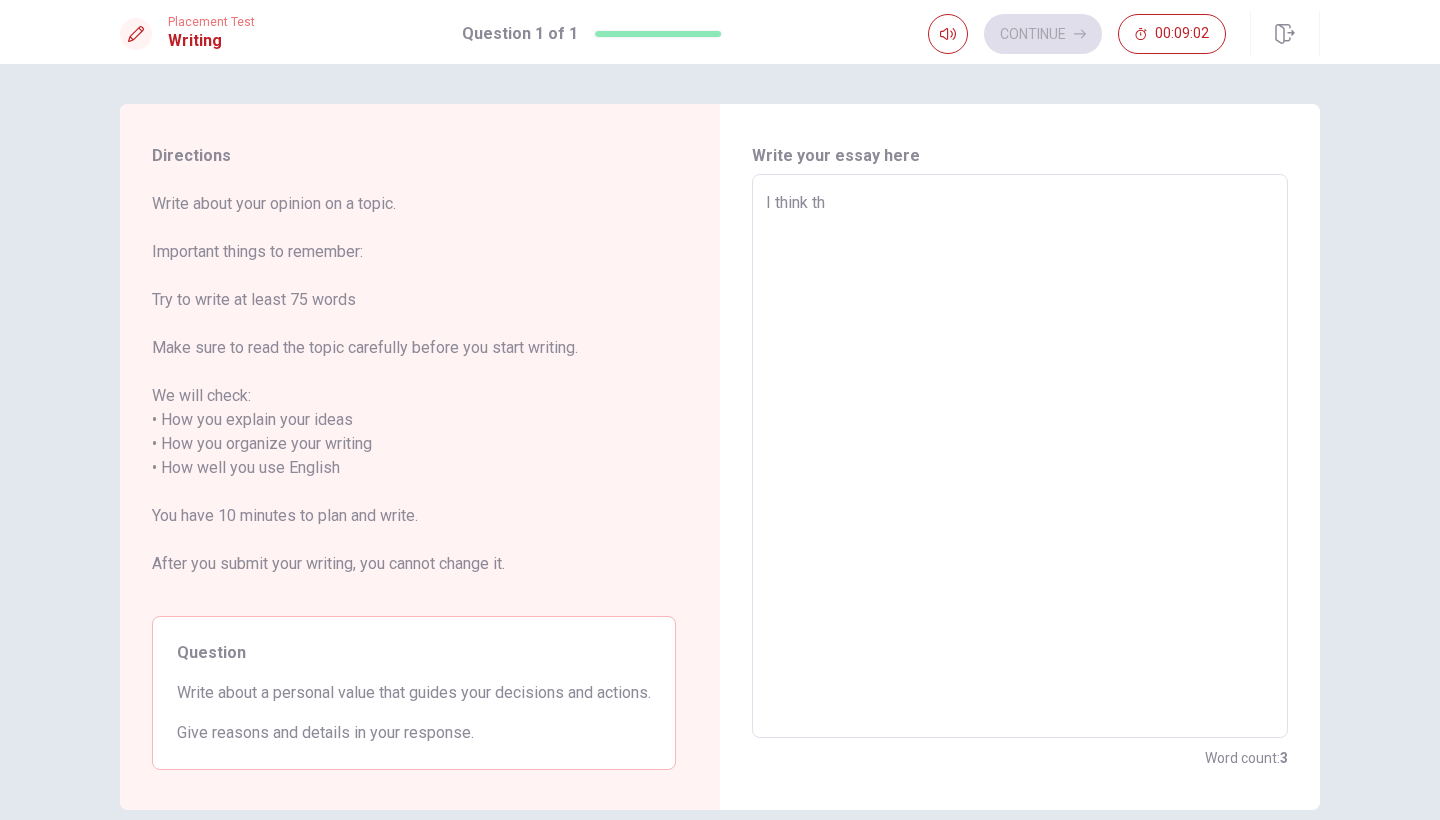 type on "I think t" 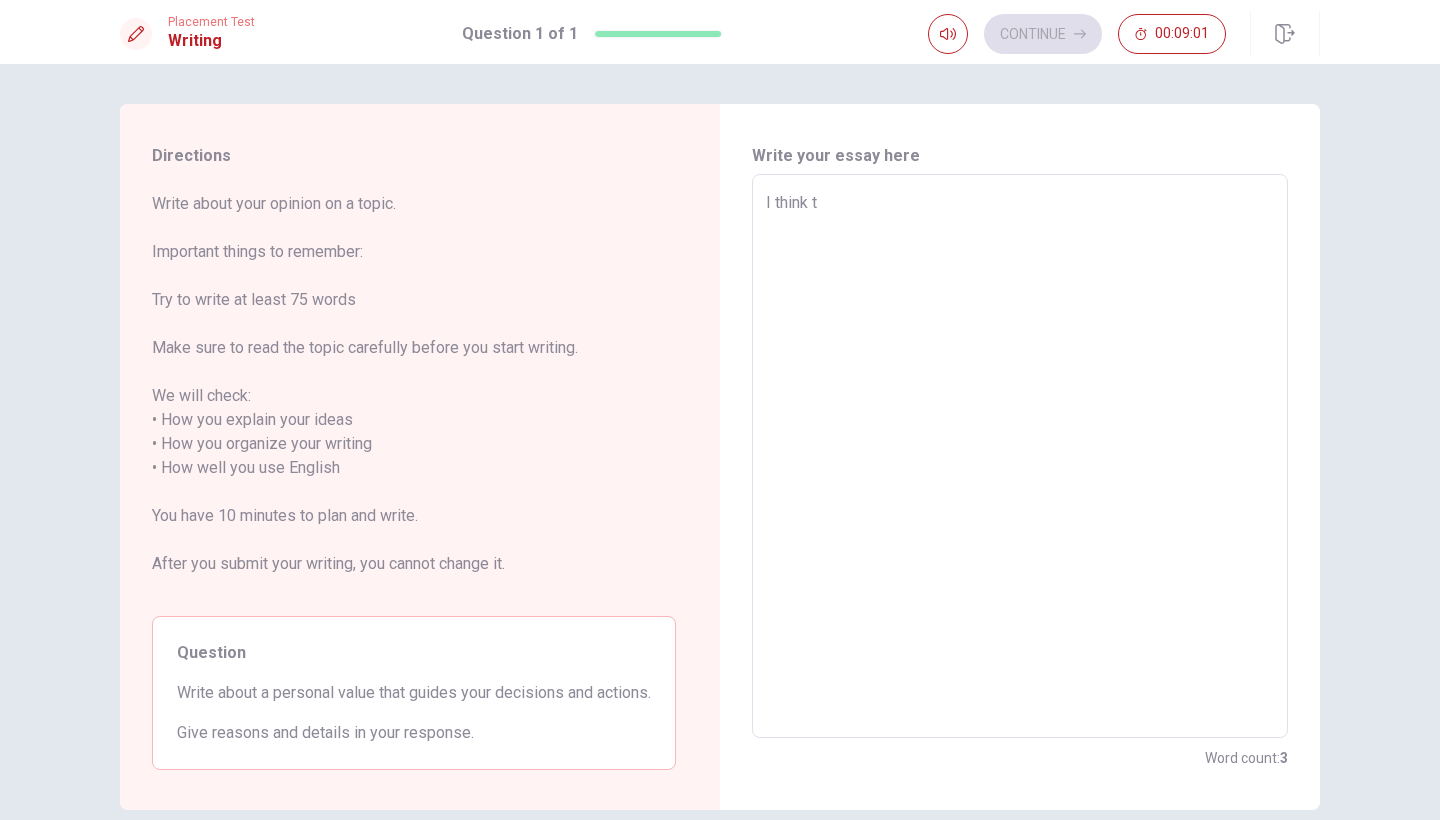 type on "x" 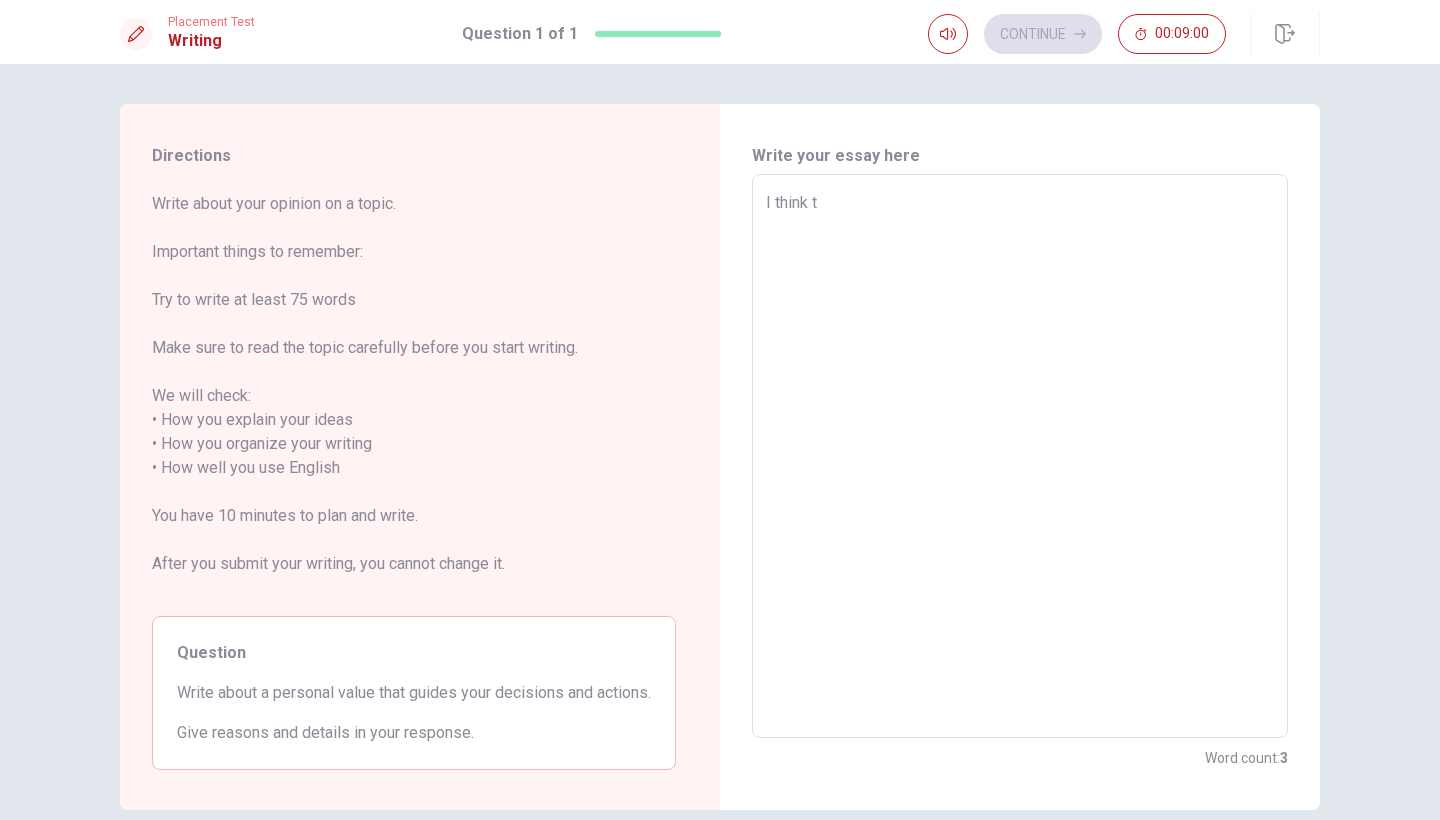 type on "I think ta" 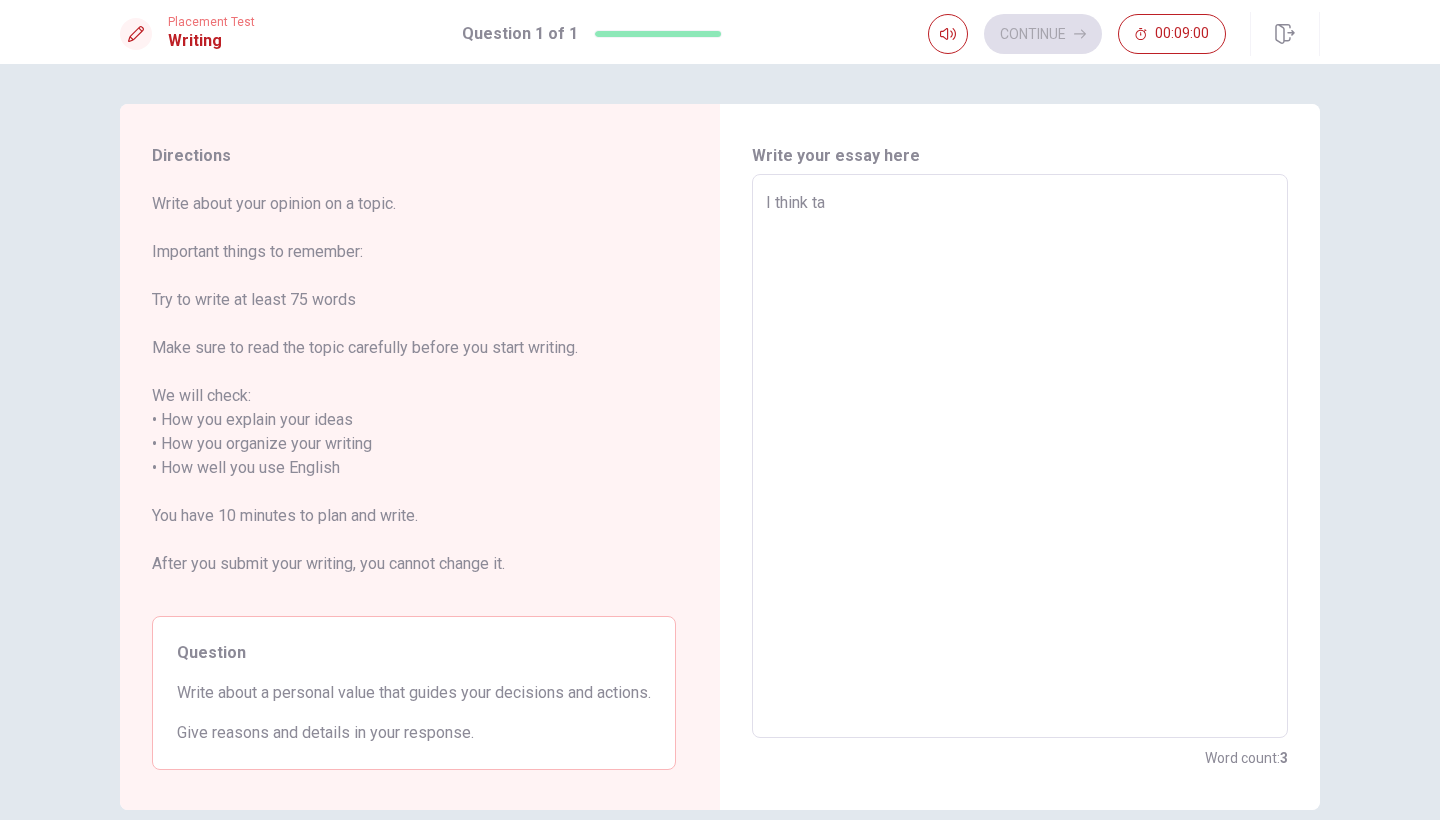 type on "x" 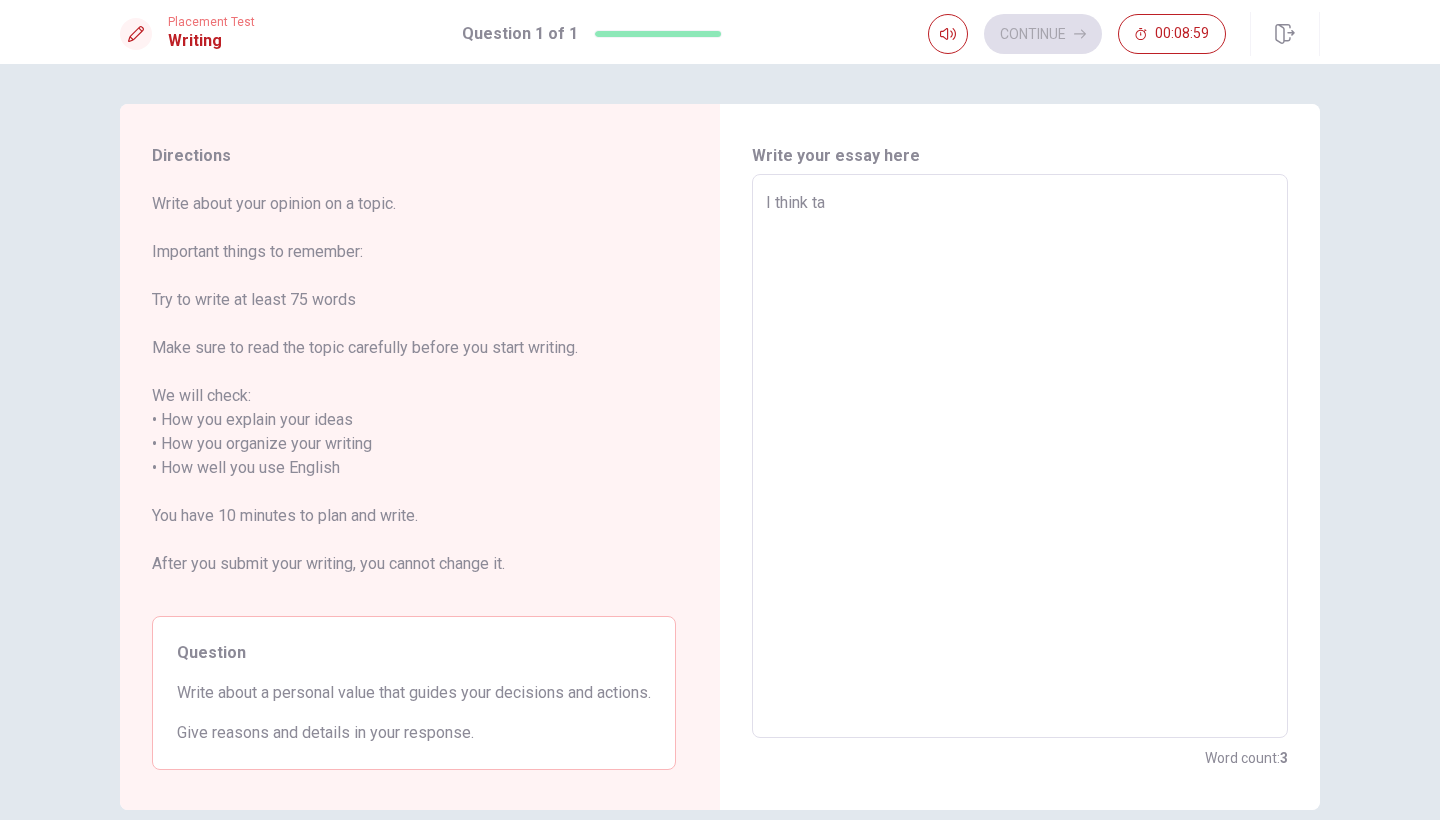 type on "I think tat" 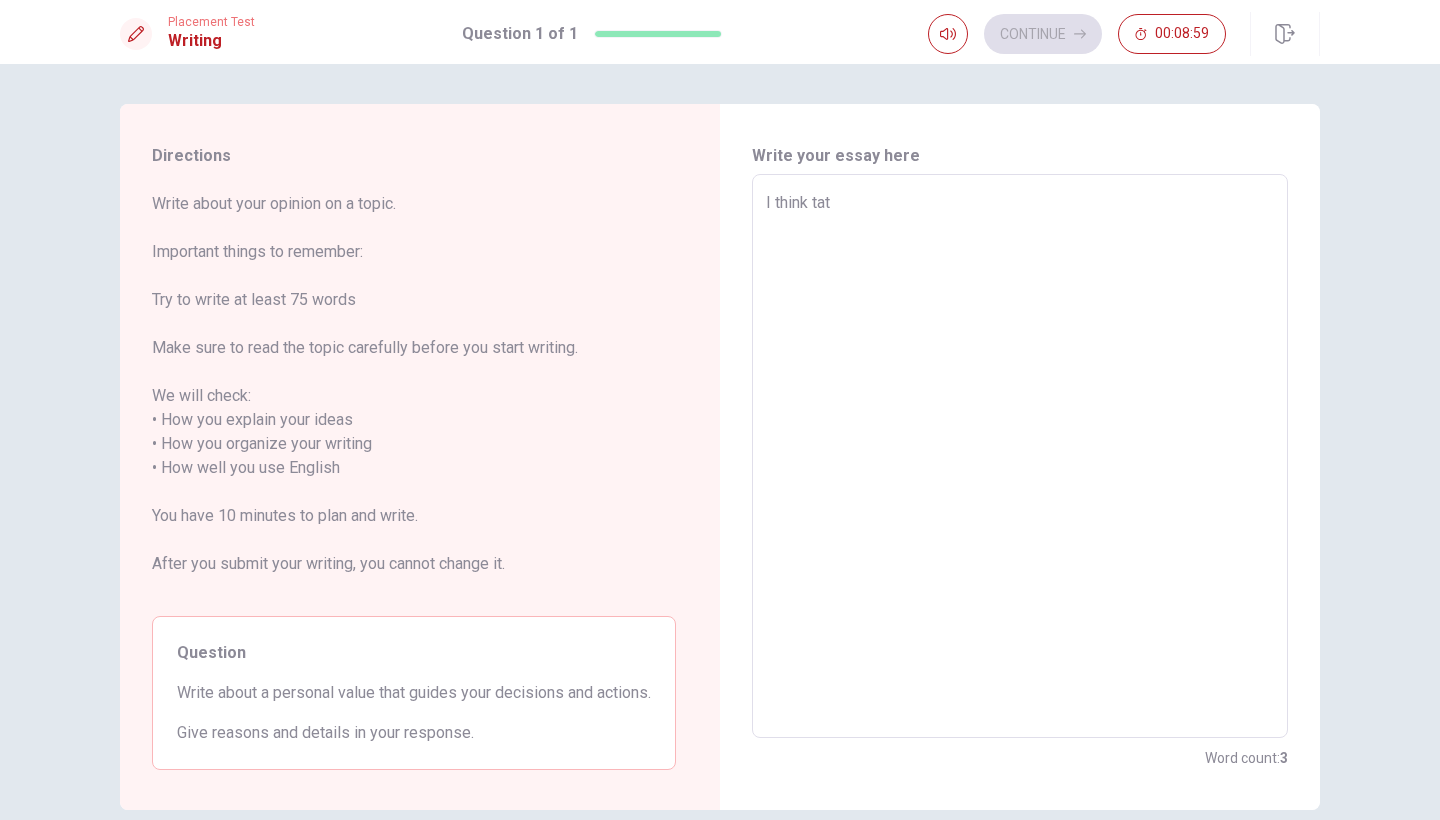 type on "x" 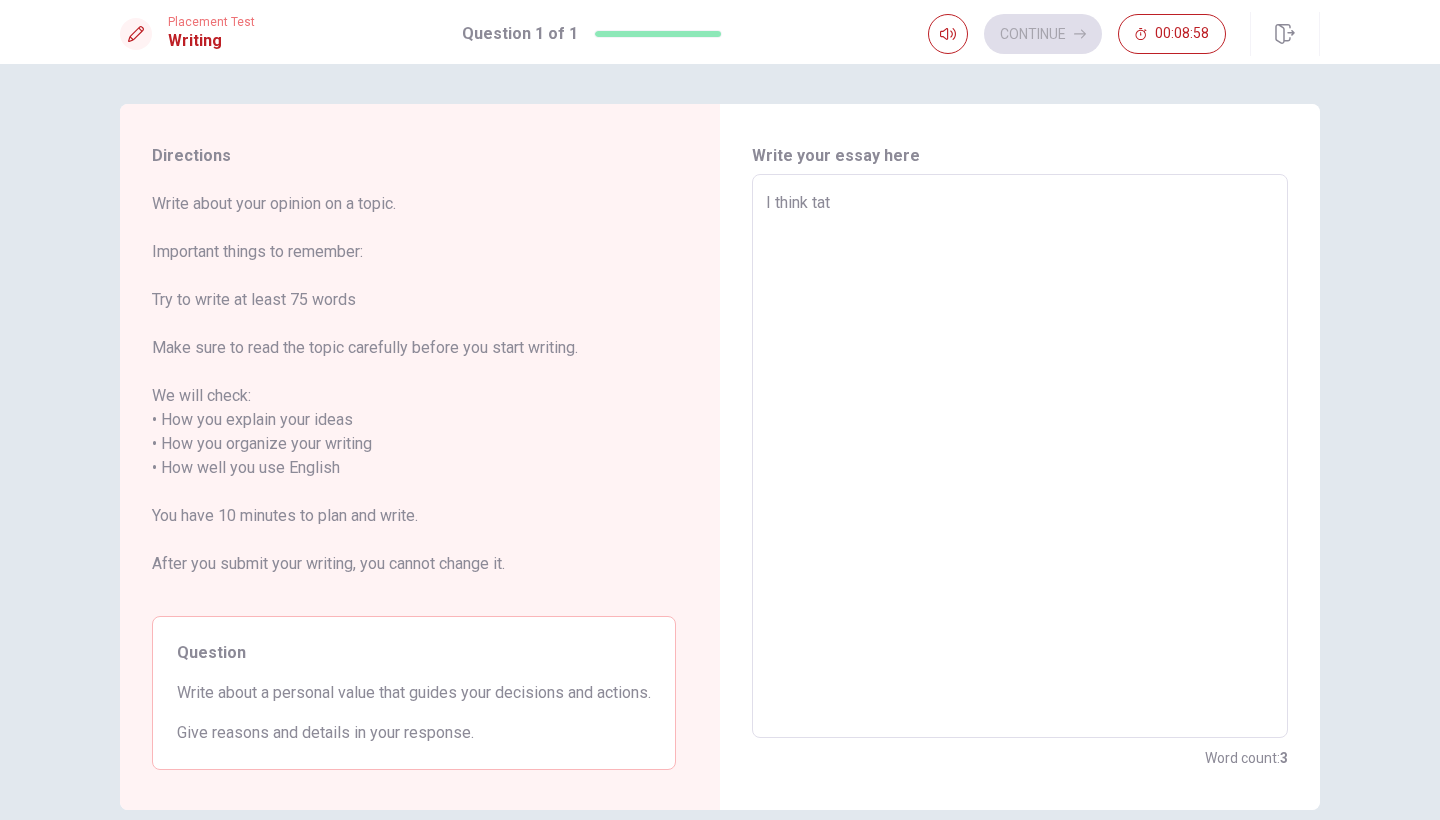 type on "I think ta" 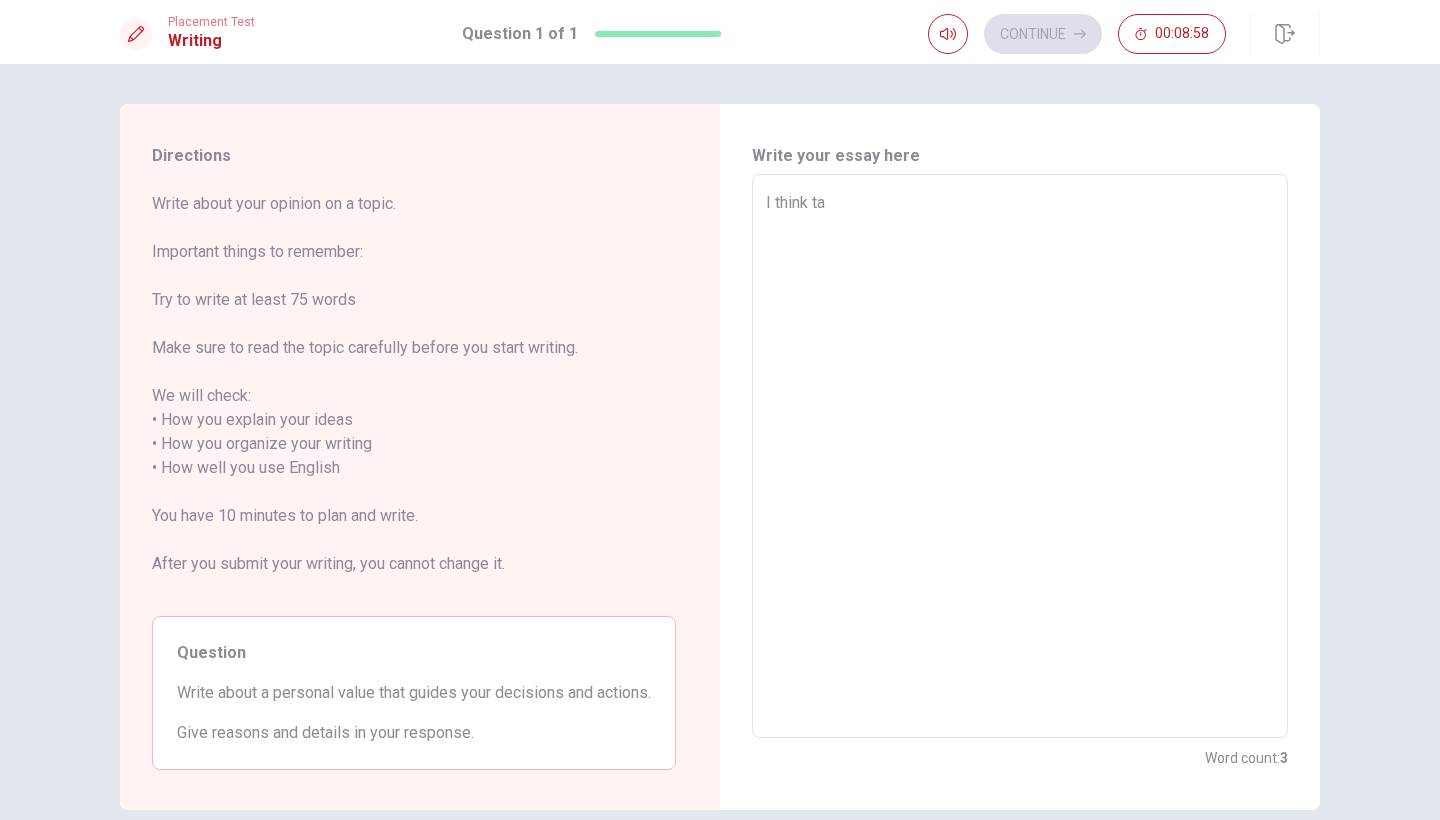type on "x" 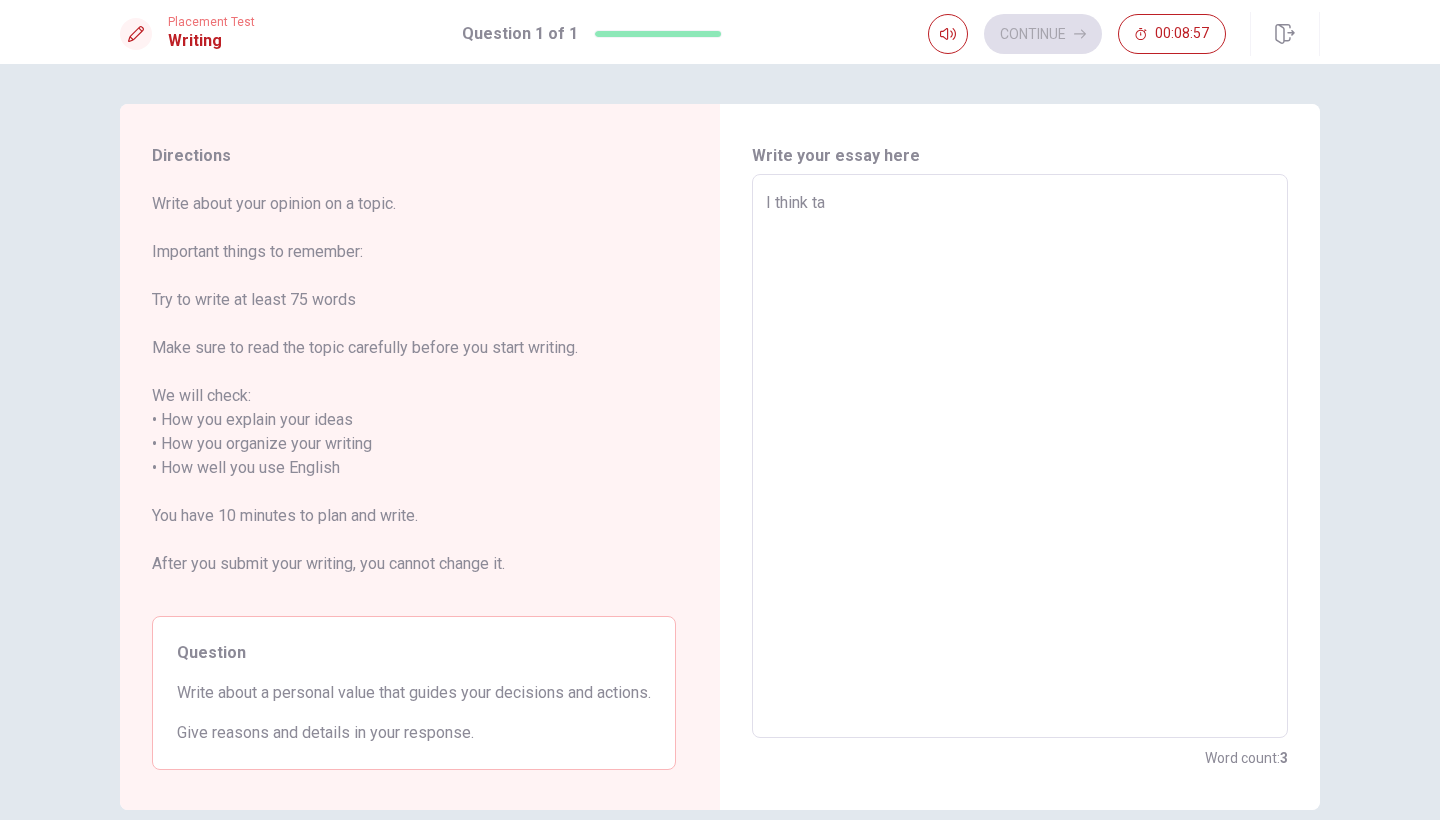 type on "I think tah" 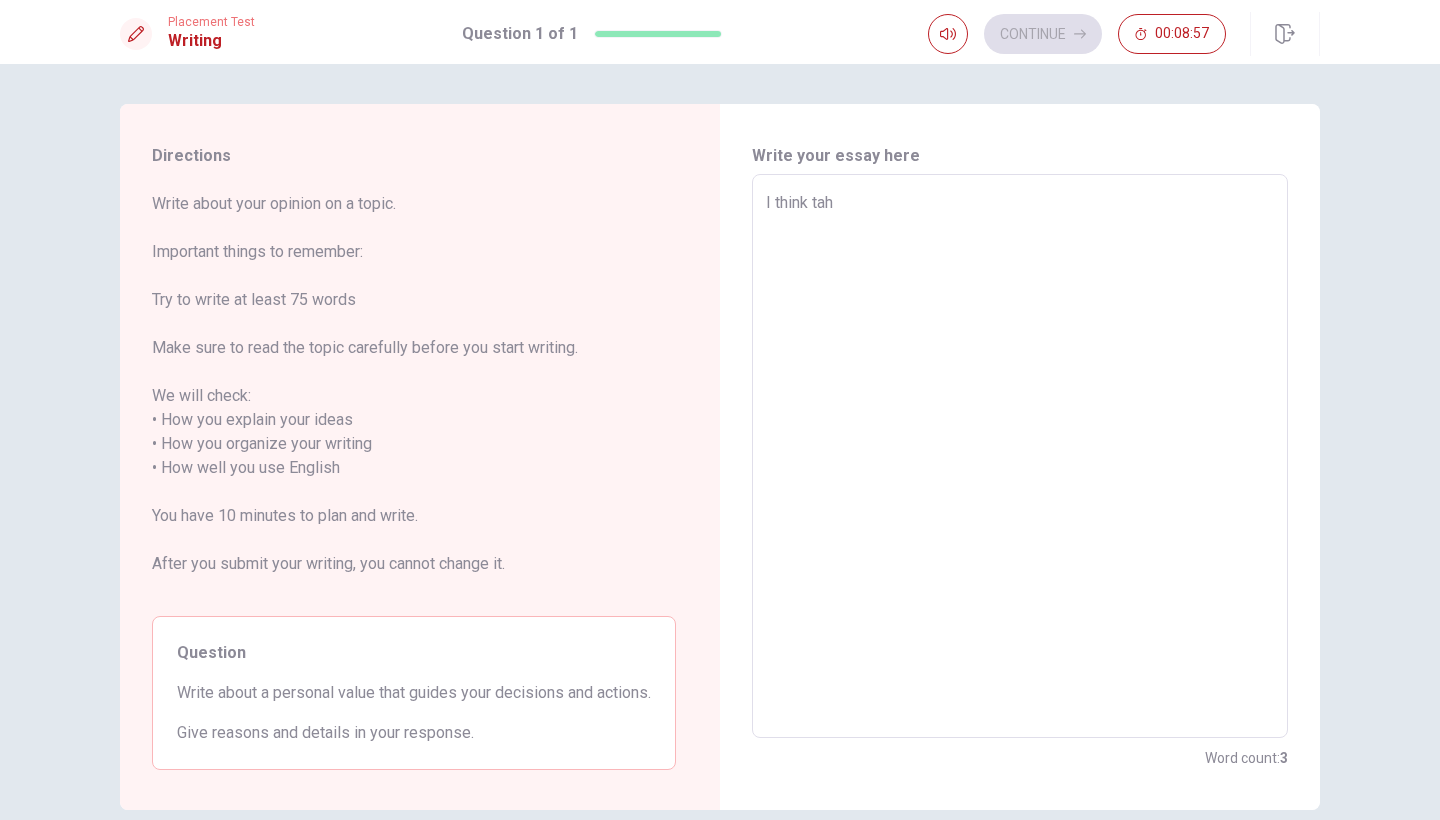 type on "x" 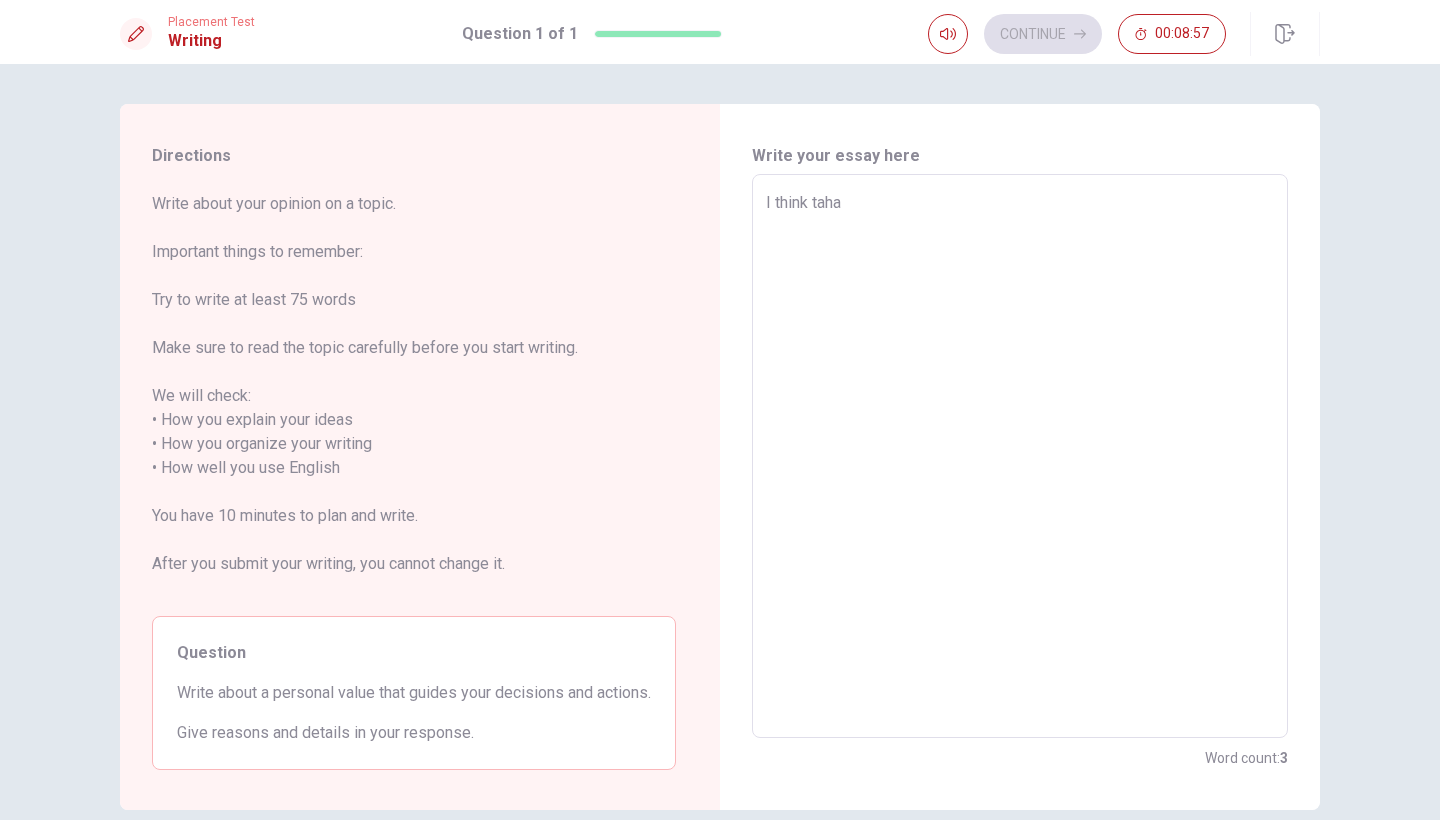 type on "x" 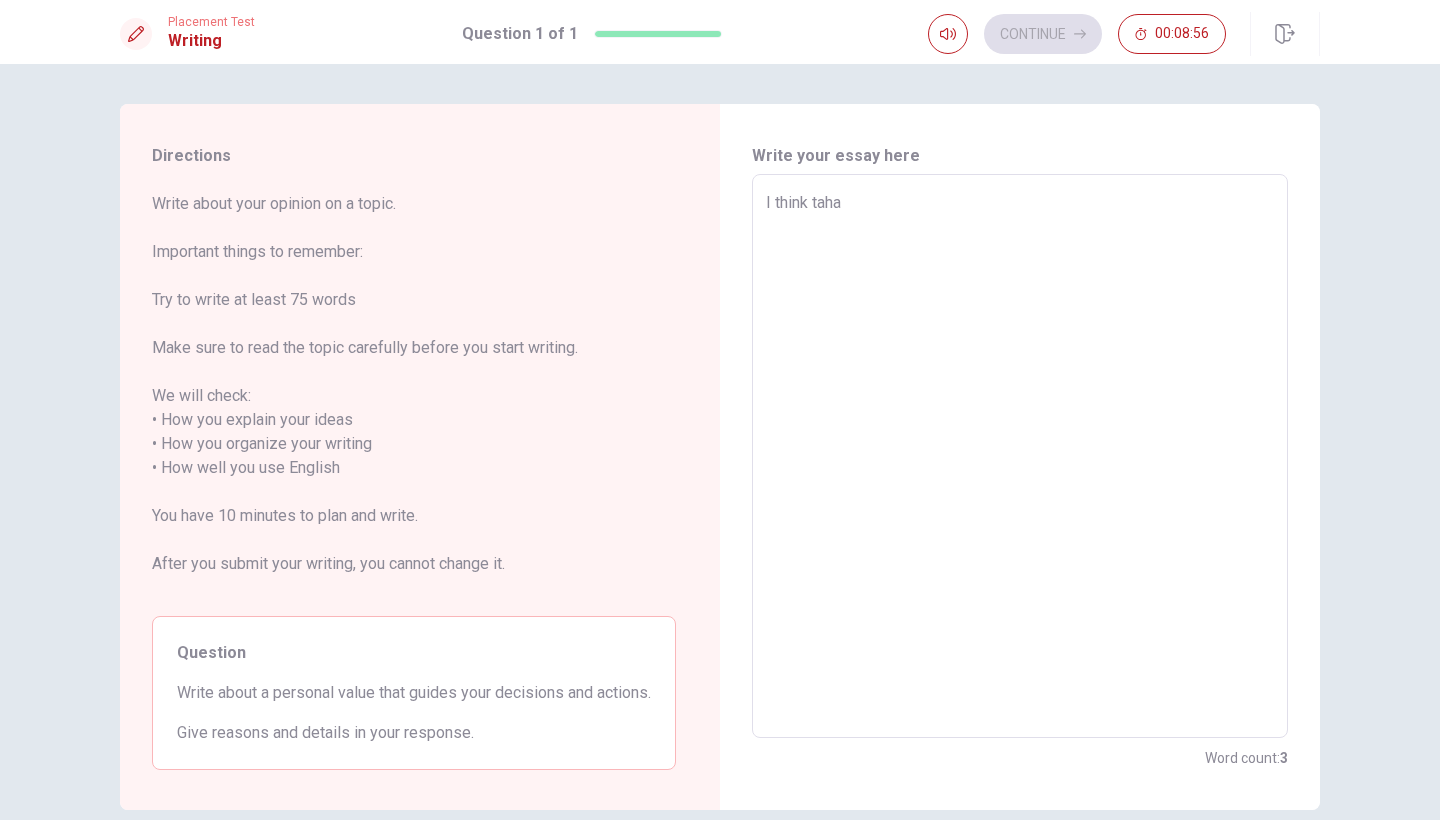 type on "I think [PERSON_NAME]" 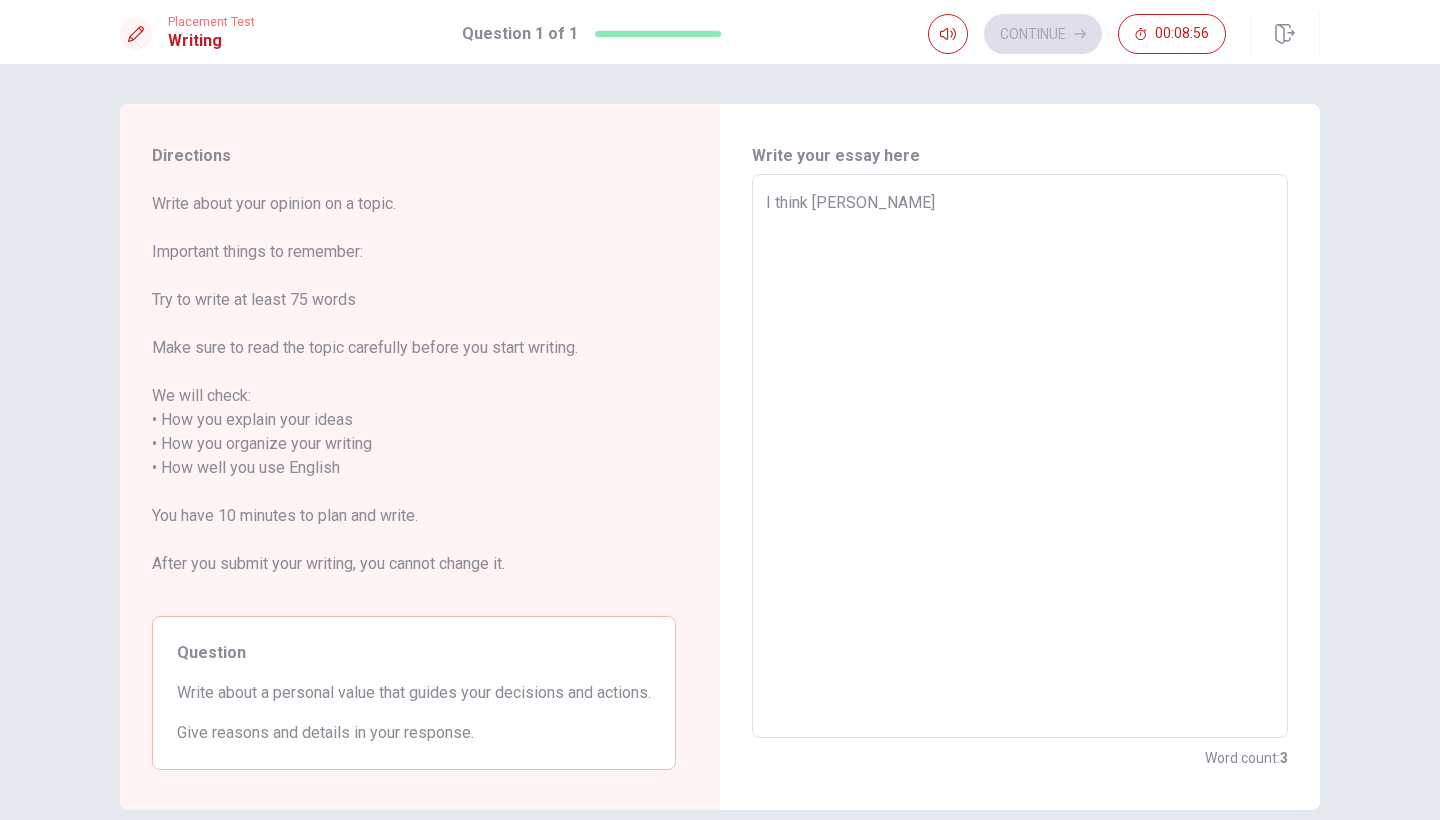 type on "x" 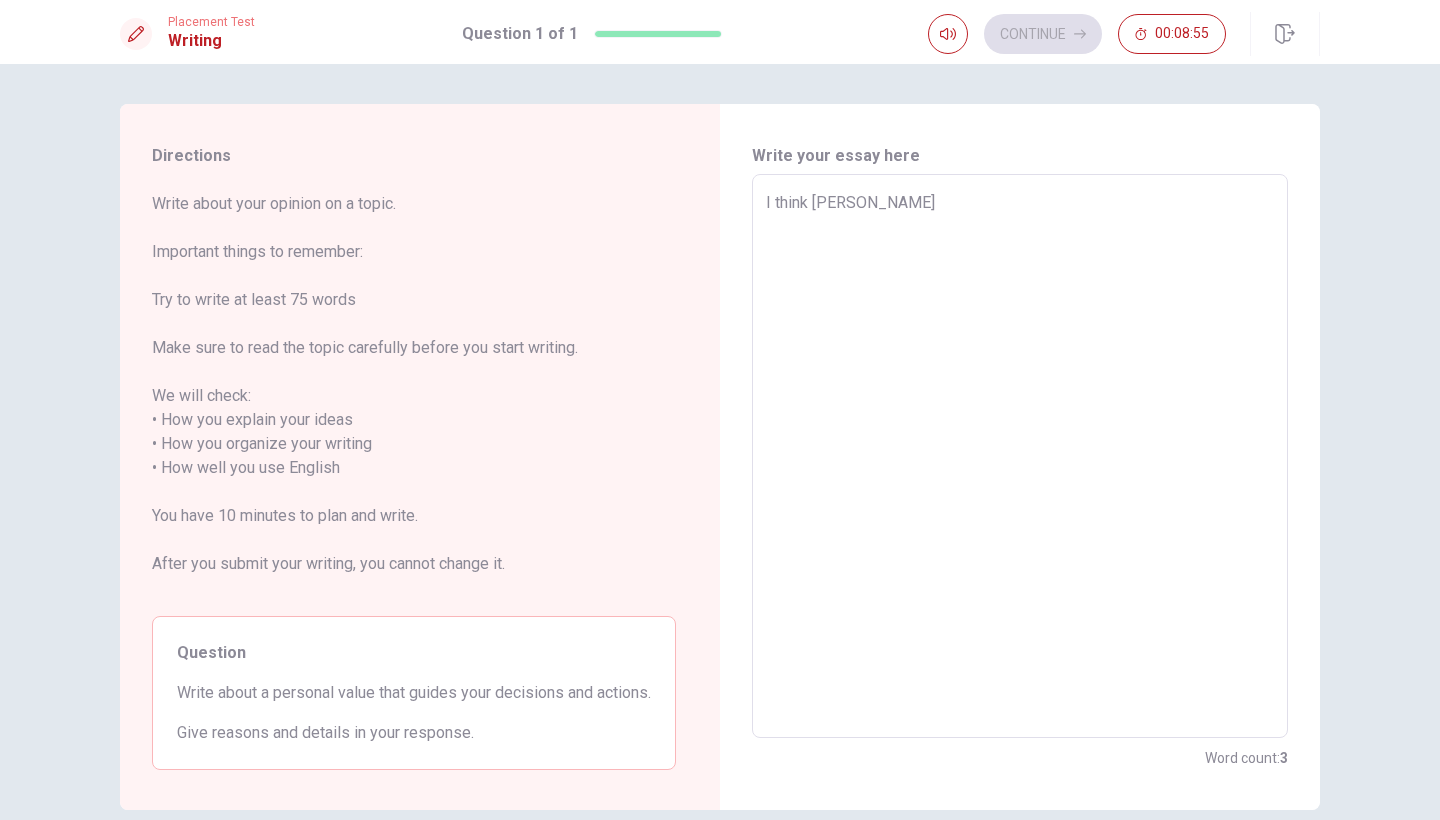 type on "I think [PERSON_NAME]" 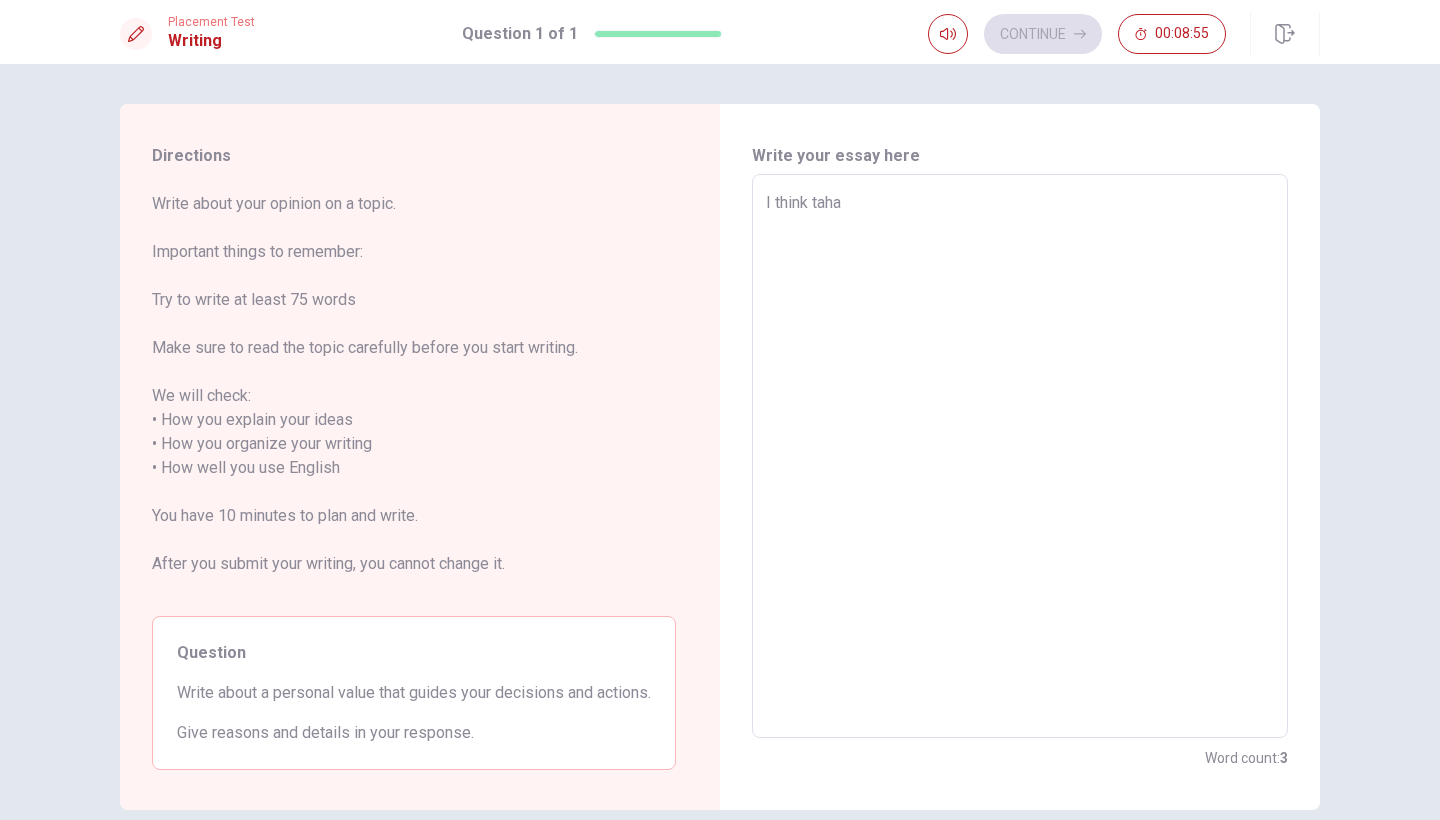 type on "x" 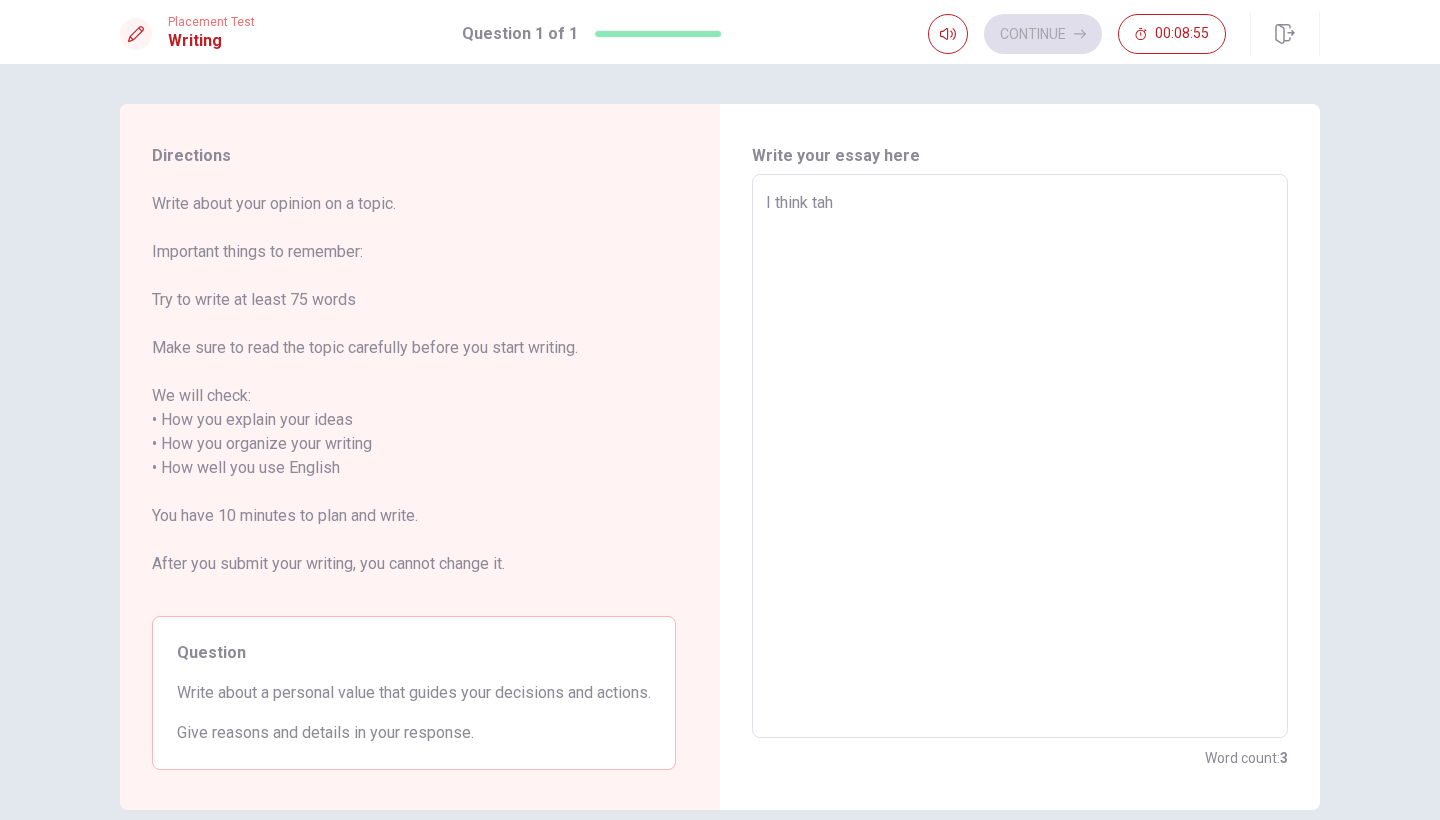 type on "x" 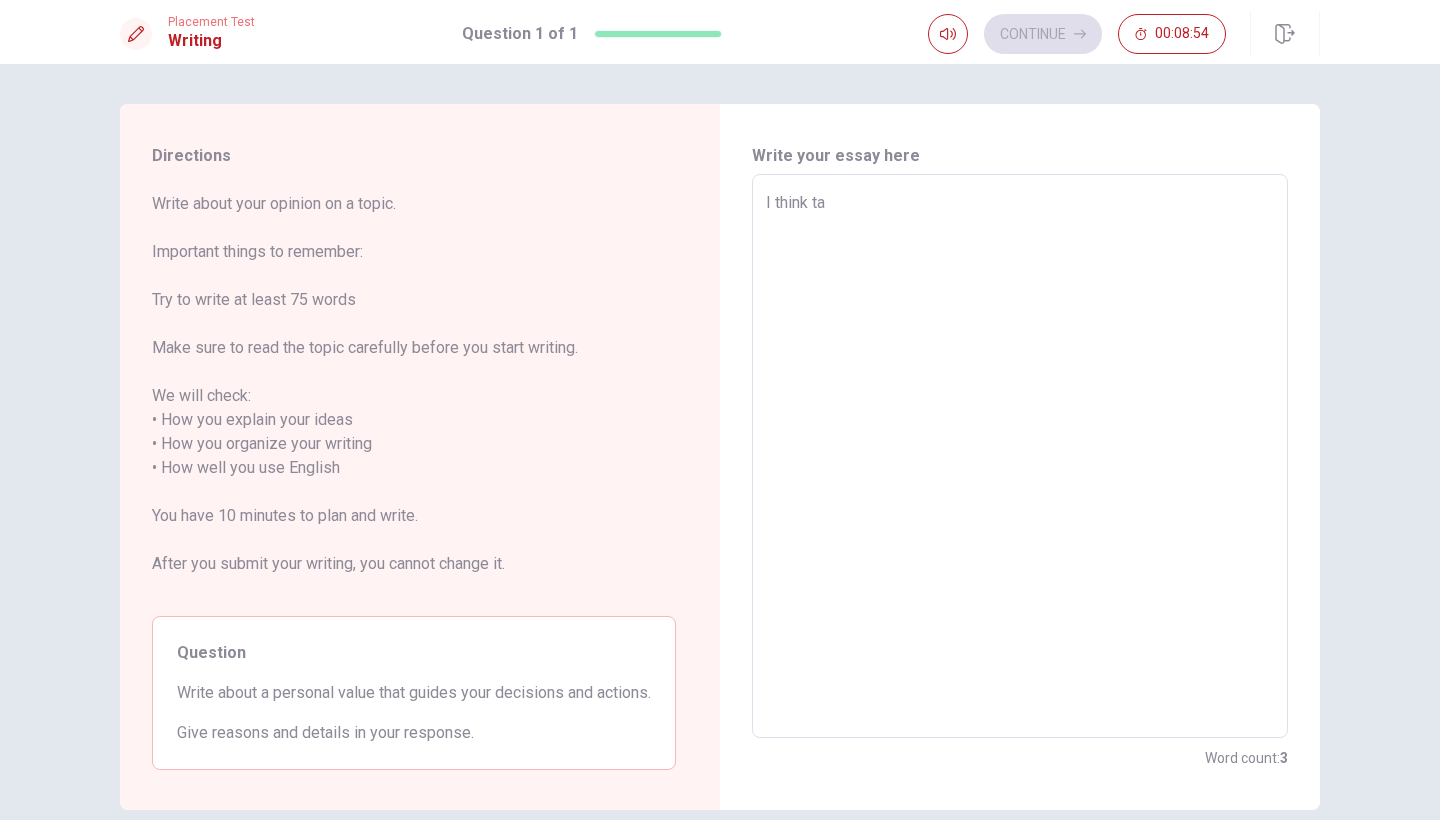 type on "x" 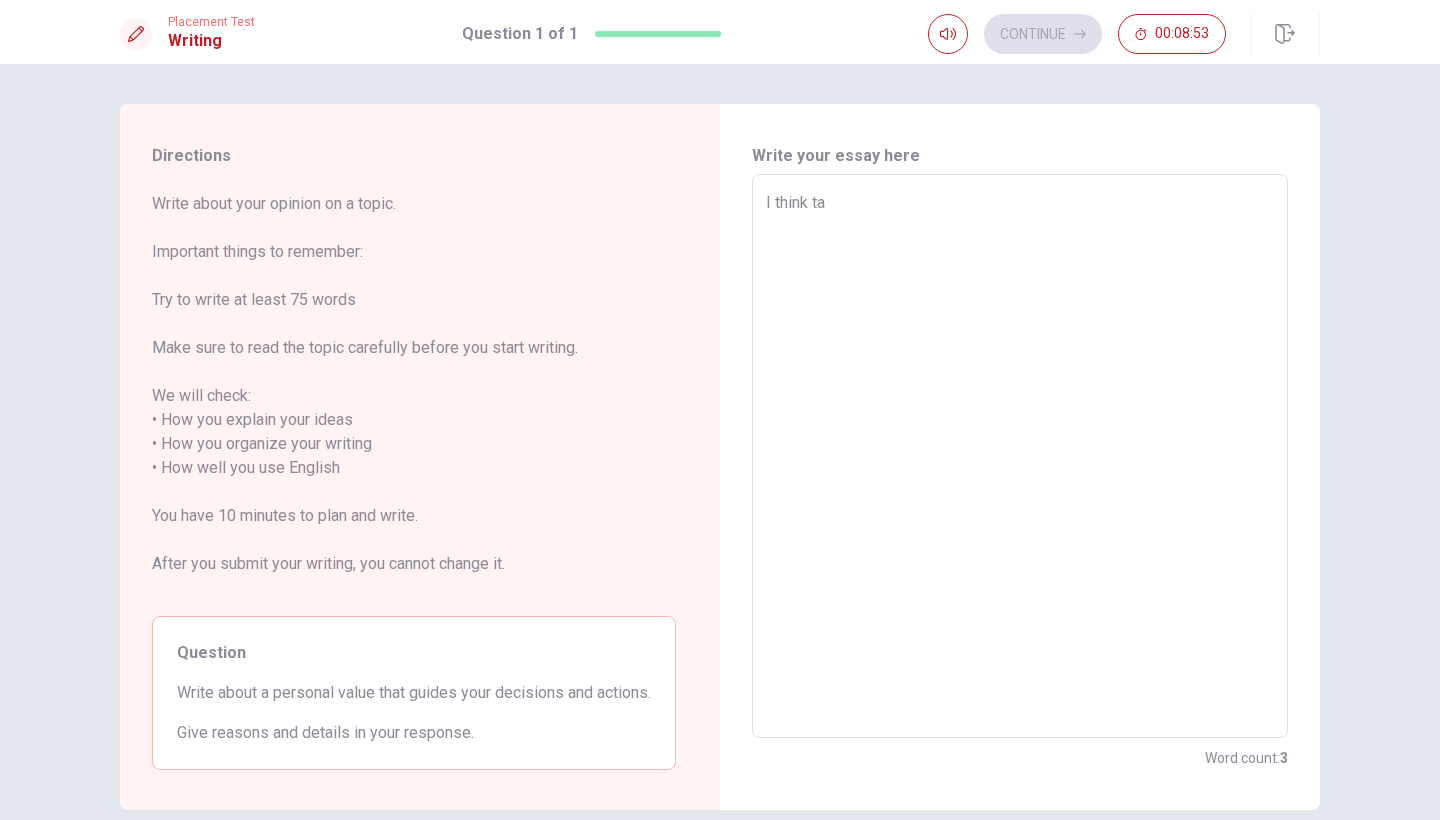 type on "I think t" 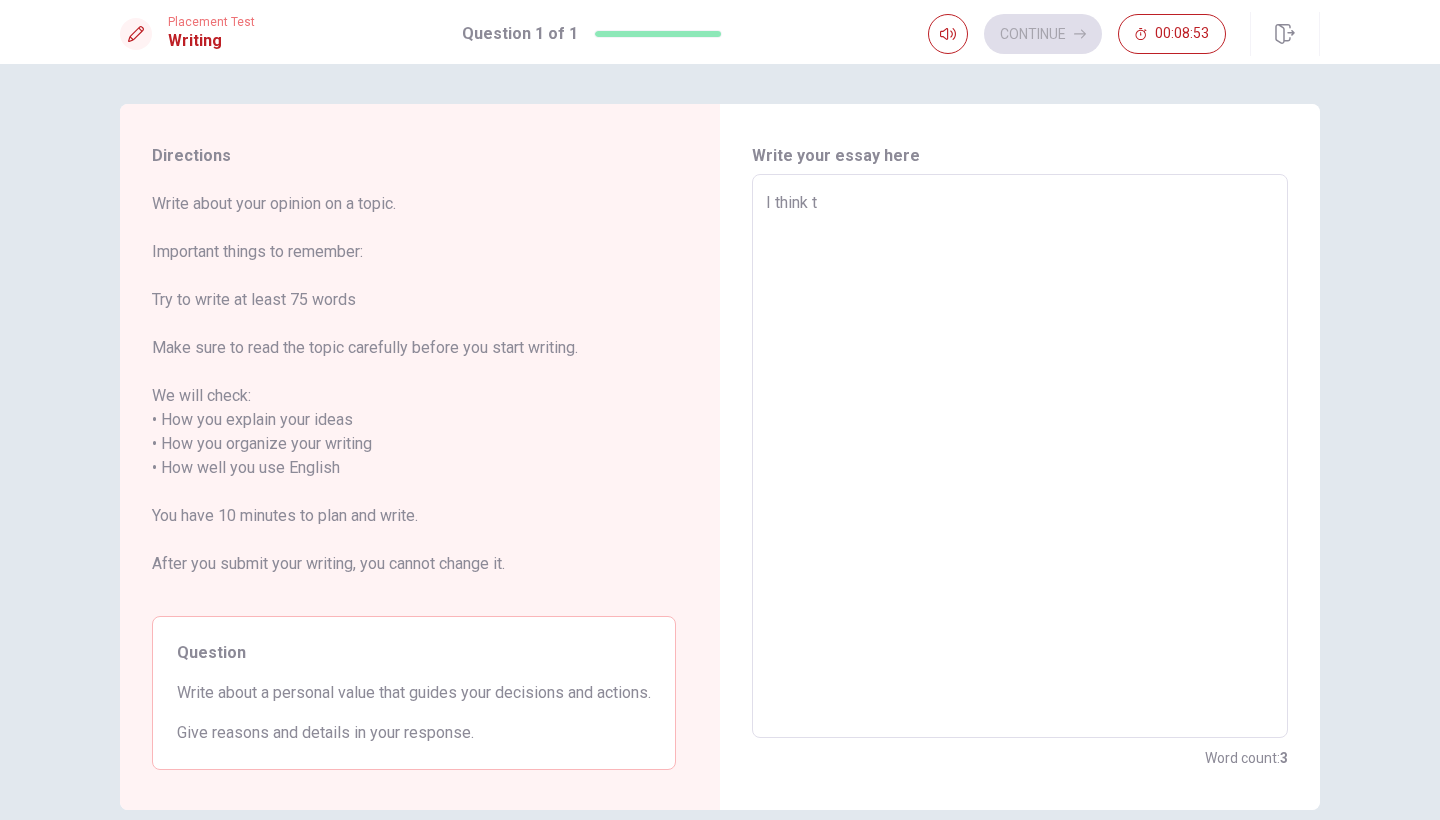 type on "x" 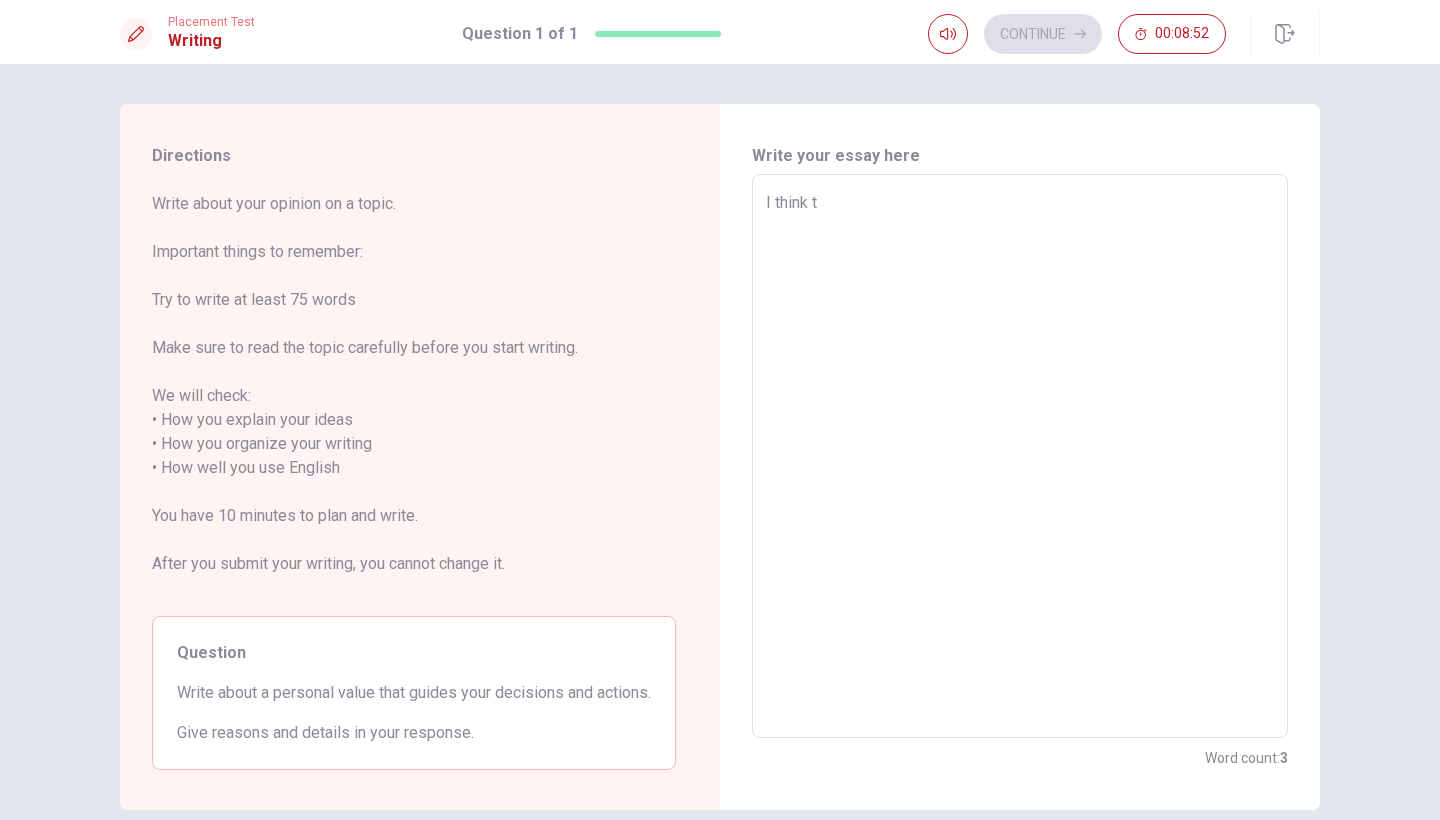 type on "I think th" 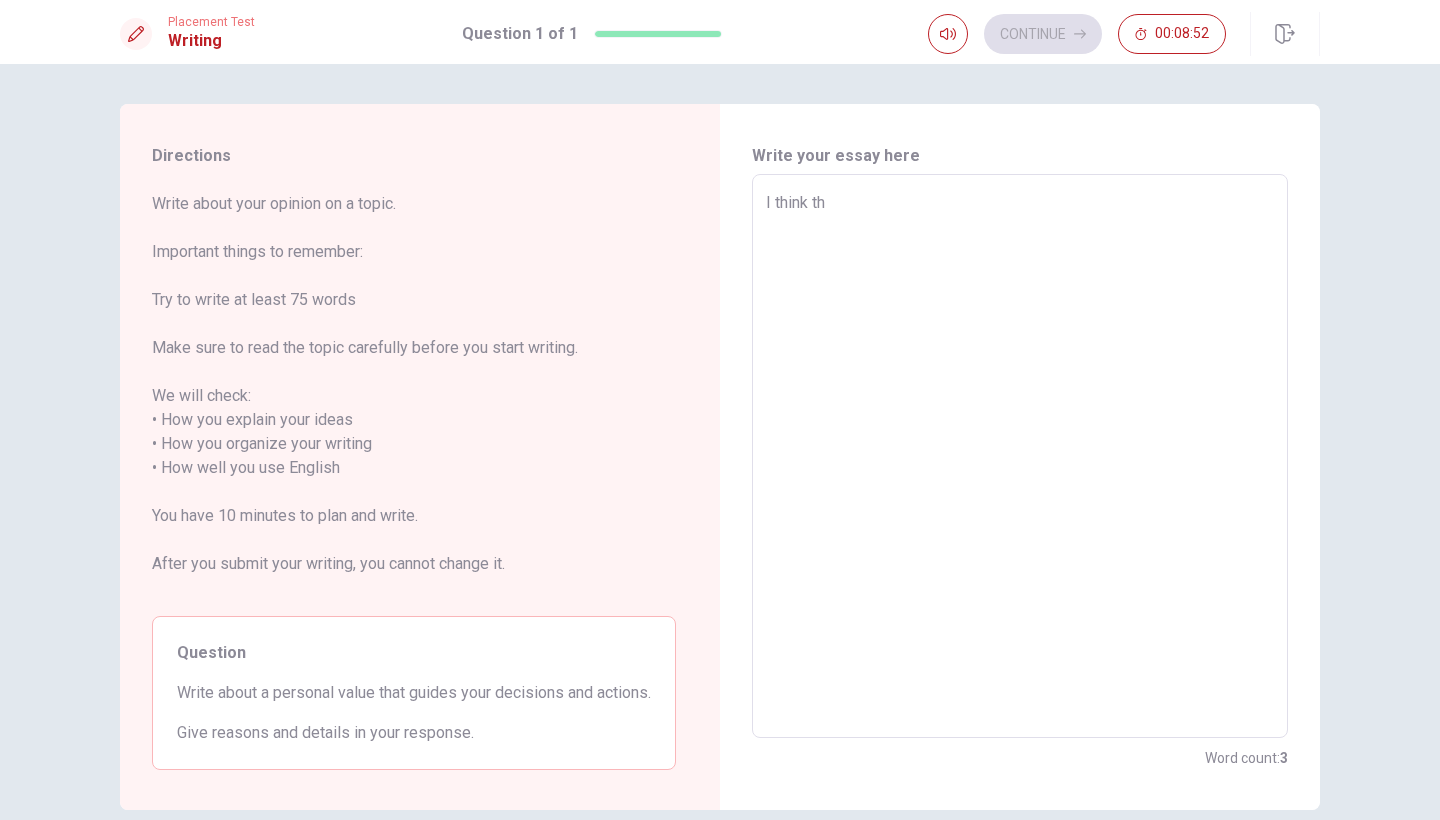 type on "x" 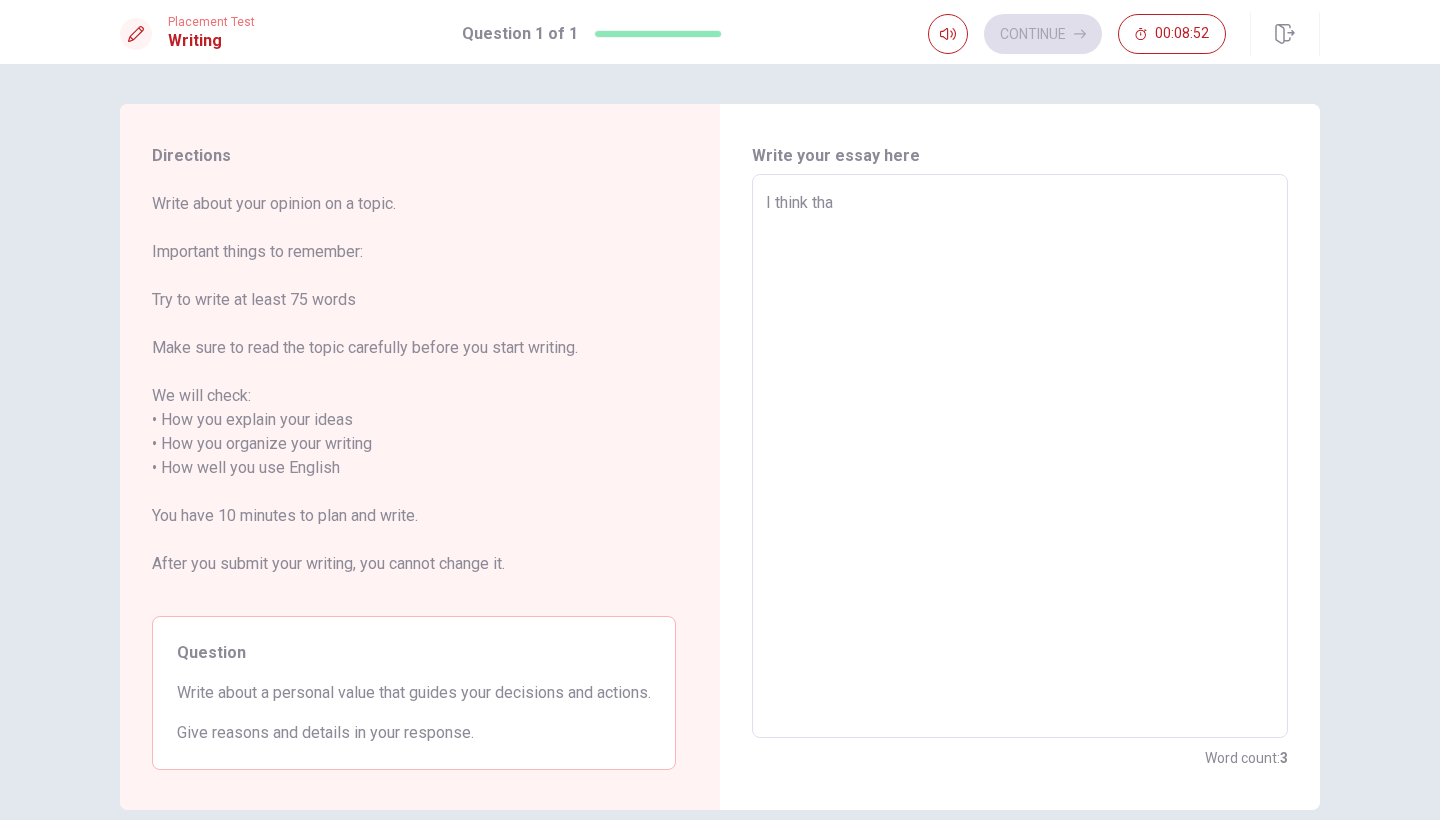 type on "x" 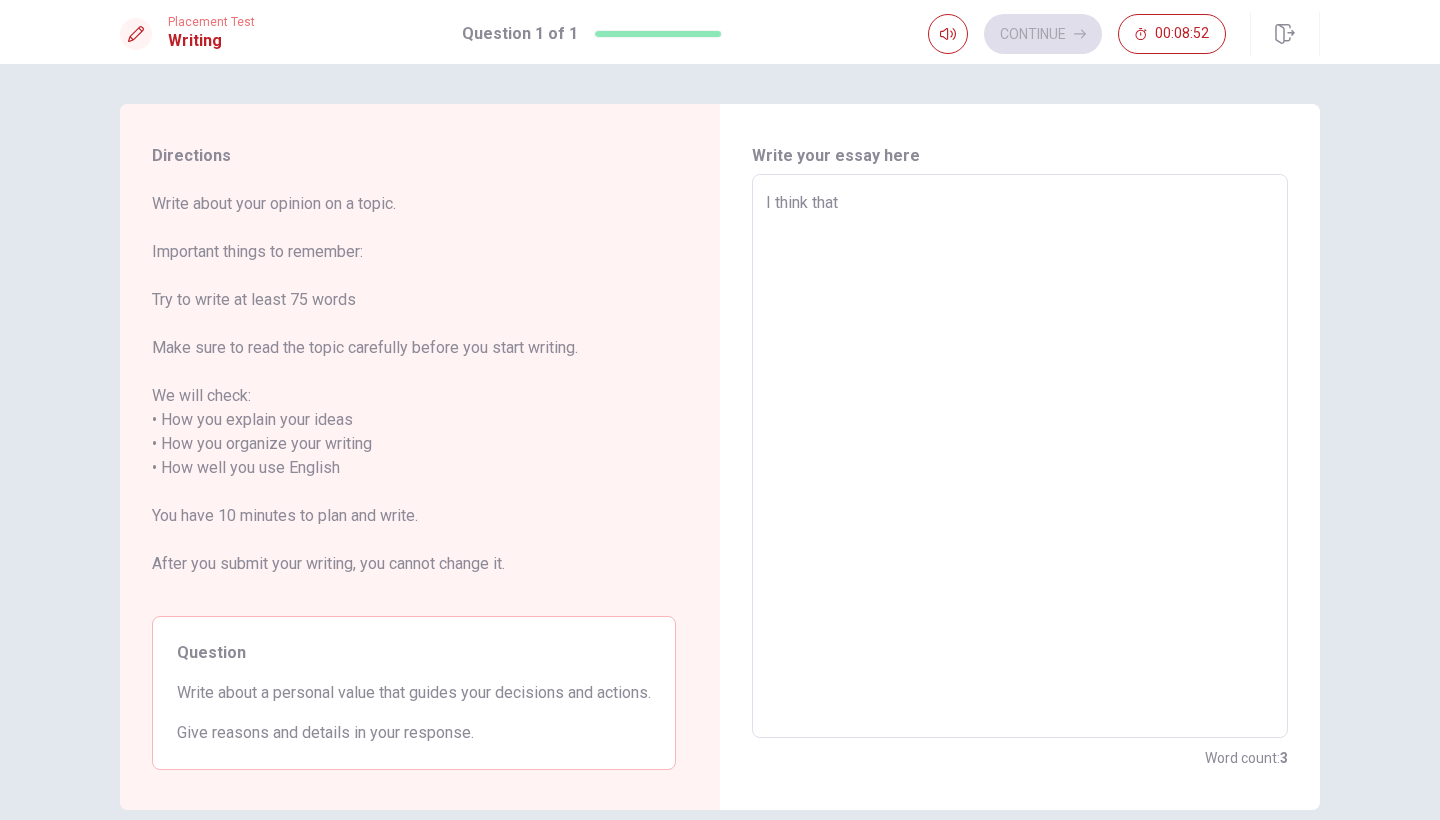 type on "x" 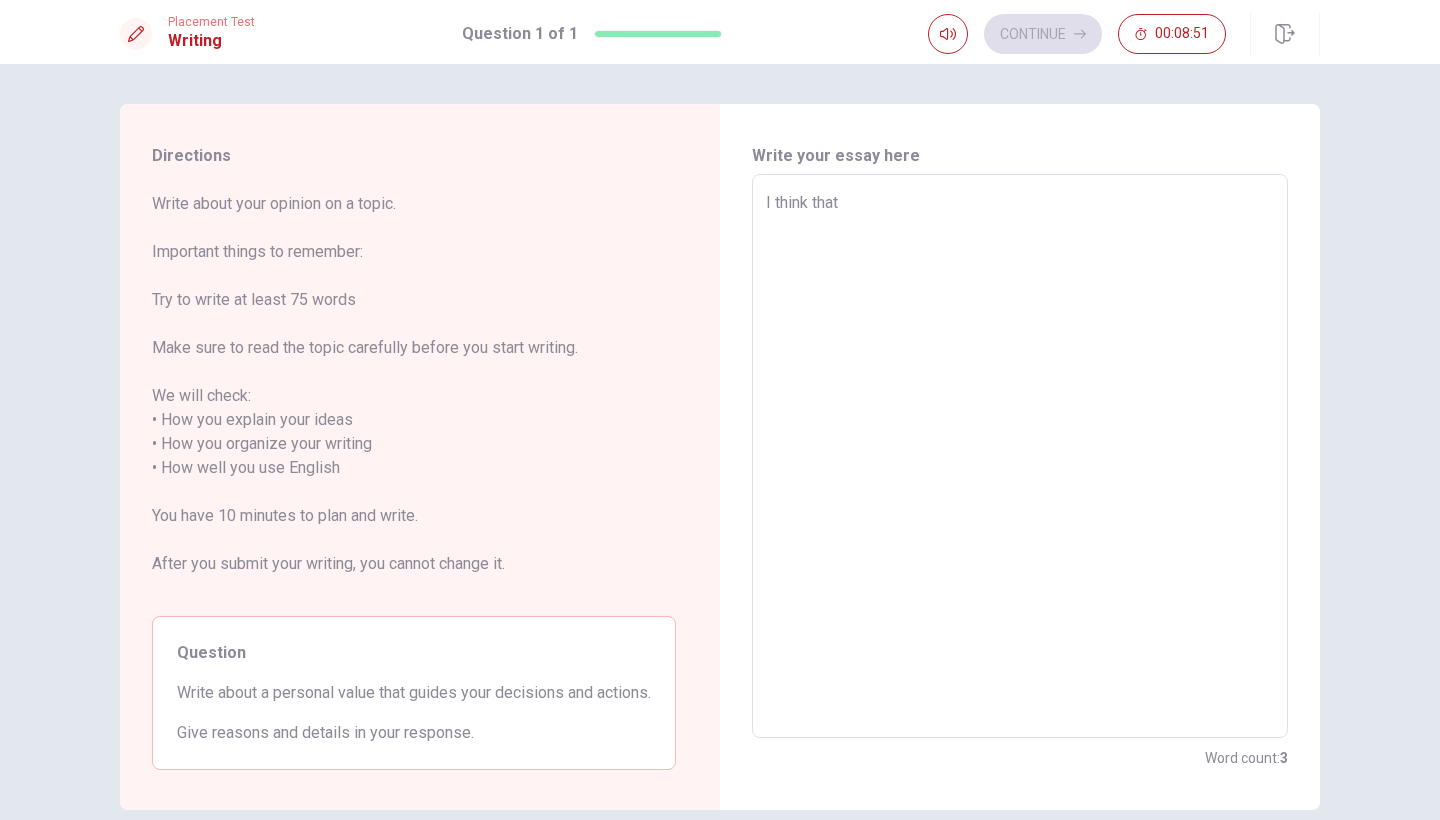 type on "I think that" 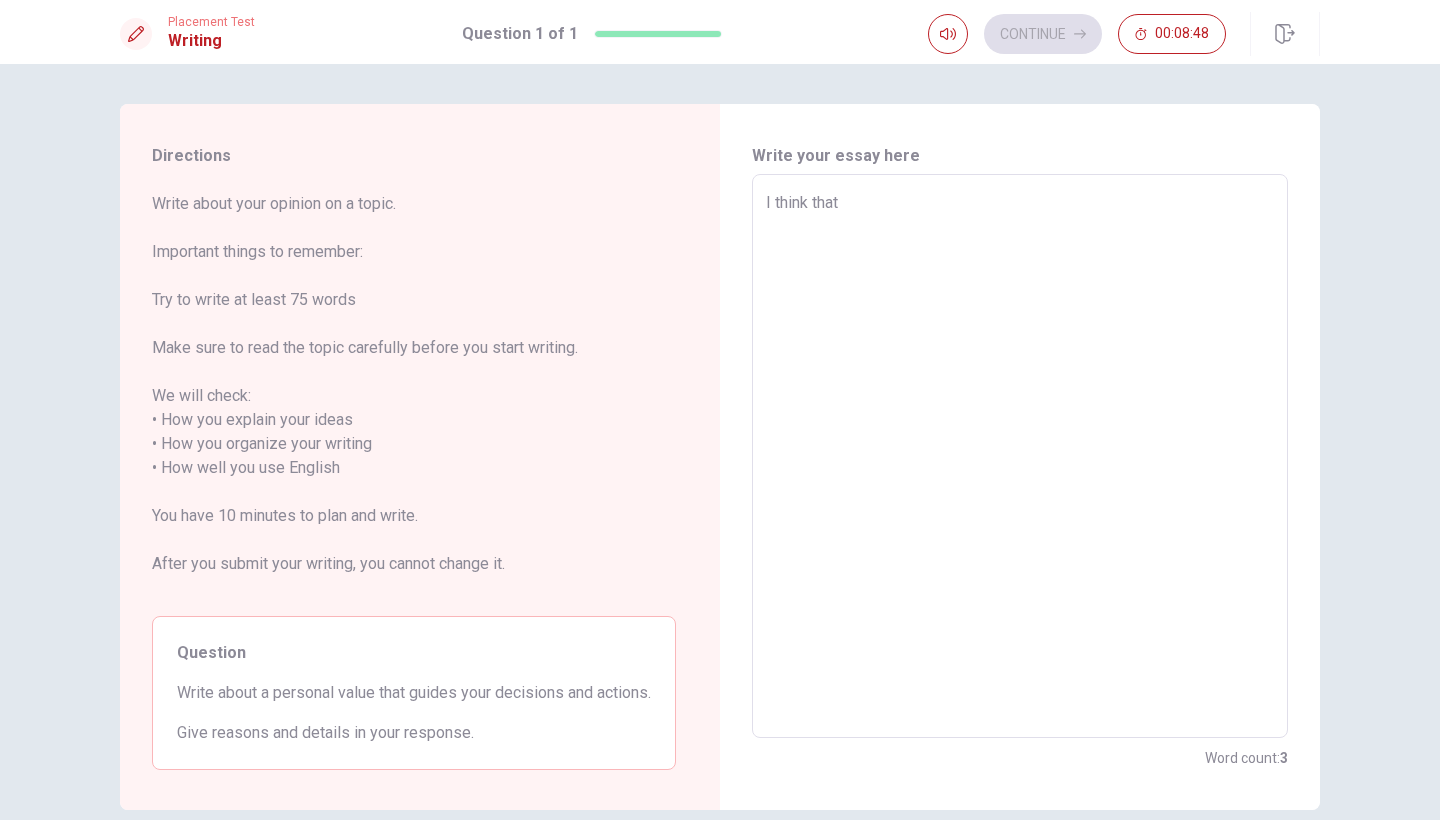 type on "x" 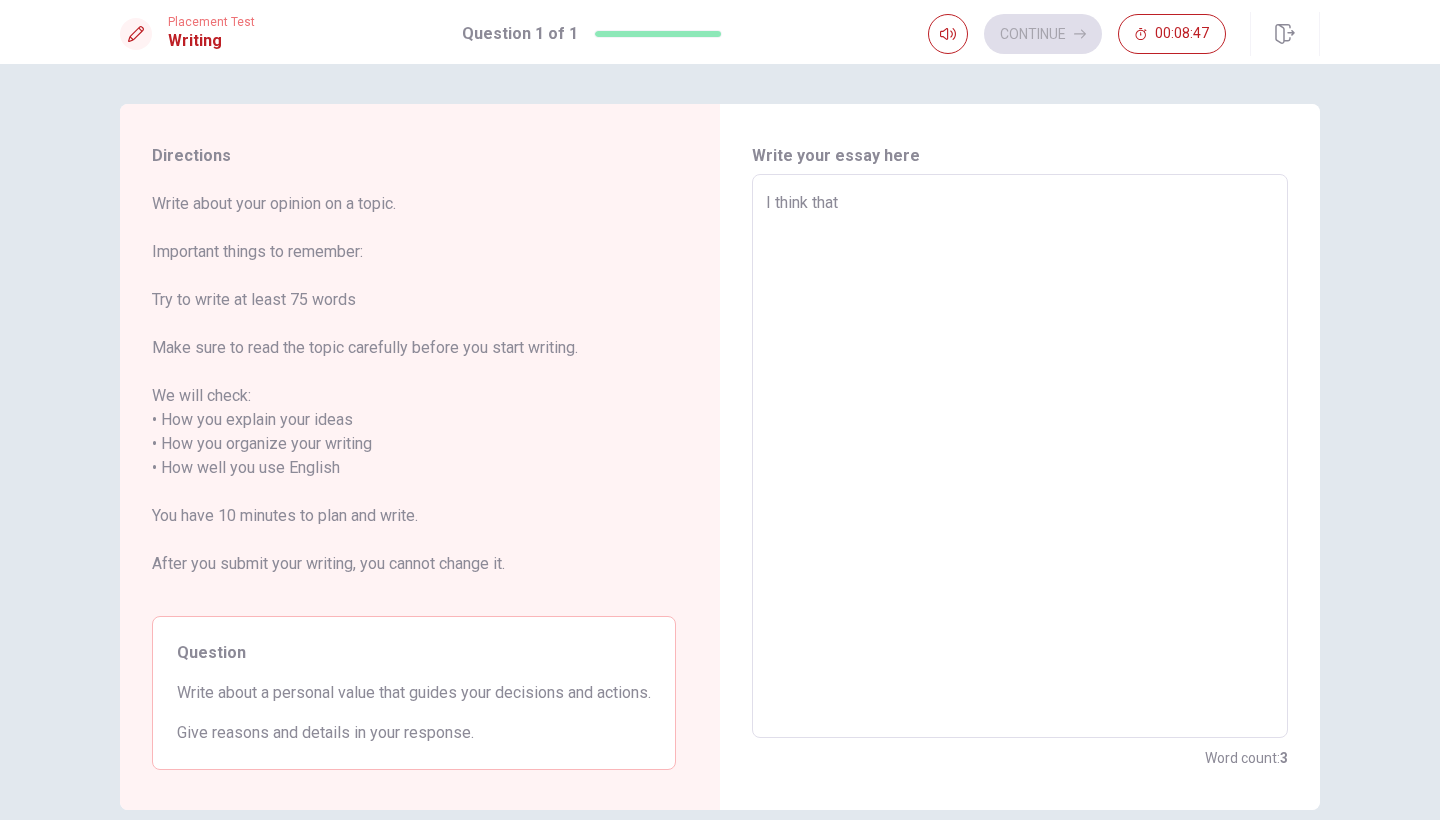 type on "I think that g" 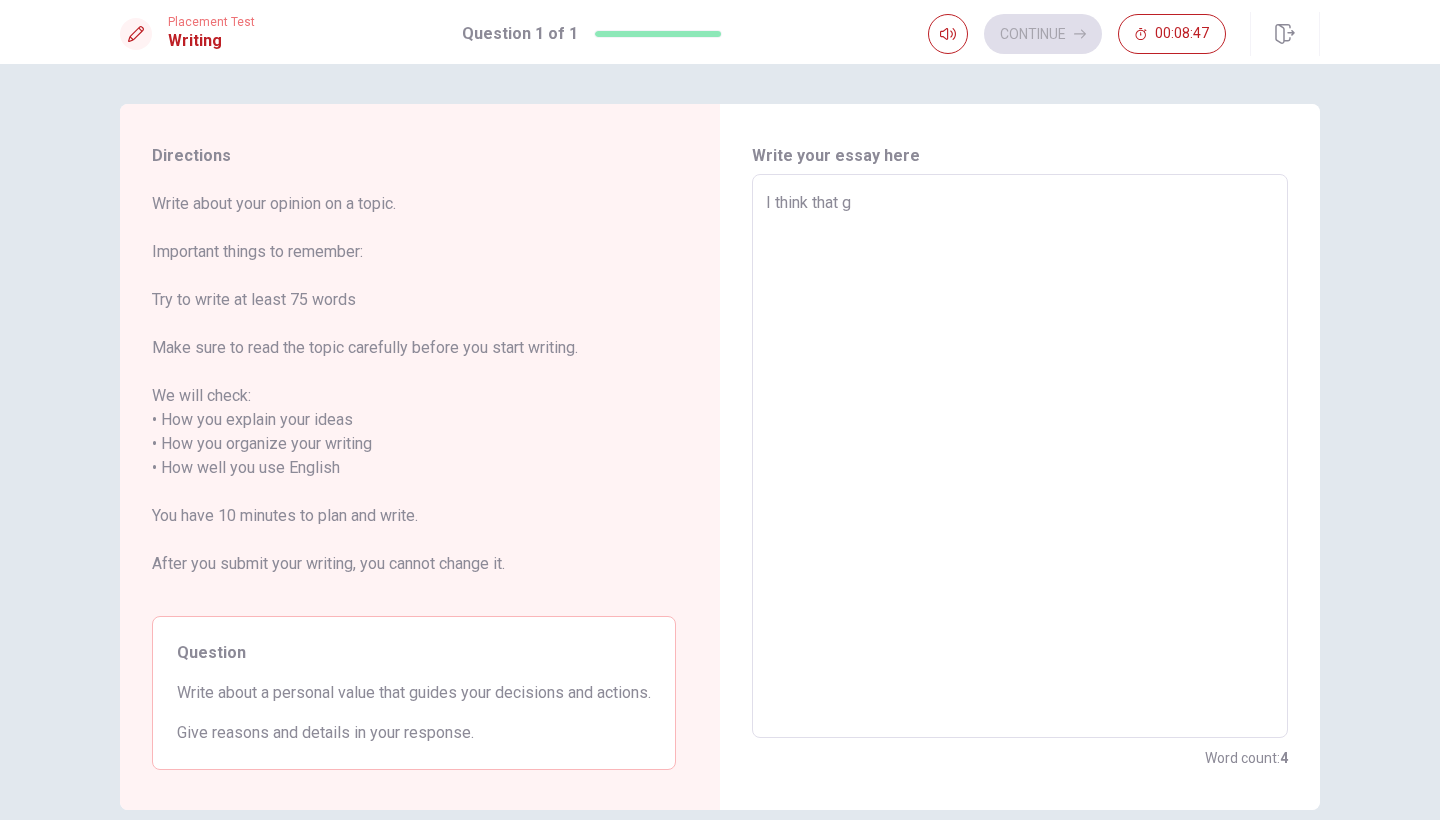 type on "x" 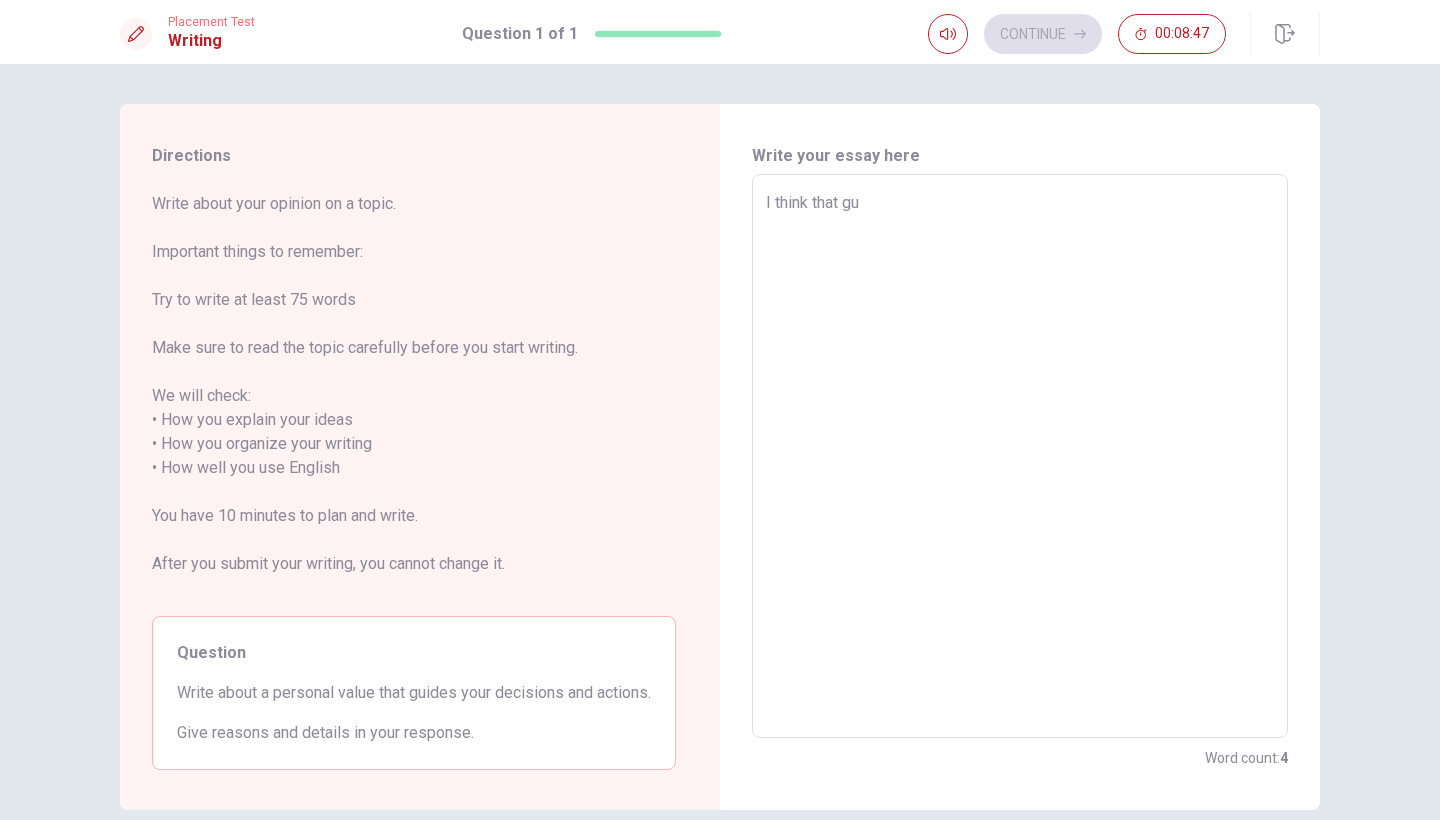 type on "x" 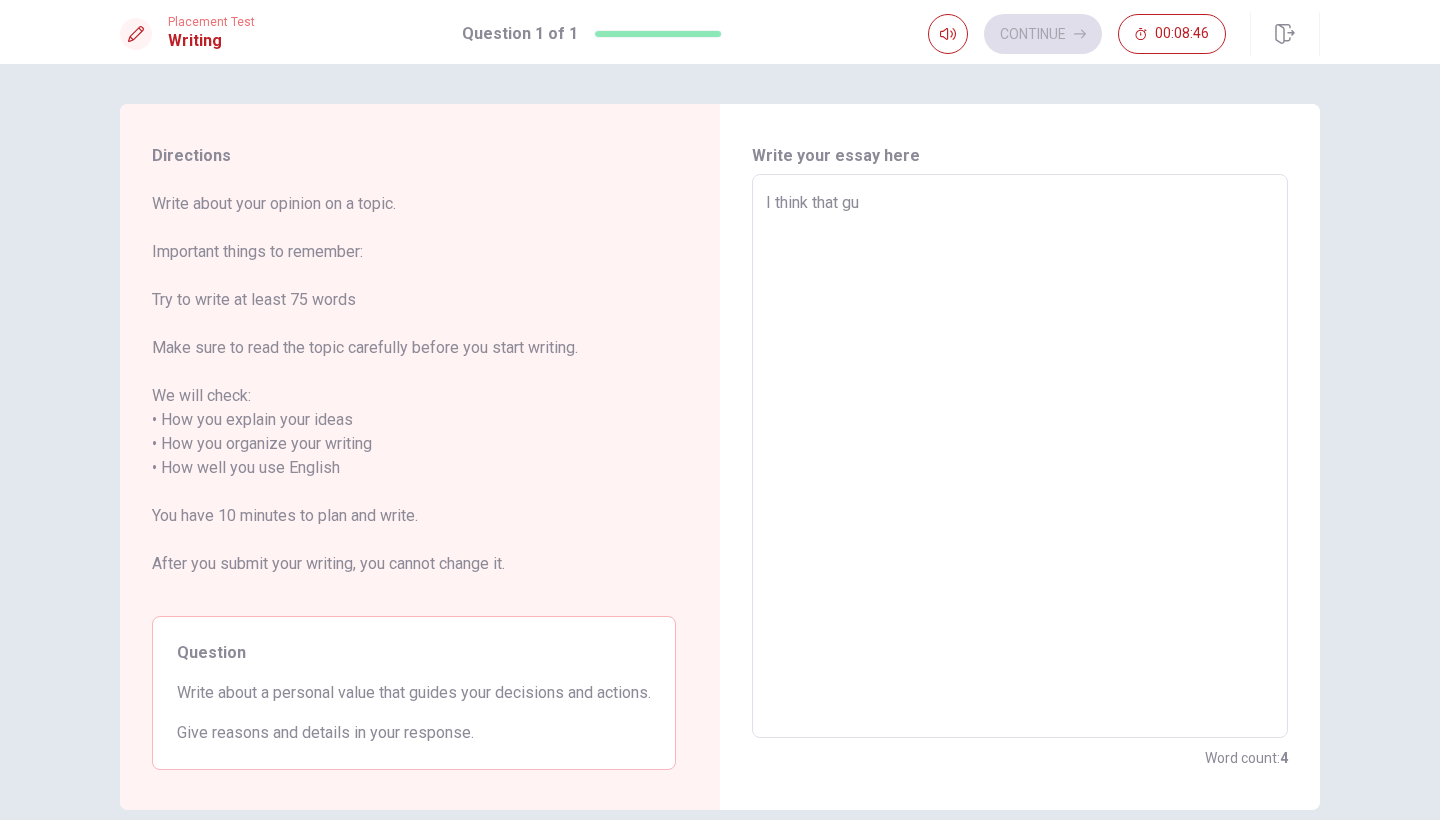 type on "I think that gui" 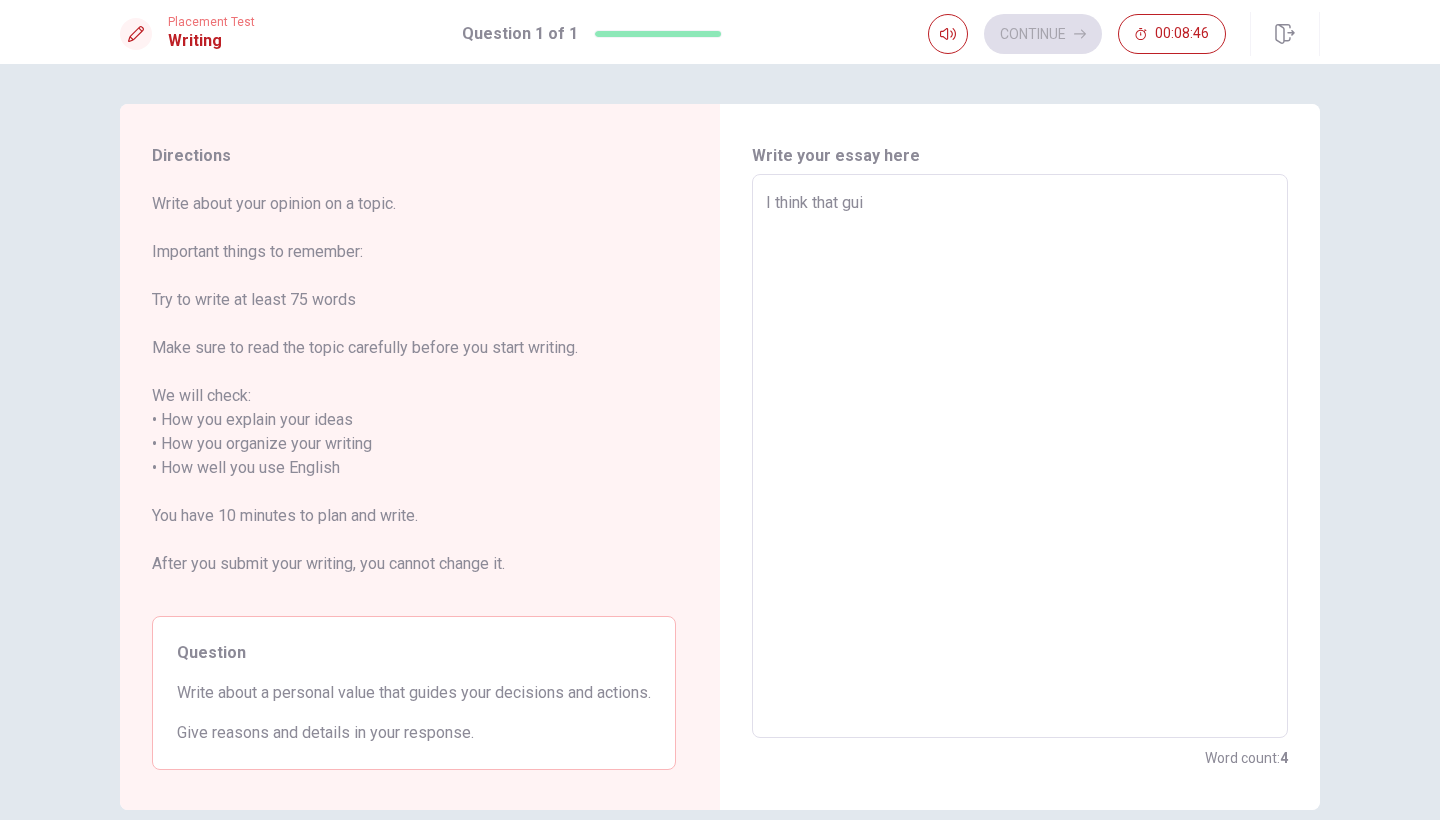 type on "x" 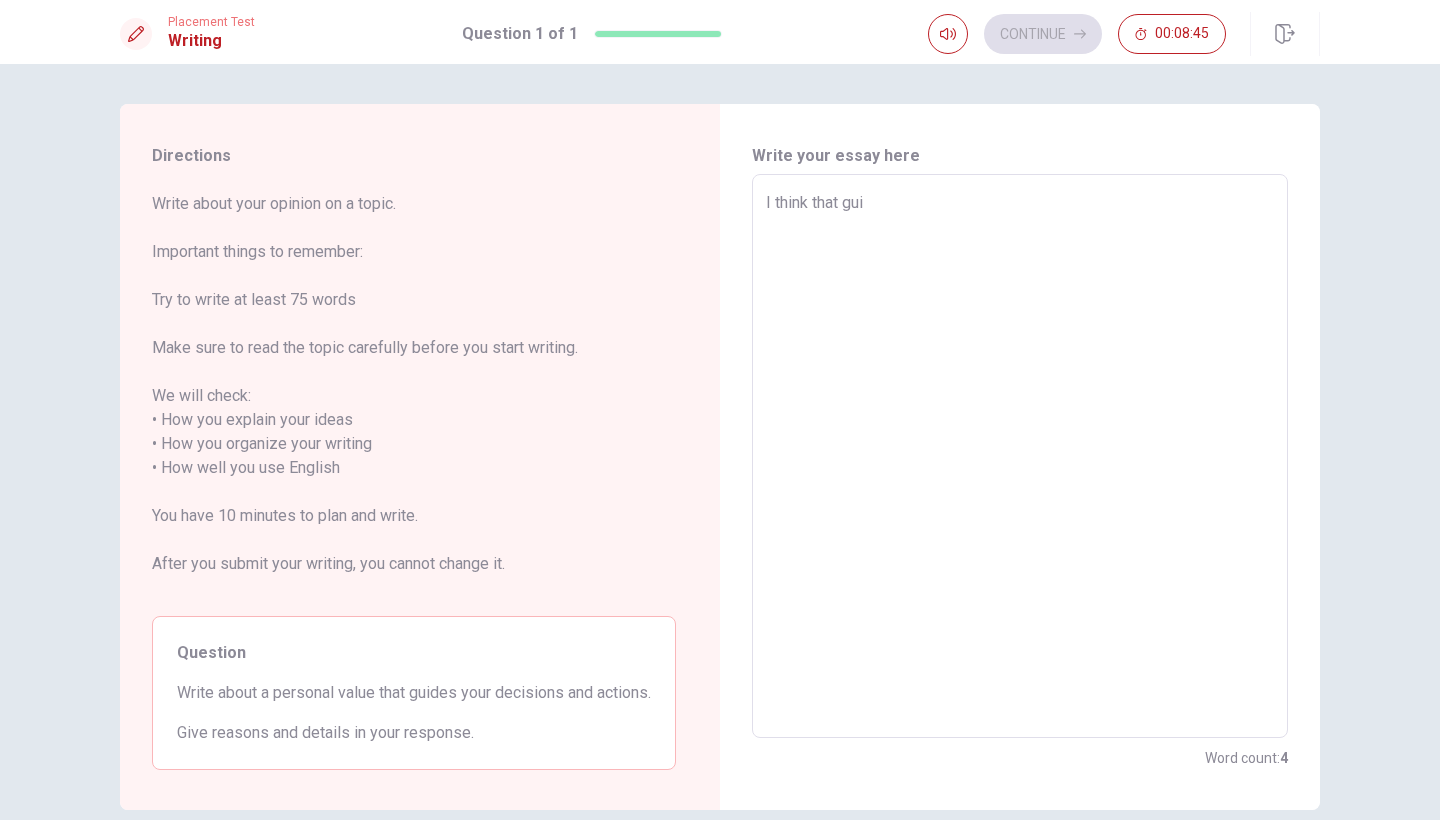 type on "I think that guid" 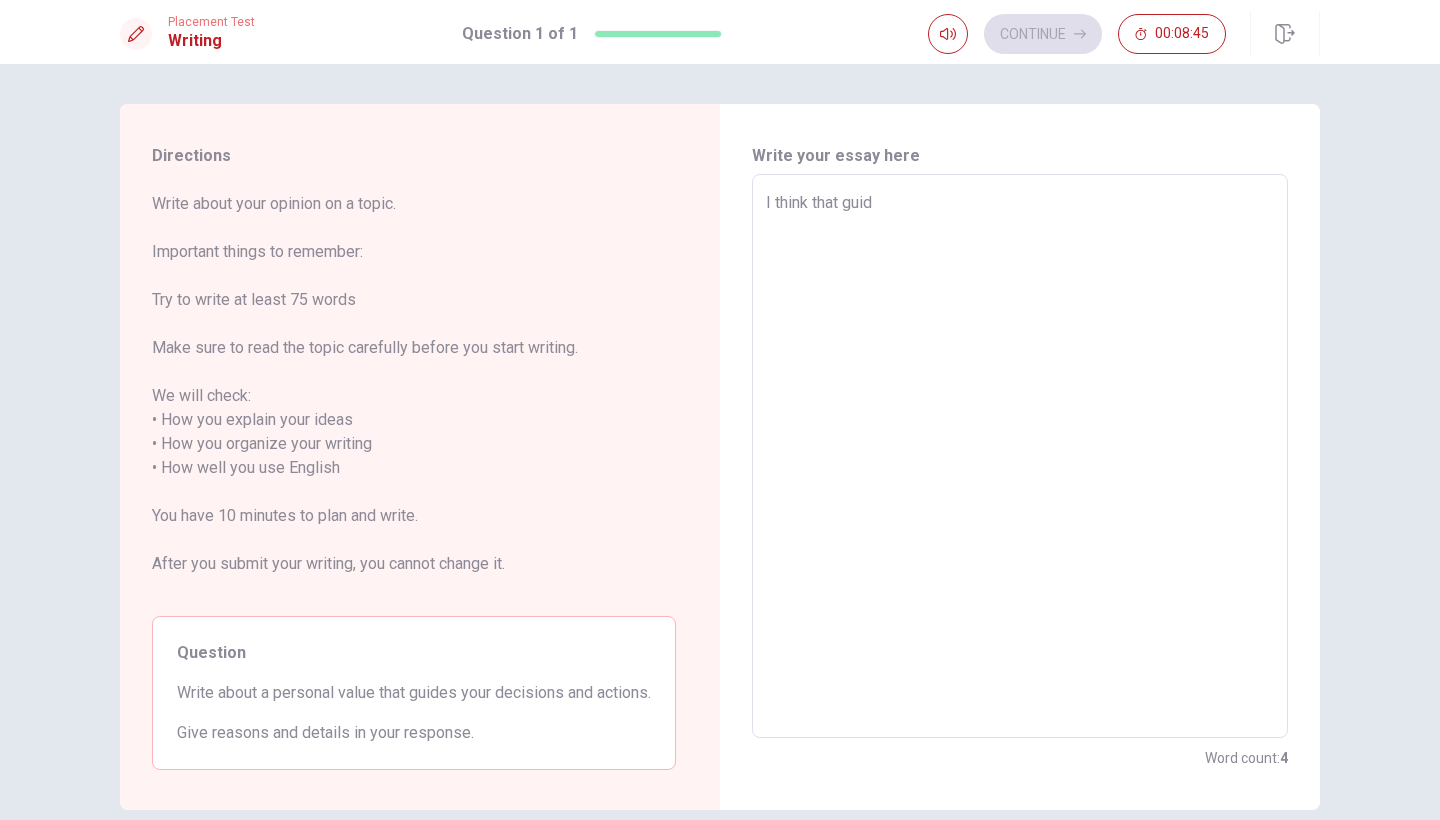 type on "x" 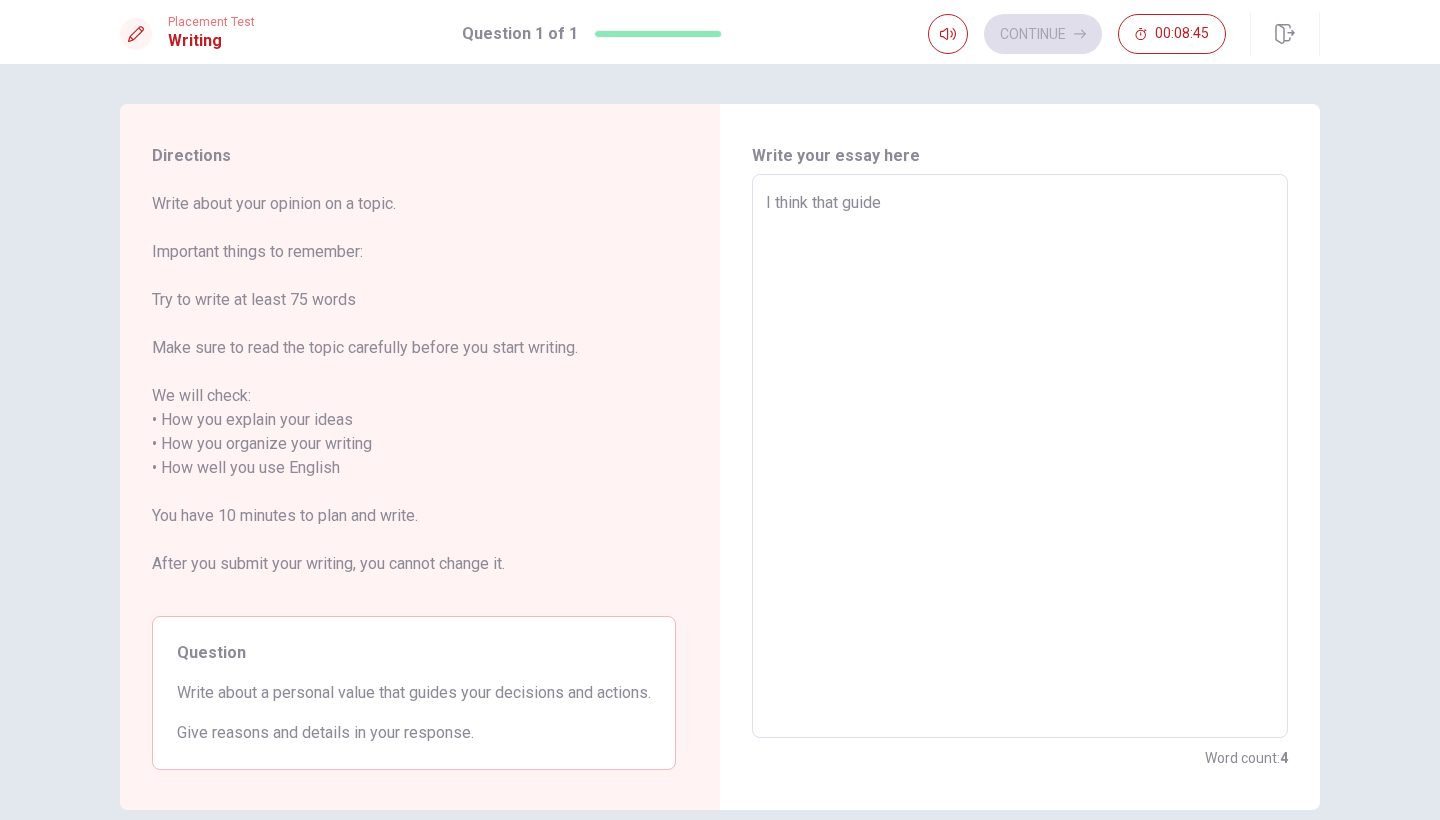 type on "x" 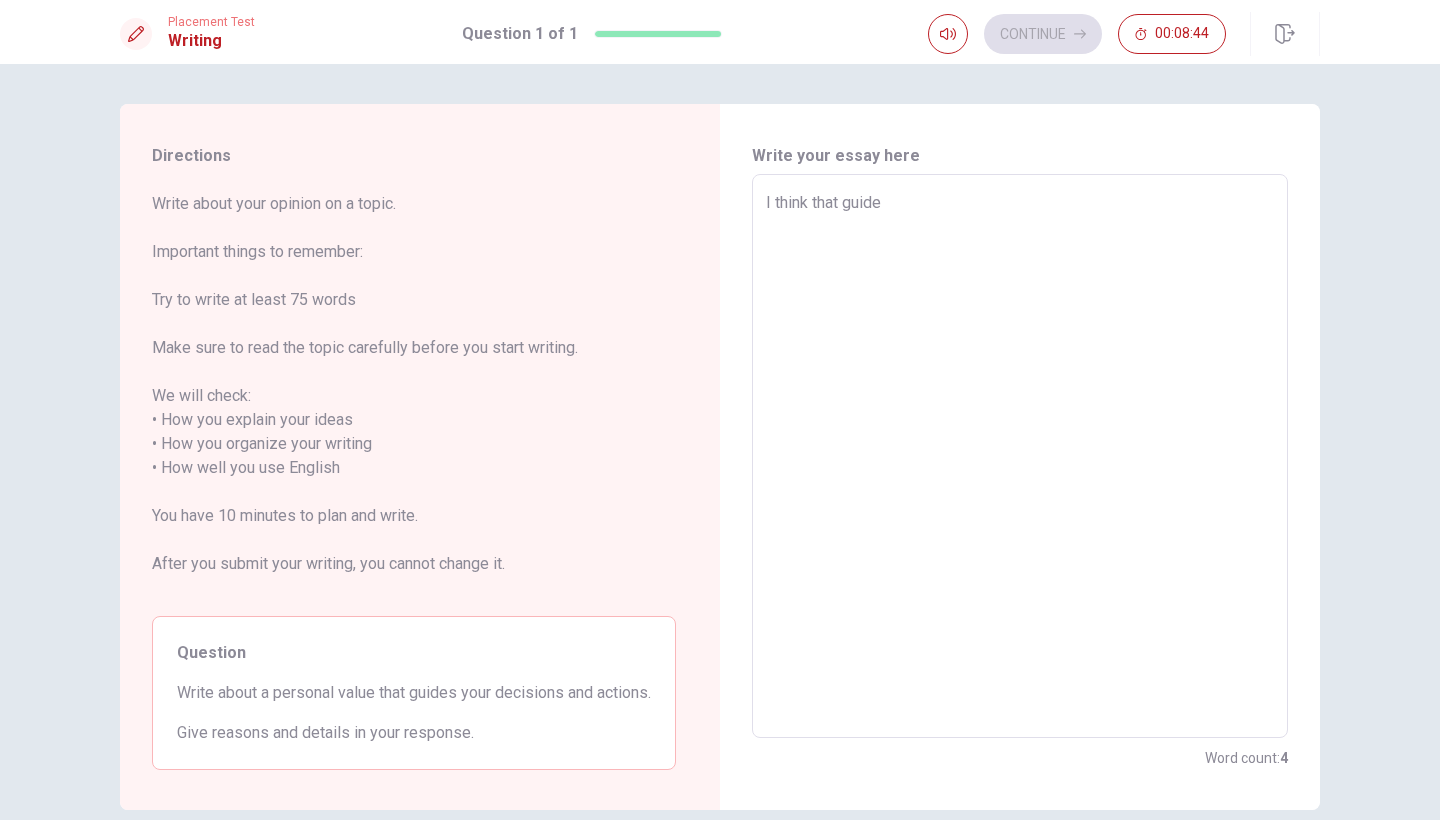 type on "I think that guide" 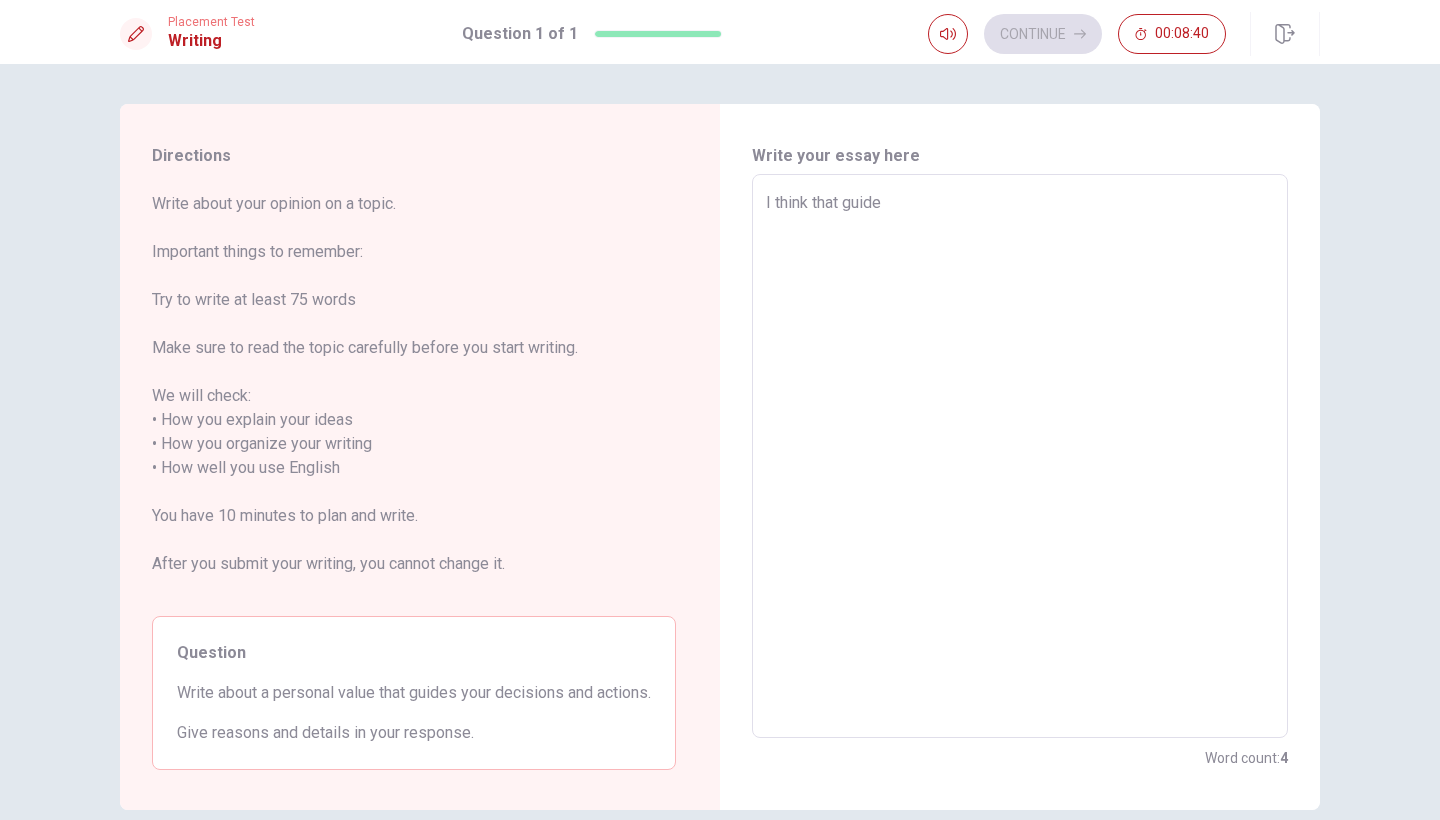 type on "x" 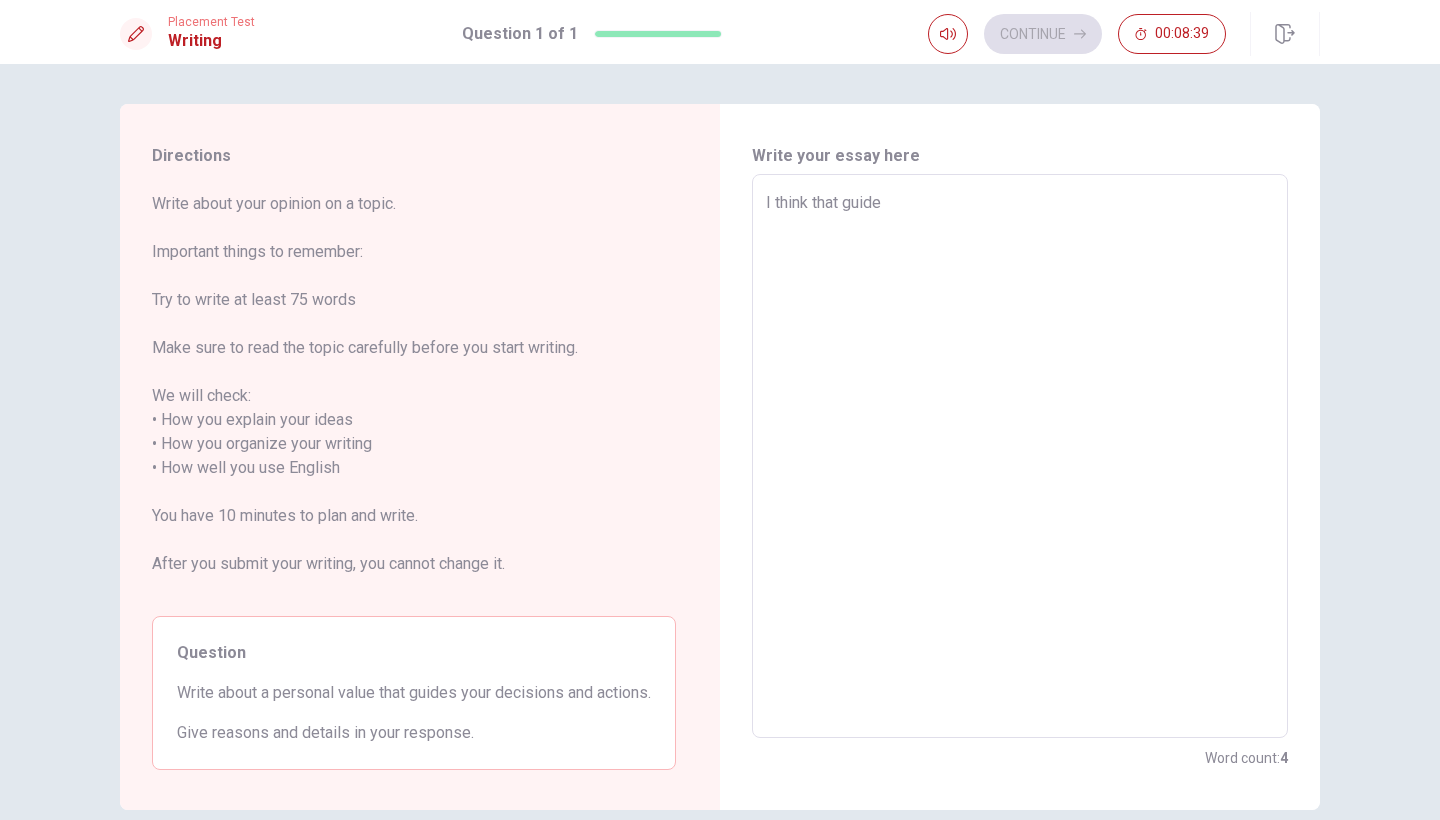 type on "I think that guide" 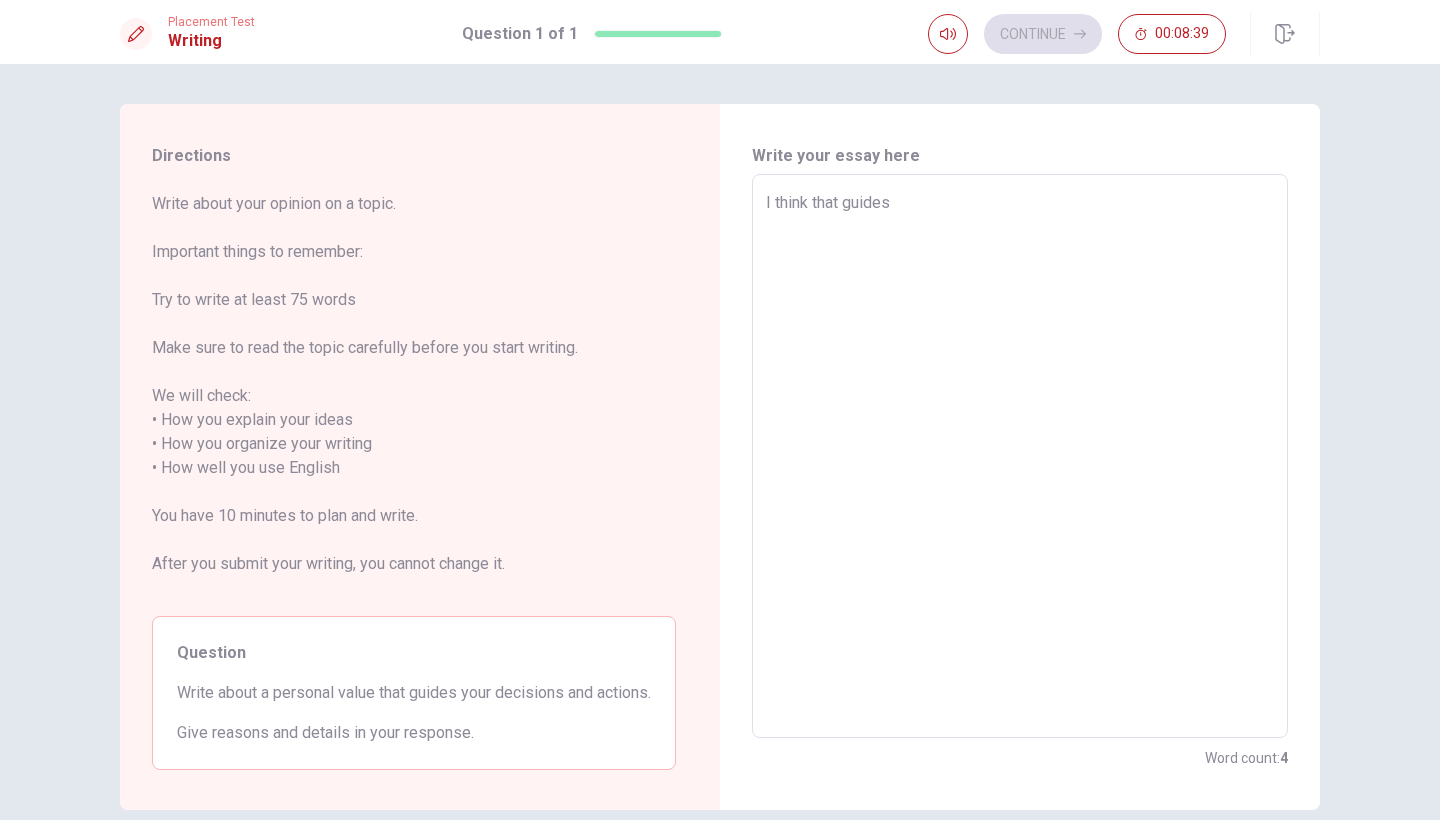 type on "x" 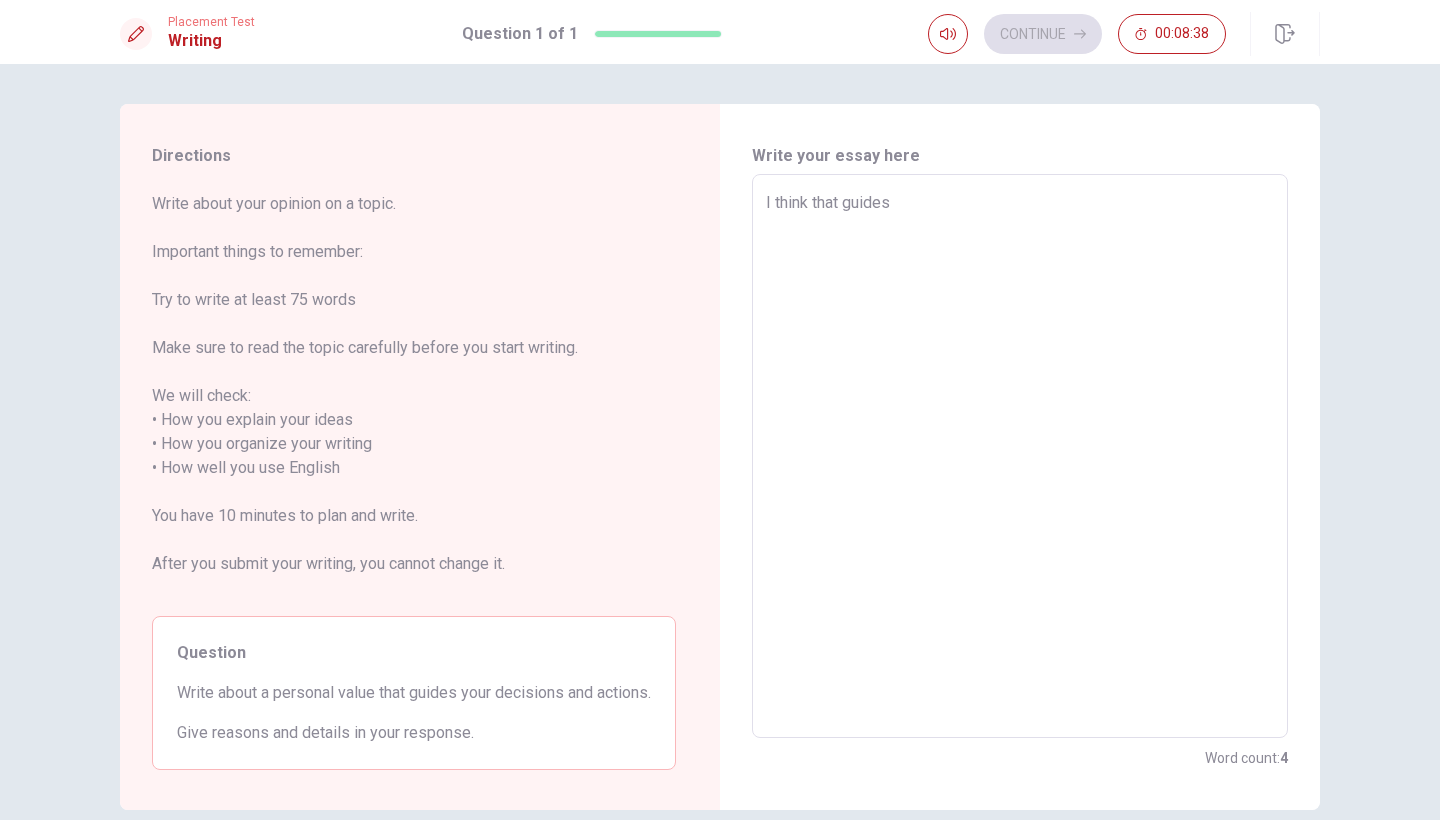 type on "I think that guides" 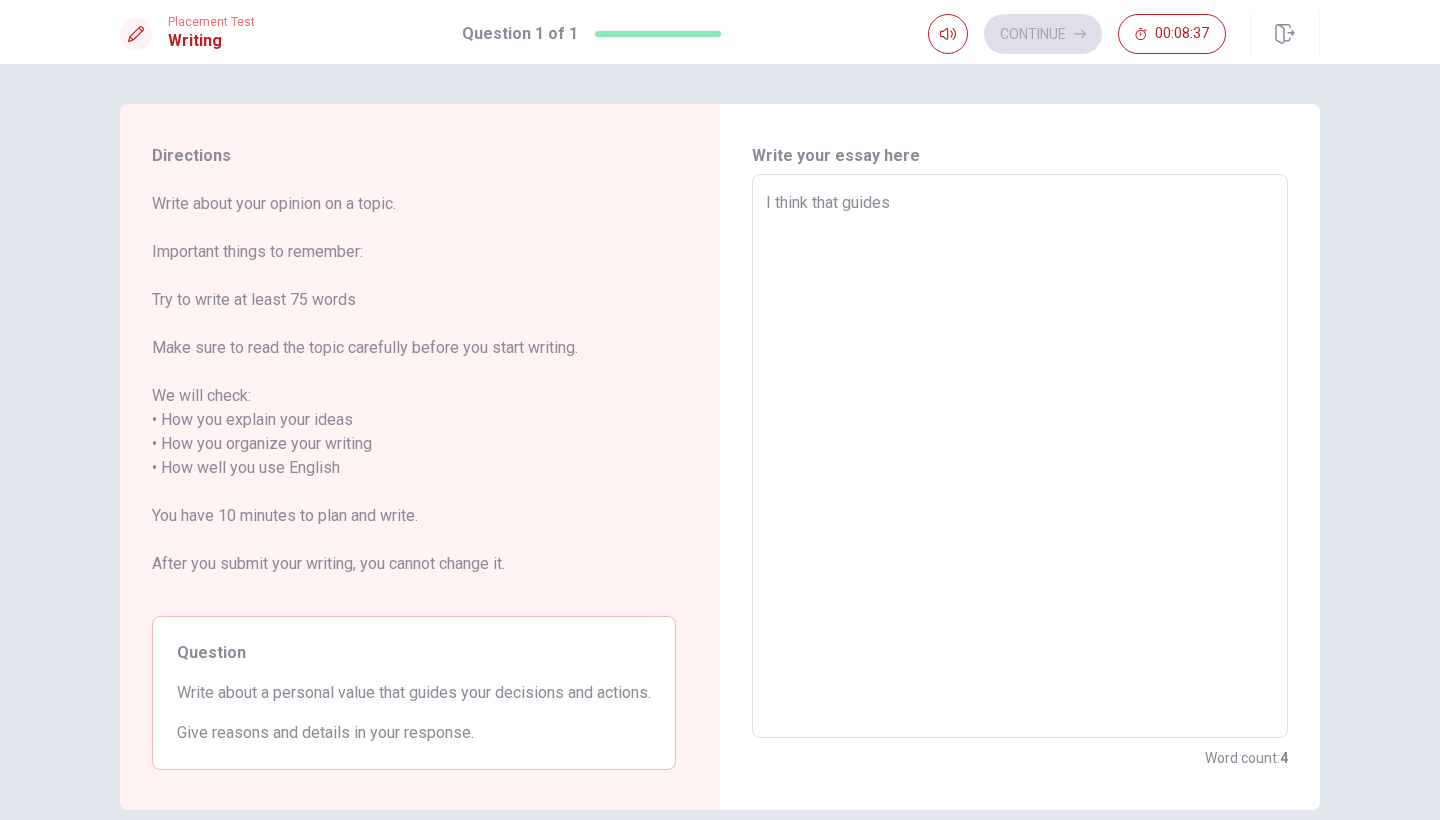 type on "I think that guides m" 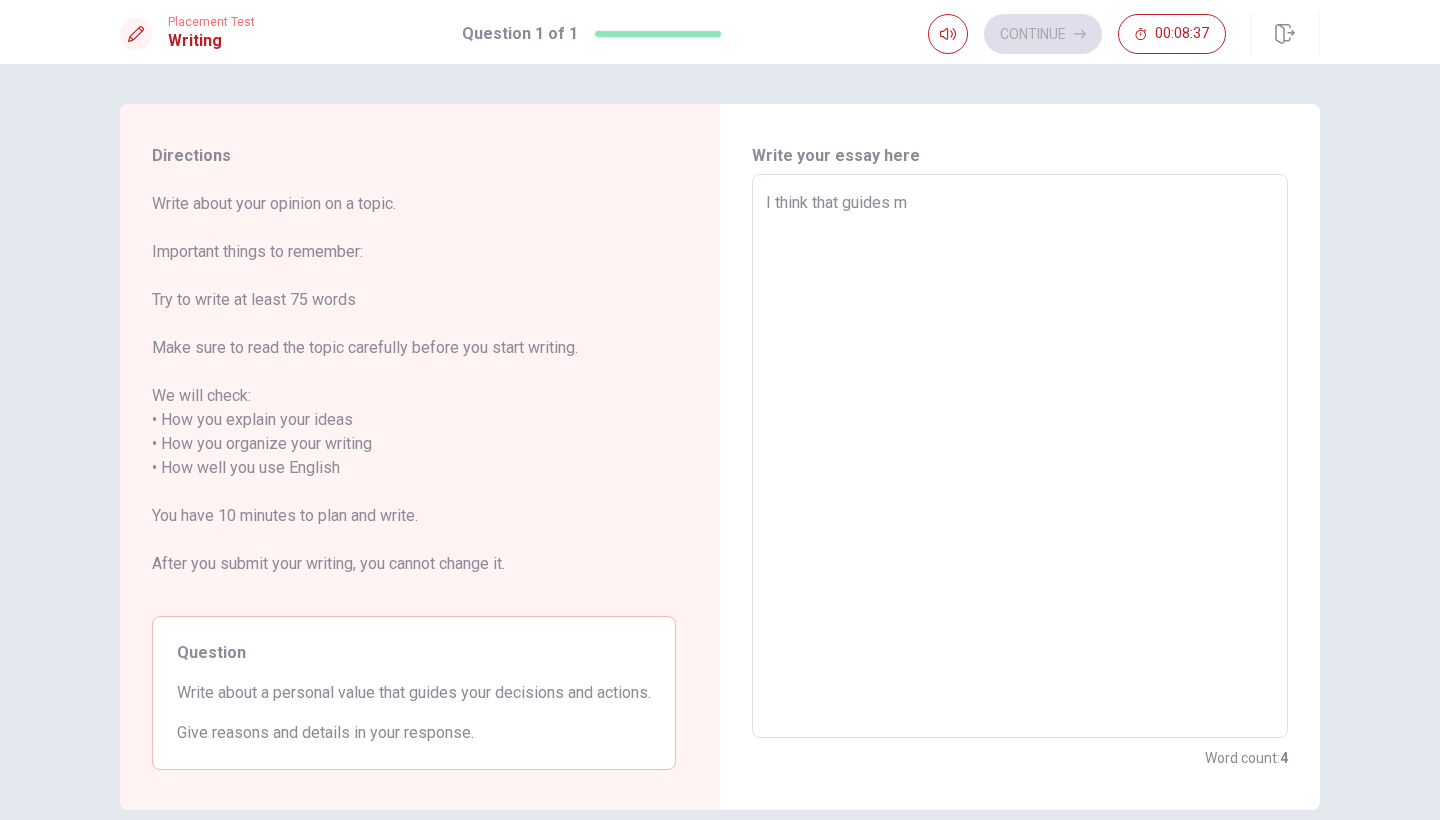 type on "x" 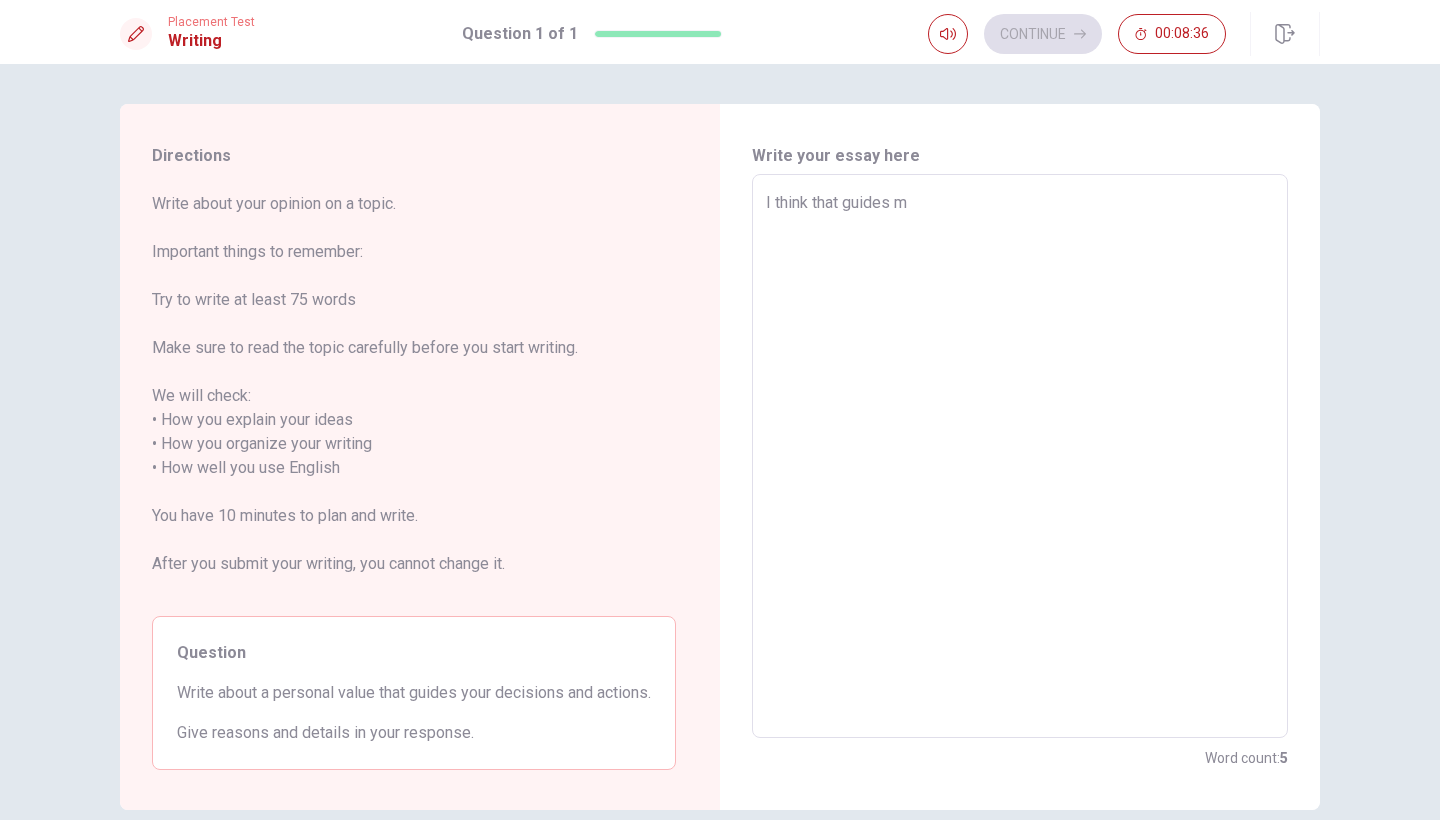 type on "I think that guides my" 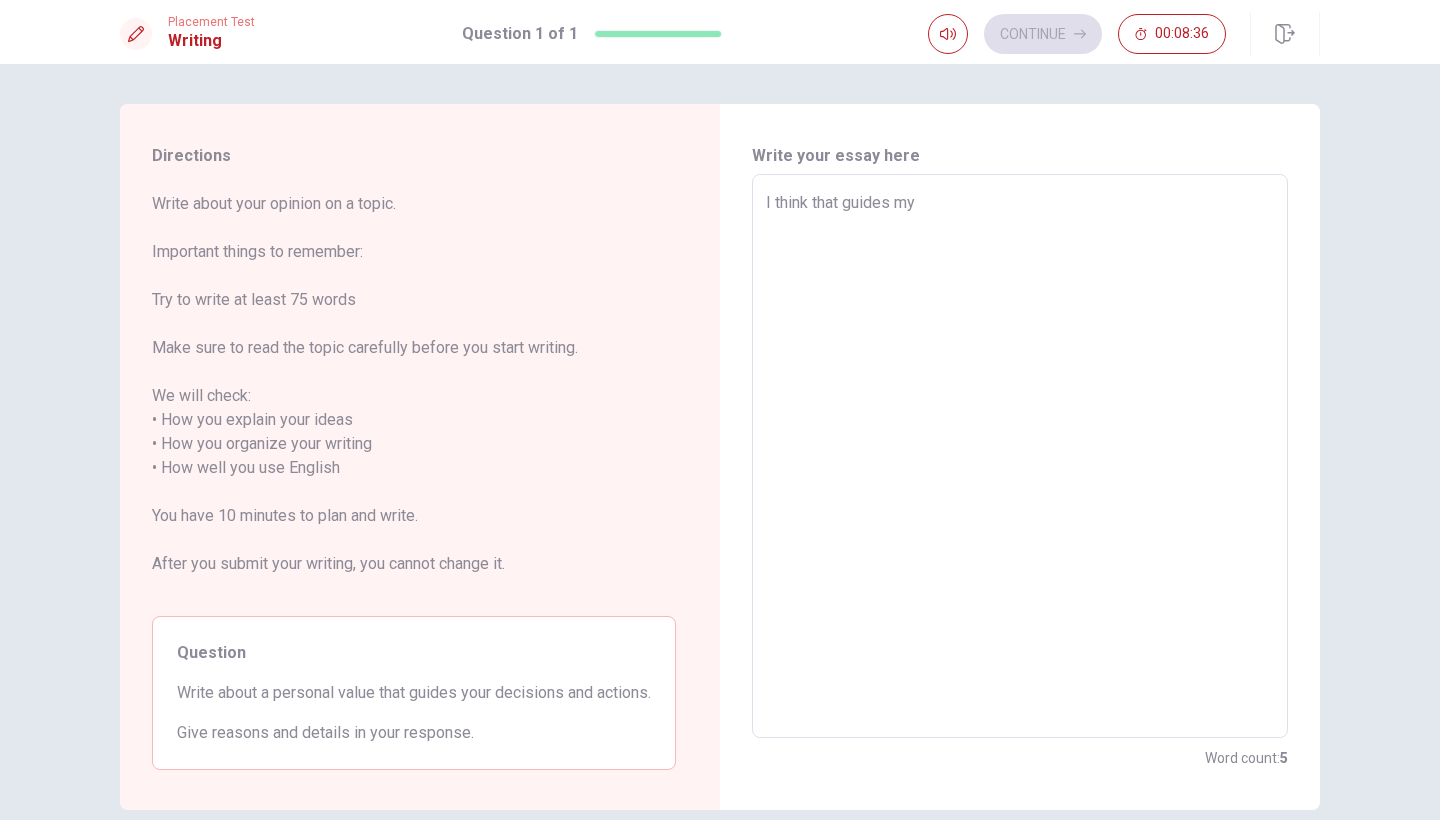 type on "x" 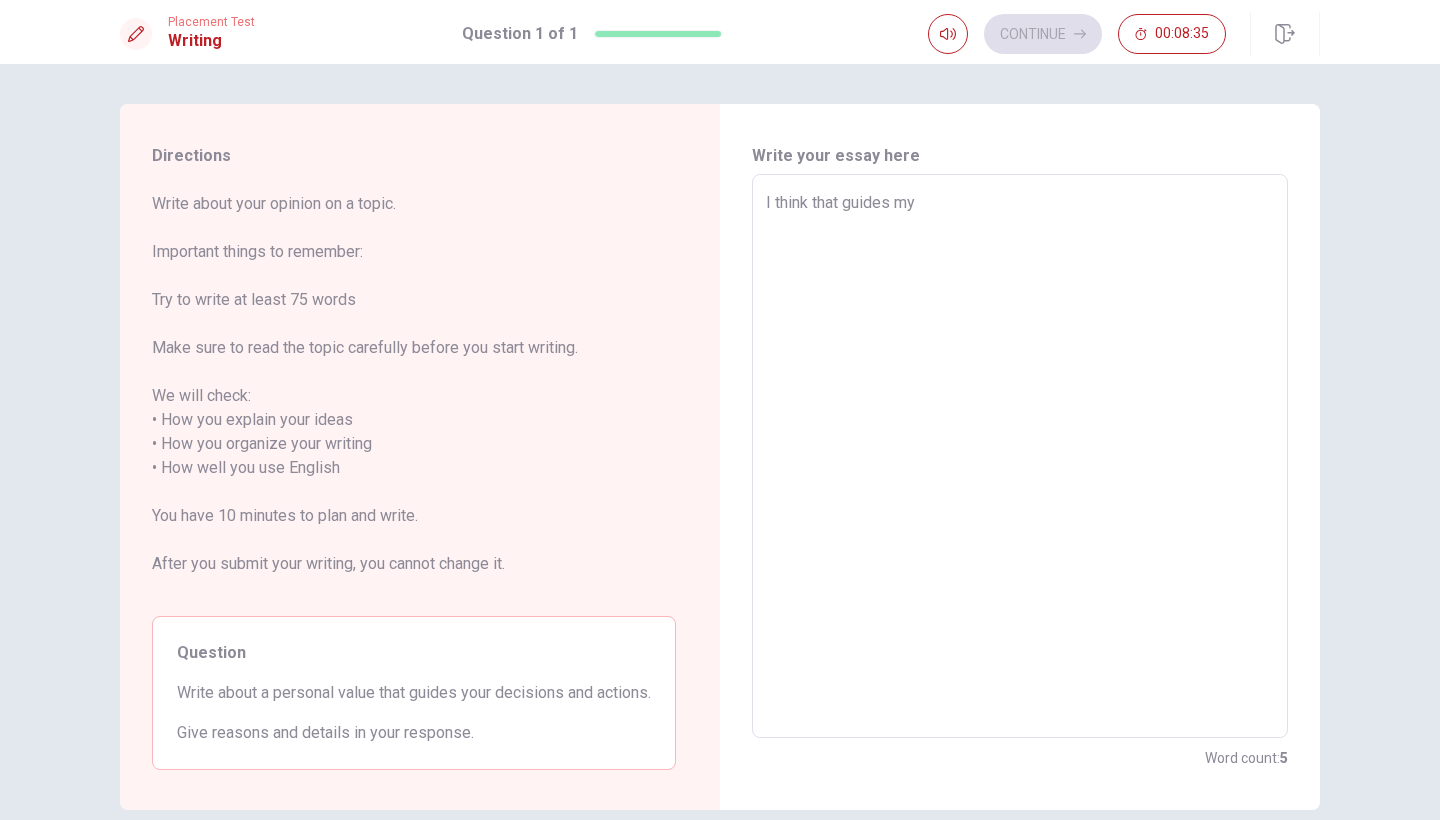 type on "x" 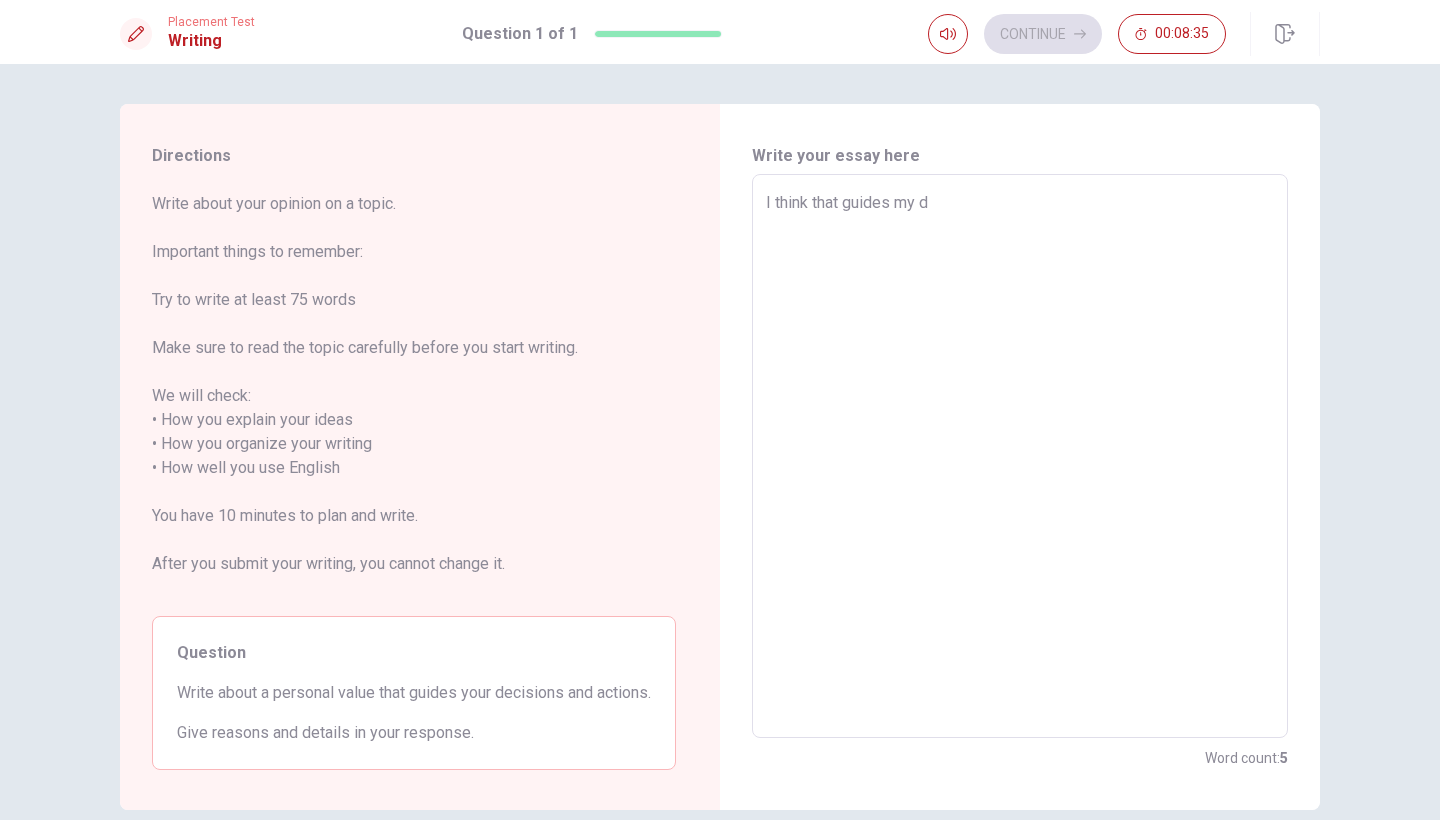type on "x" 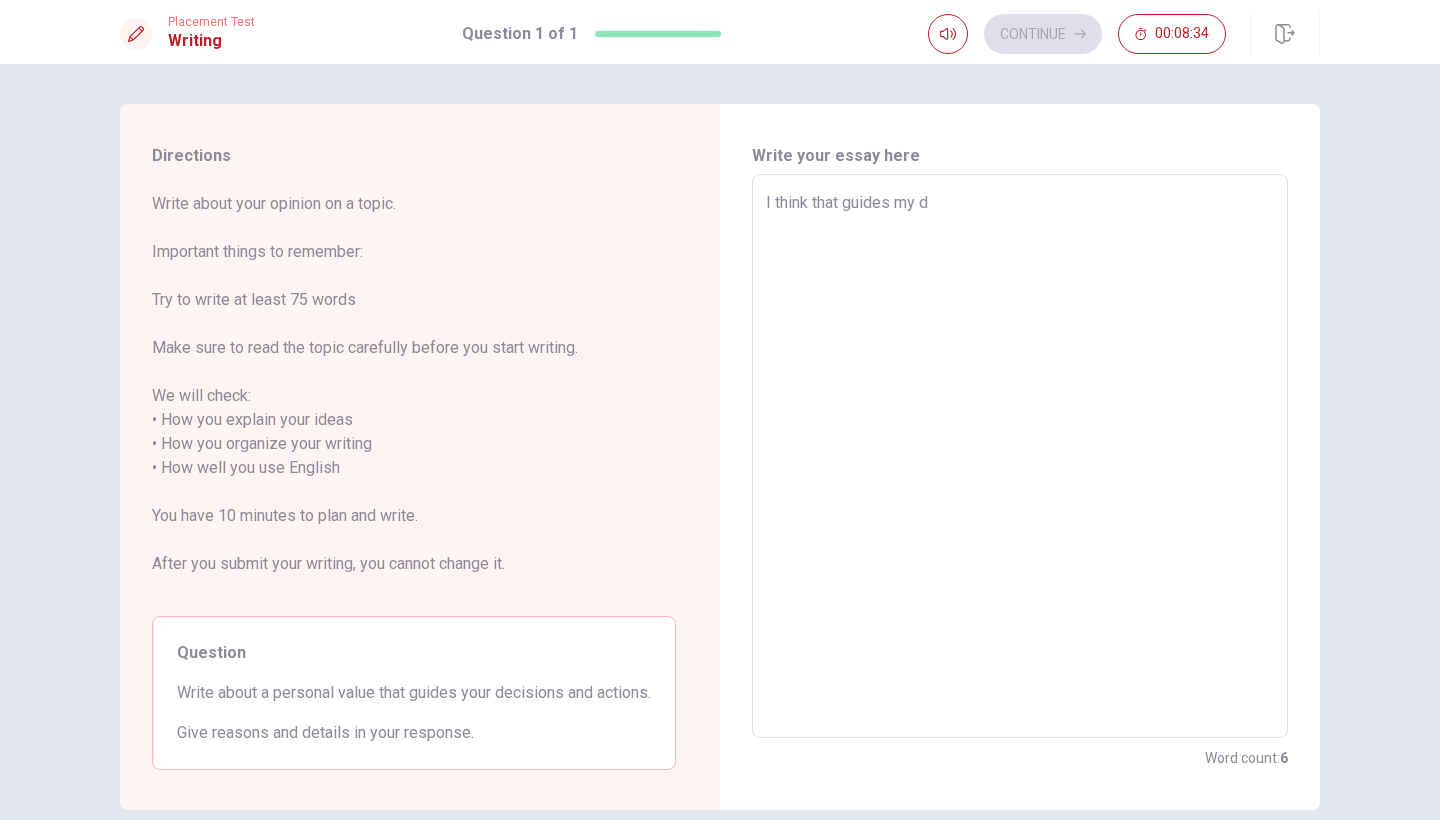 type on "I think that guides my de" 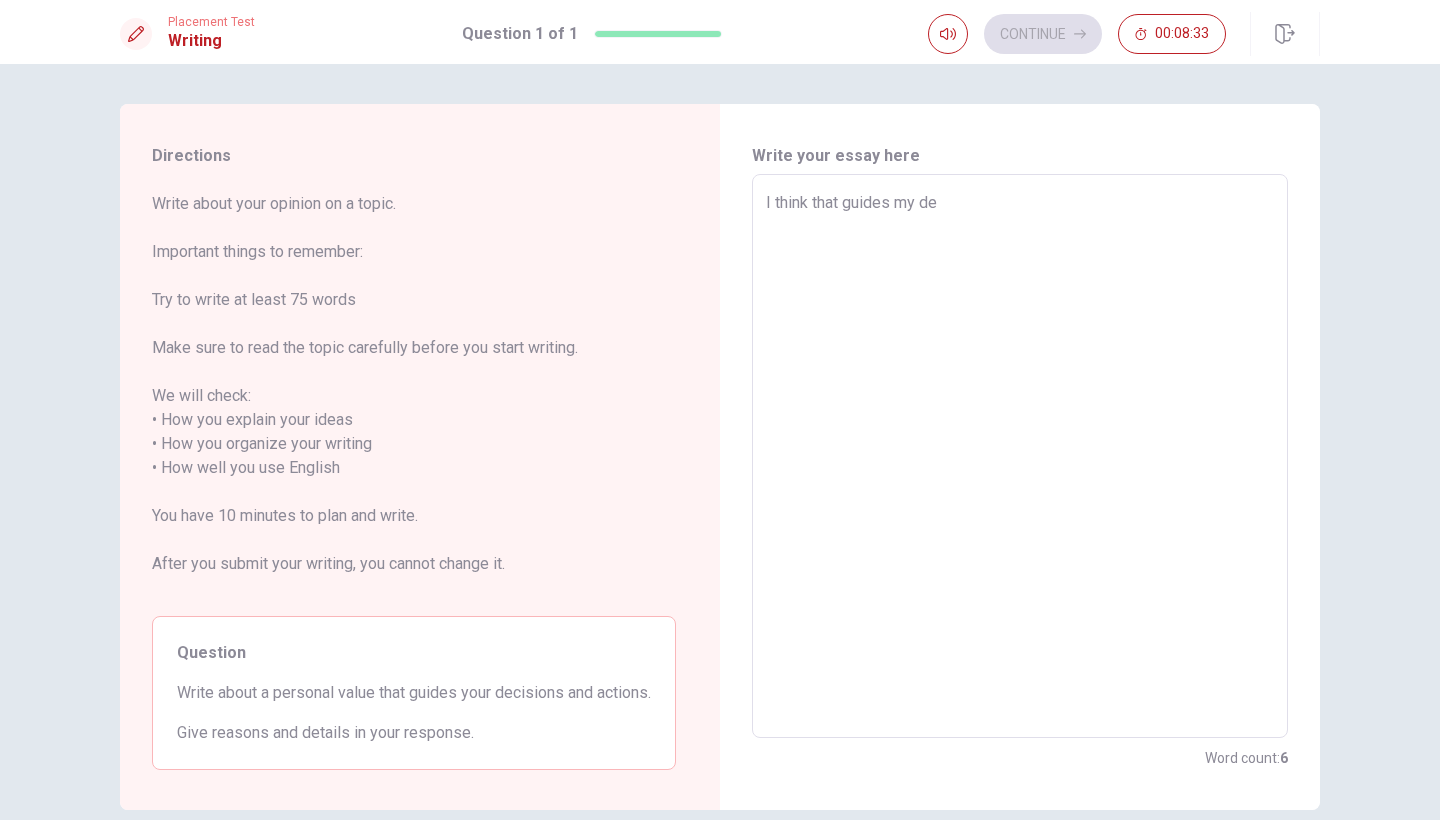 type on "x" 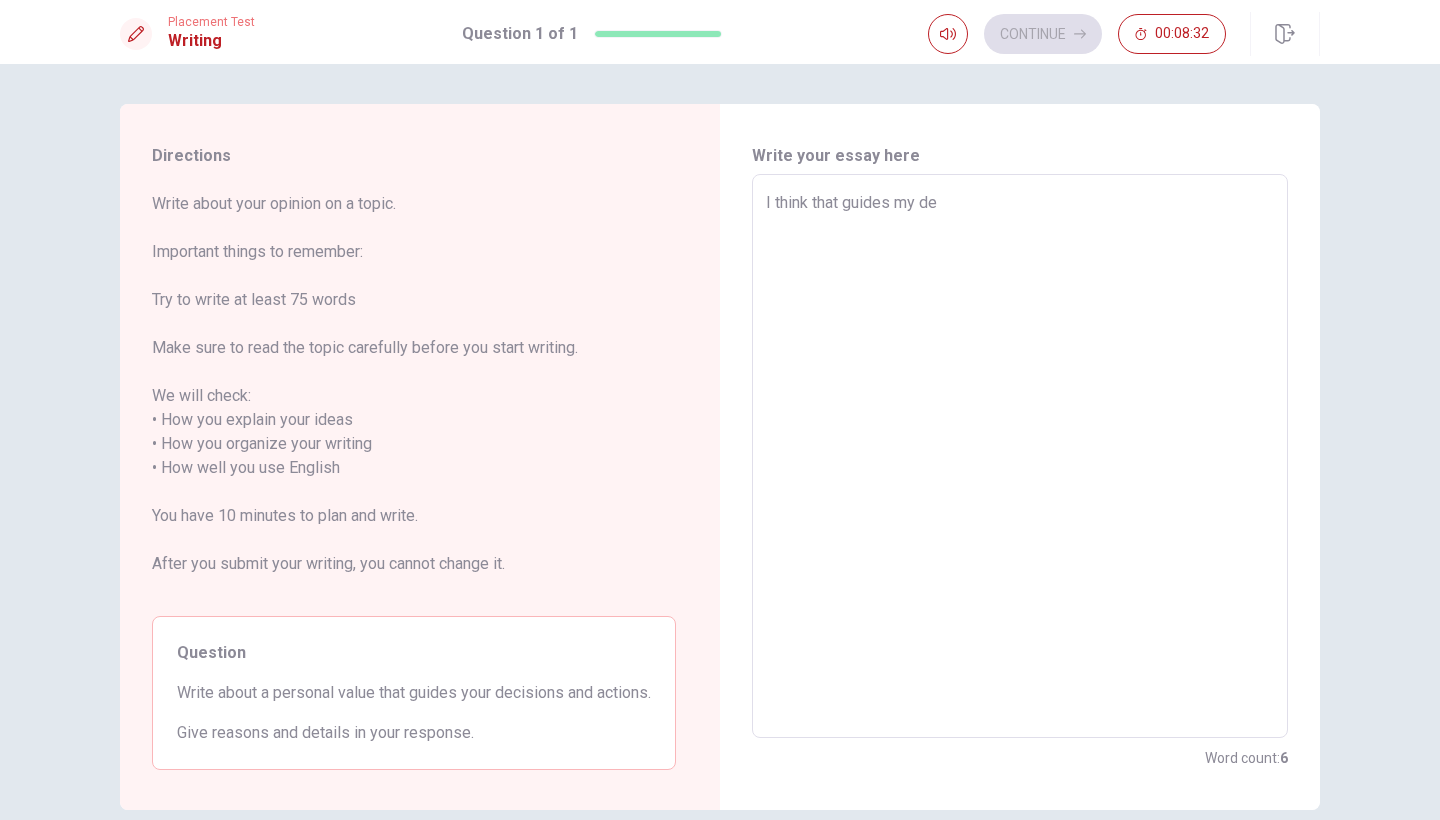 type on "I think that guides my dec" 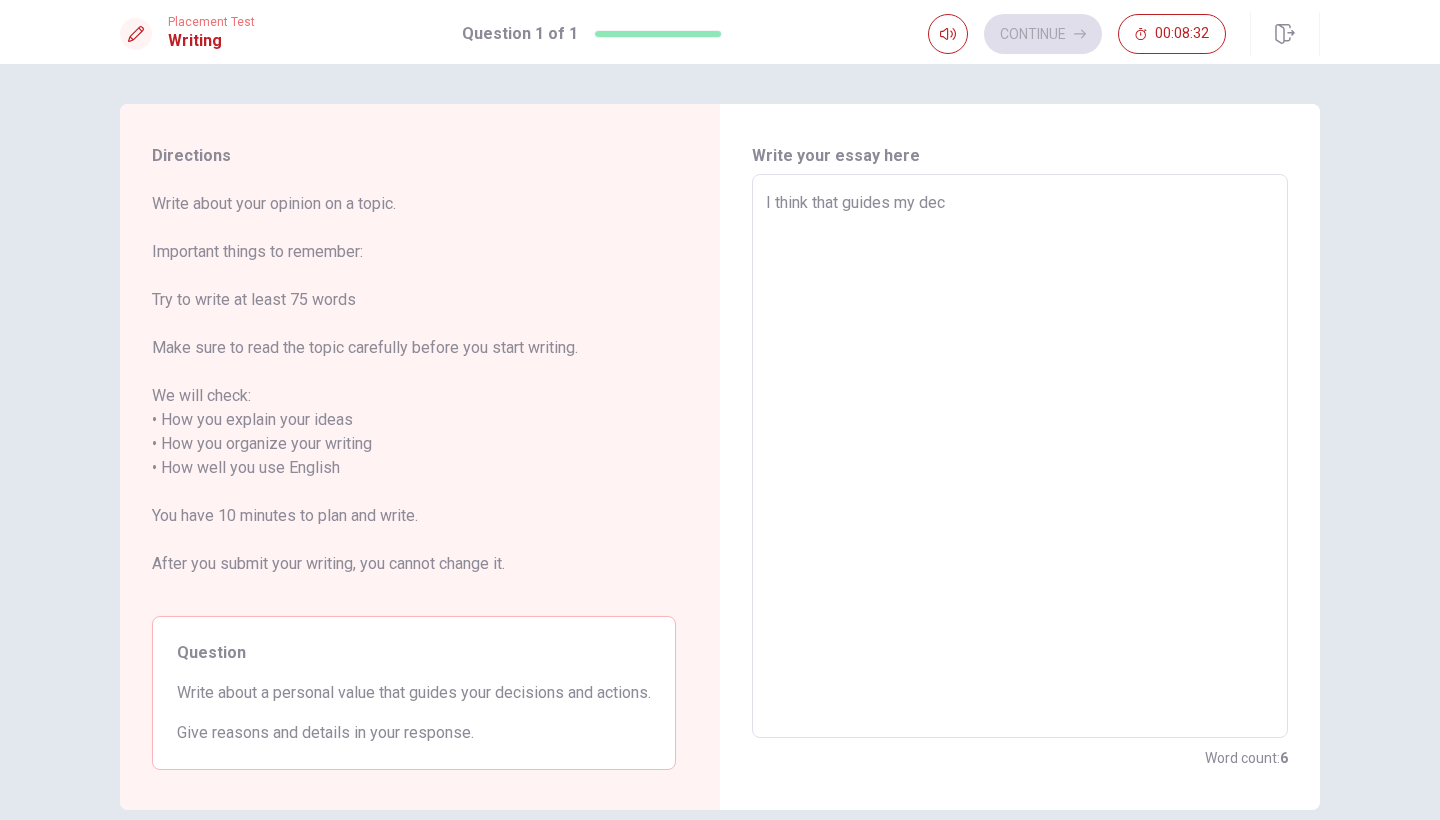type on "x" 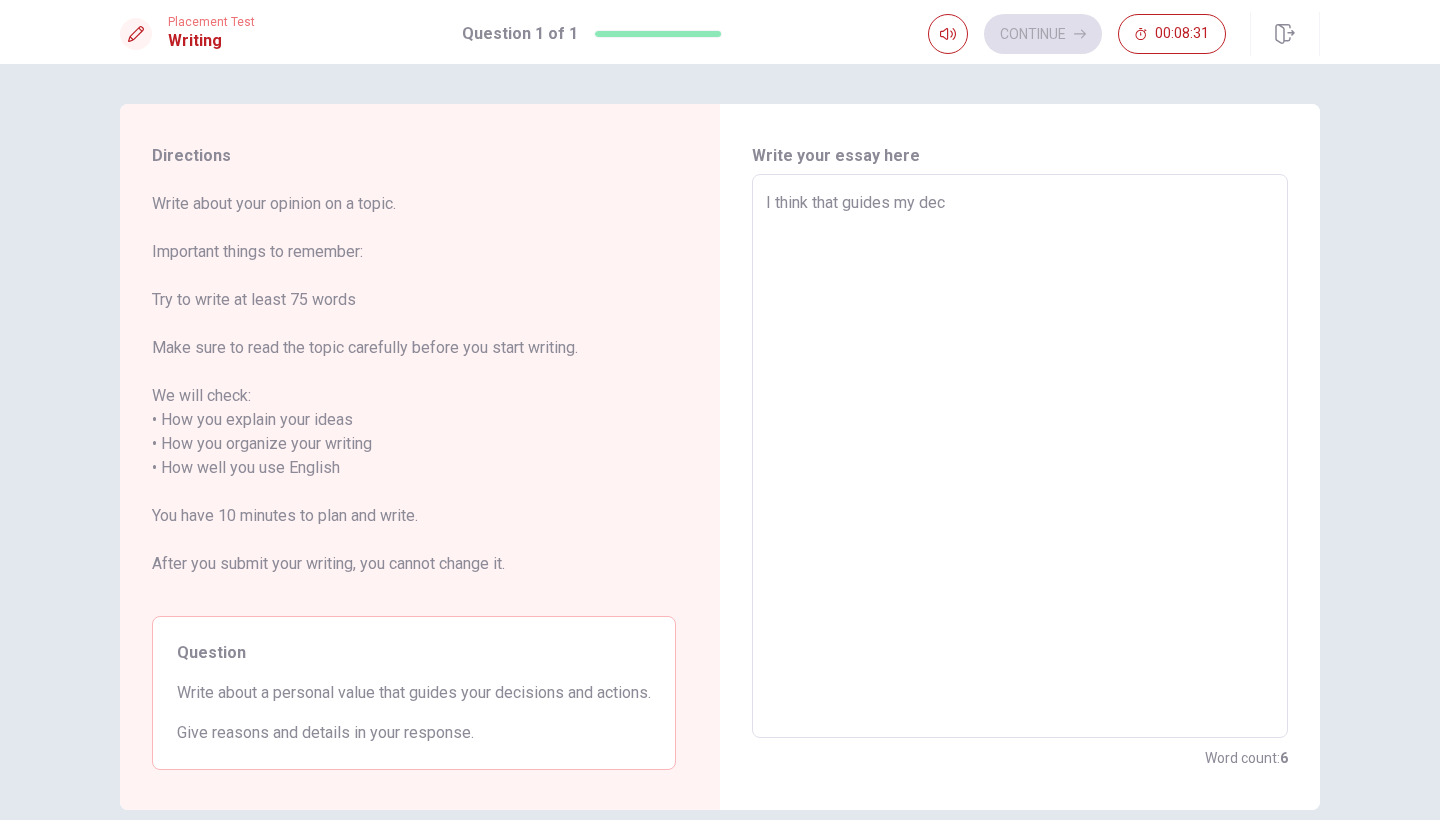 type on "I think that guides my deci" 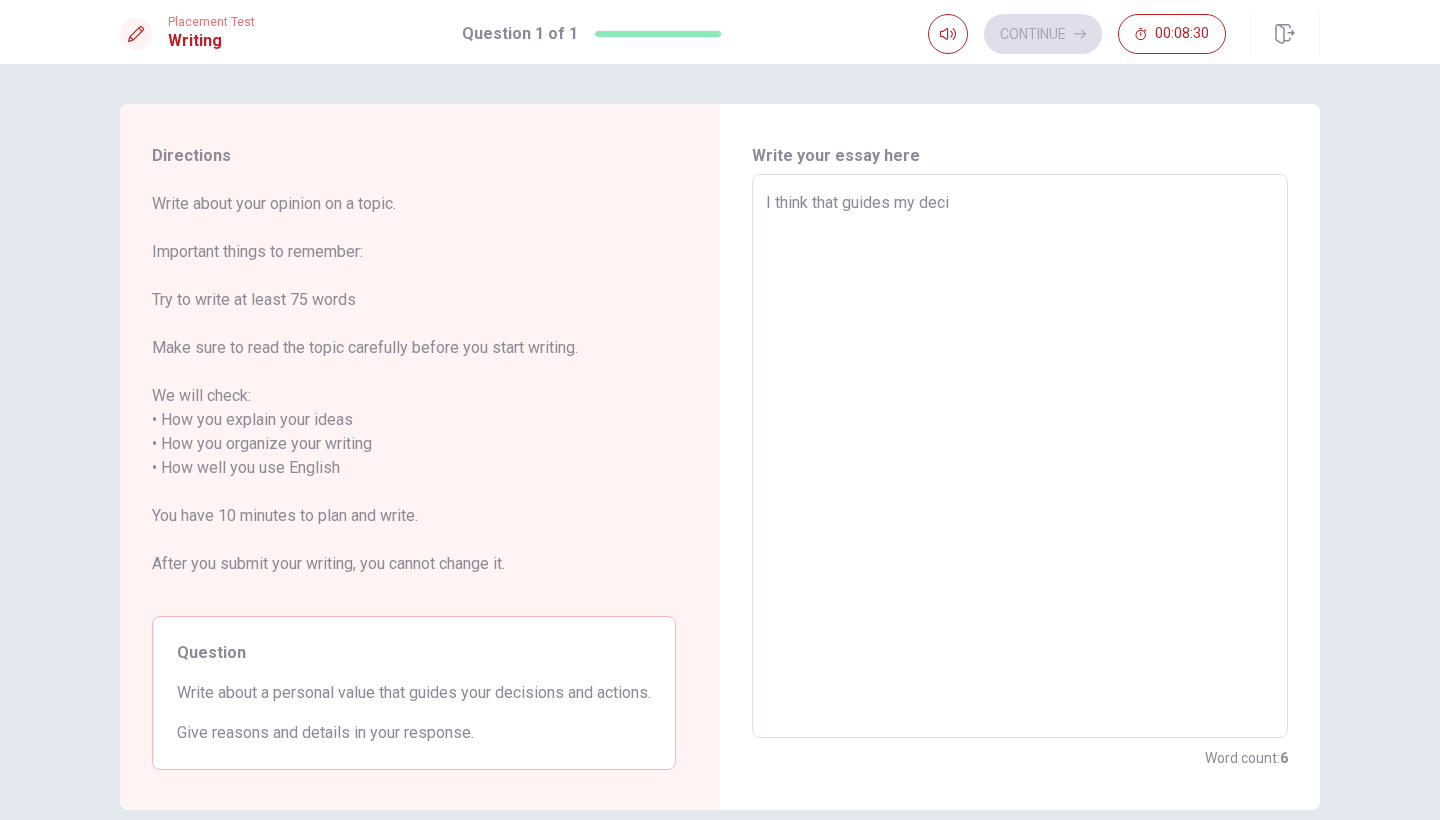 type on "x" 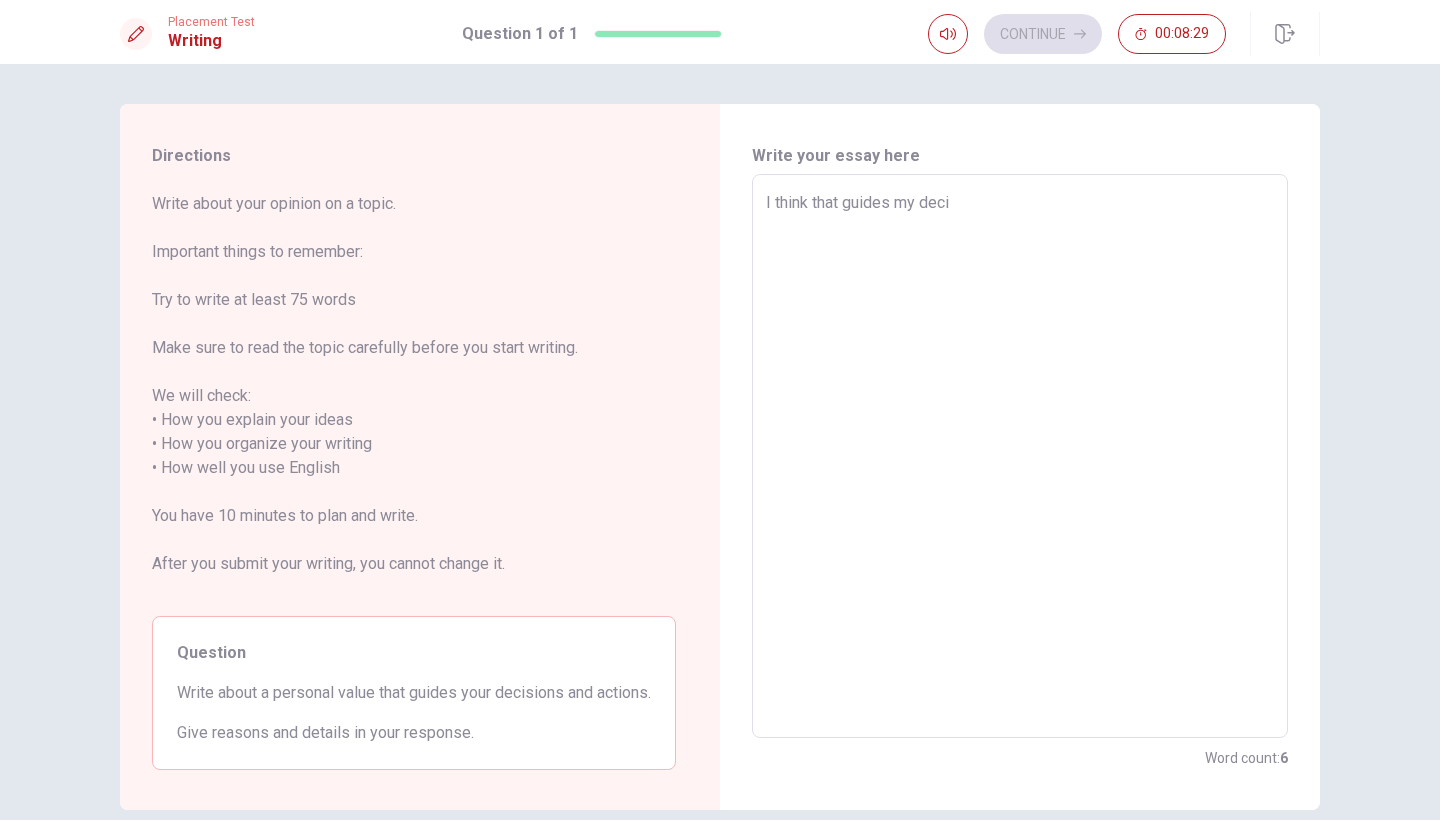 type on "I think that guides my decis" 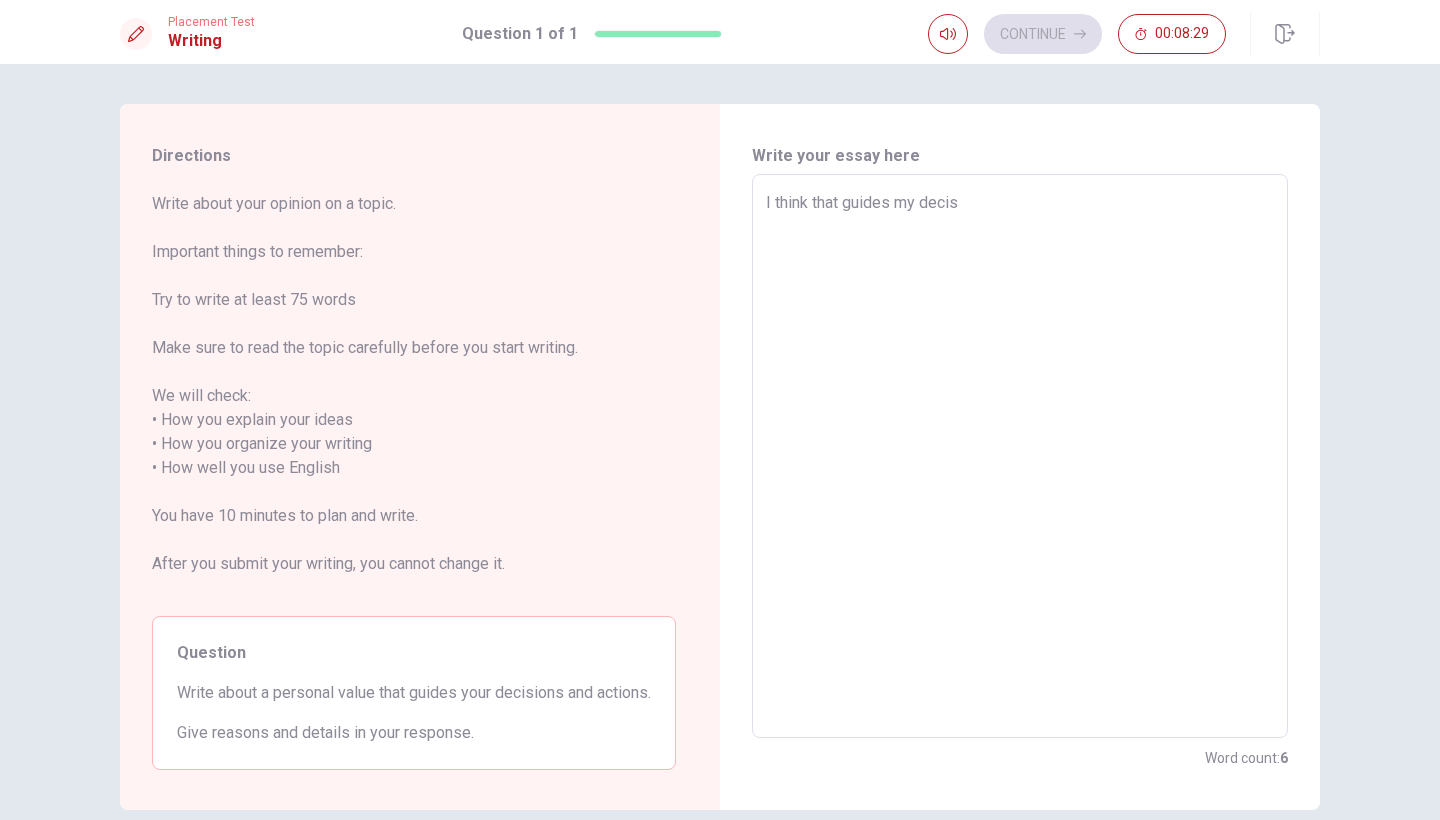 type on "x" 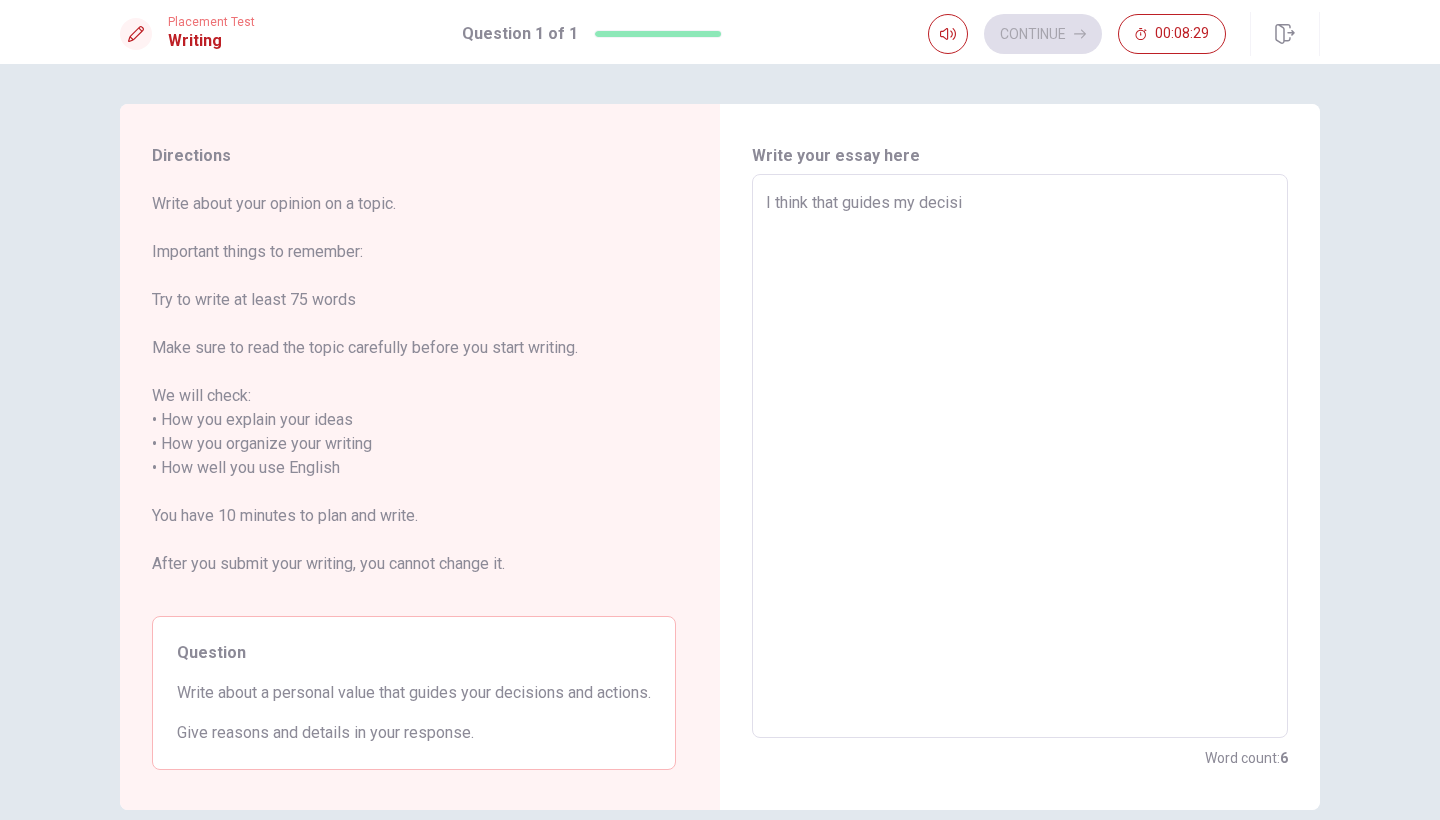 type on "x" 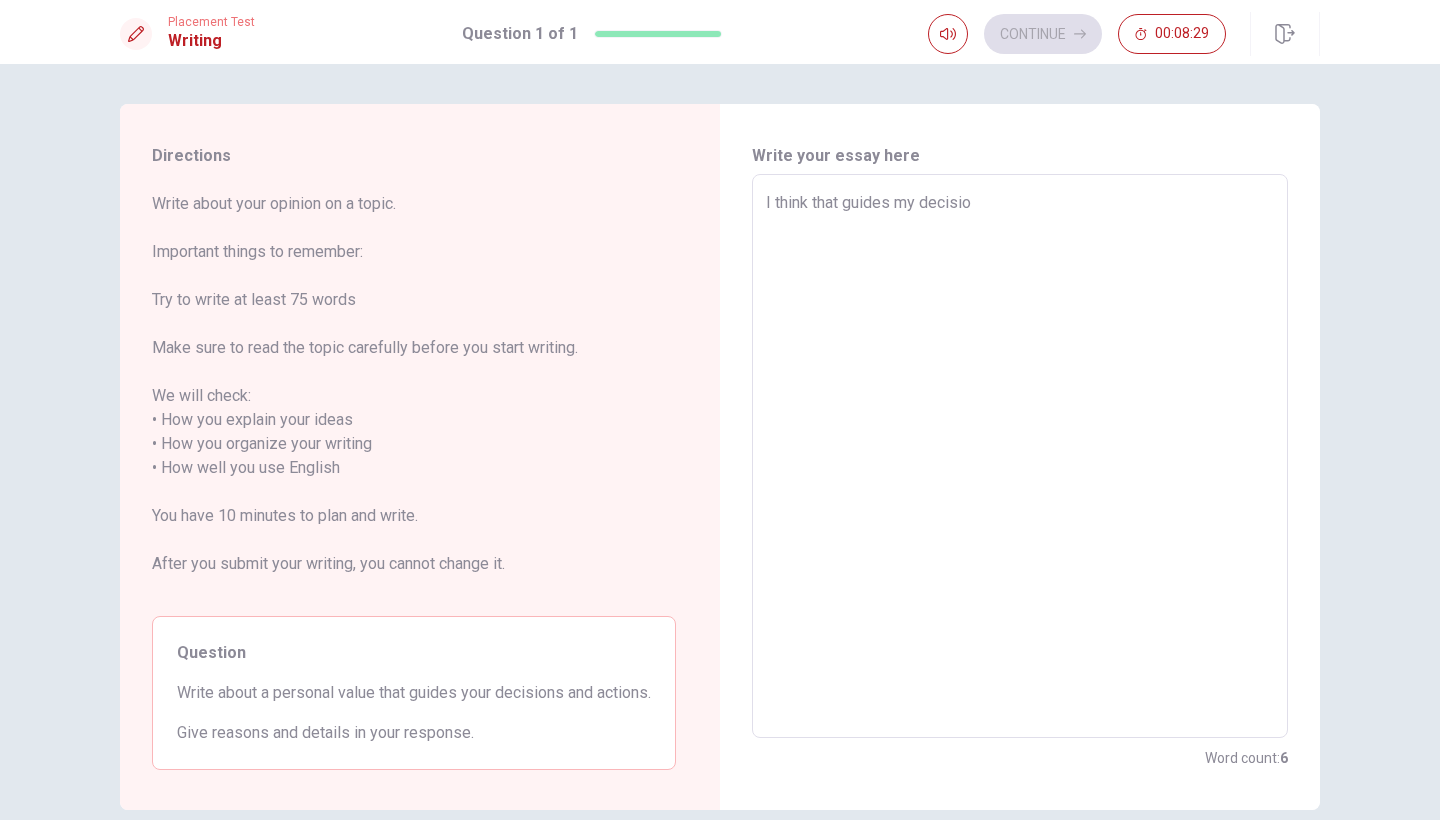 type on "x" 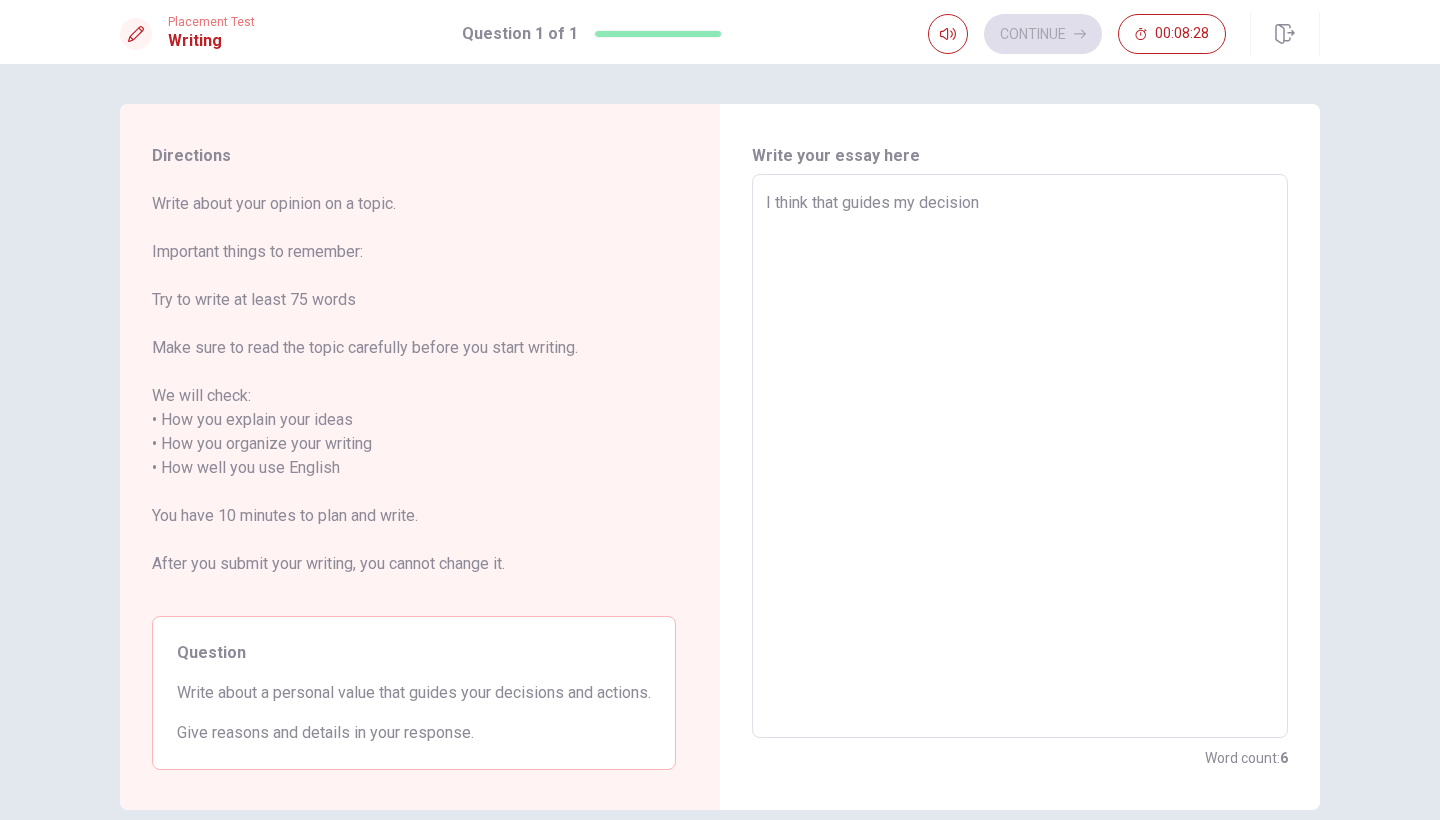 type on "x" 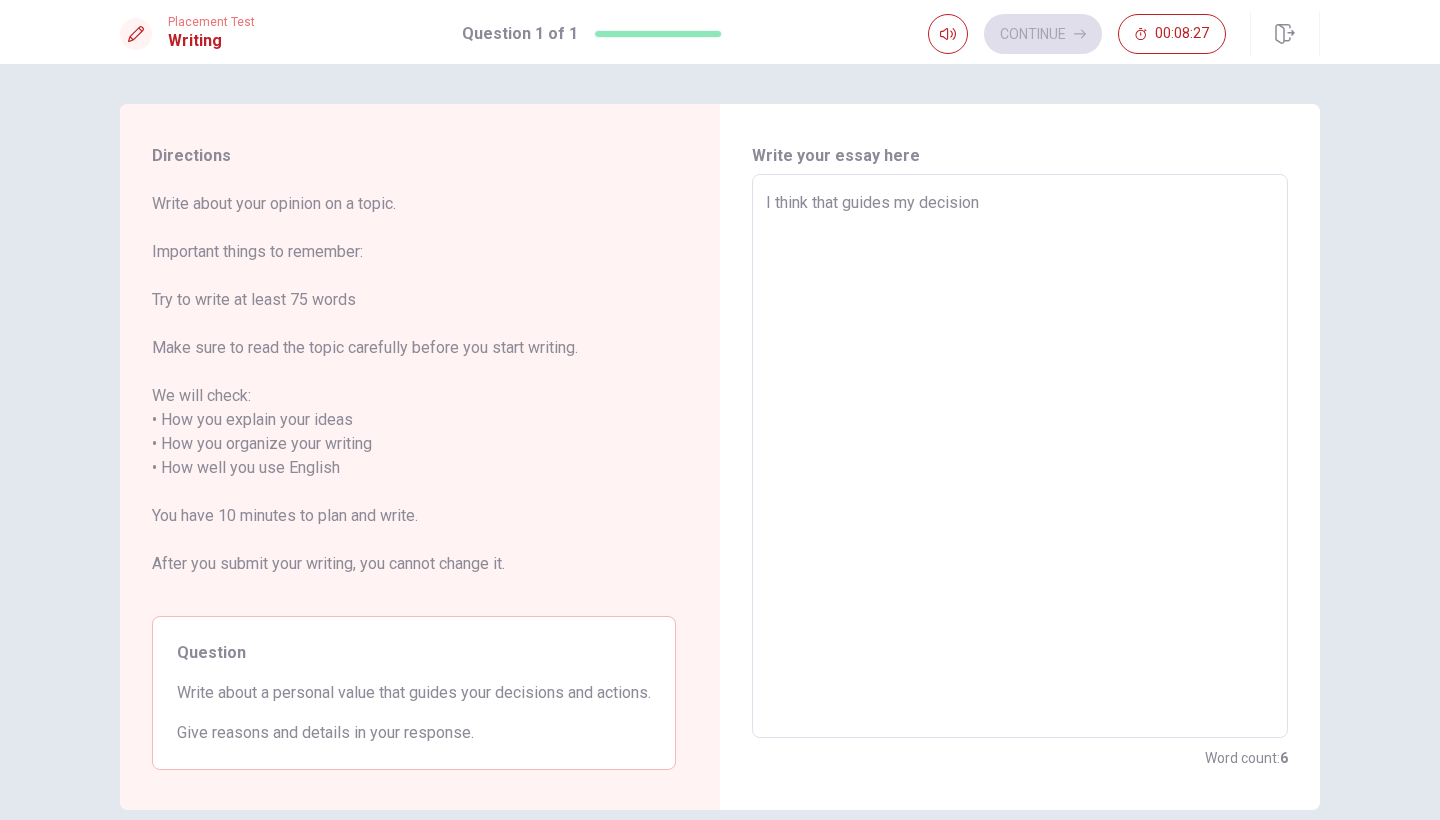 type on "I think that guides my decision" 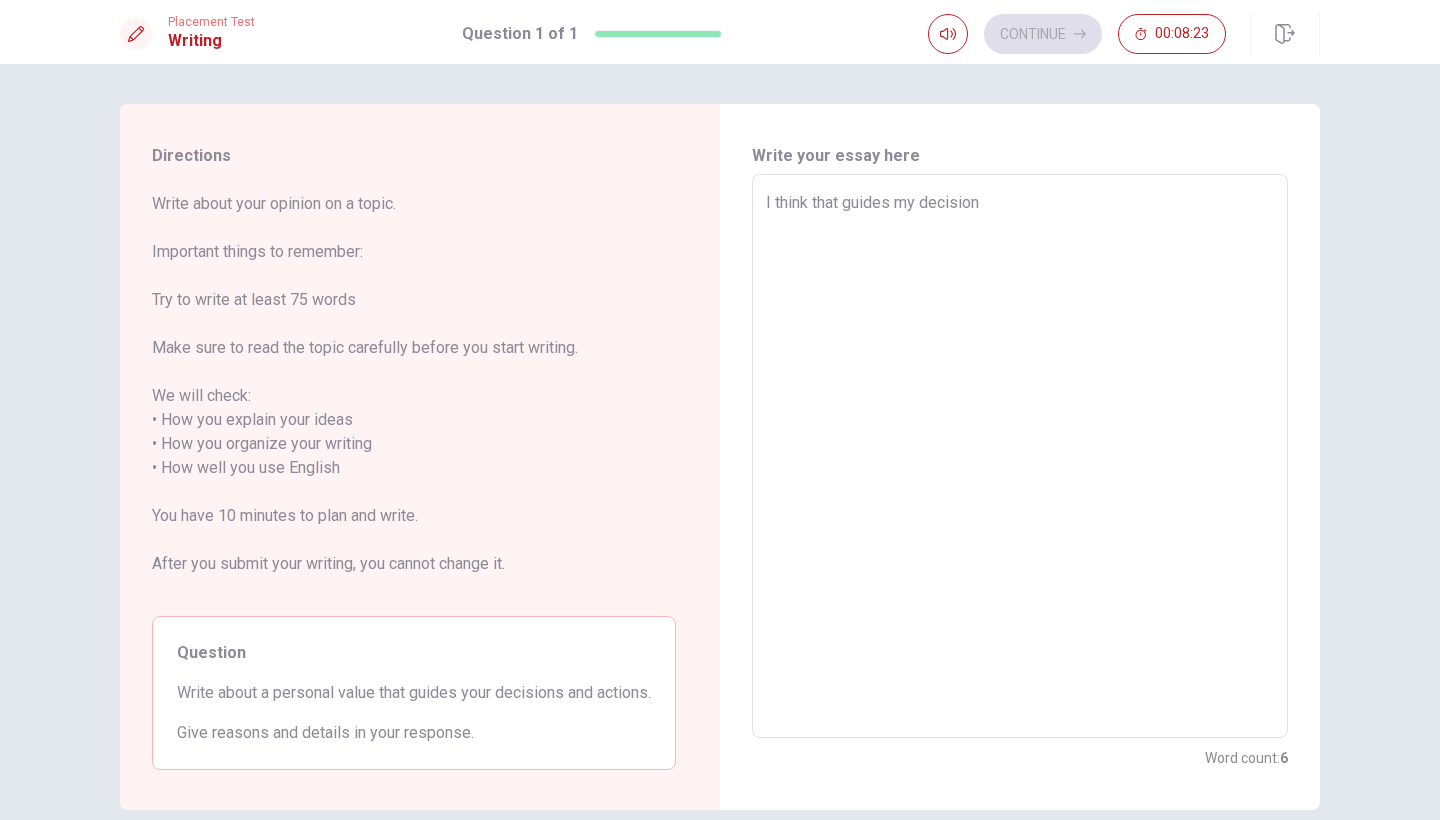 type on "x" 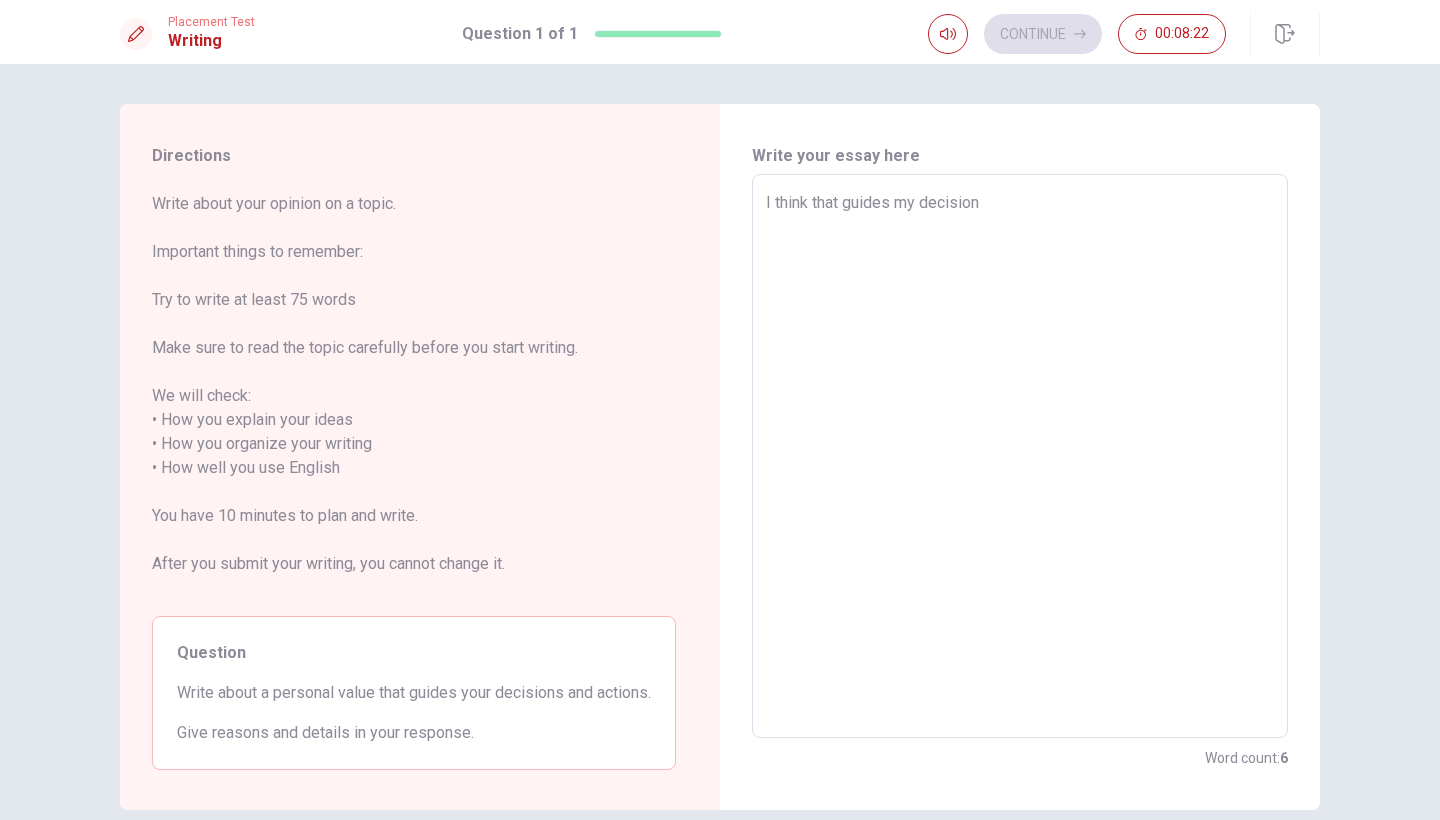 type on "I think that guides my decision i" 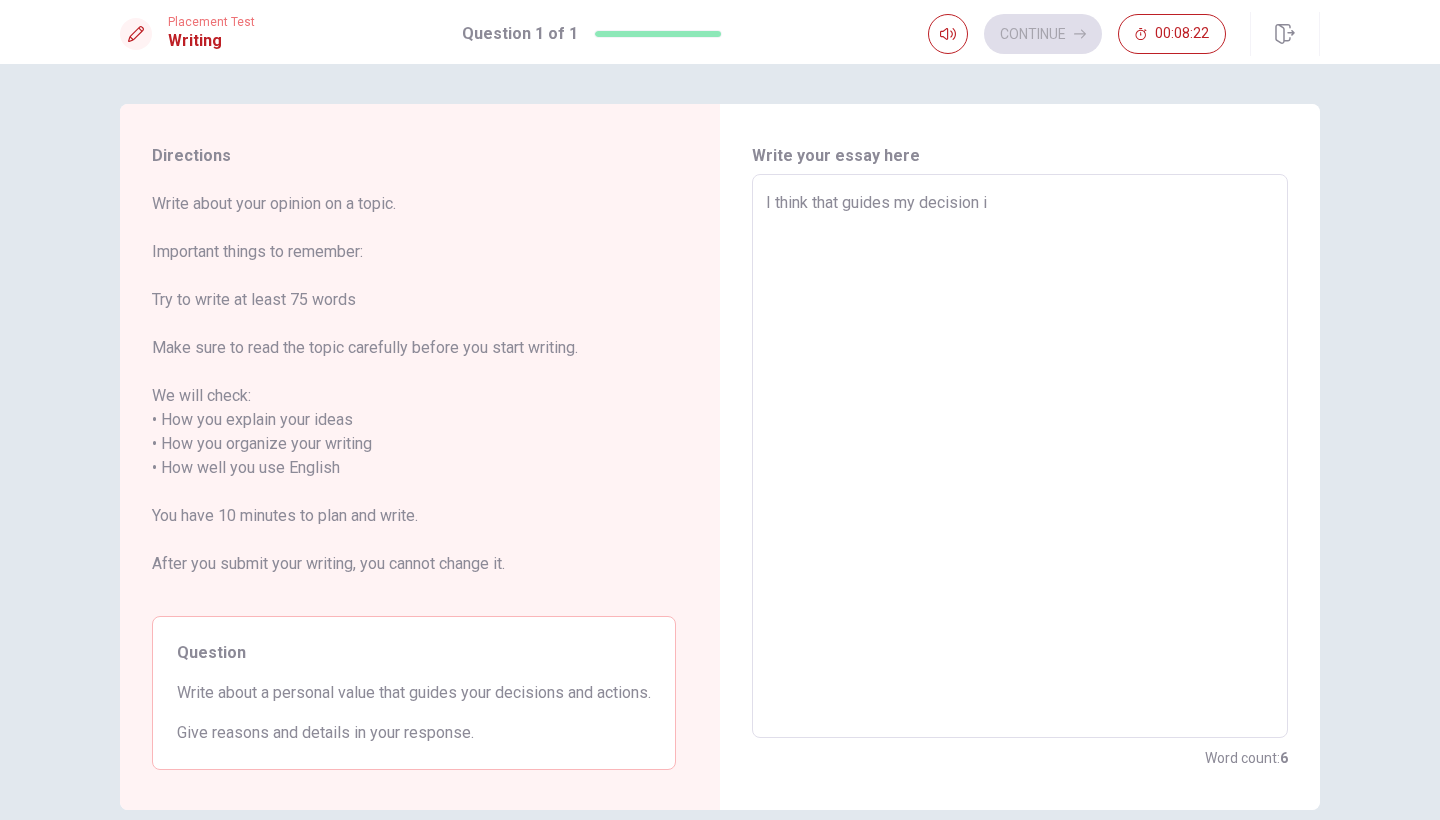 type on "x" 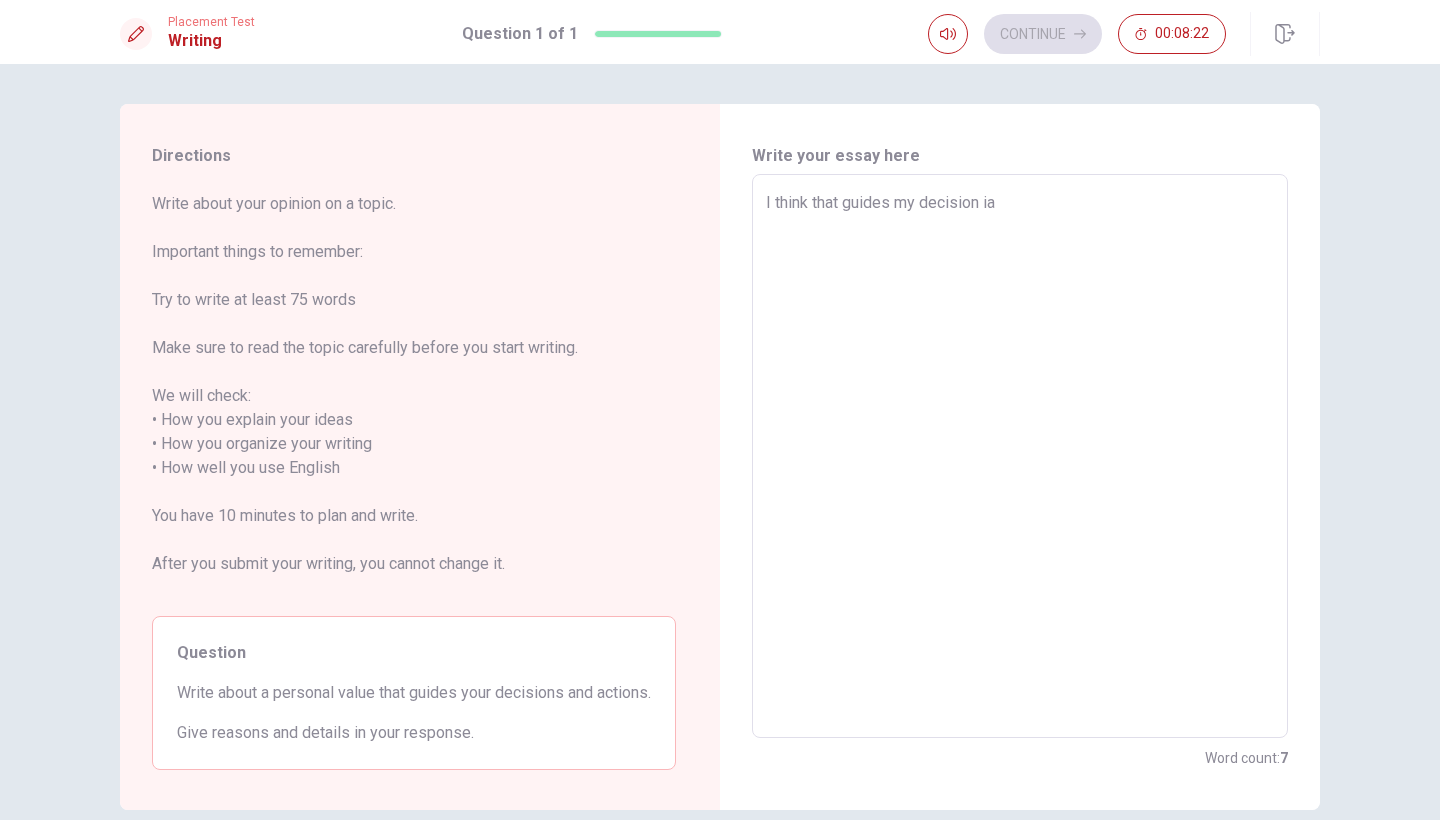type on "x" 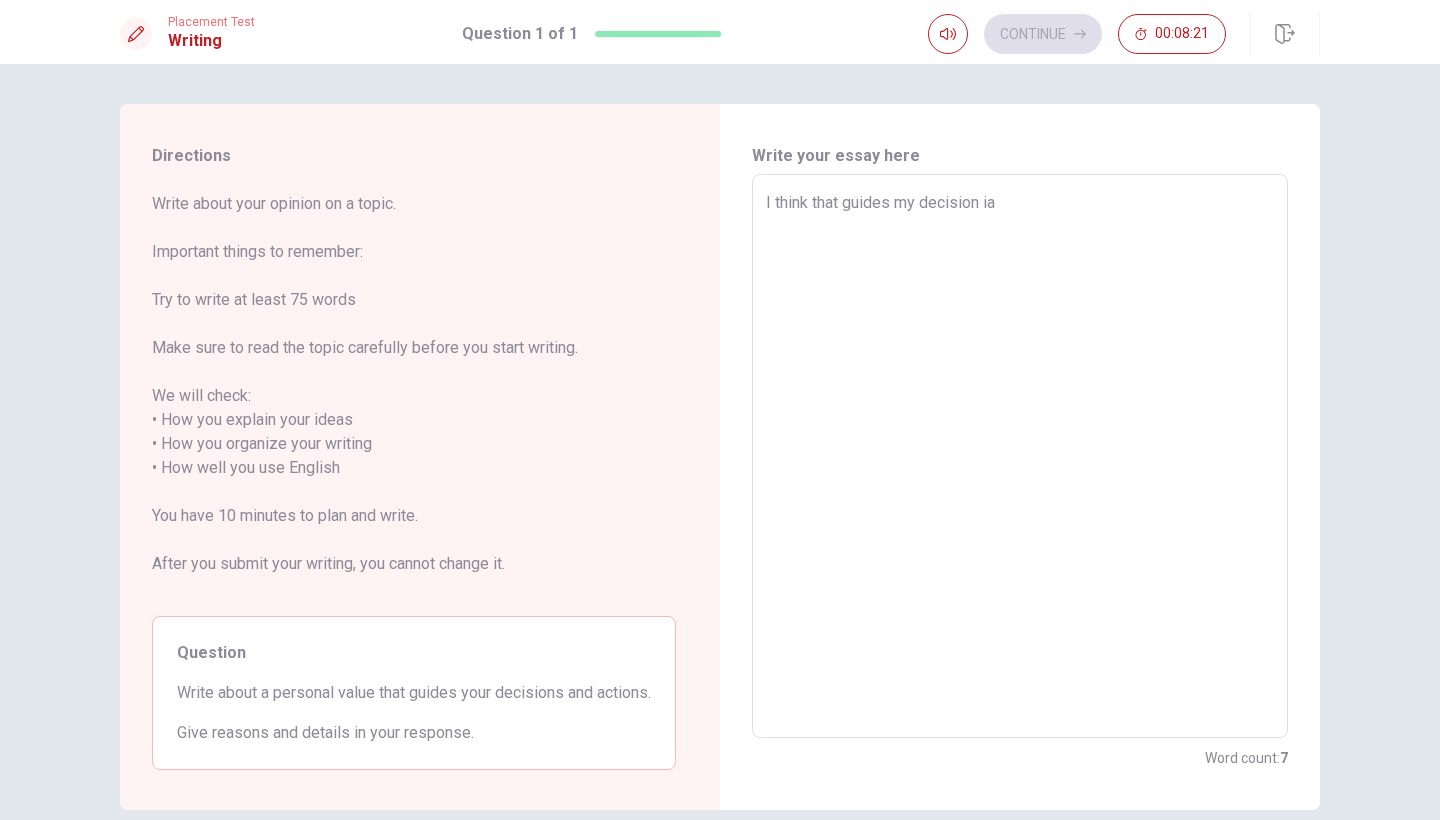 type on "I think that guides my decision ia" 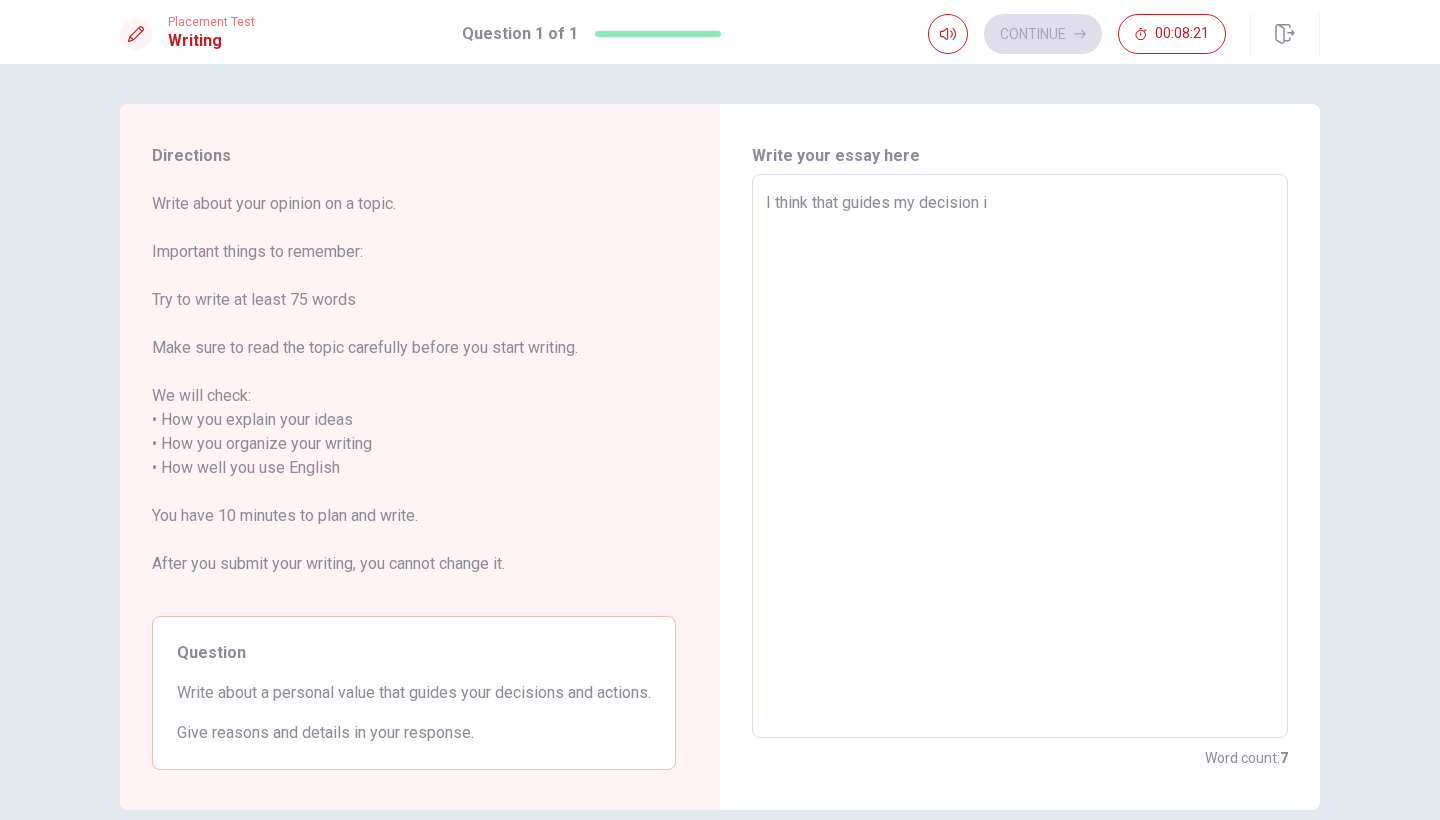 type on "x" 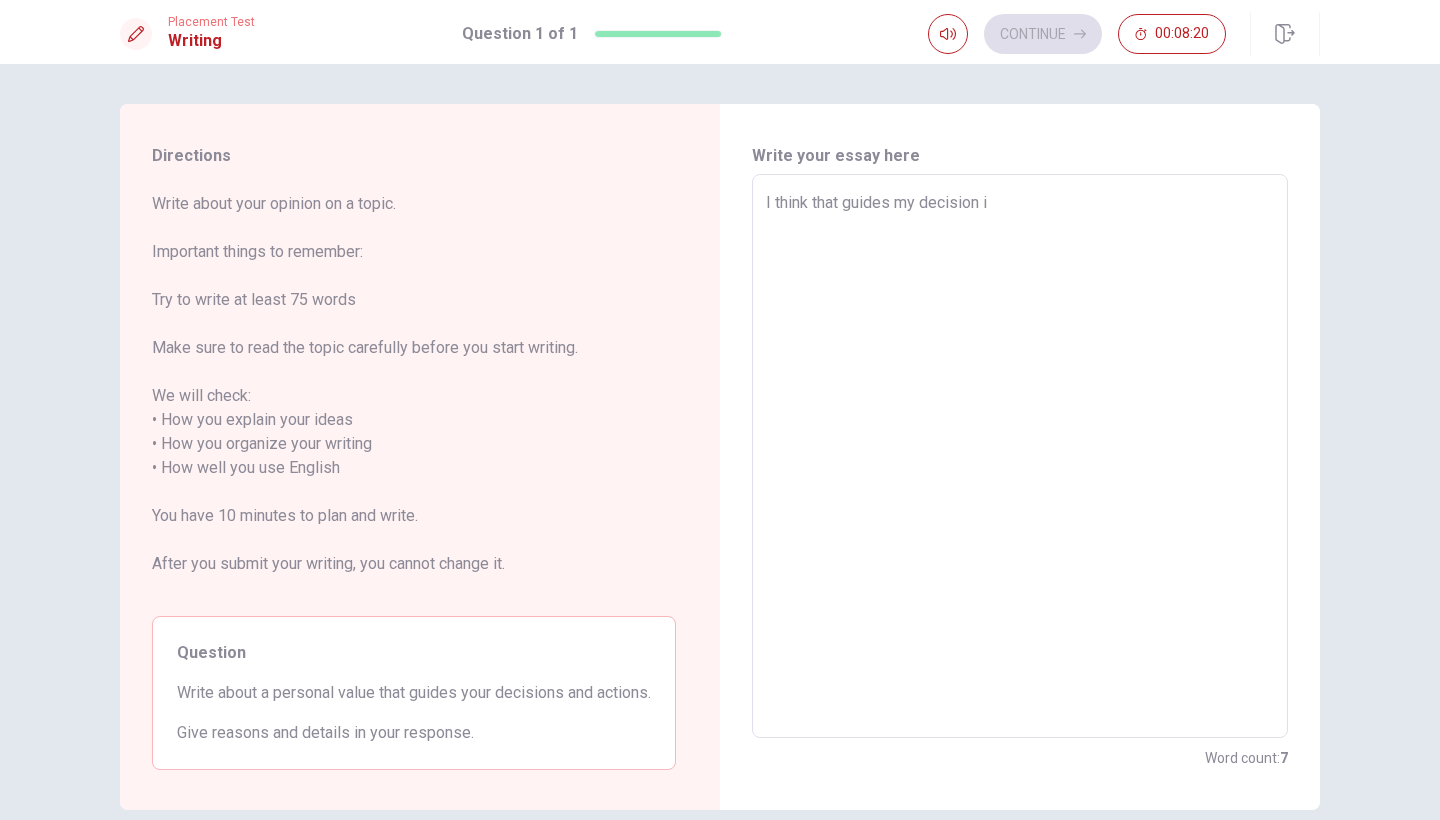 type on "I think that guides my decision is" 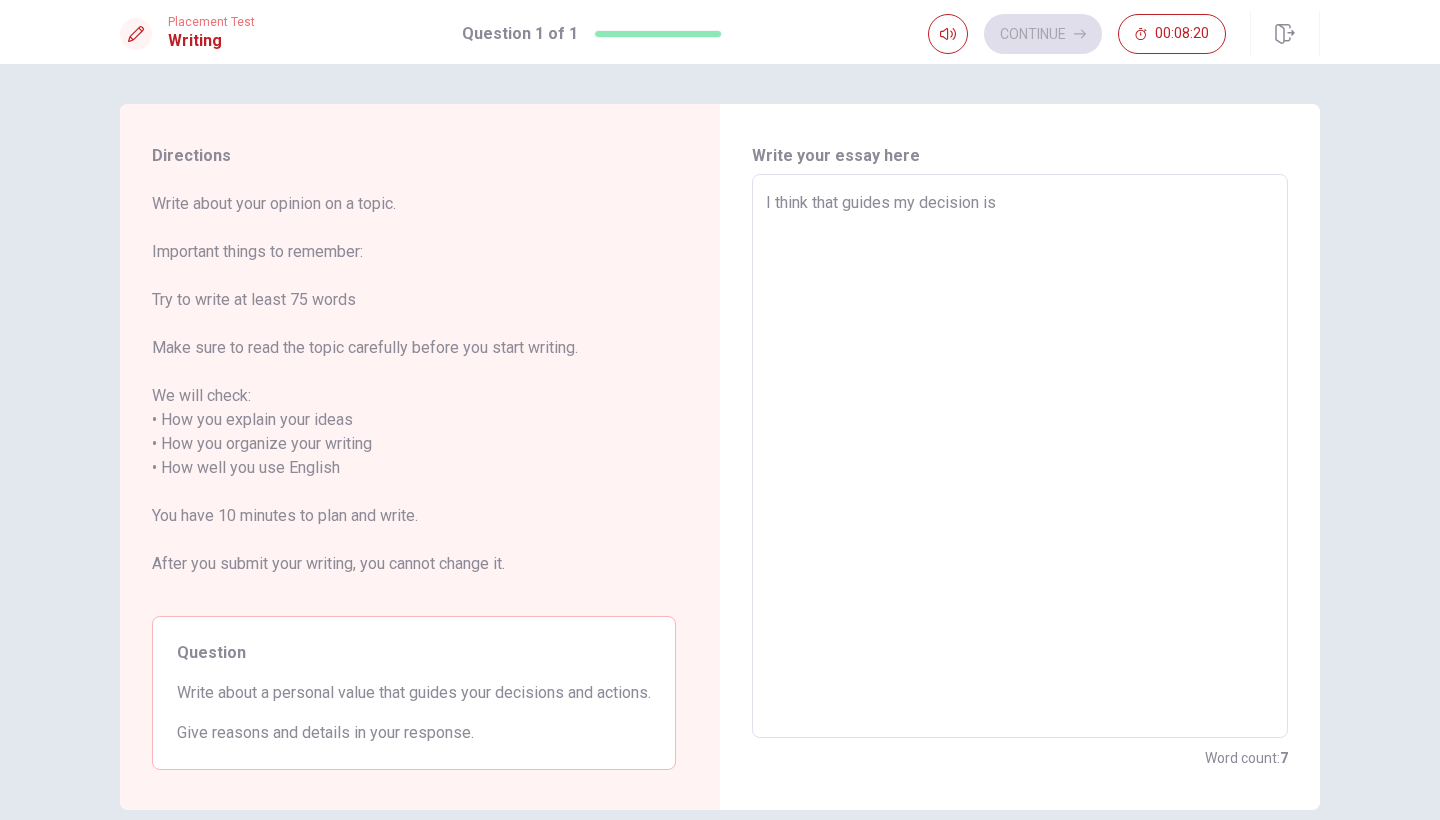 type on "x" 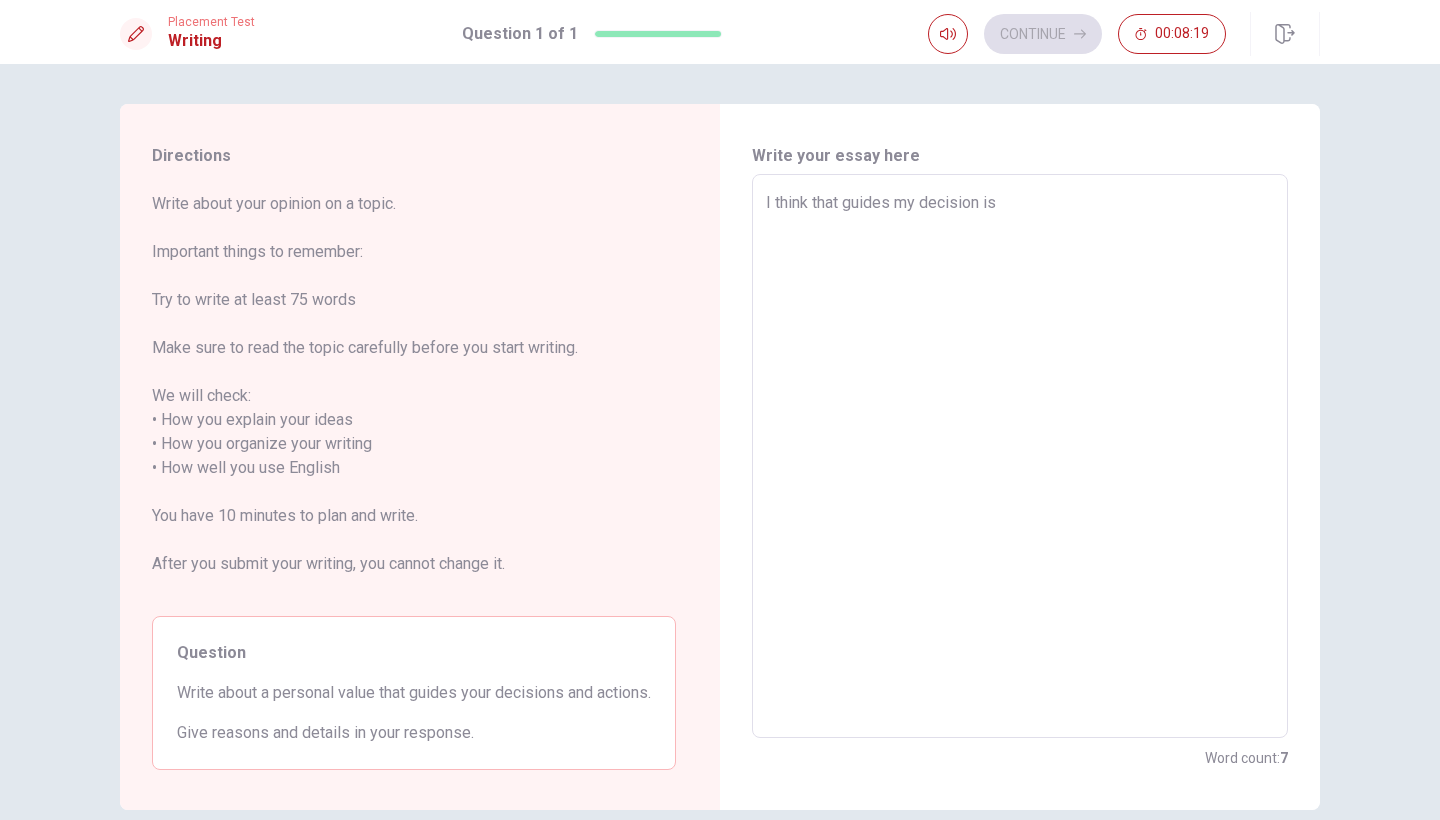 type on "I think that guides my decision is a" 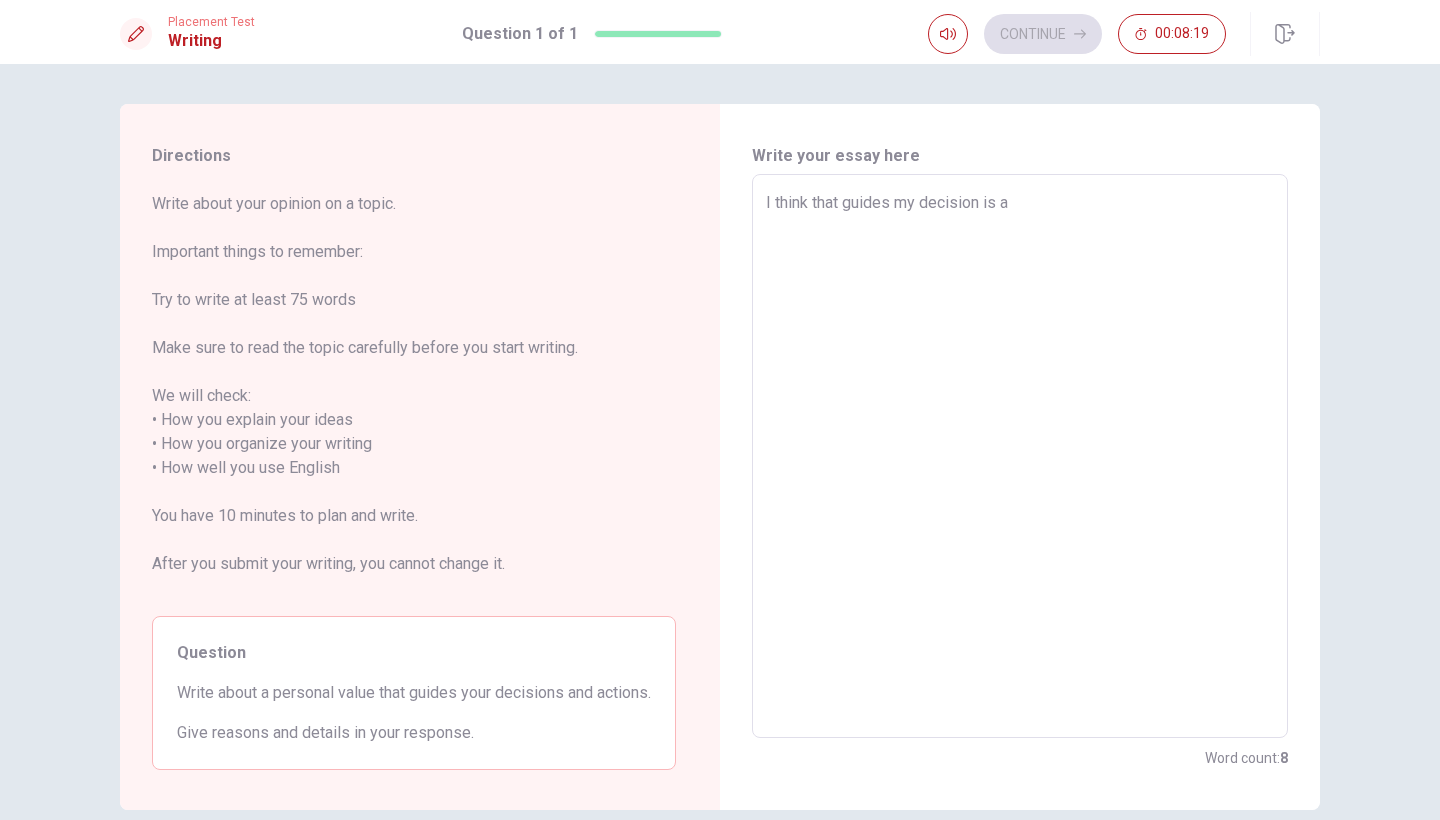 type on "x" 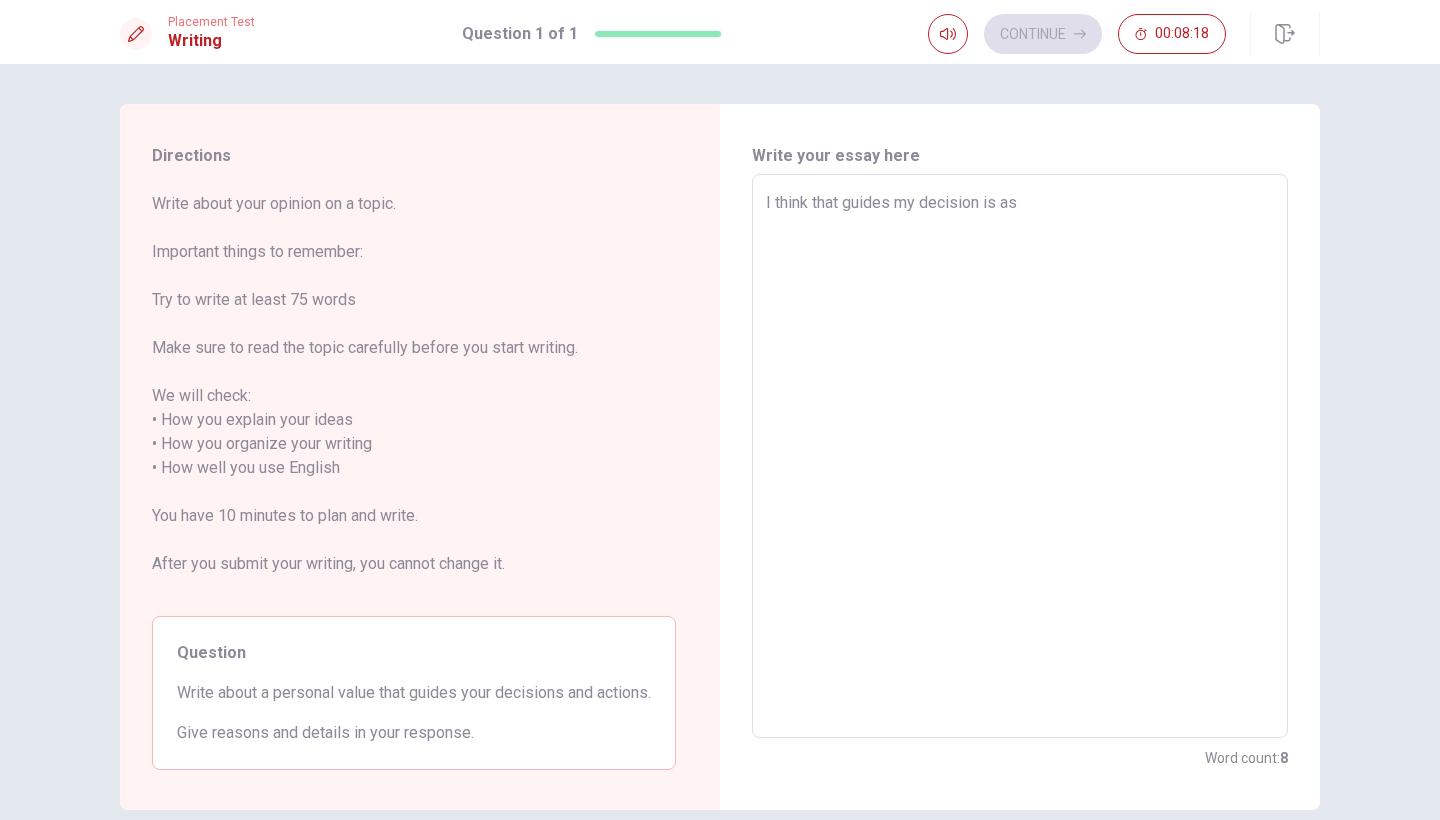 type on "x" 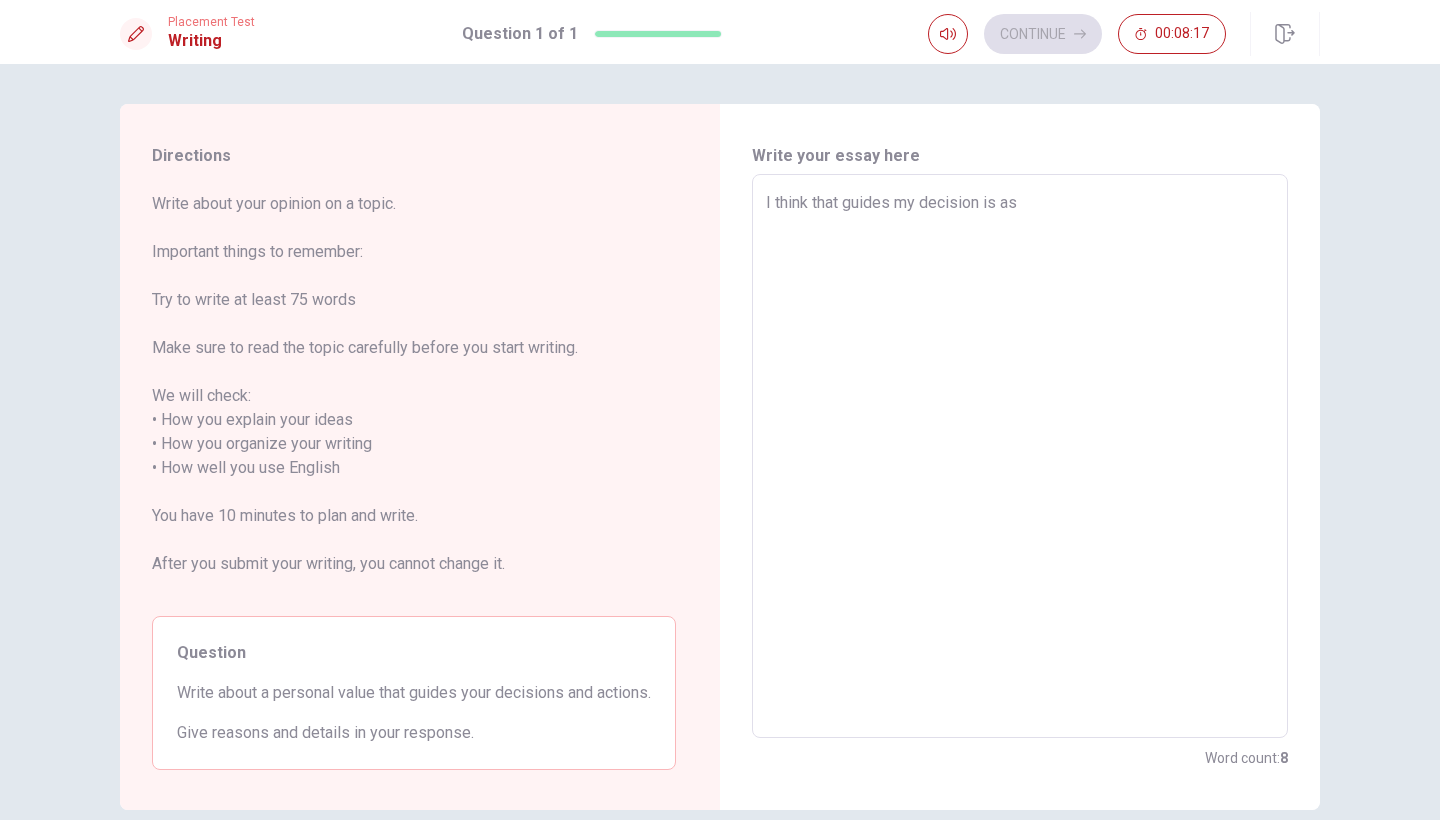 type on "I think that guides my decision is a" 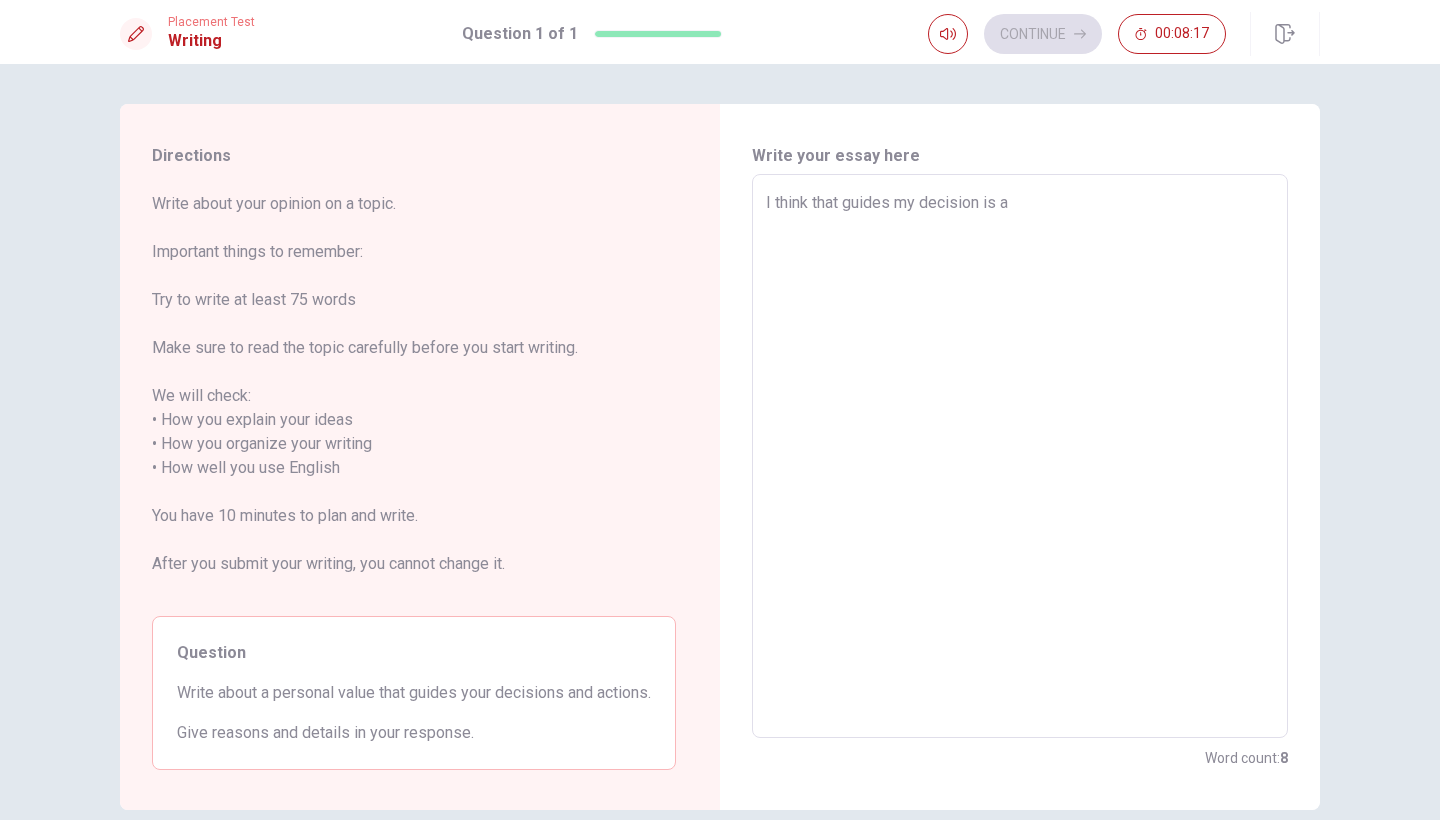 type on "x" 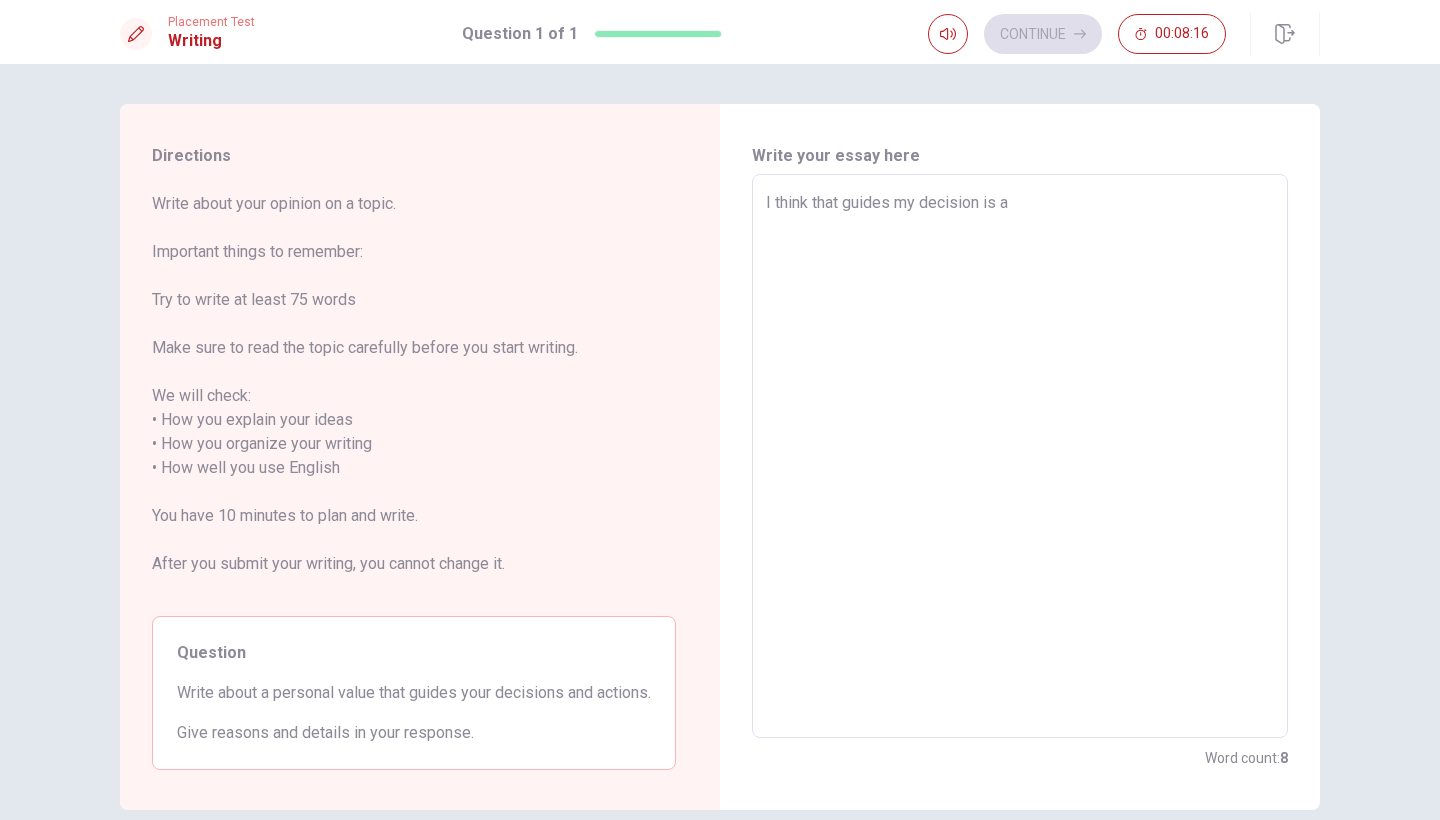 type on "I think that guides my decision is al" 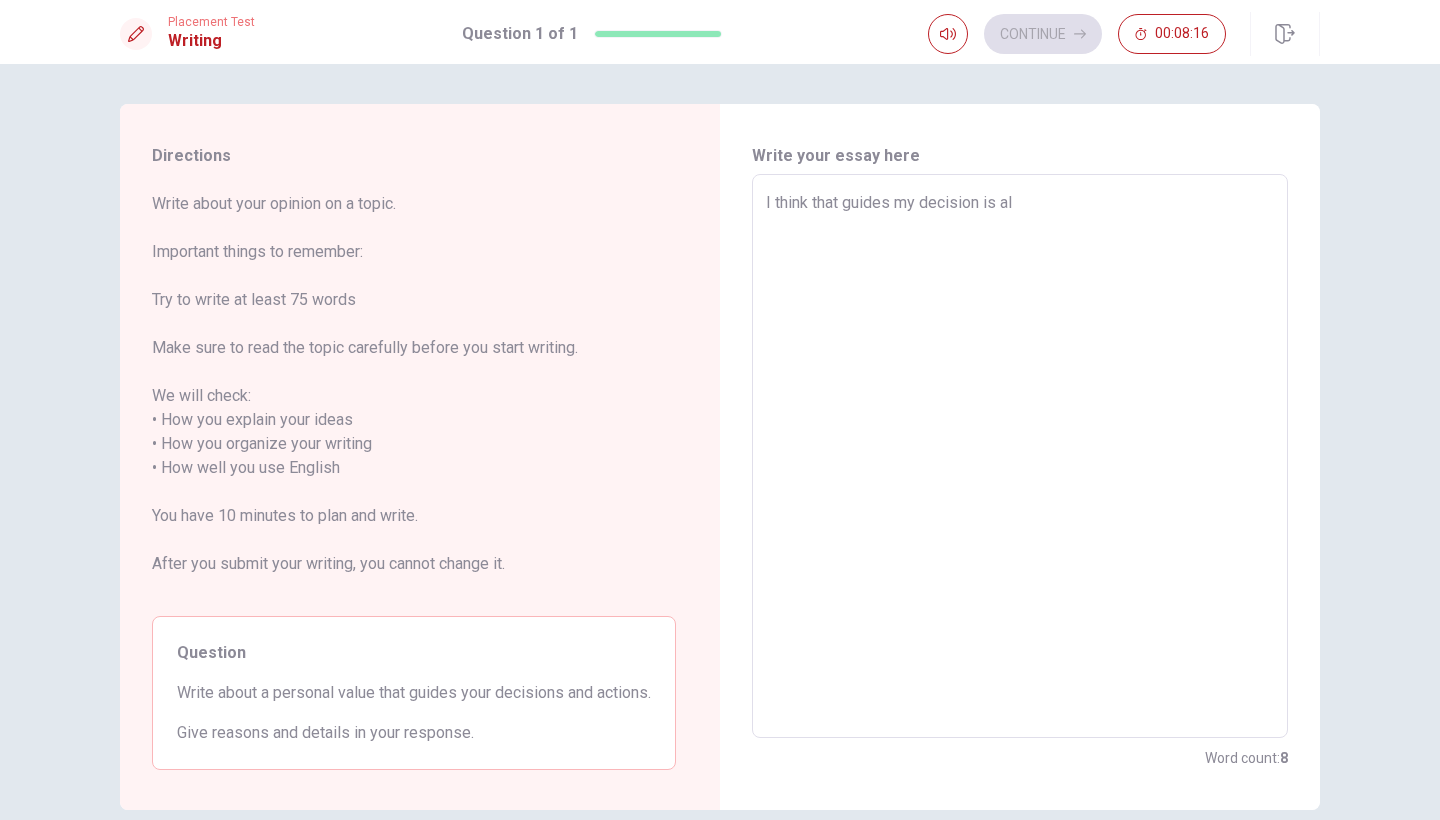 type on "x" 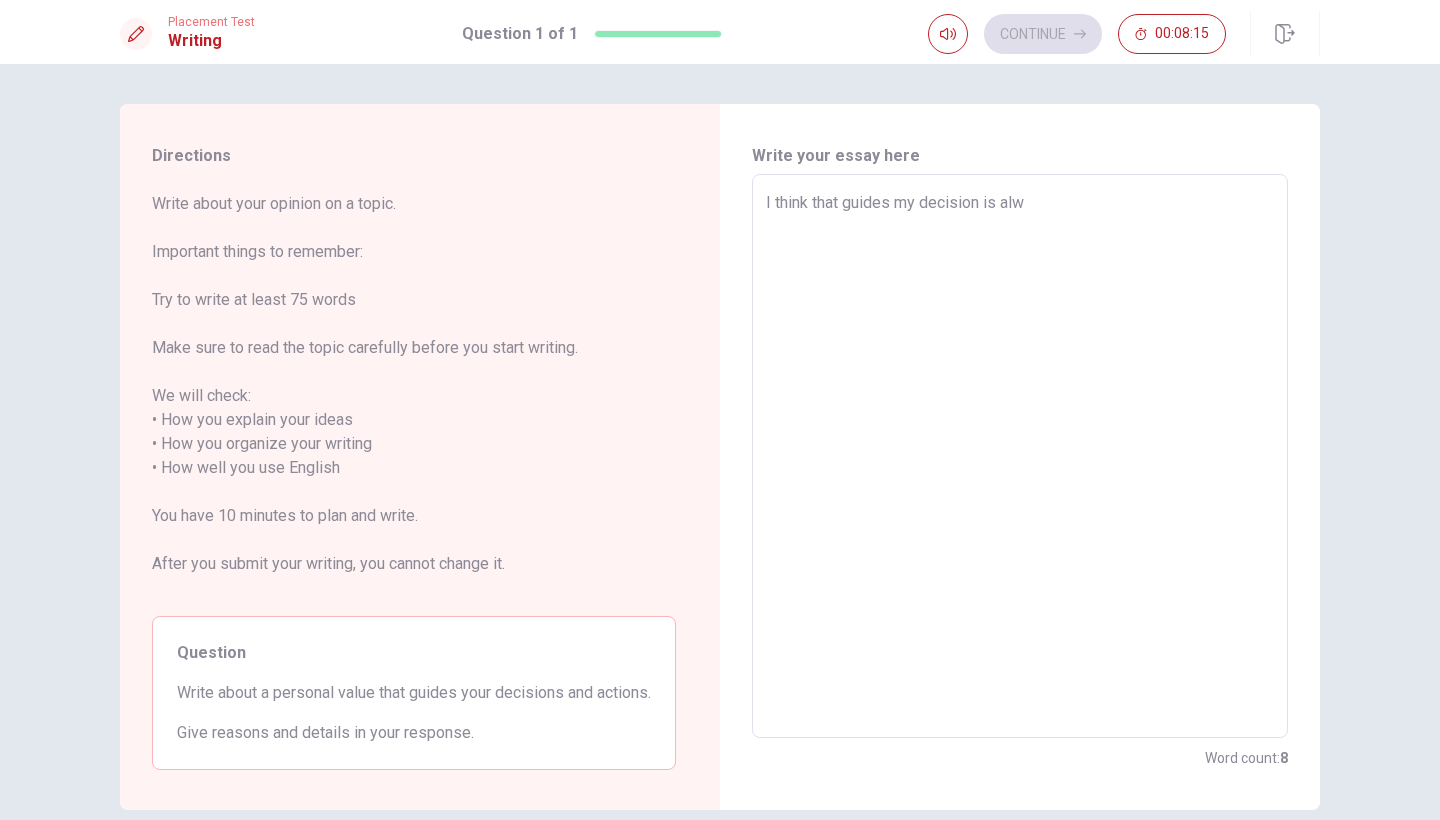 type on "x" 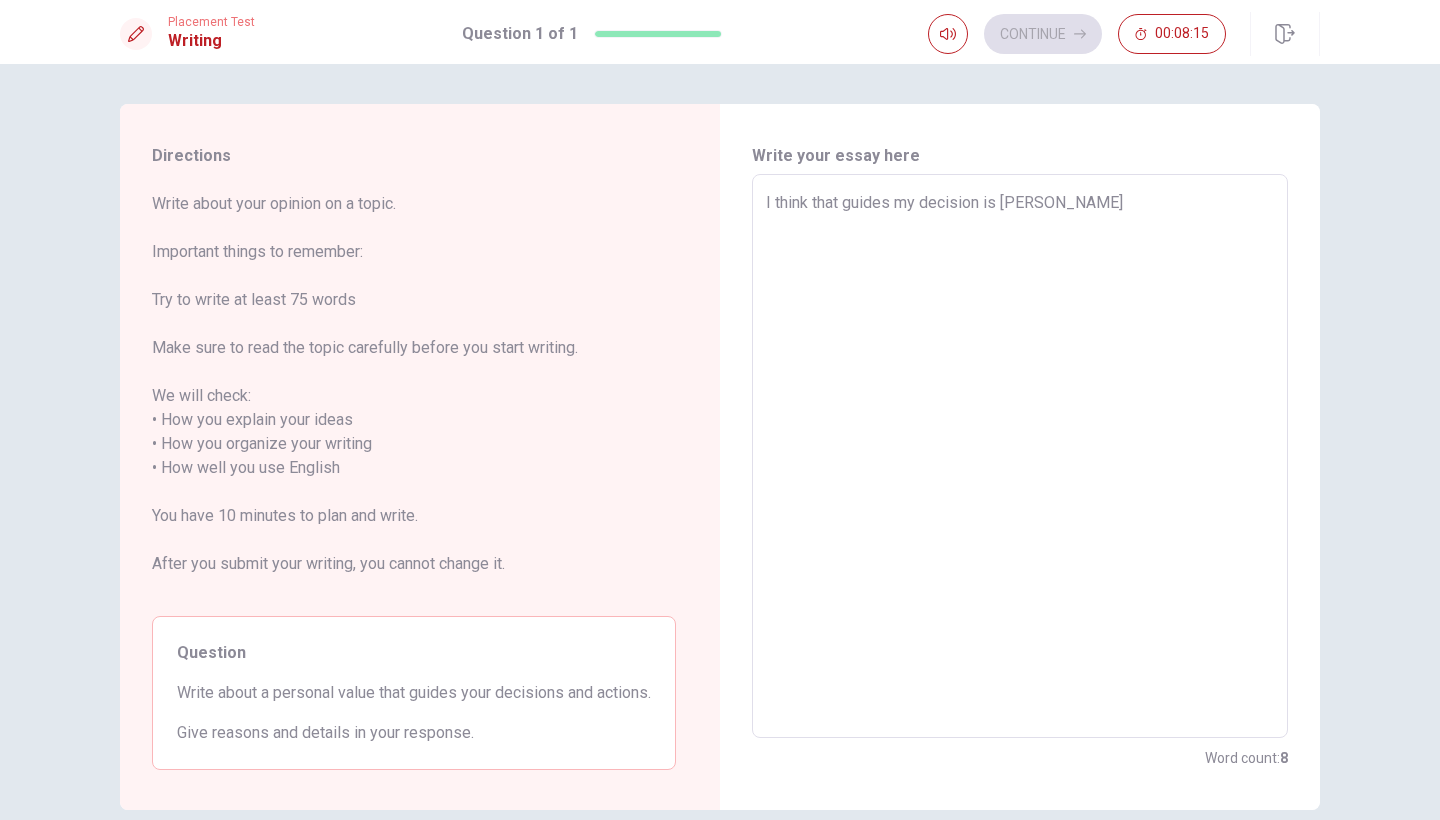 type on "x" 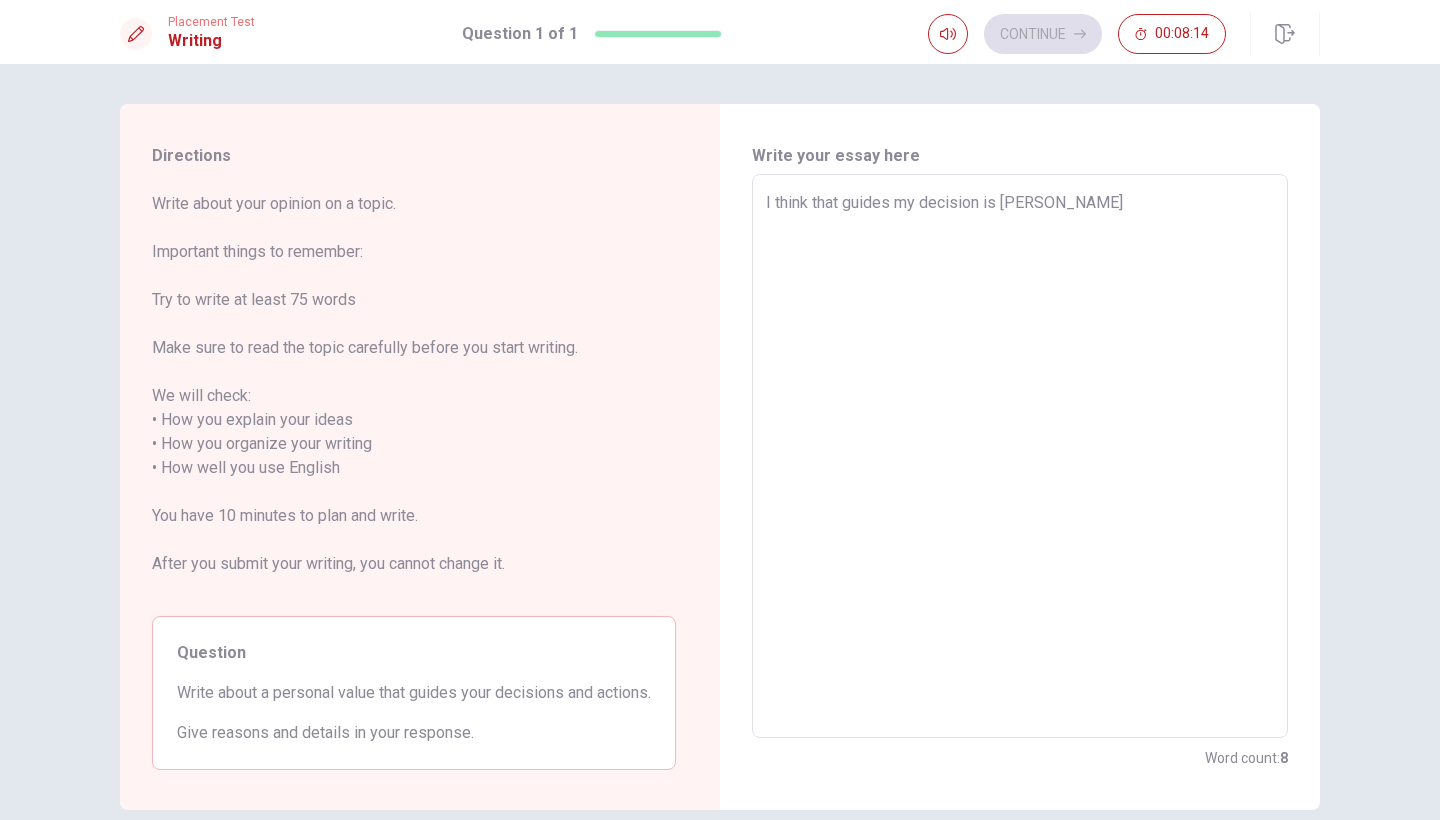 type on "I think that guides my decision is always" 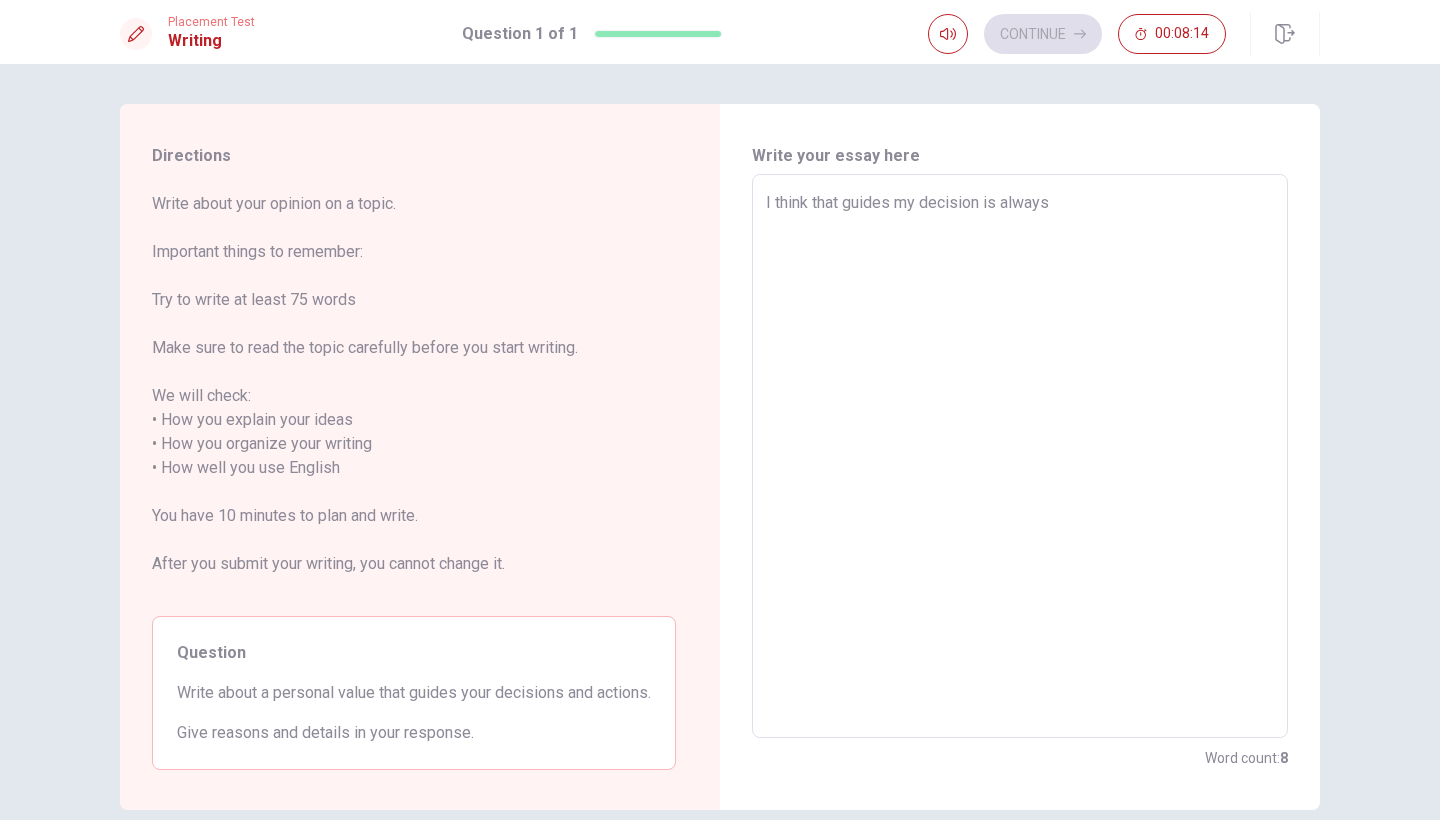 type on "x" 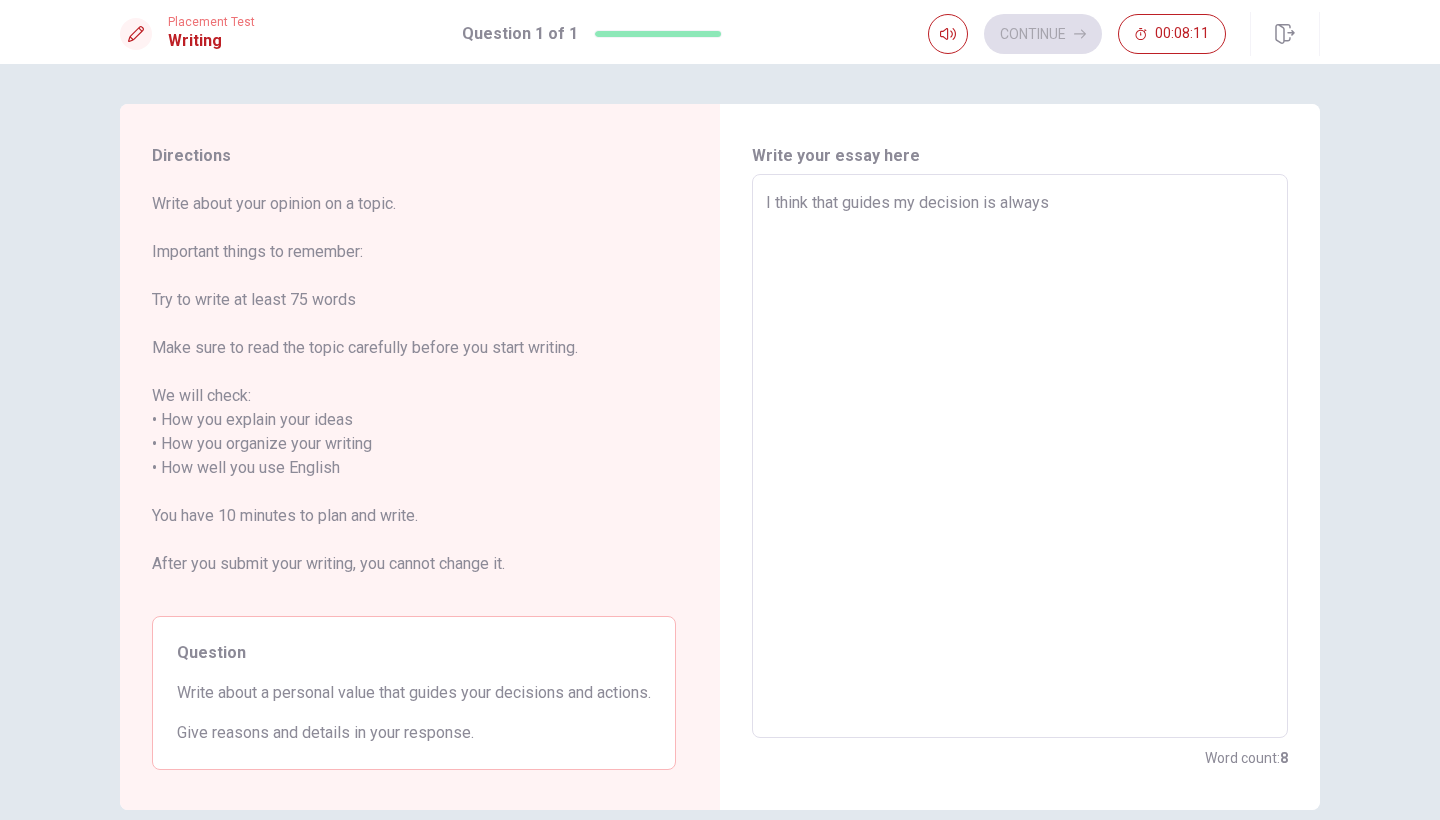 type on "x" 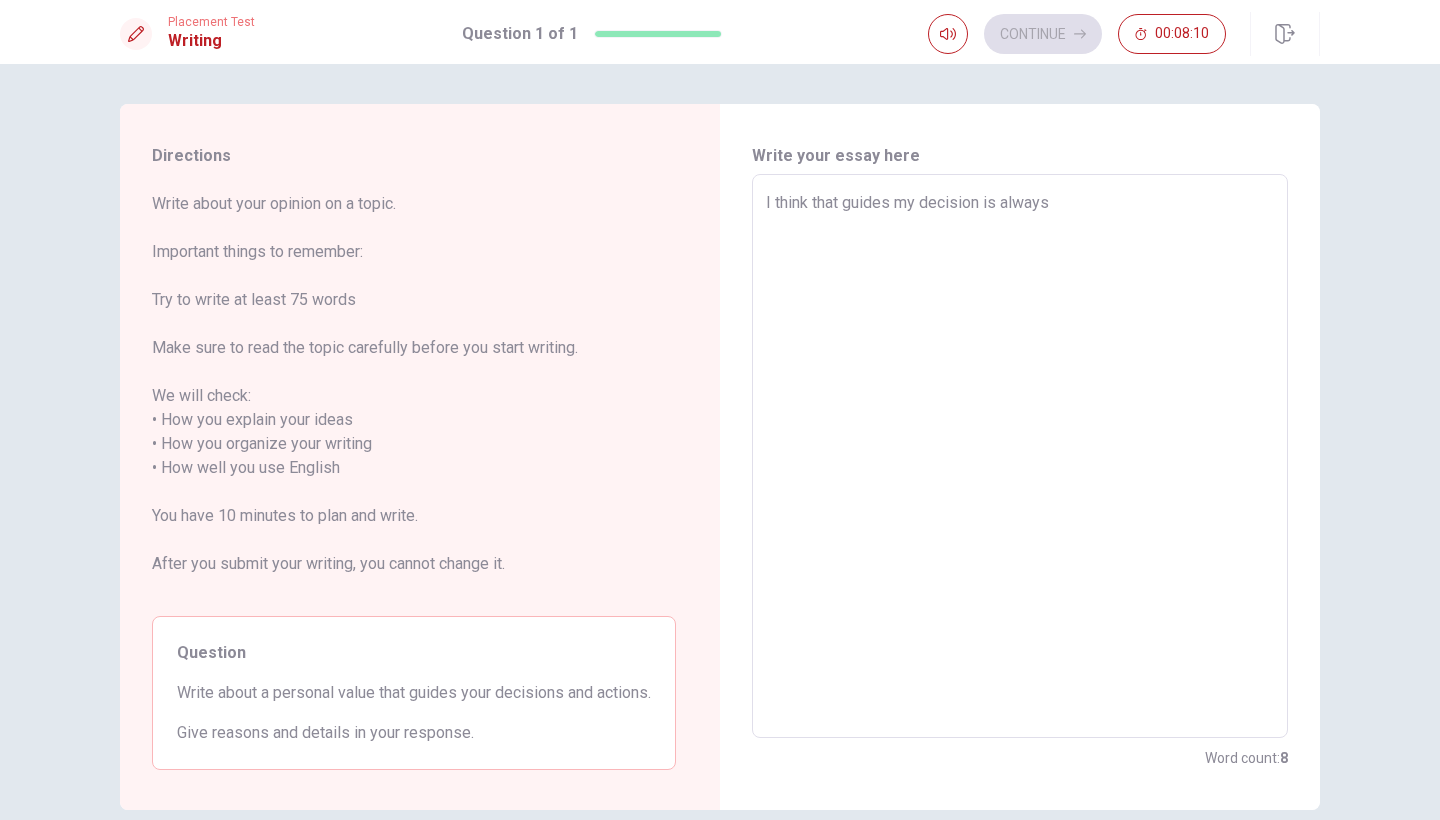 type on "I think that guides my decision is always b" 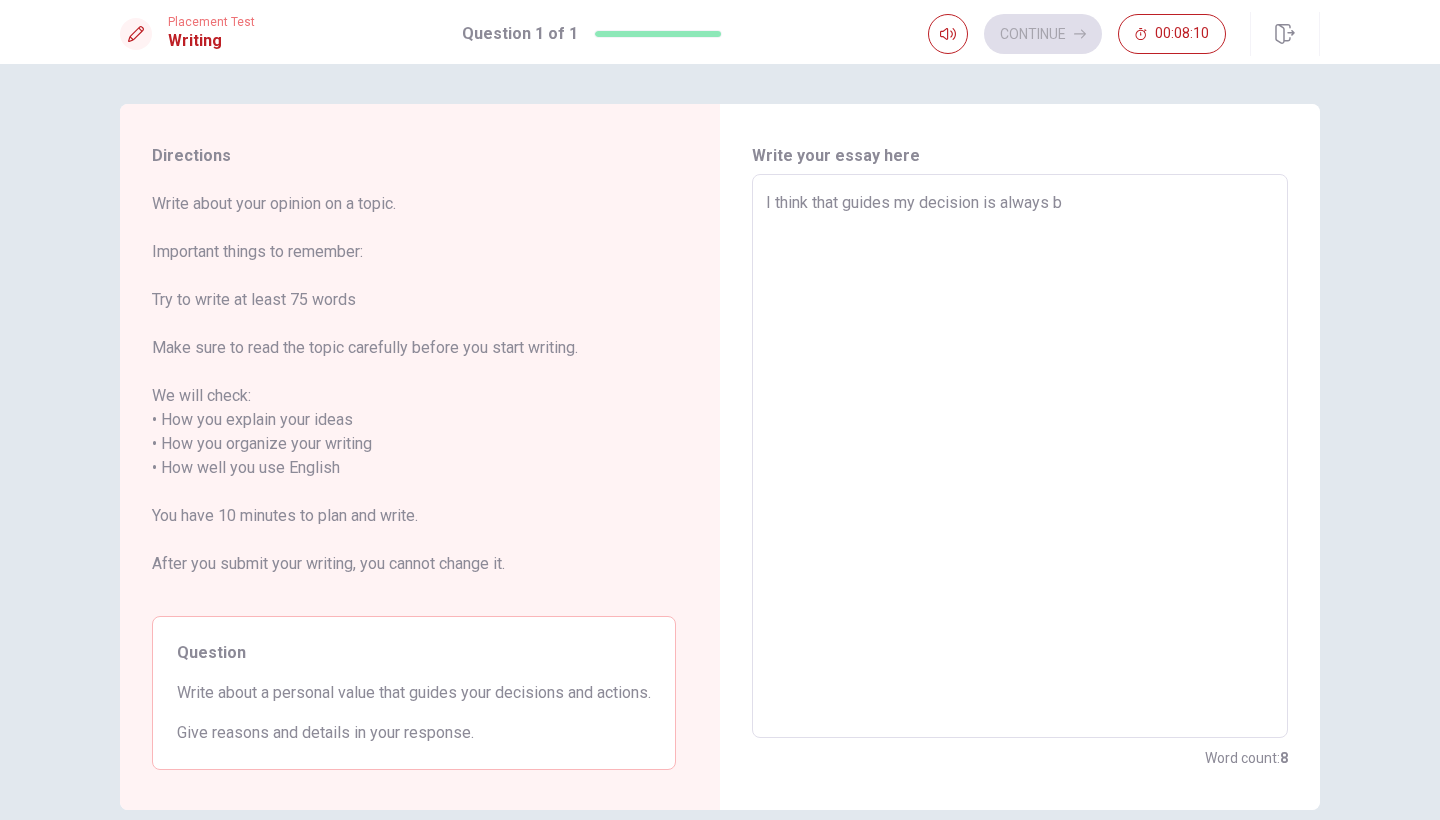 type on "x" 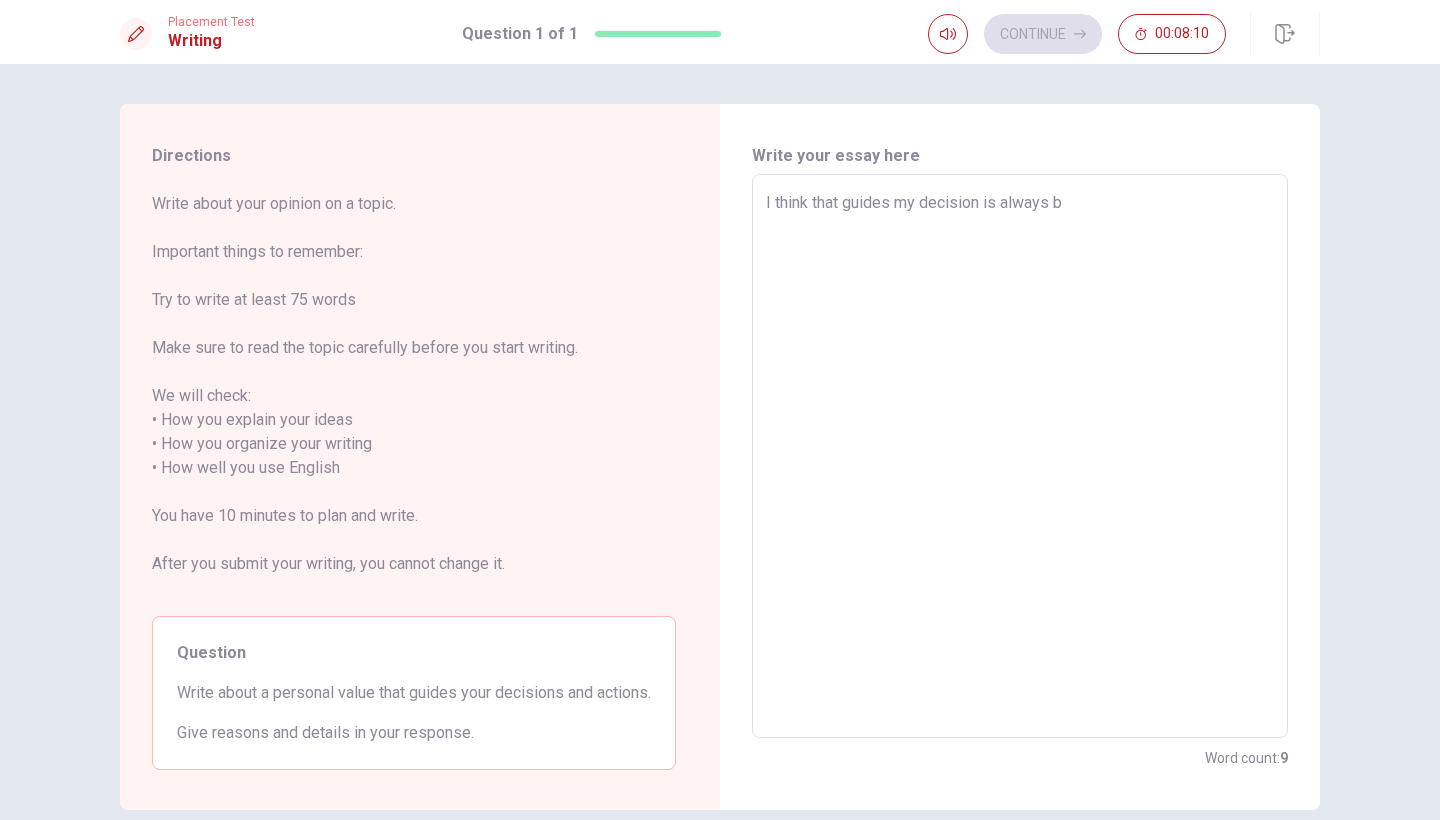type on "I think that guides my decision is always be" 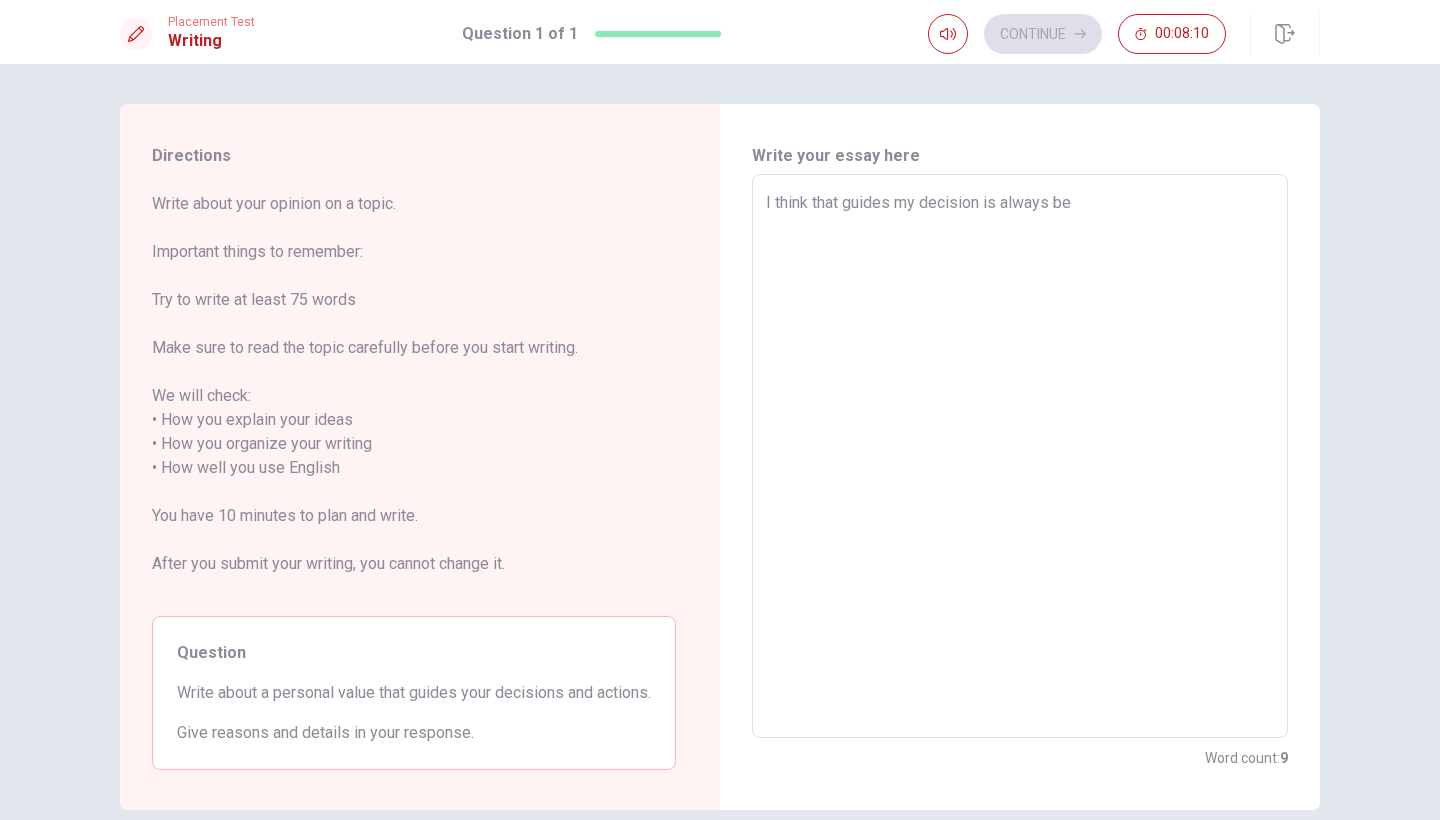 type on "x" 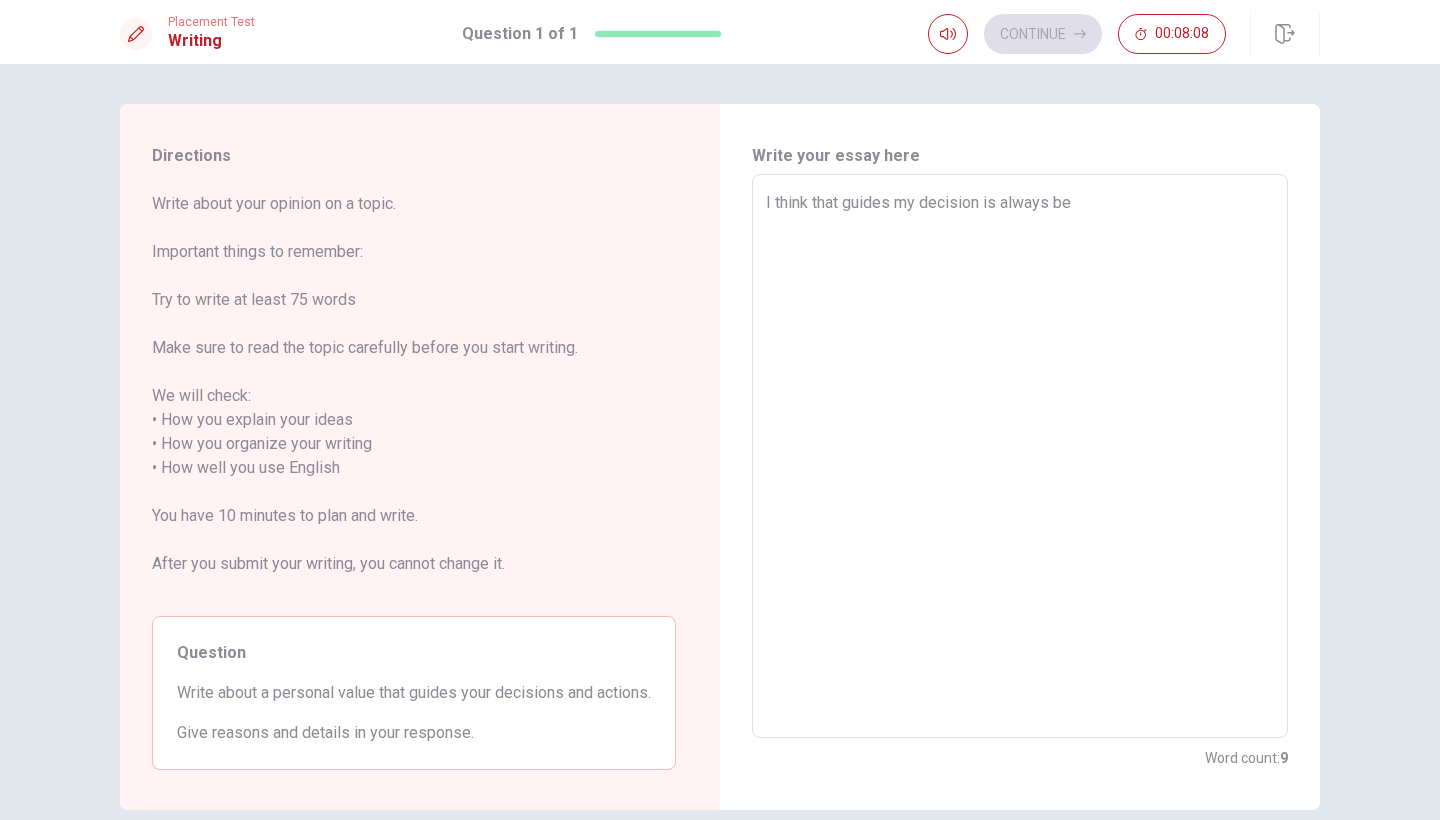 type on "x" 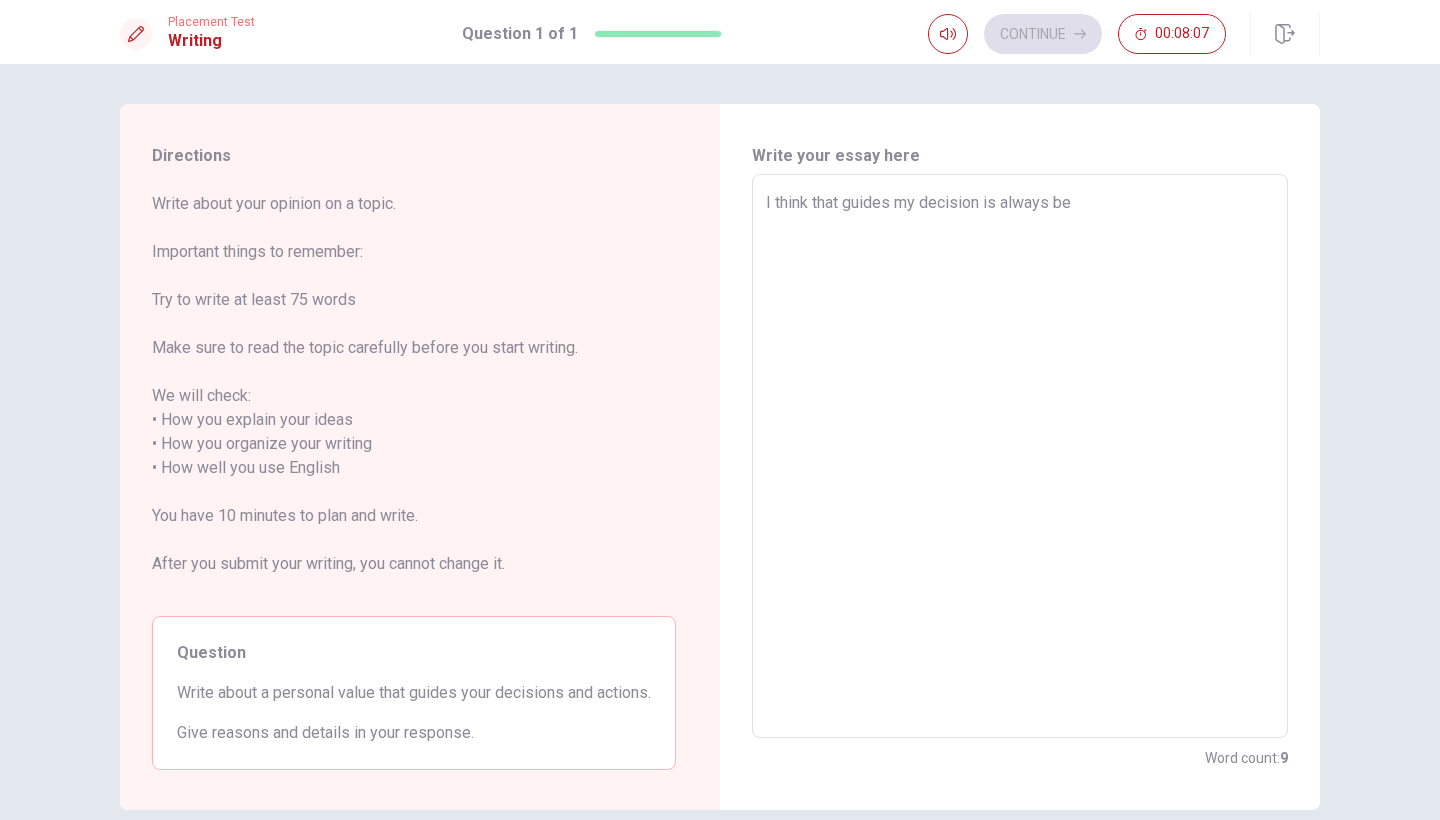 type on "I think that guides my decision is always be h" 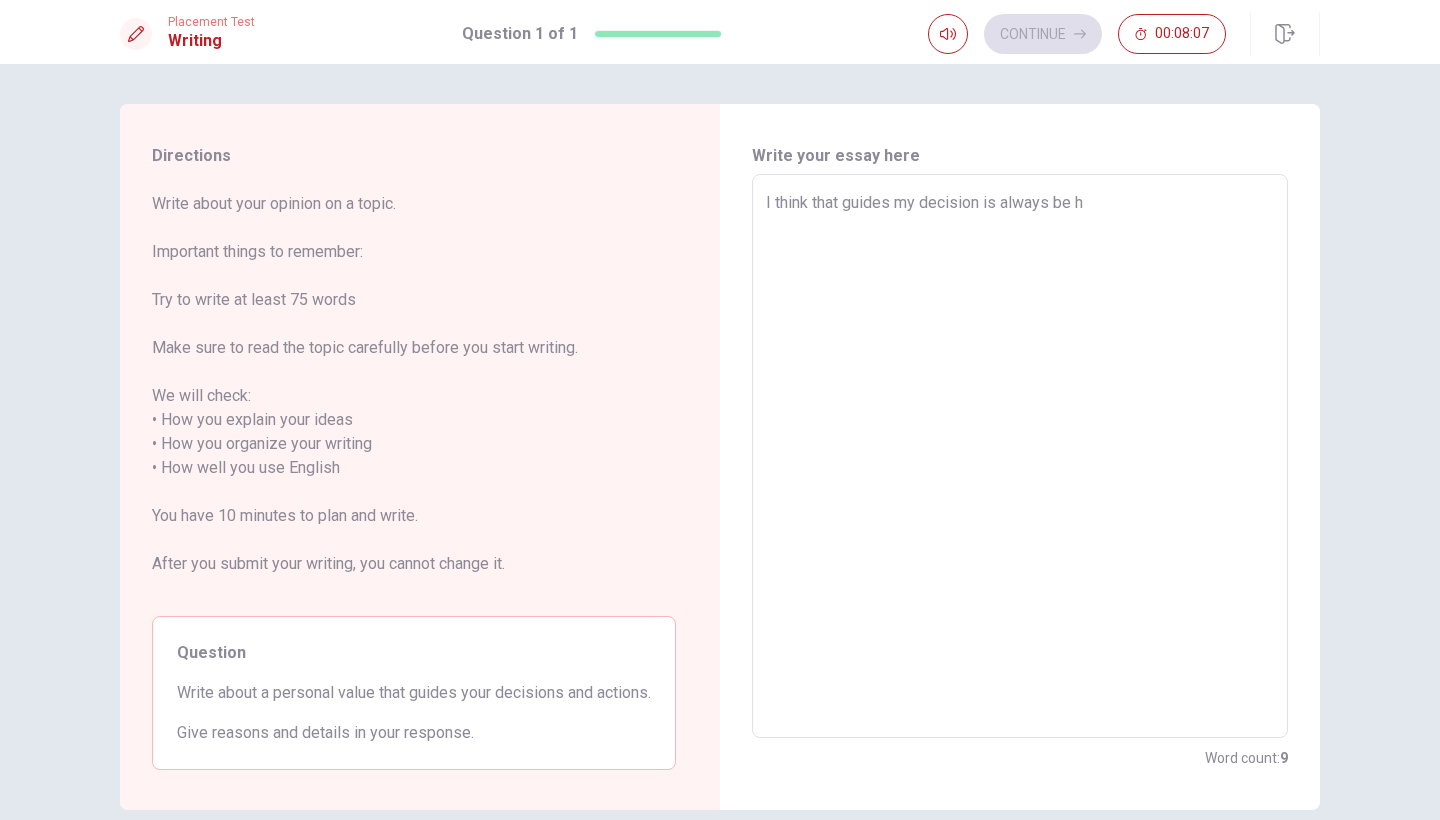 type on "x" 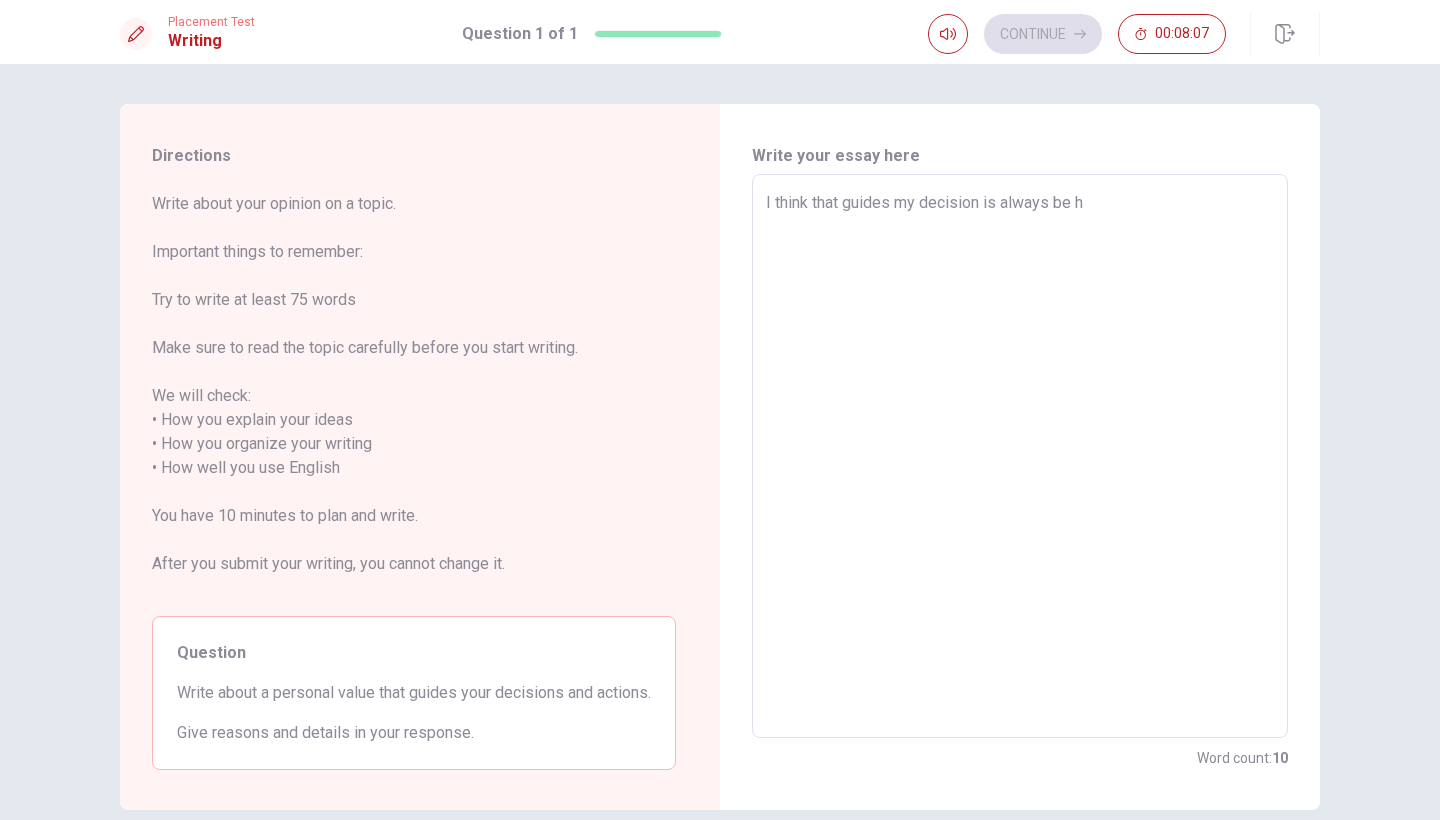 type on "I think that guides my decision is always be ho" 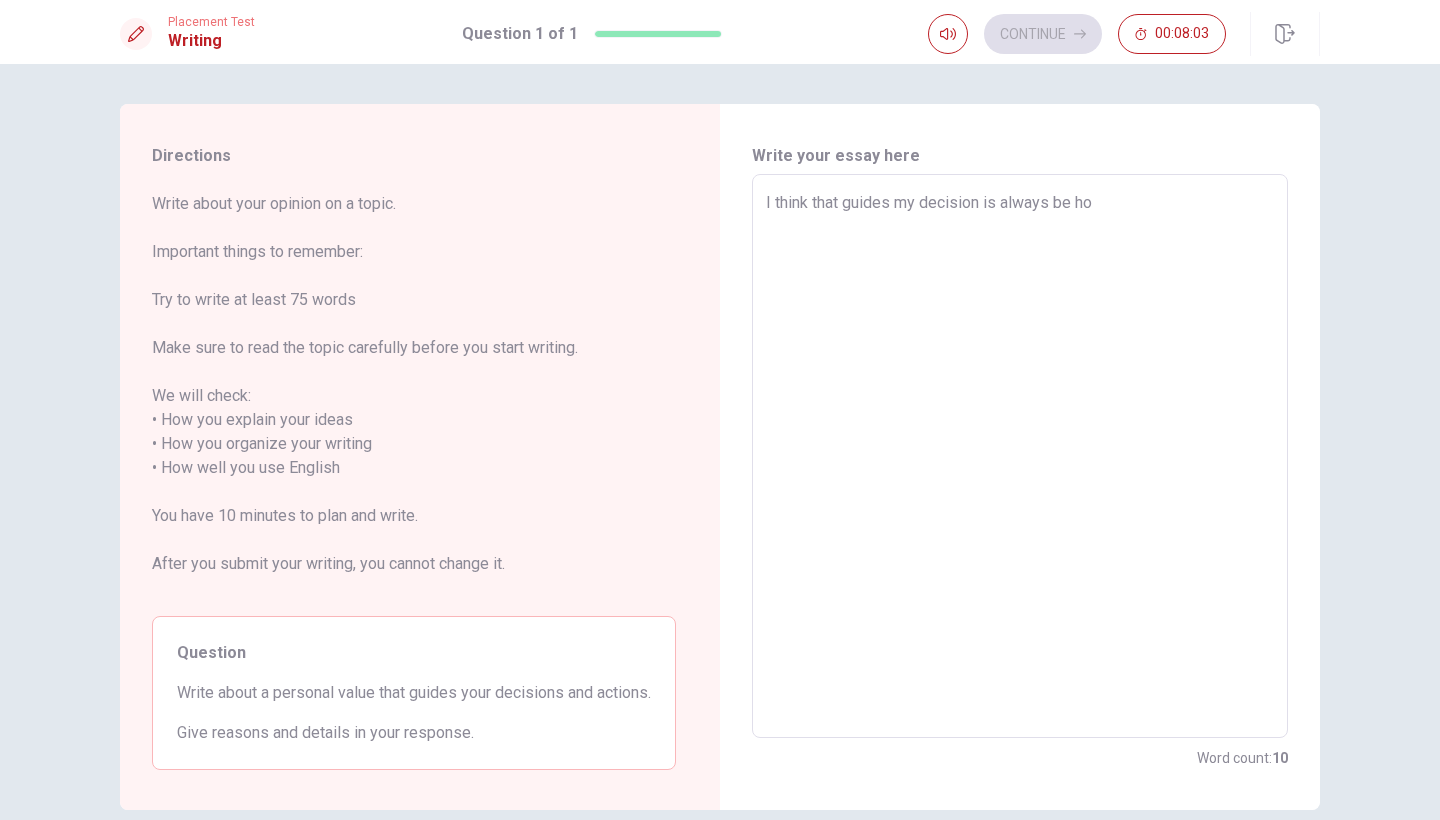 type on "x" 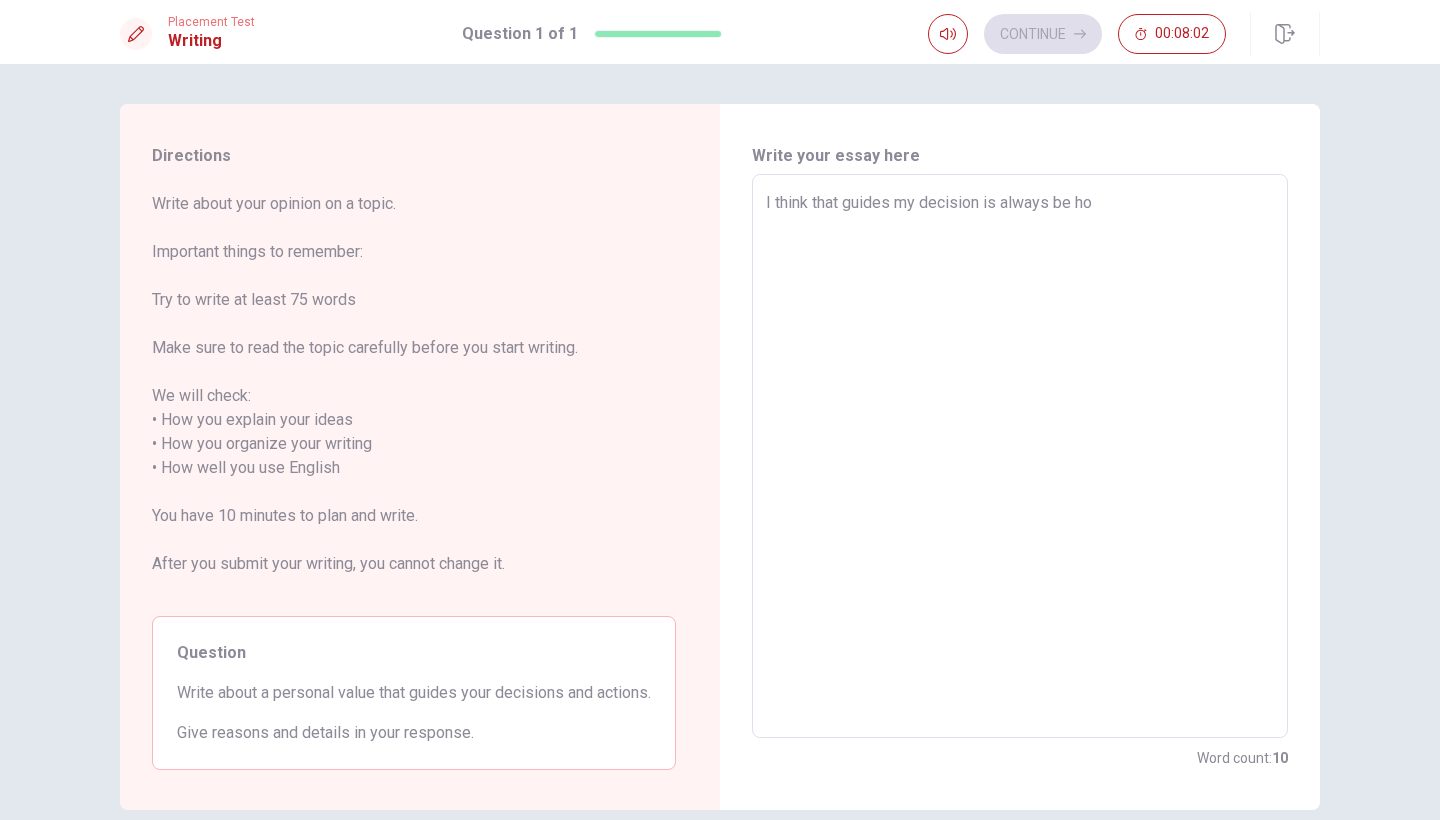 type on "I think that guides my decision is always be hon" 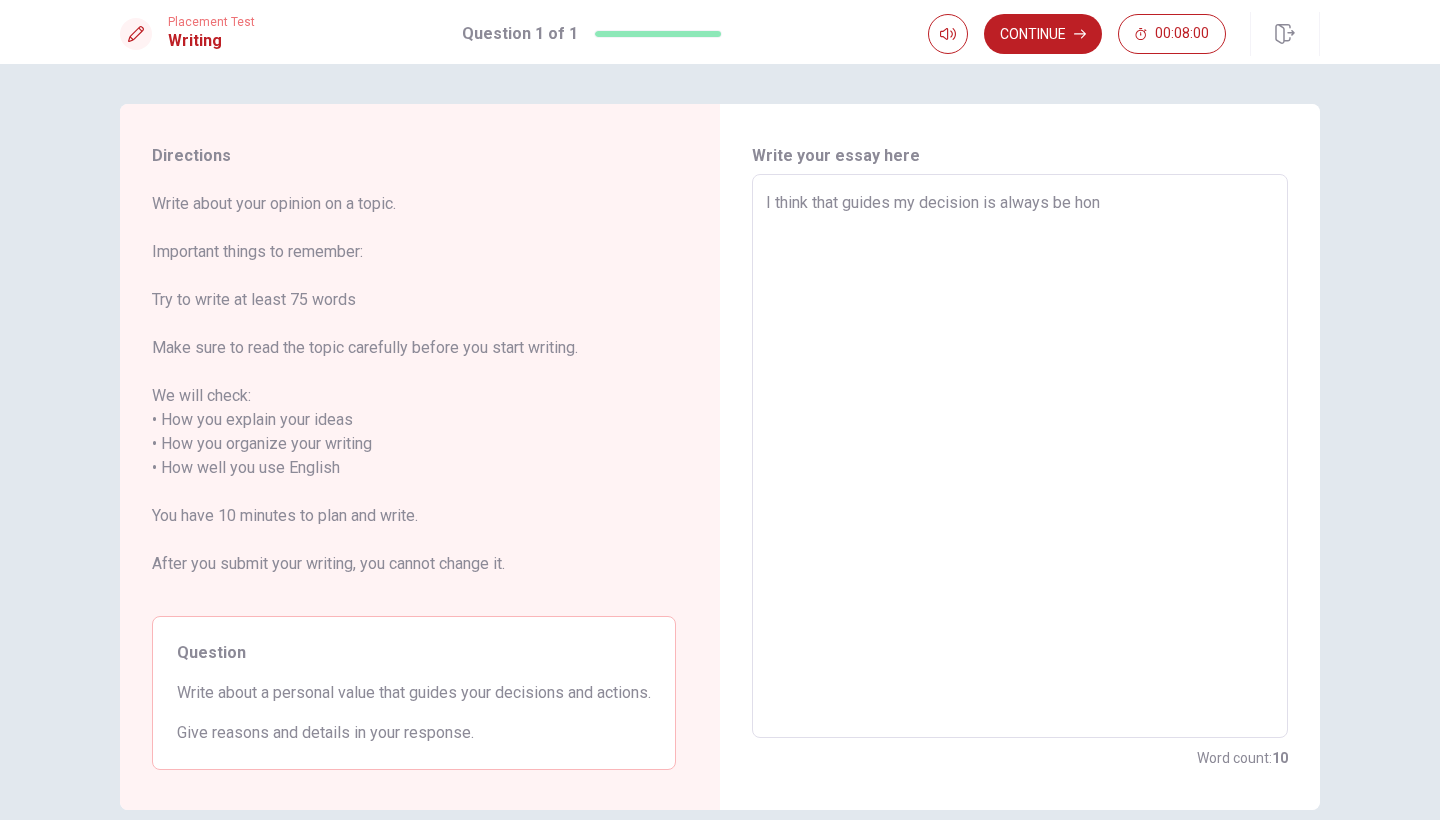 type on "x" 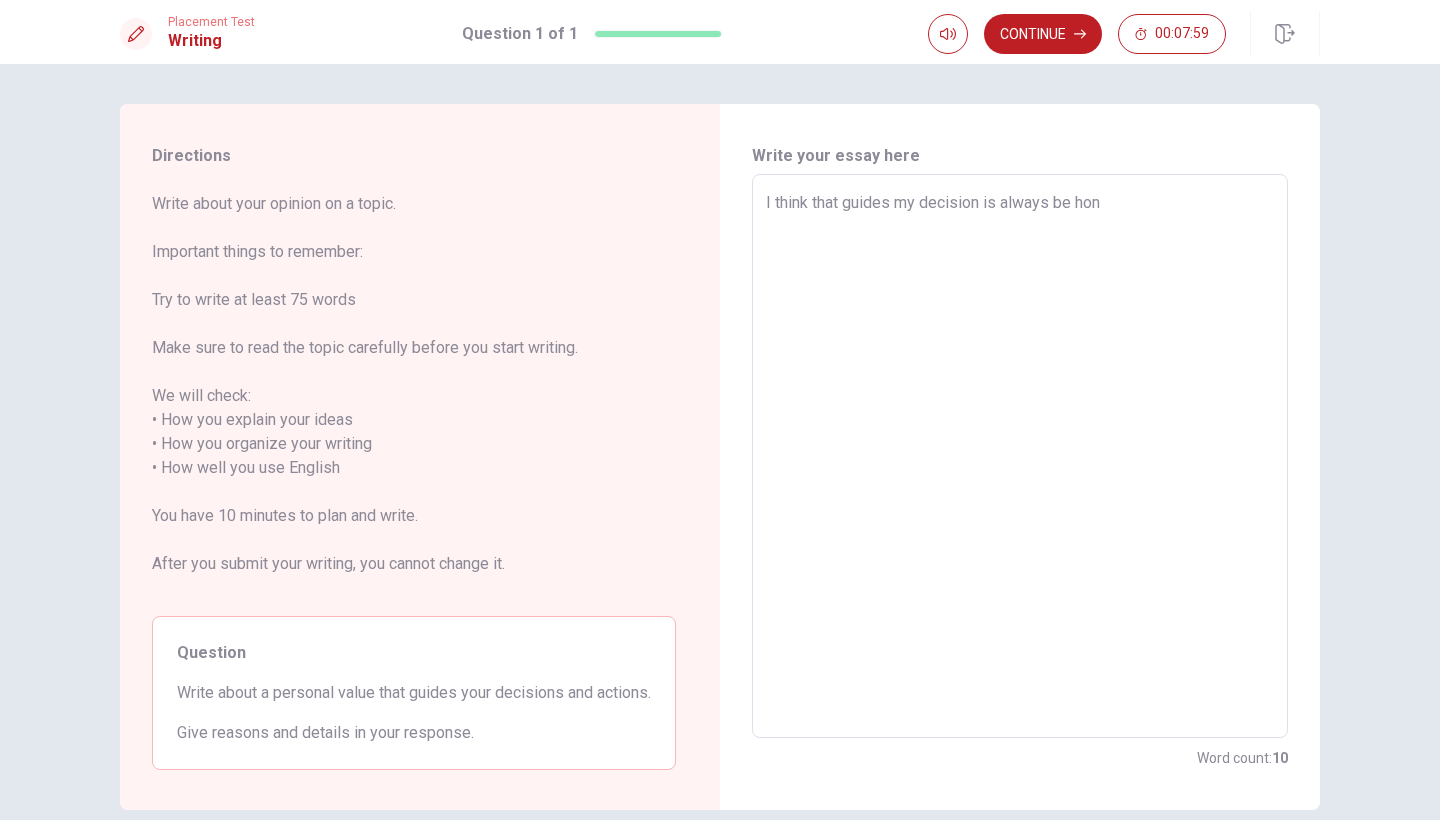 type on "I think that guides my decision is always be ho" 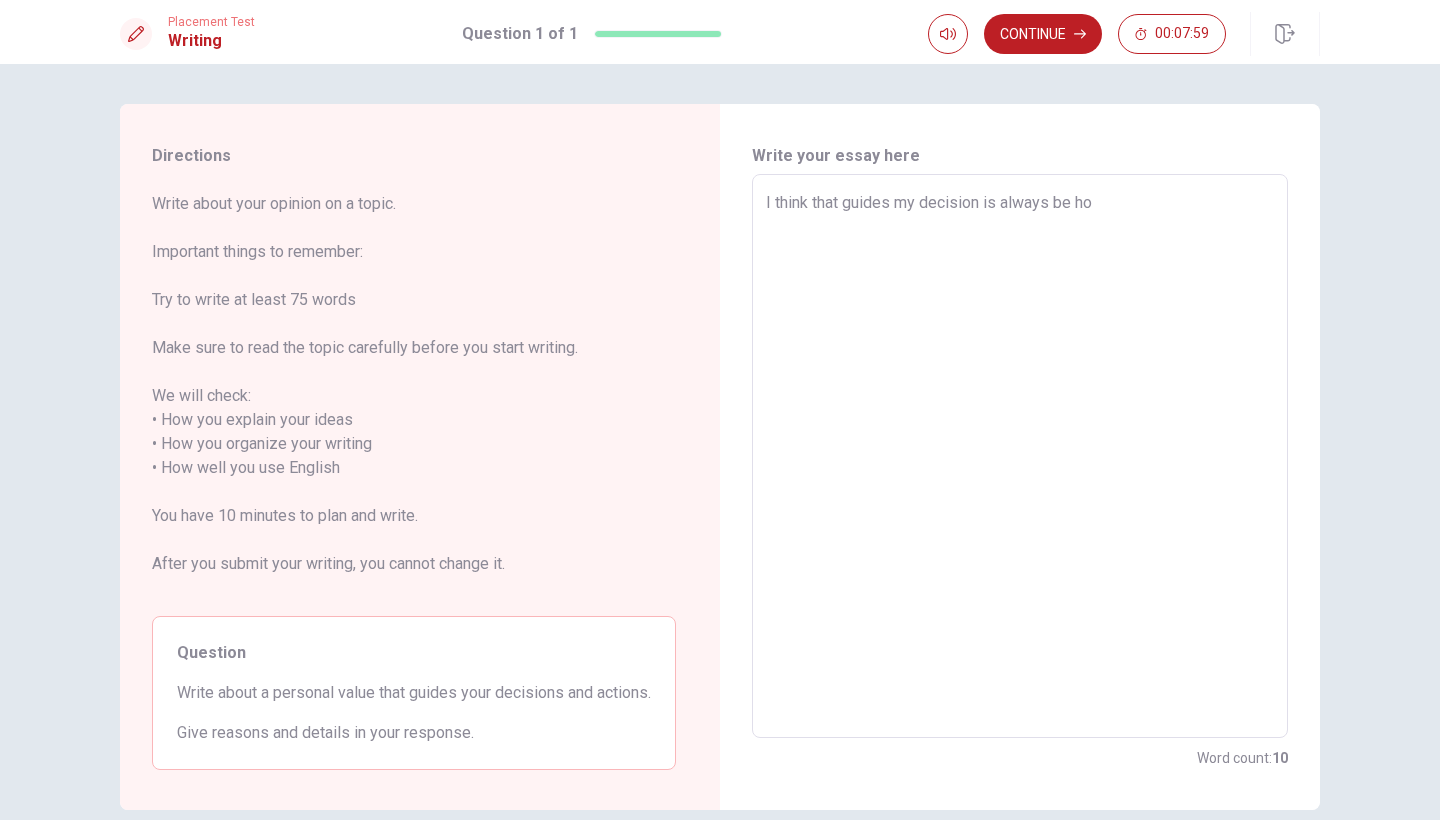 type on "x" 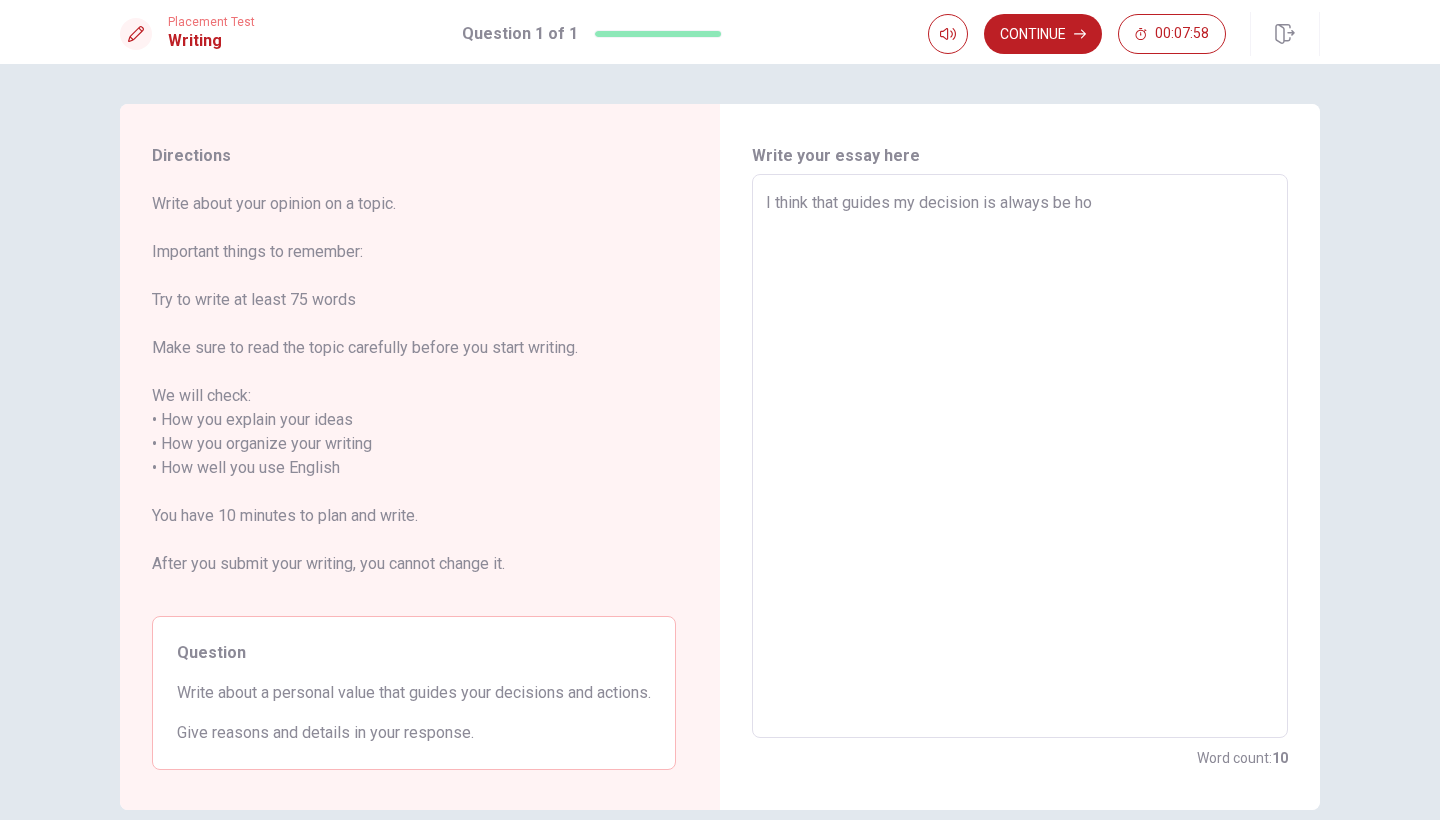 type on "I think that guides my decision is always be hon" 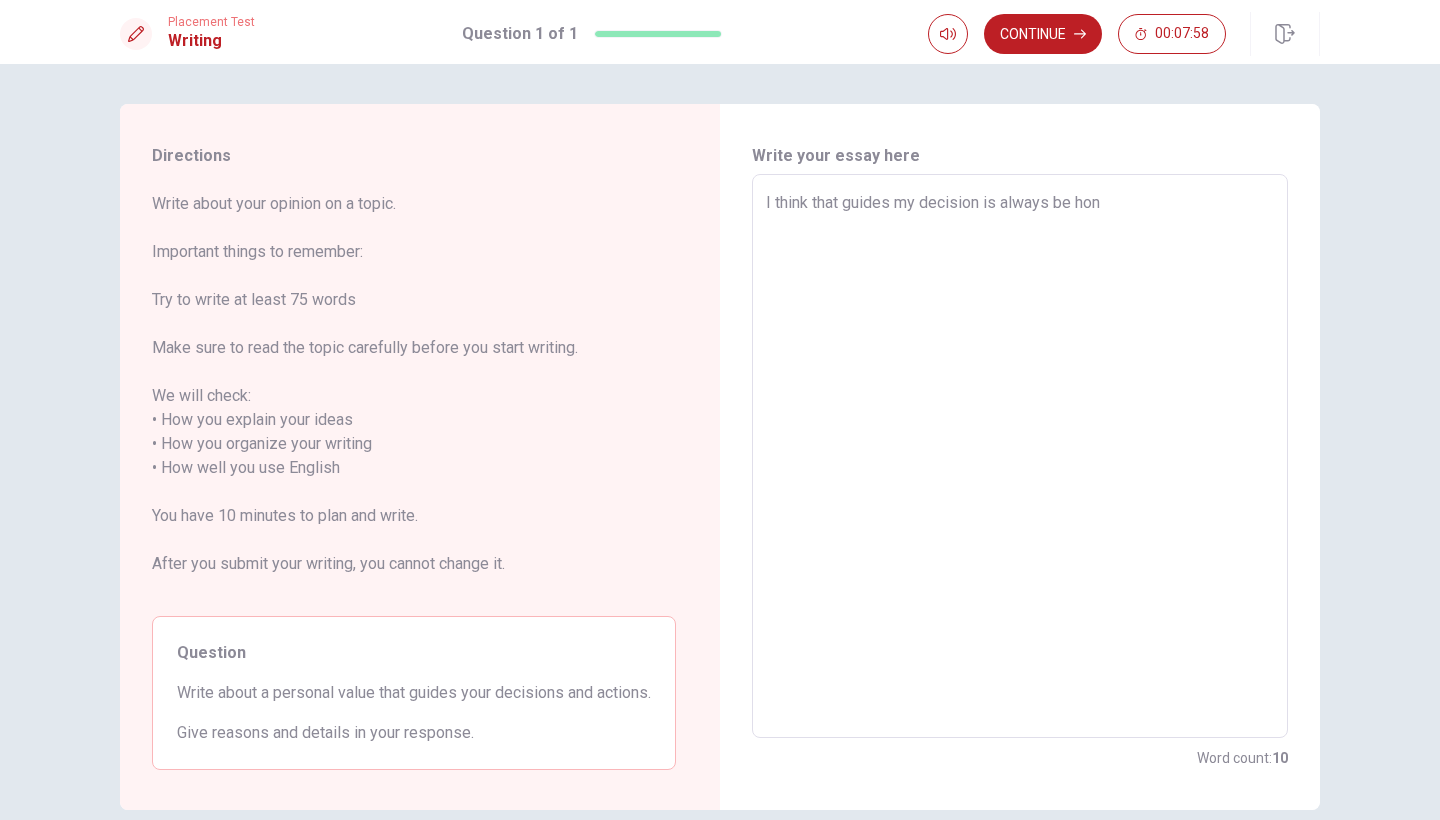 type on "x" 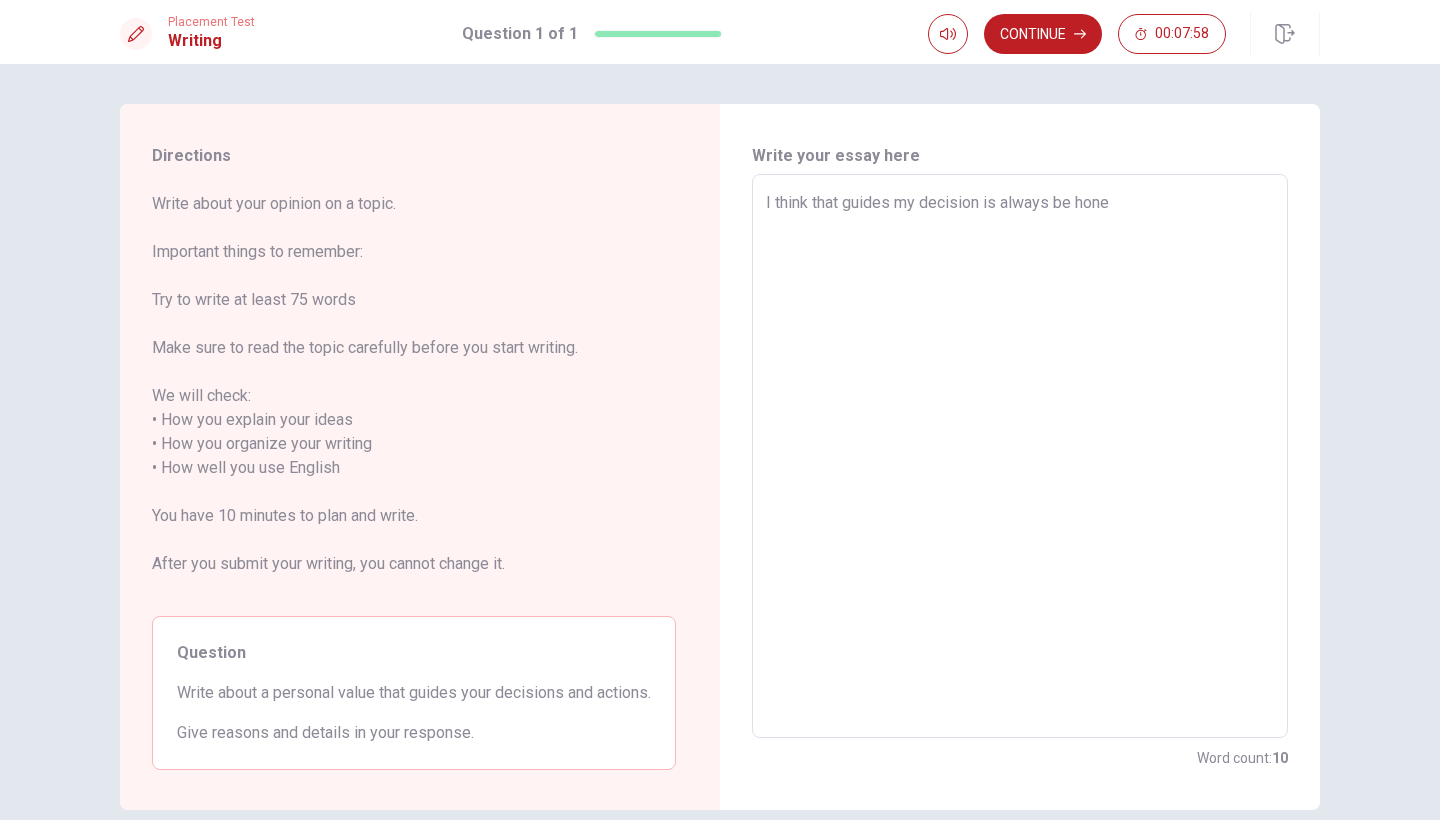 type on "x" 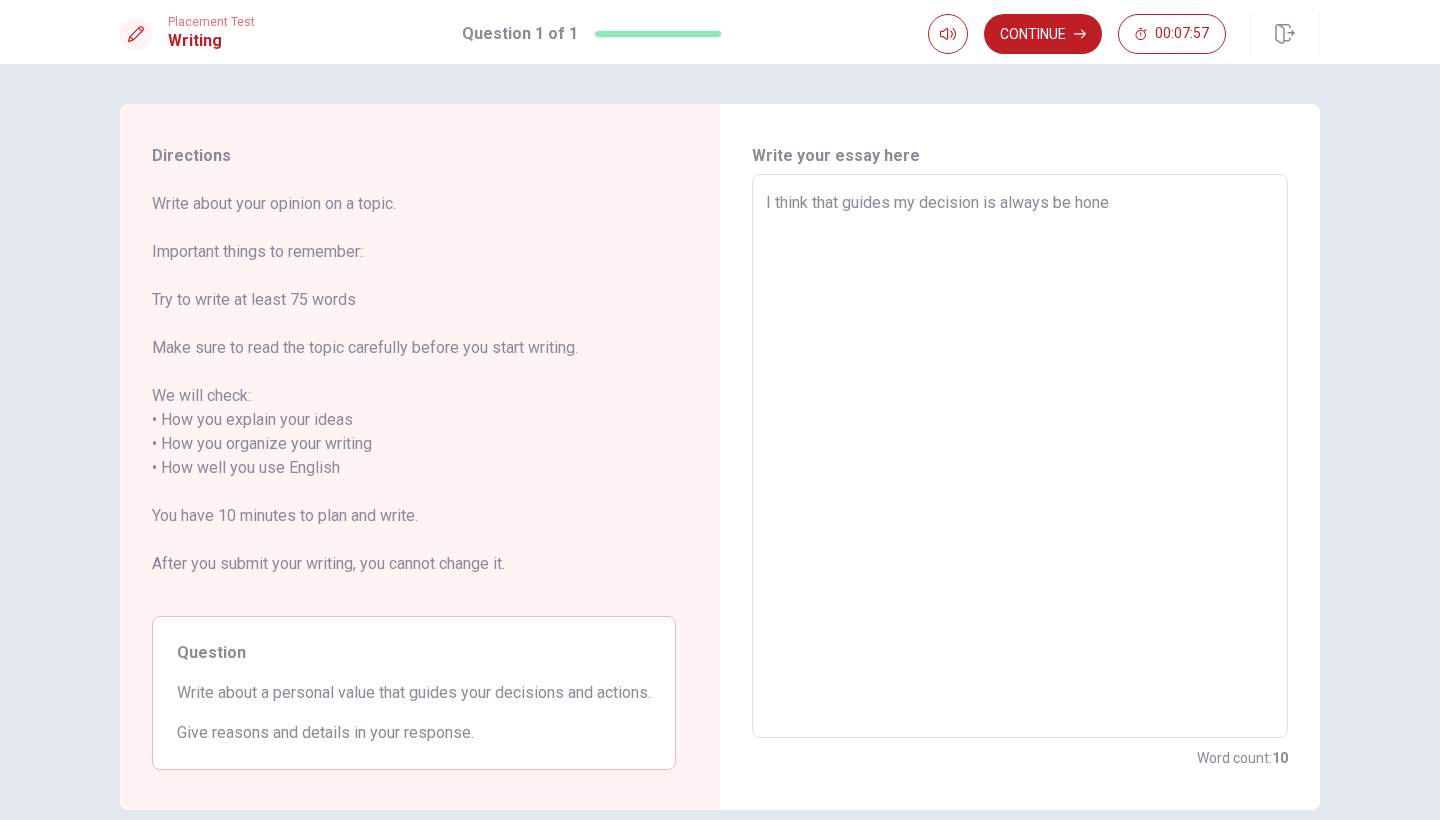 type on "I think that guides my decision is always be hones" 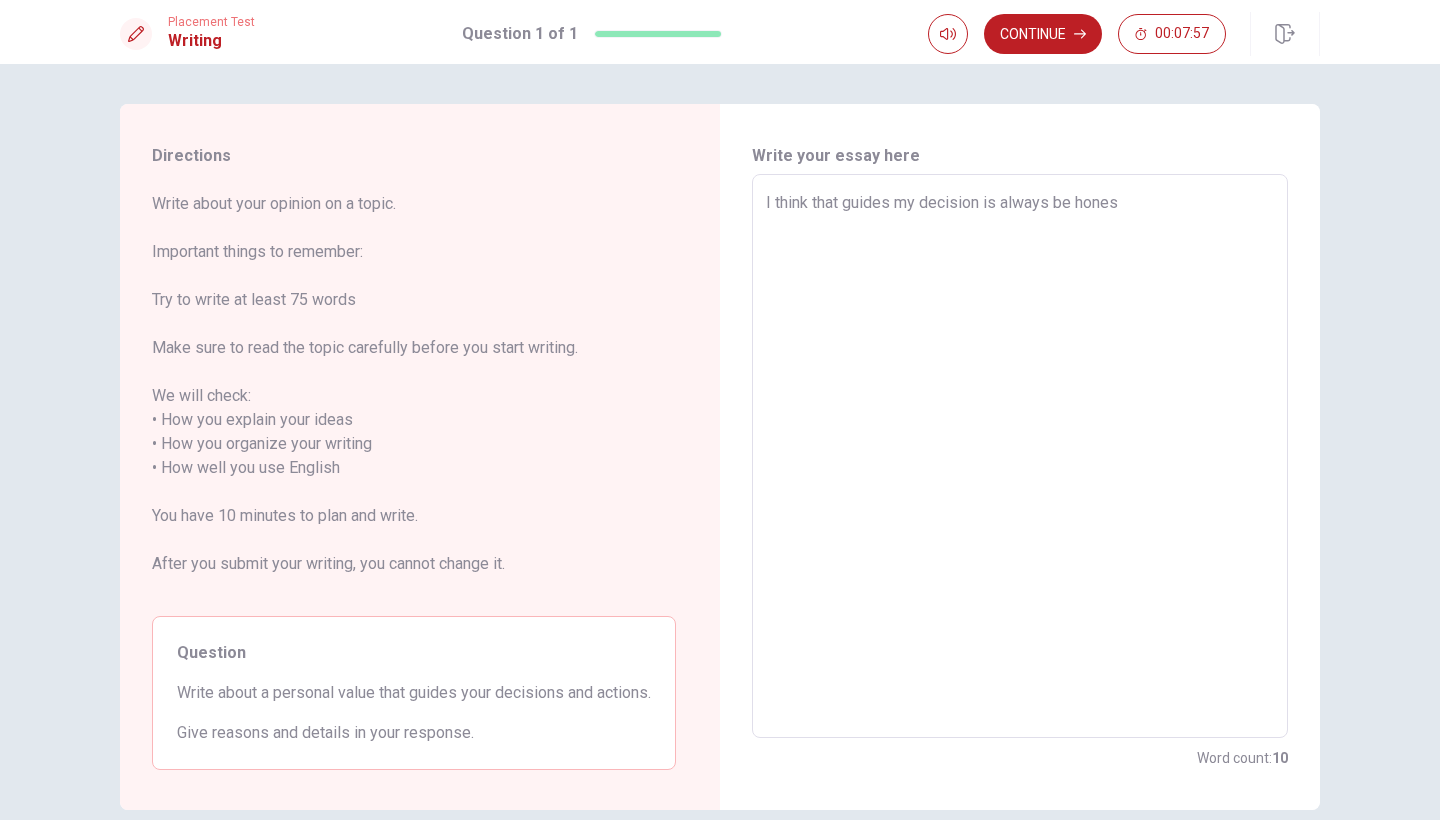 type on "x" 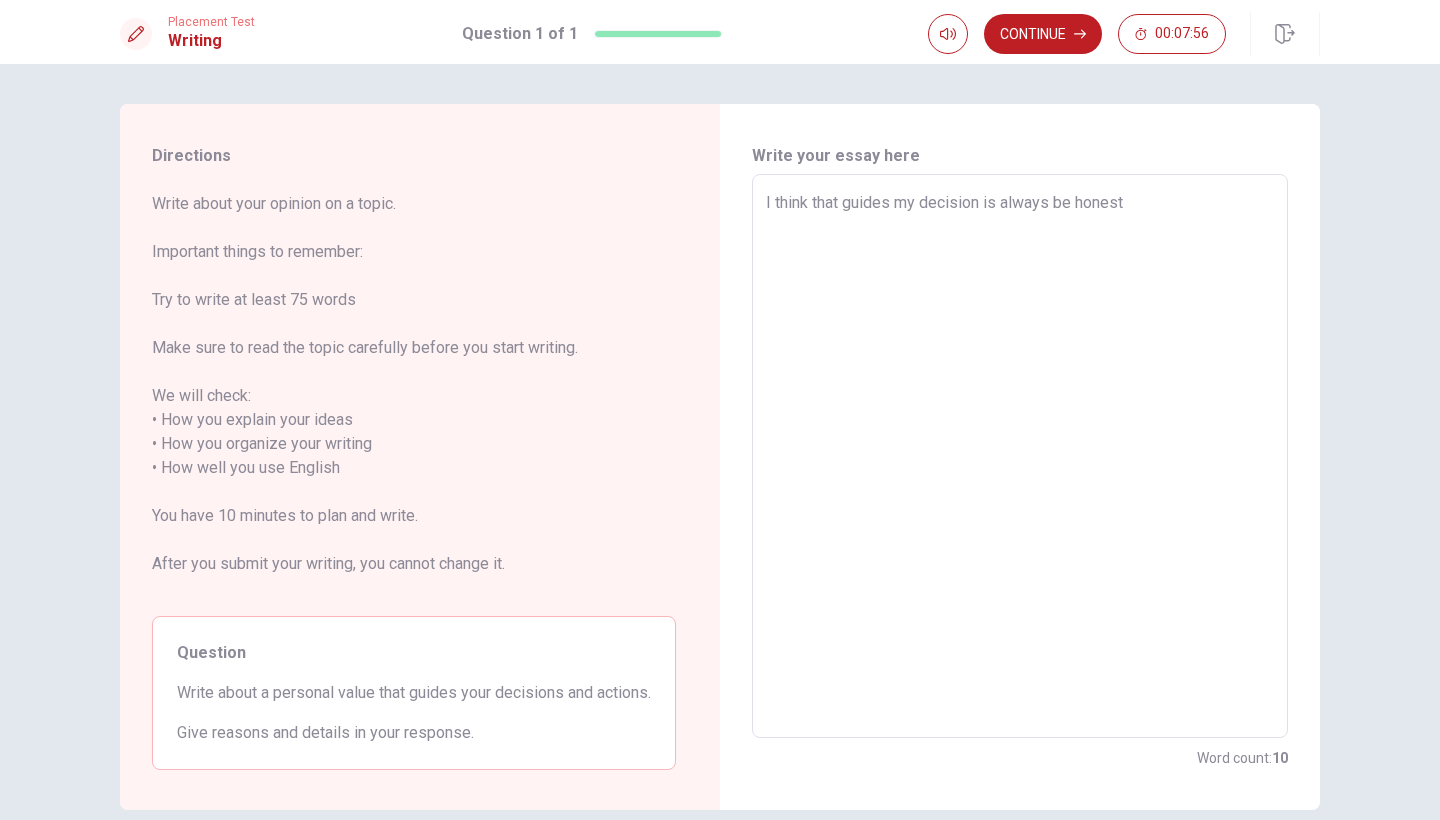 type on "x" 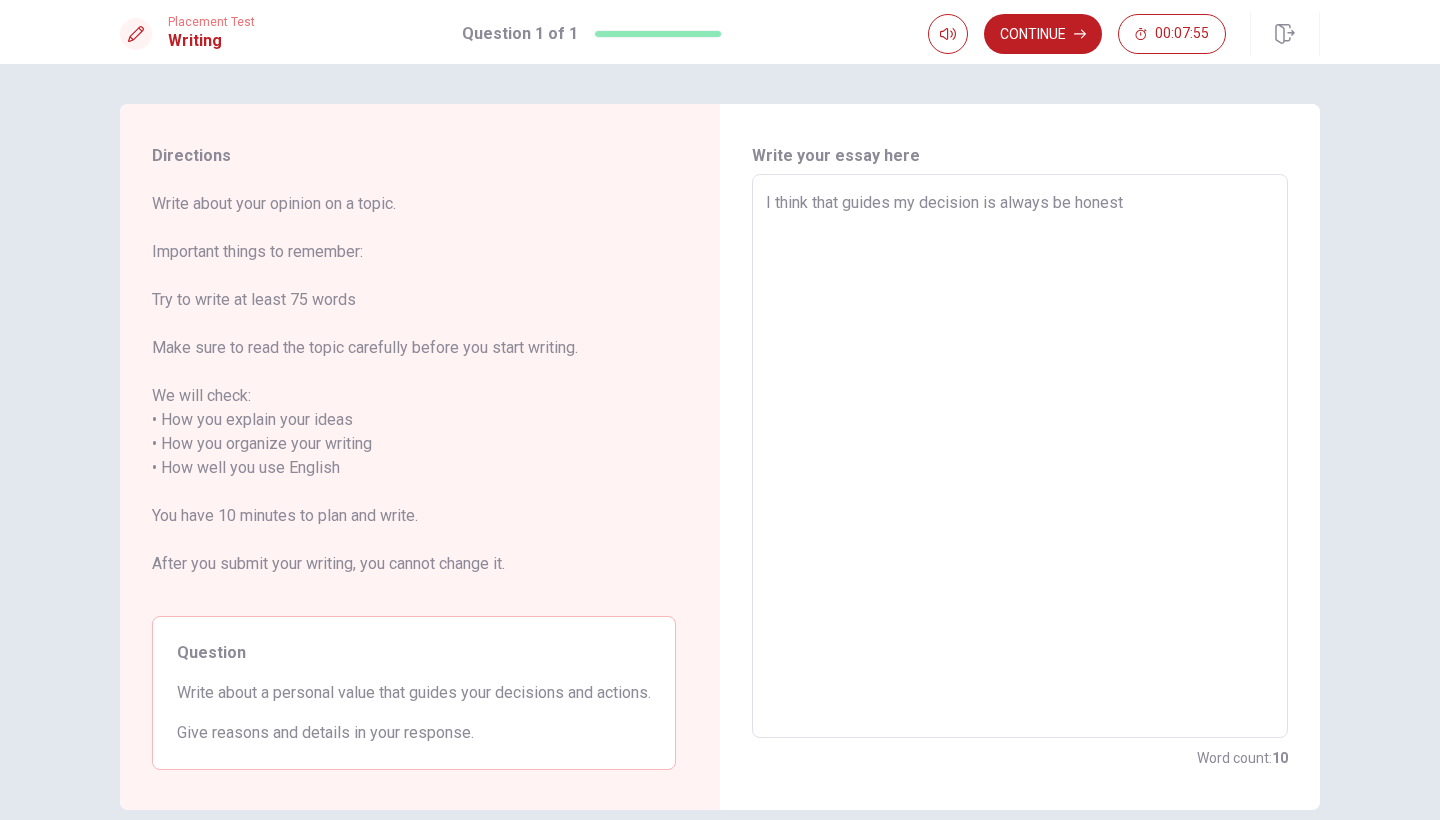 type on "I think that guides my decision is always be honest." 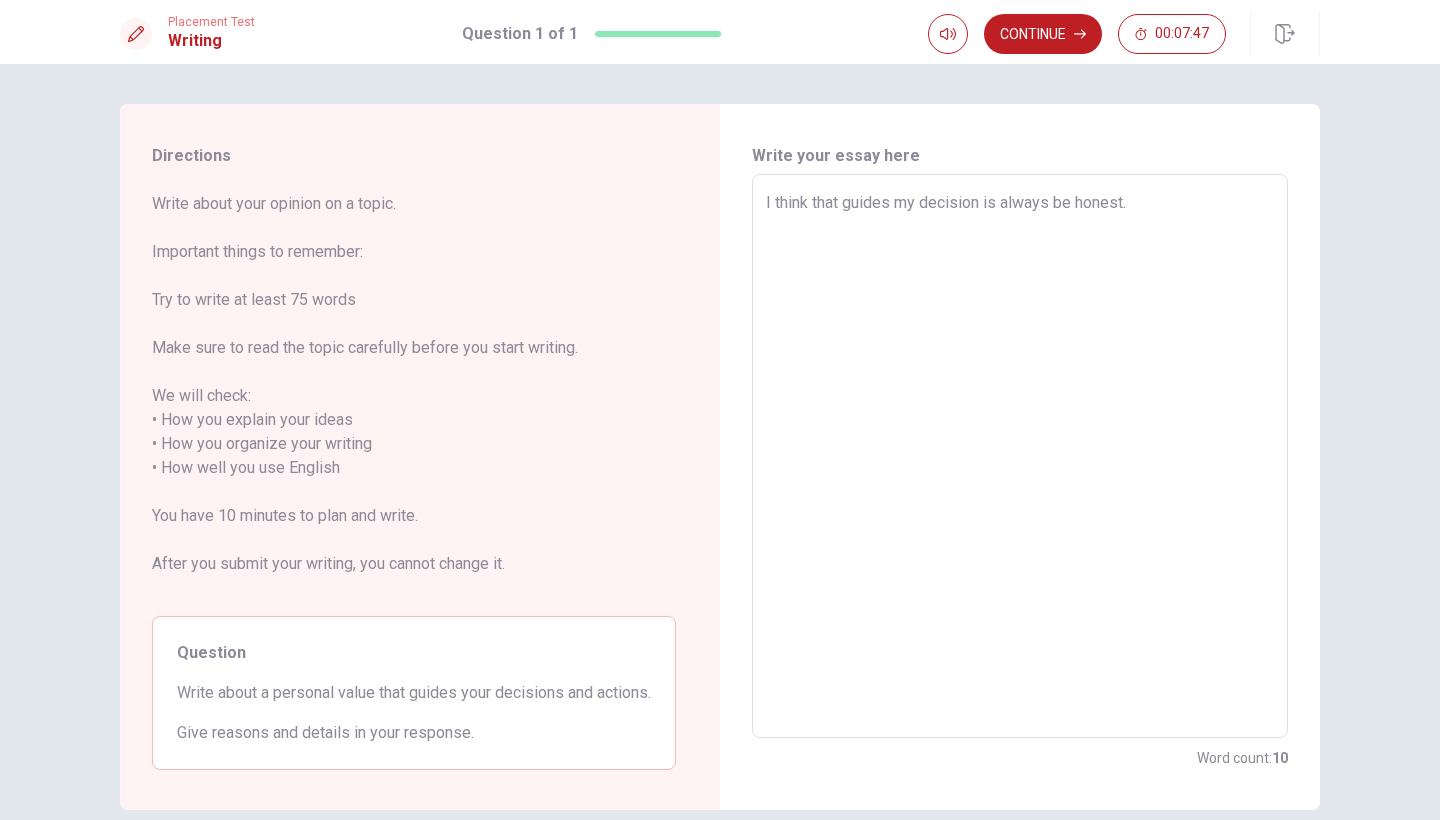 click on "I think that guides my decision is always be honest." at bounding box center [1020, 456] 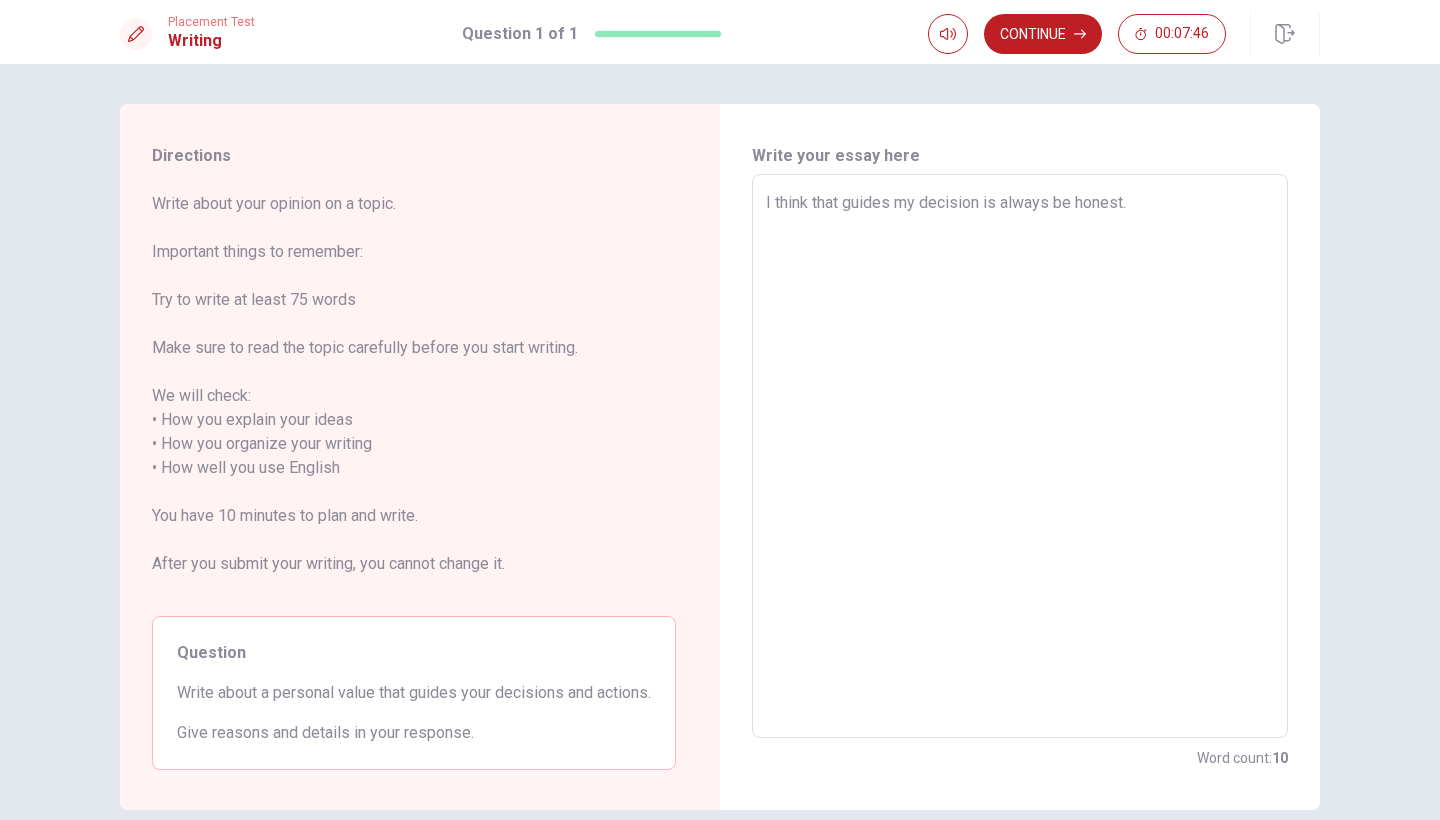 type on "I think that guides my decisiona is always be honest." 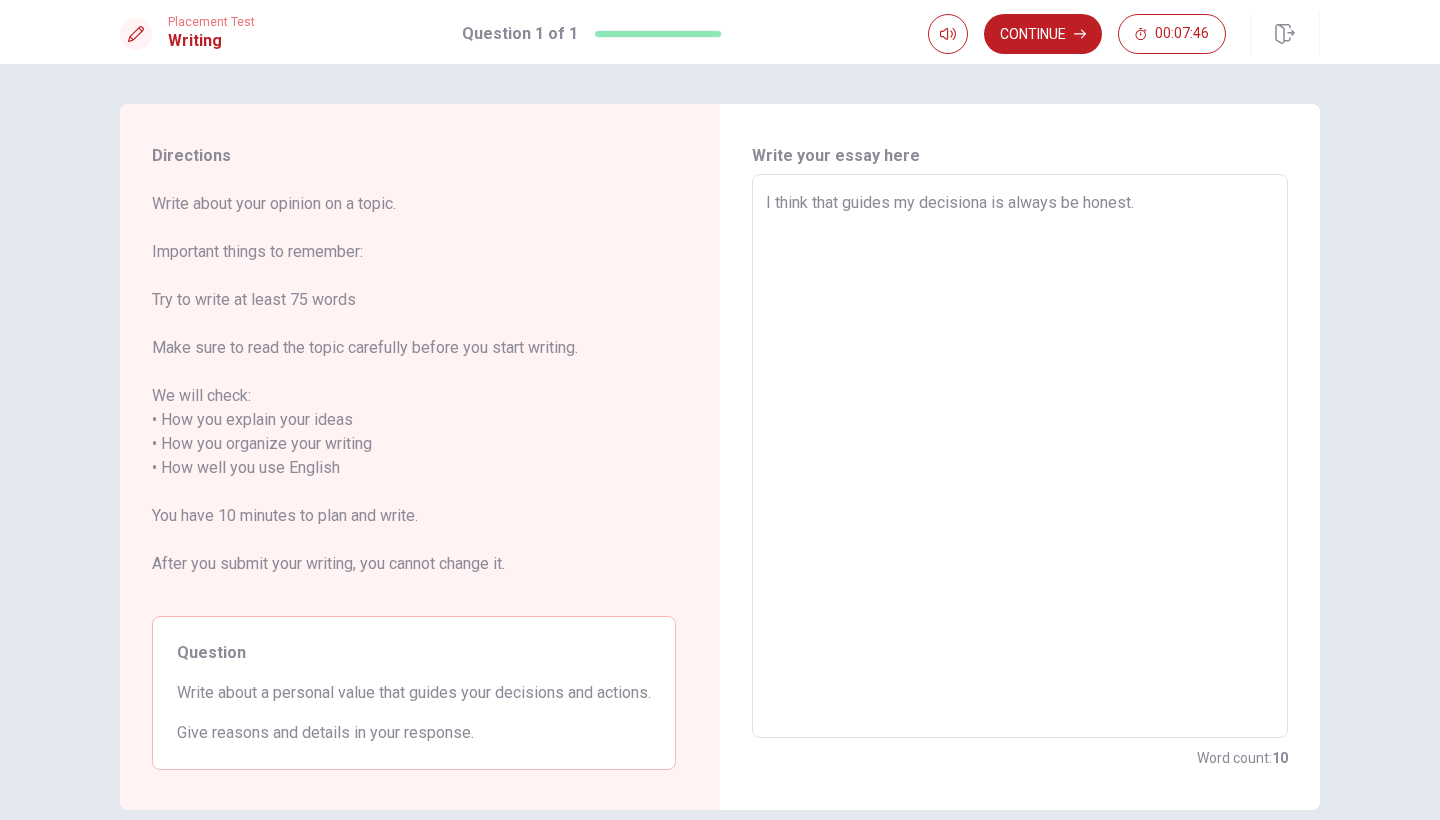 type on "x" 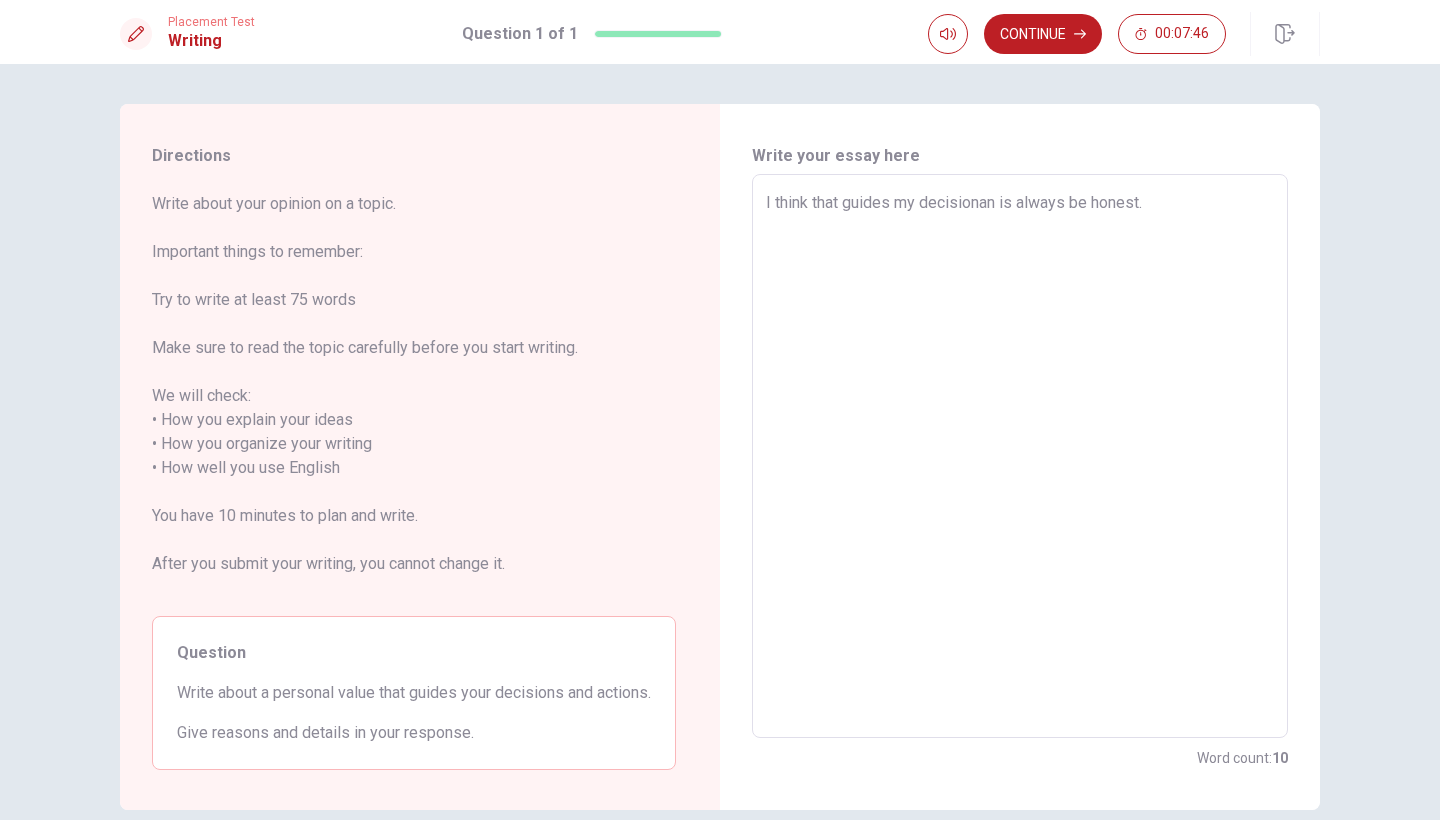 type on "x" 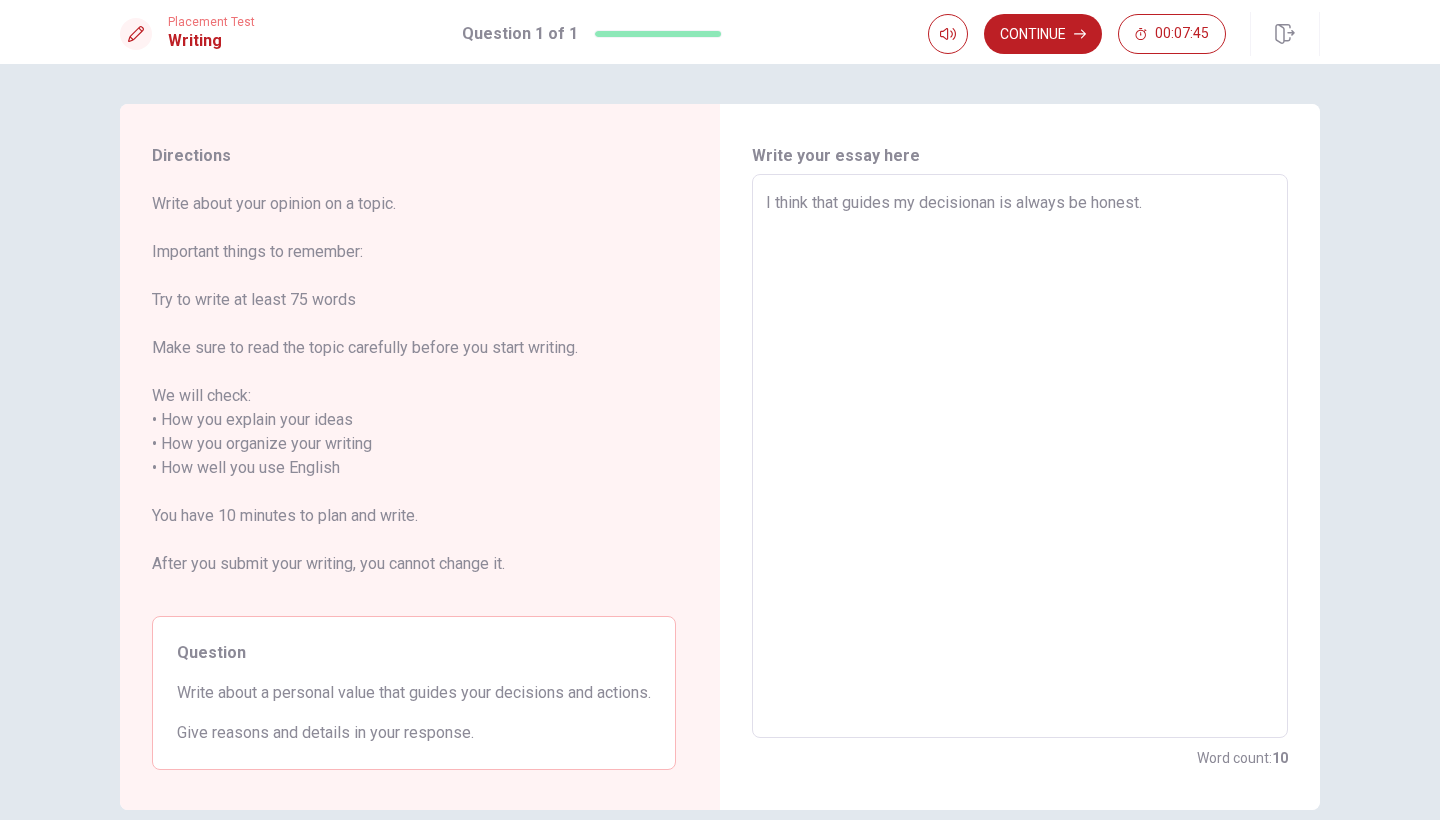 type on "I think that guides my decisionand is always be honest." 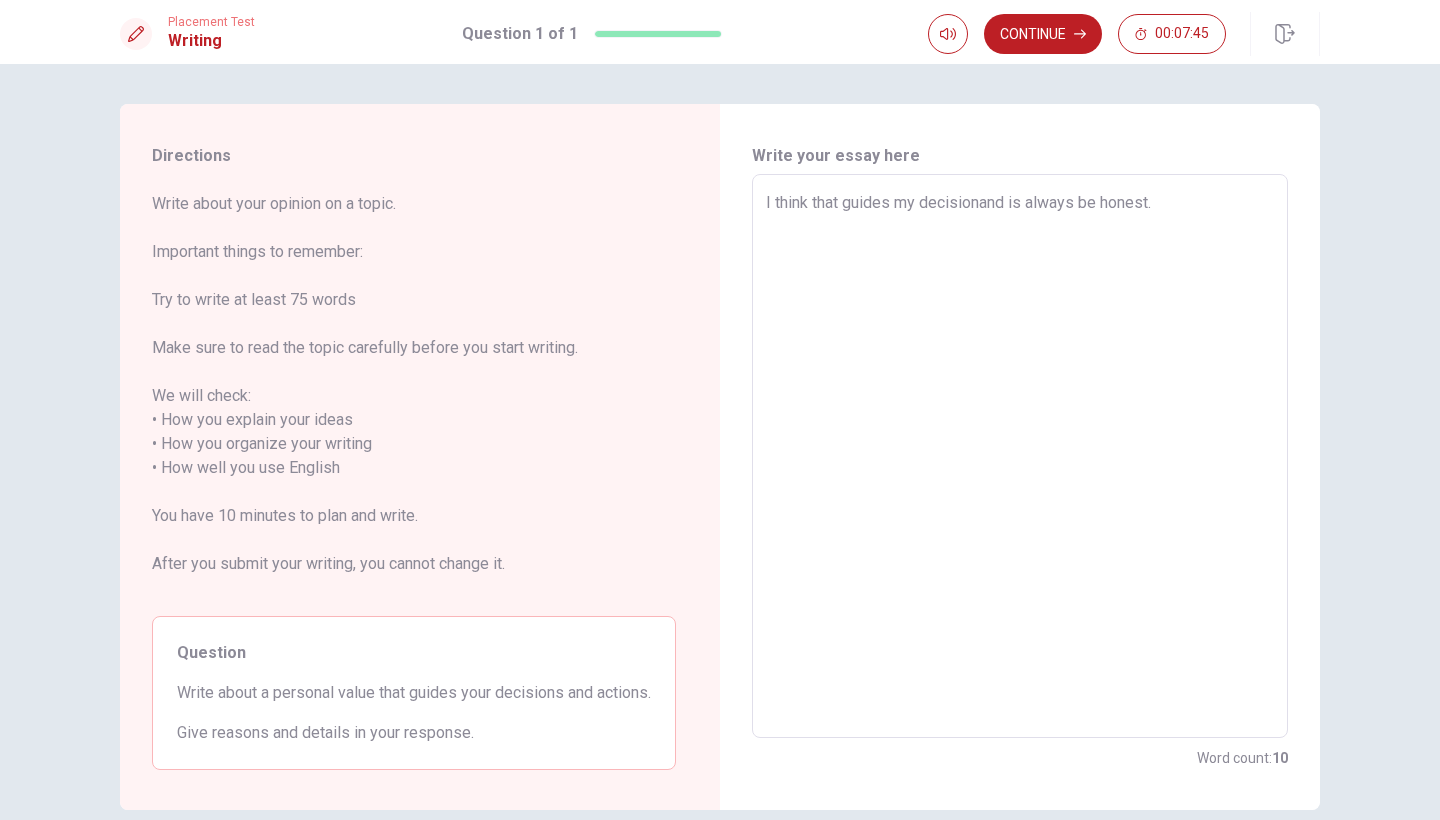 type on "x" 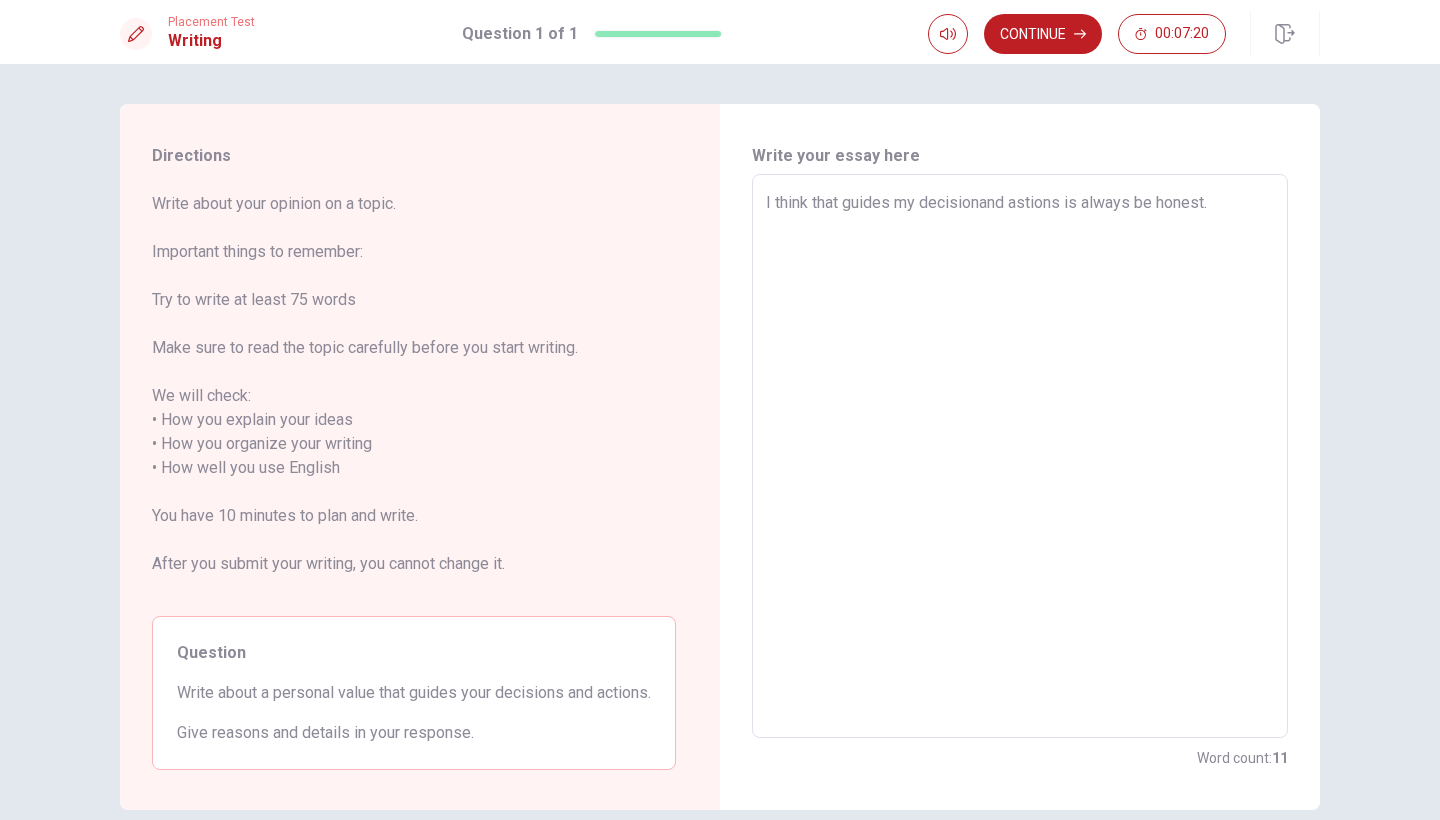 click on "I think that guides my decisionand astions is always be honest." at bounding box center (1020, 456) 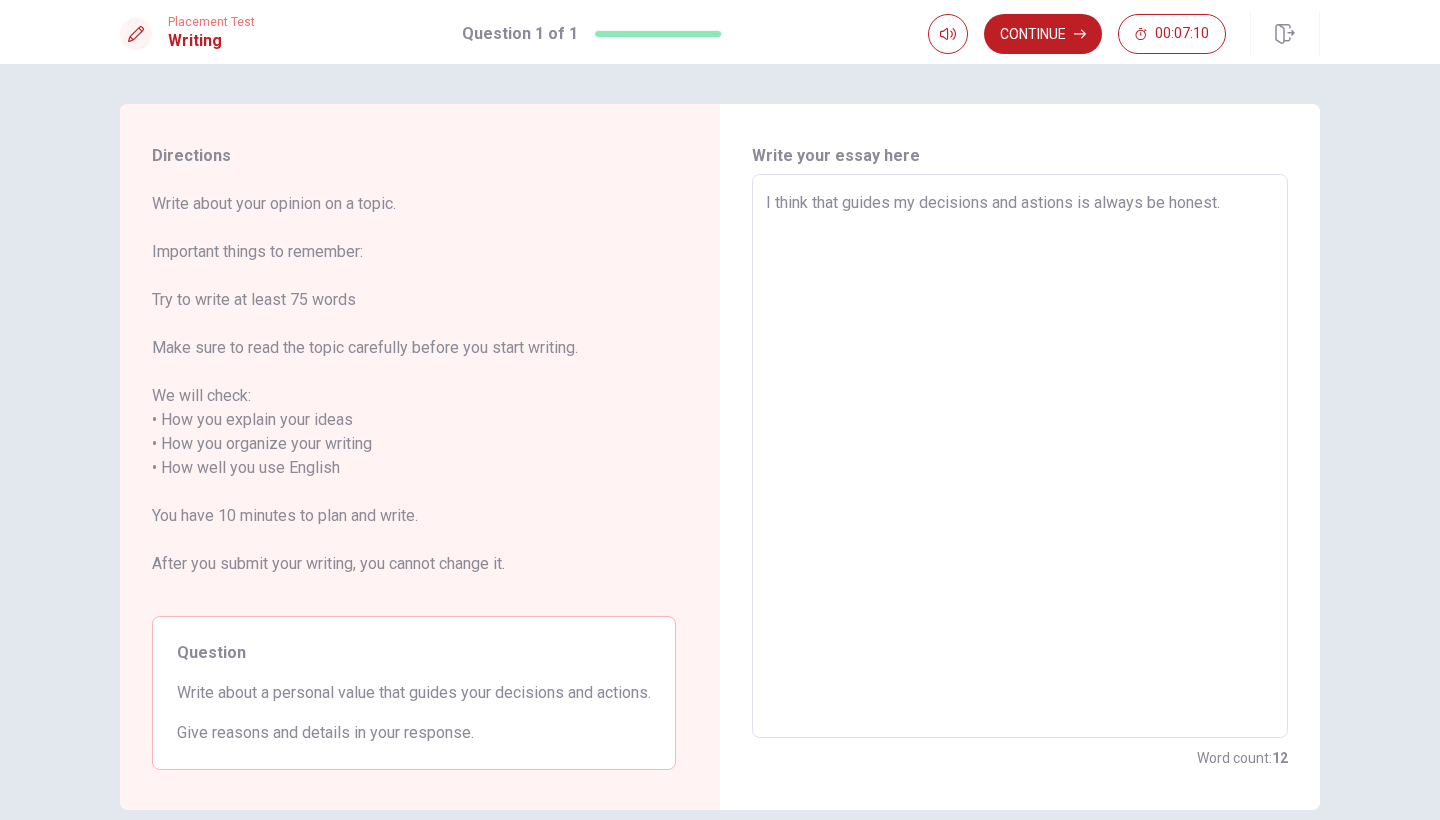click on "I think that guides my decisions and astions is always be honest." at bounding box center [1020, 456] 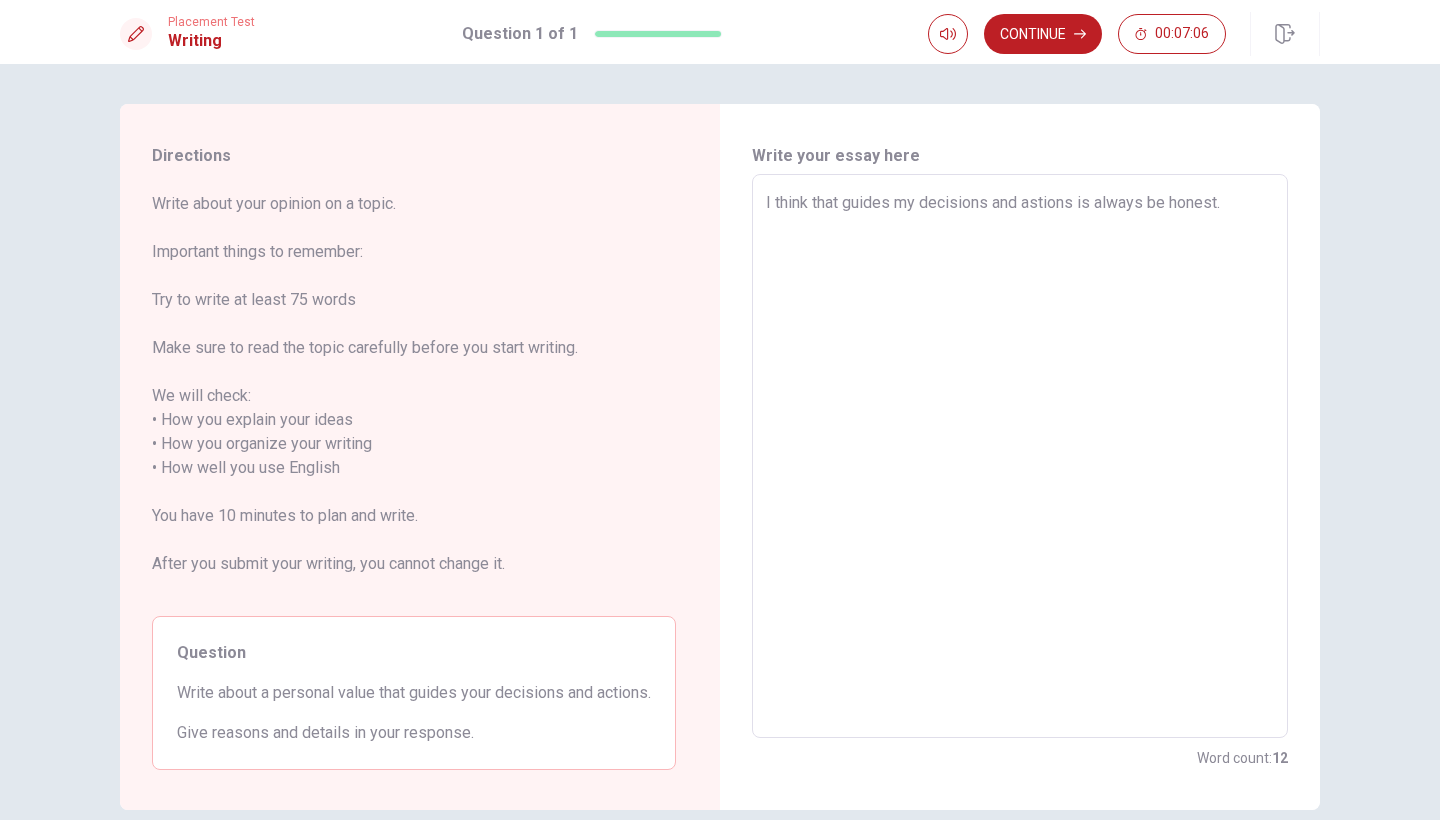 click on "I think that guides my decisions and astions is always be honest." at bounding box center [1020, 456] 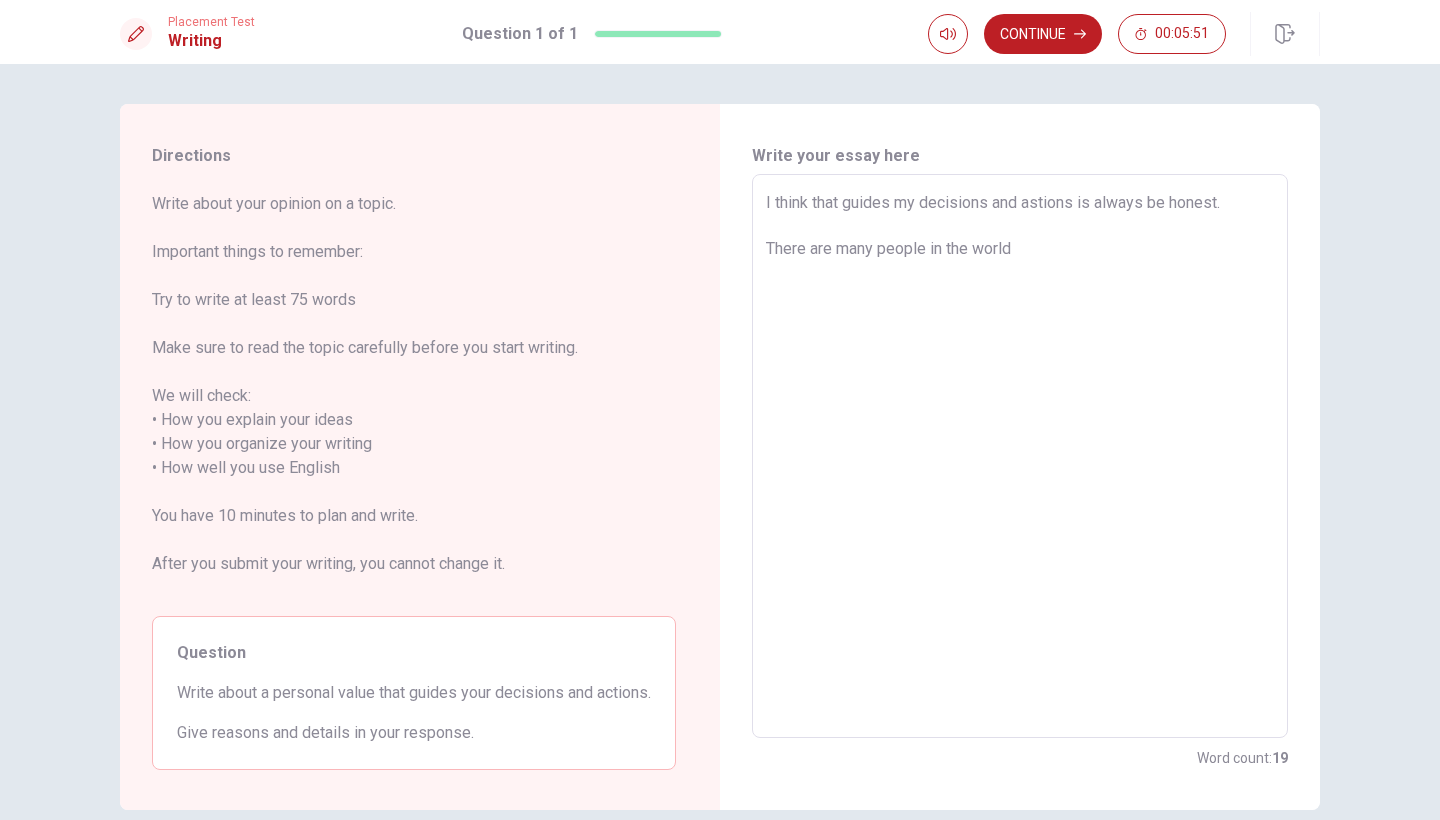 click on "I think that guides my decisions and astions is always be honest.
There are many people in the world" at bounding box center (1020, 456) 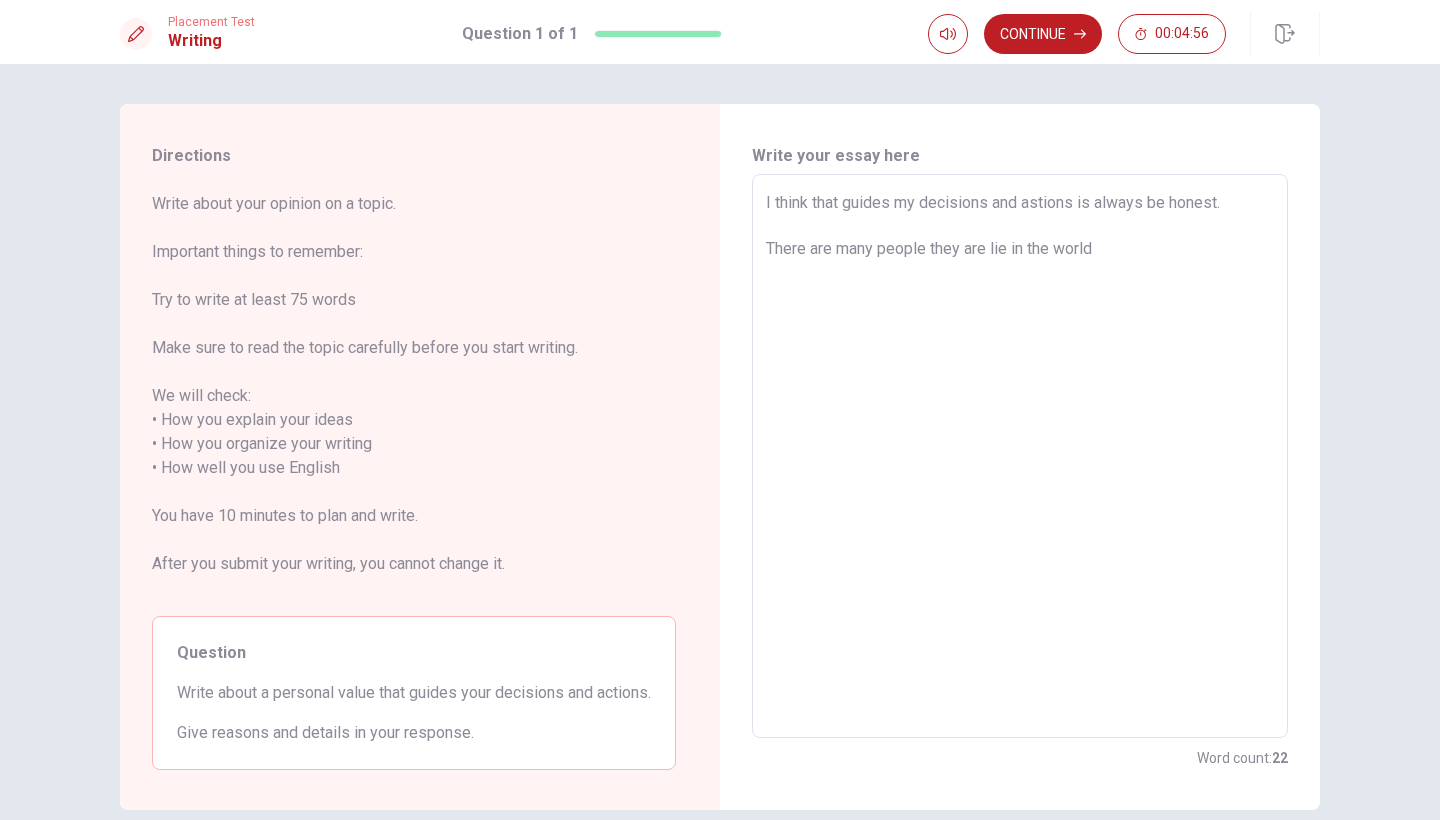 click on "I think that guides my decisions and astions is always be honest.
There are many people they are lie in the world" at bounding box center [1020, 456] 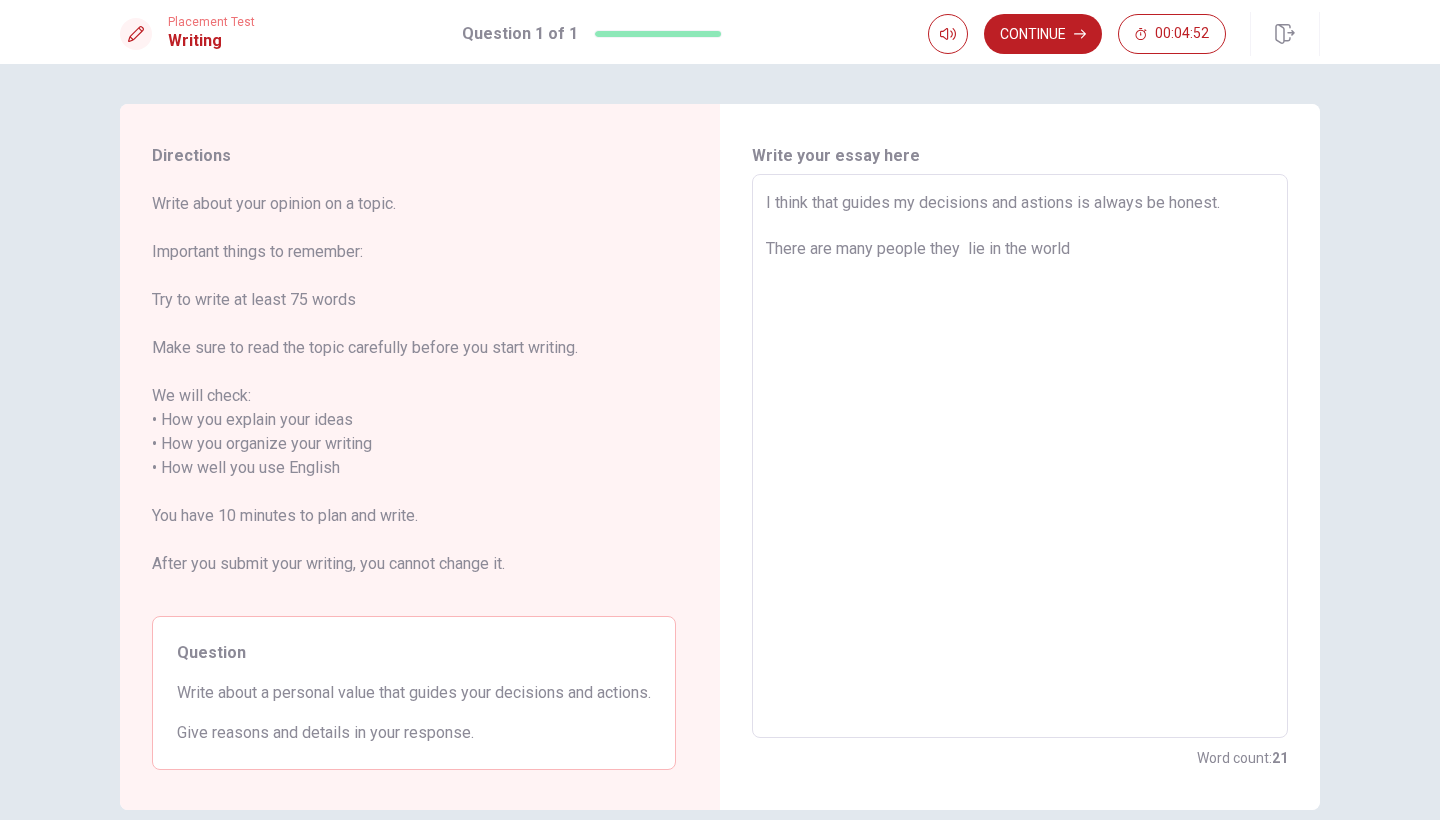 click on "I think that guides my decisions and astions is always be honest.
There are many people they  lie in the world" at bounding box center [1020, 456] 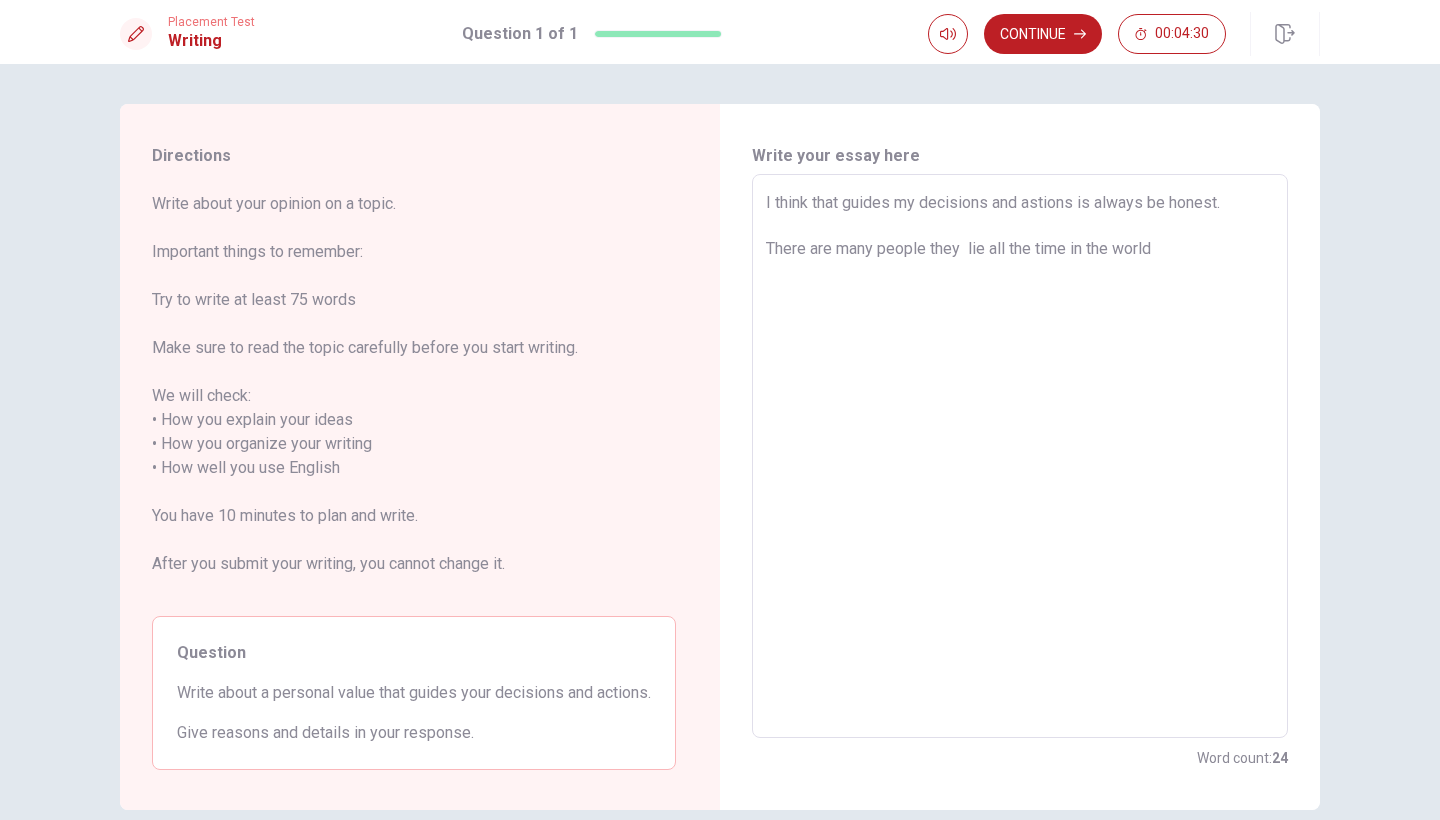 click on "I think that guides my decisions and astions is always be honest.
There are many people they  lie all the time in the world" at bounding box center (1020, 456) 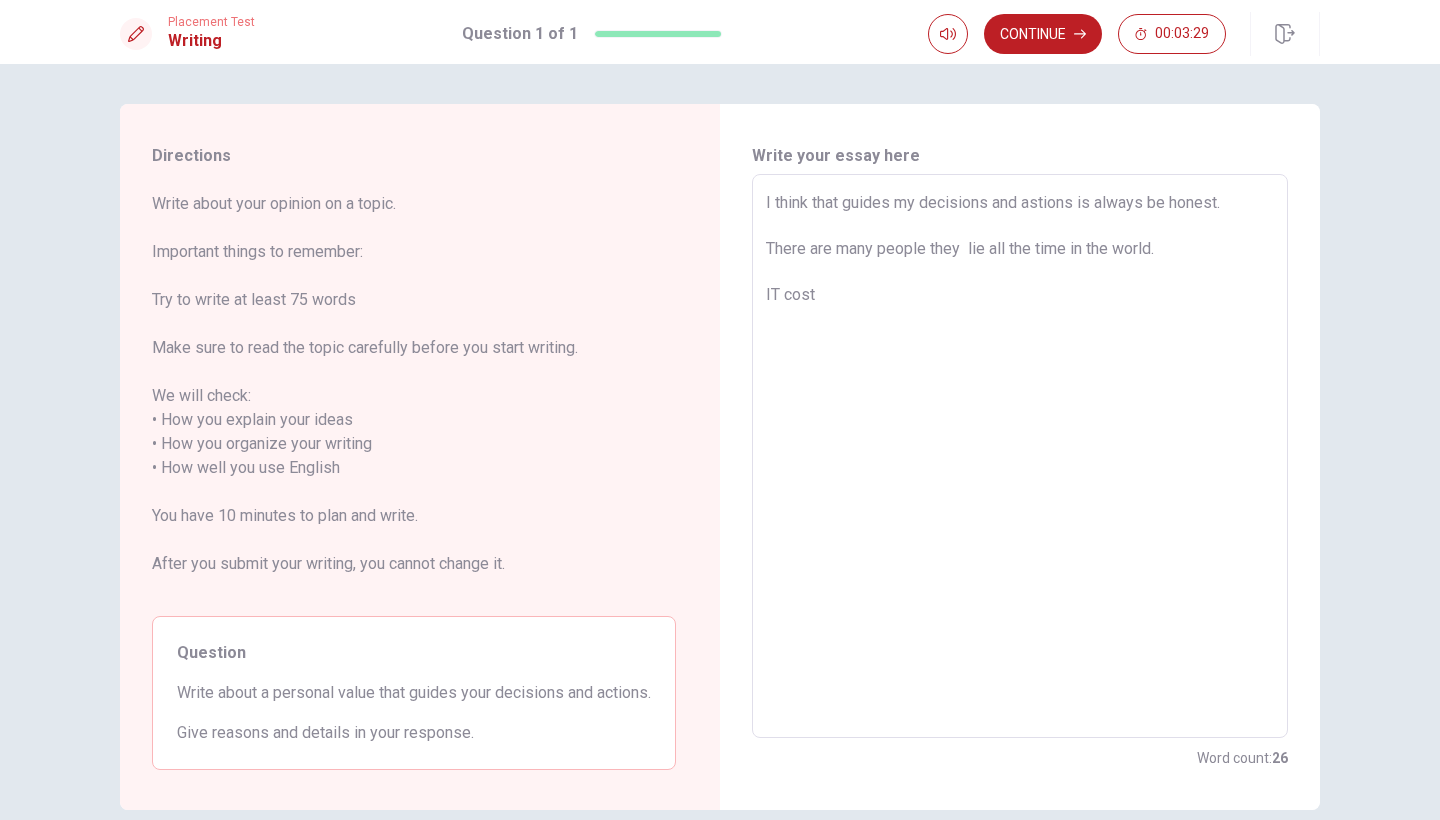 click on "I think that guides my decisions and astions is always be honest.
There are many people they  lie all the time in the world.
IT cost" at bounding box center (1020, 456) 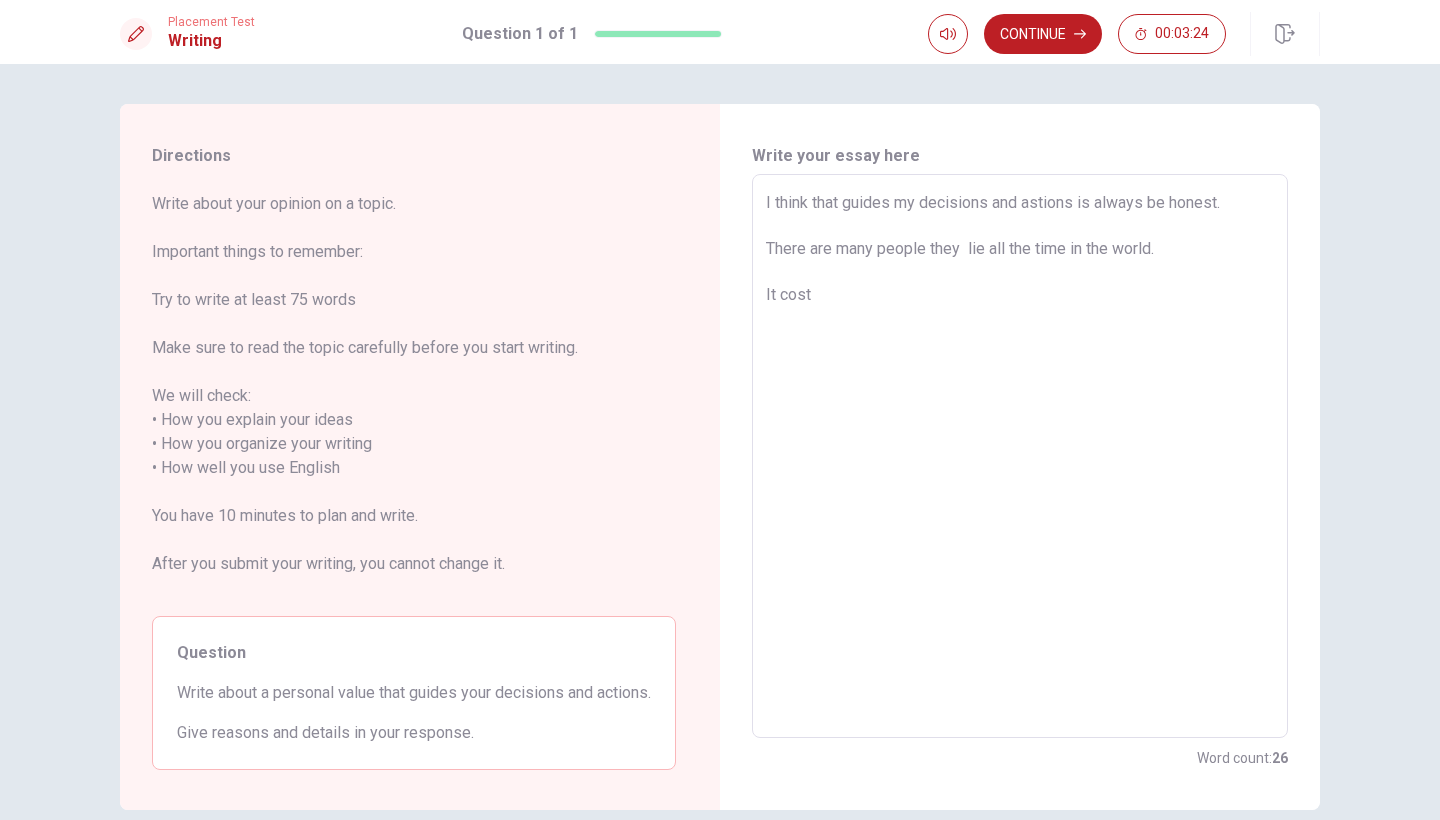 click on "I think that guides my decisions and astions is always be honest.
There are many people they  lie all the time in the world.
It cost" at bounding box center (1020, 456) 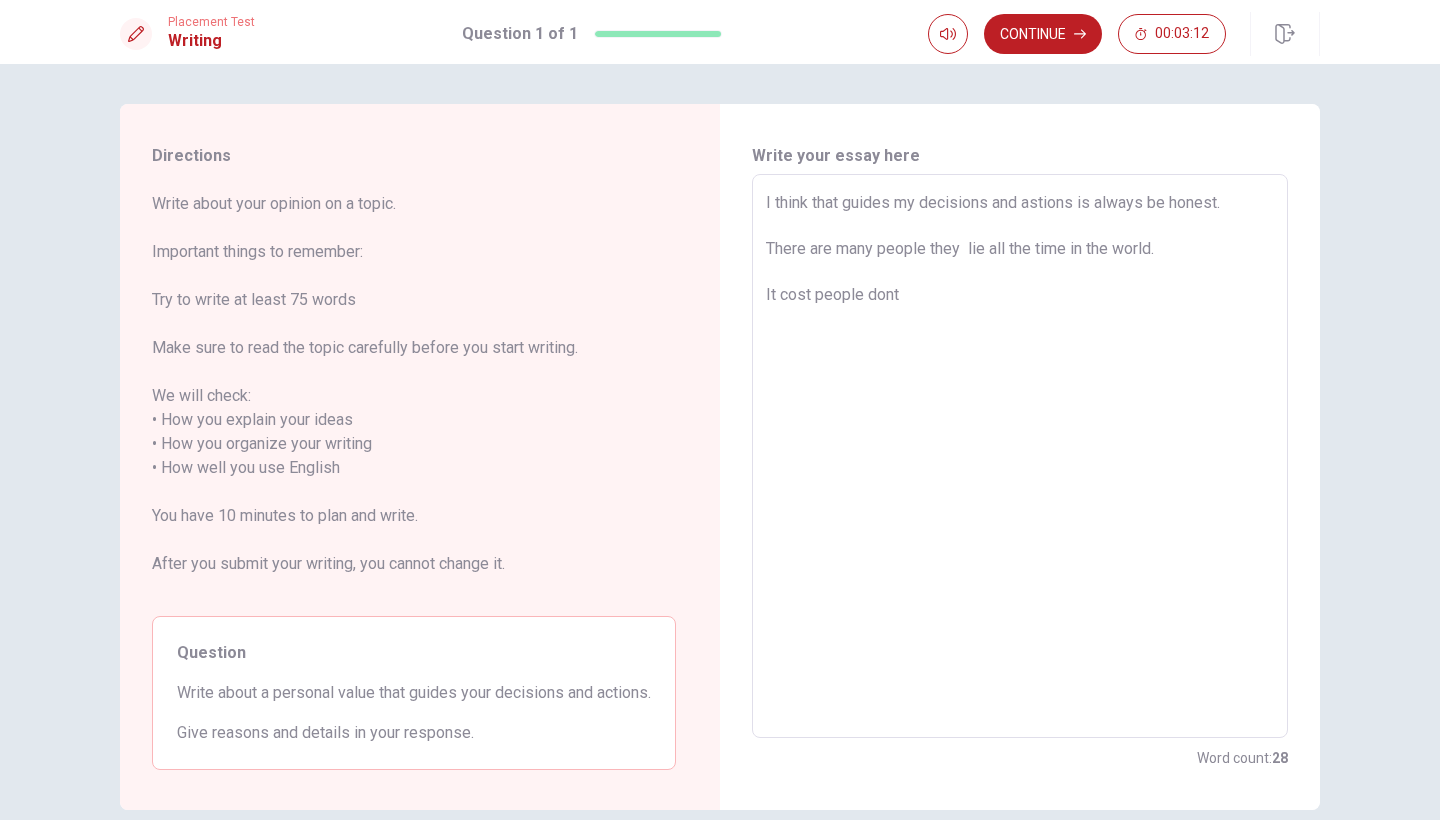 click on "I think that guides my decisions and astions is always be honest.
There are many people they  lie all the time in the world.
It cost people dont" at bounding box center (1020, 456) 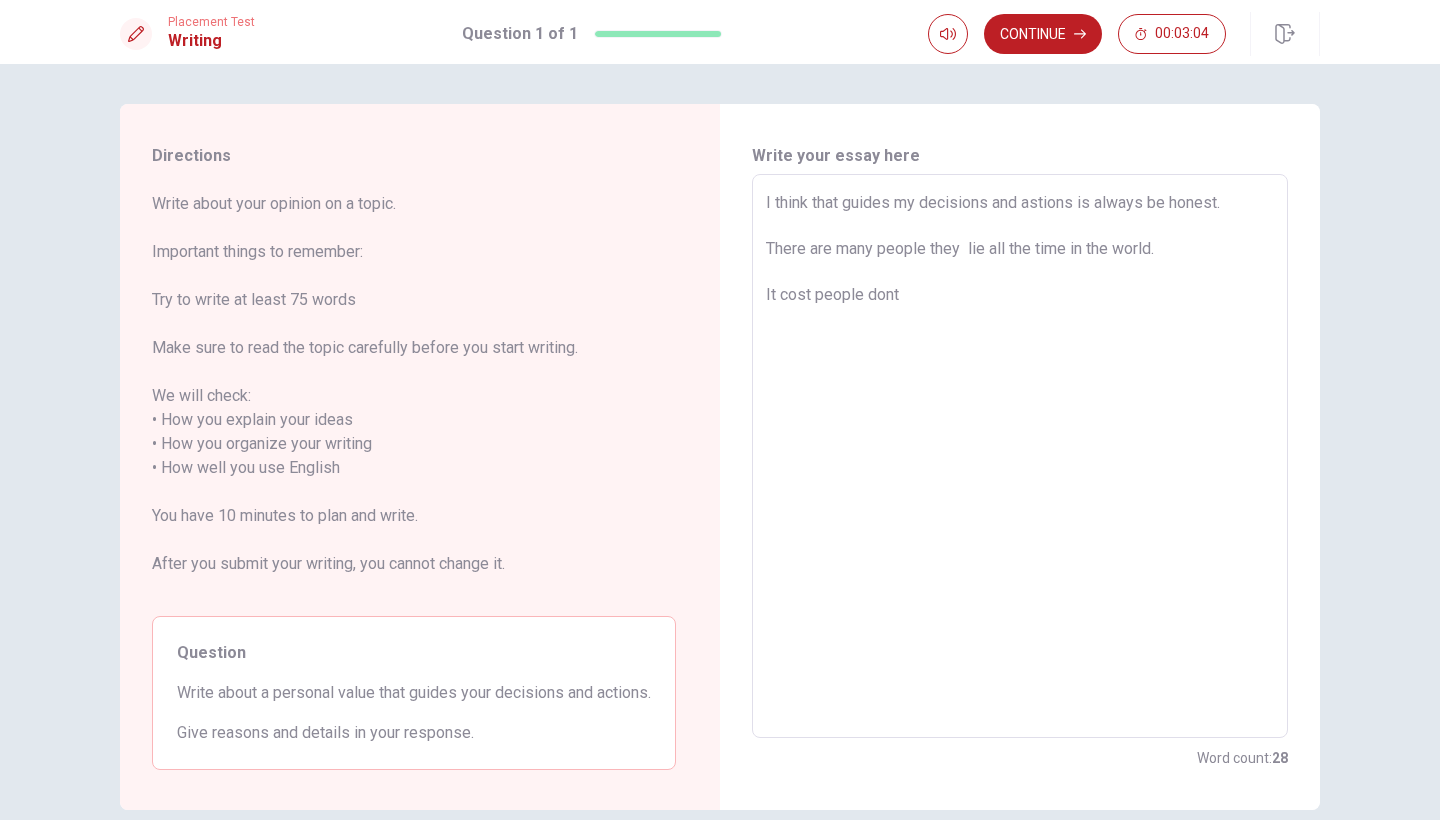 click on "I think that guides my decisions and astions is always be honest.
There are many people they  lie all the time in the world.
It cost people dont" at bounding box center (1020, 456) 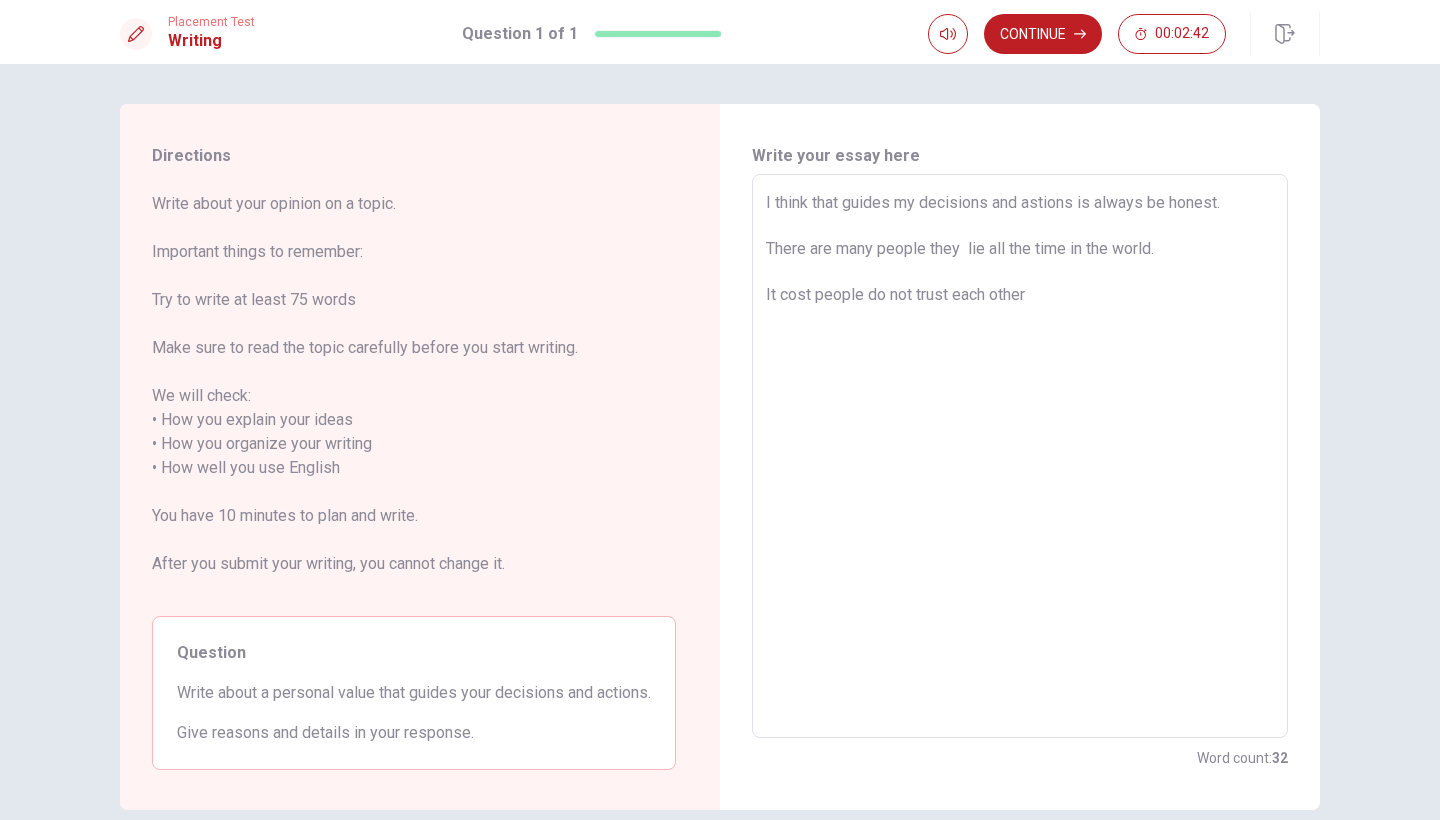click on "I think that guides my decisions and astions is always be honest.
There are many people they  lie all the time in the world.
It cost people do not trust each other" at bounding box center (1020, 456) 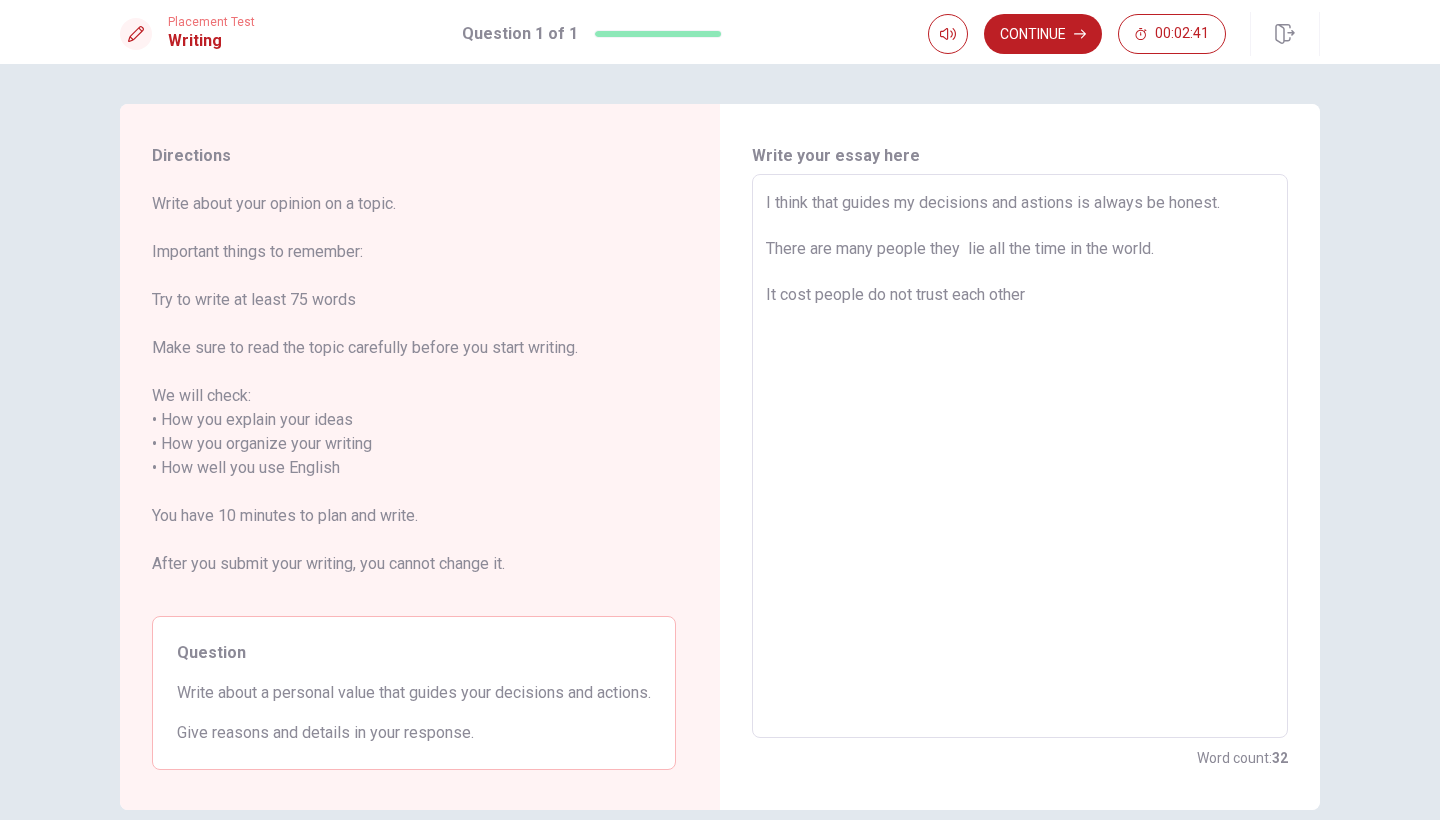 click on "I think that guides my decisions and astions is always be honest.
There are many people they  lie all the time in the world.
It cost people do not trust each other" at bounding box center (1020, 456) 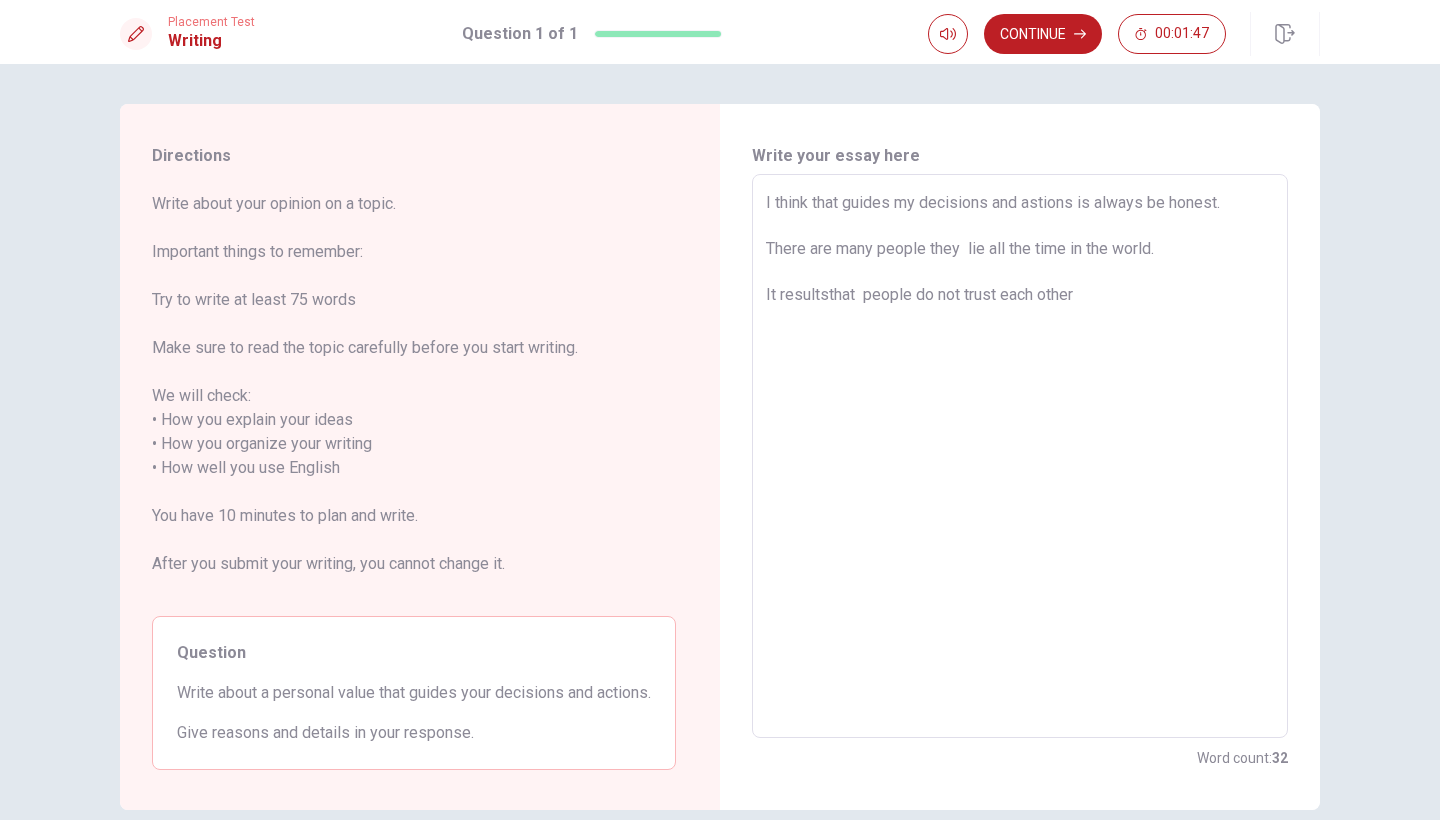click on "I think that guides my decisions and astions is always be honest.
There are many people they  lie all the time in the world.
It resultsthat  people do not trust each other" at bounding box center (1020, 456) 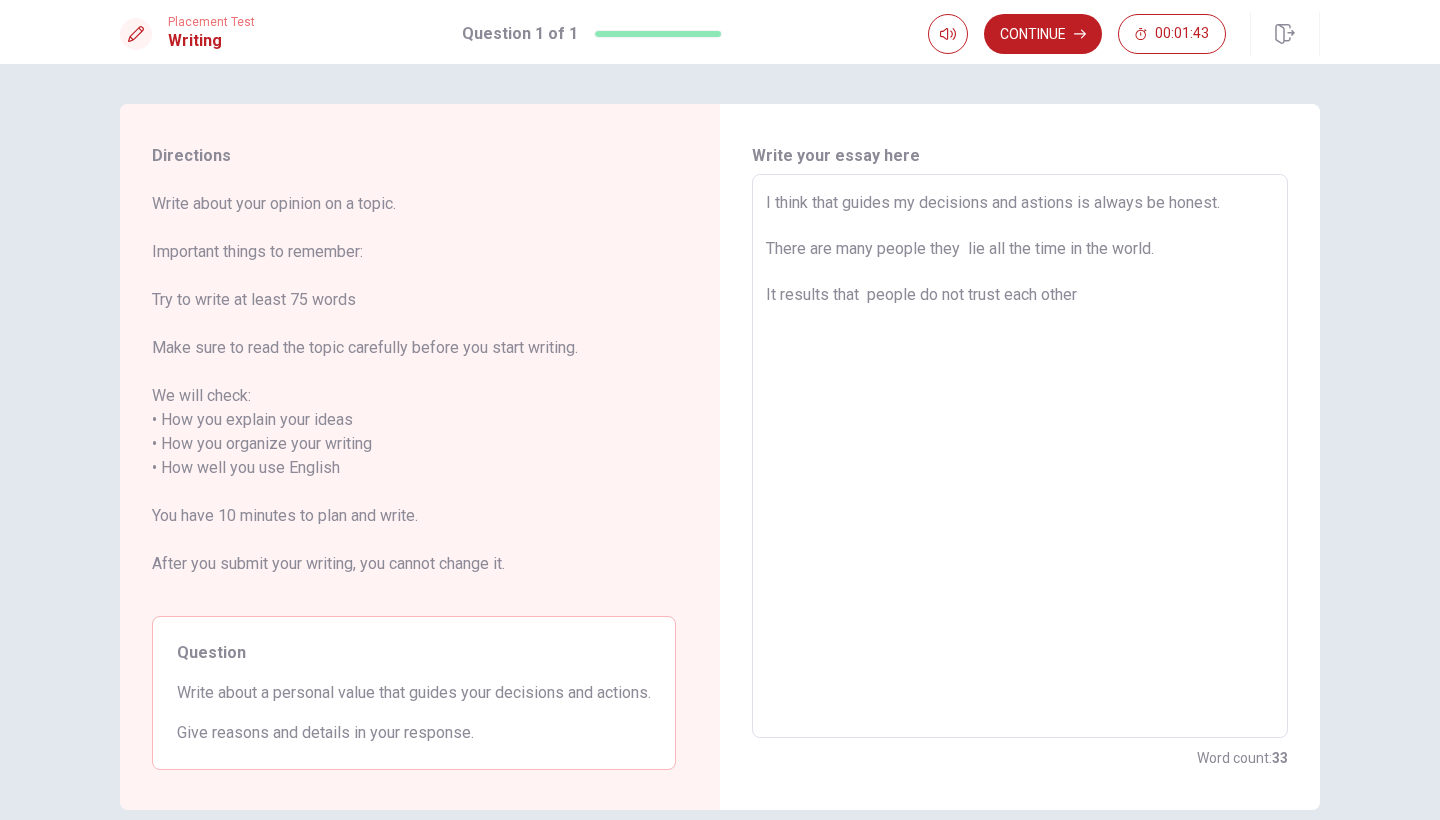 click on "I think that guides my decisions and astions is always be honest.
There are many people they  lie all the time in the world.
It results that  people do not trust each other" at bounding box center [1020, 456] 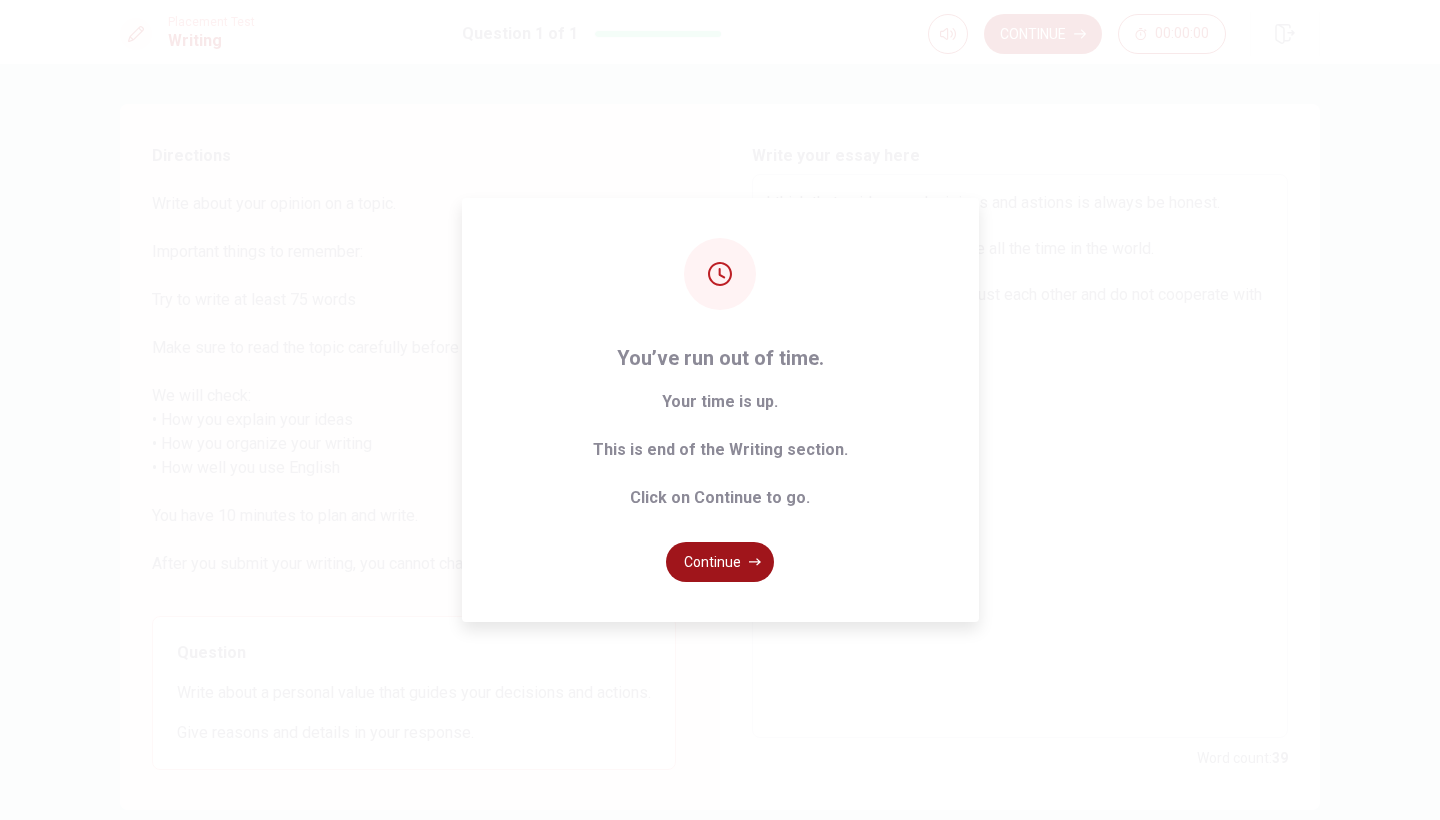 click on "Continue" at bounding box center [720, 562] 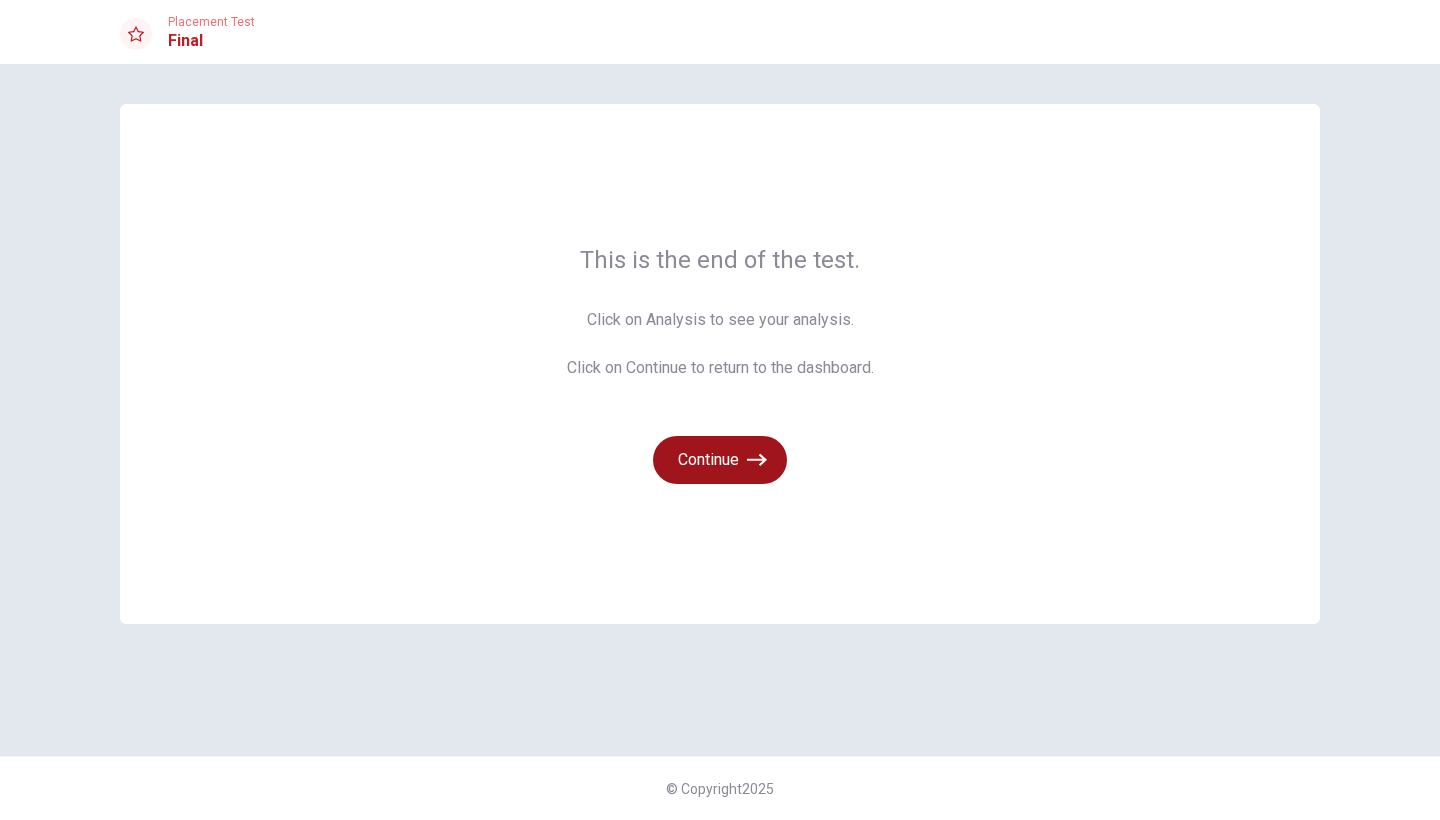 click on "Continue" at bounding box center [720, 460] 